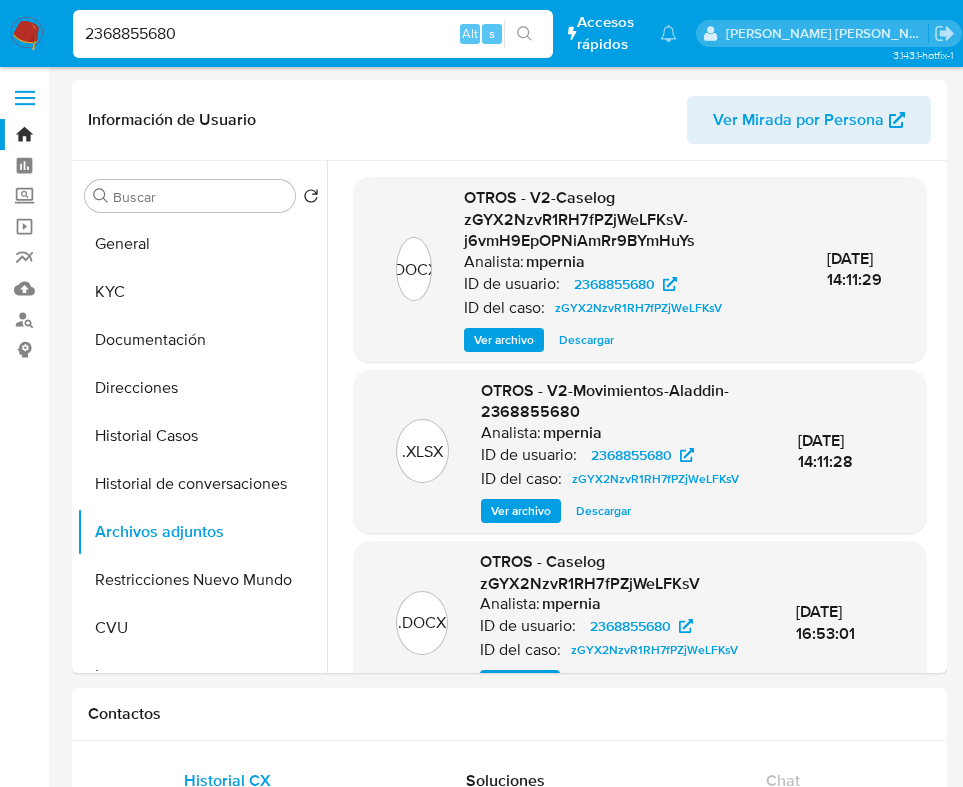 select on "10" 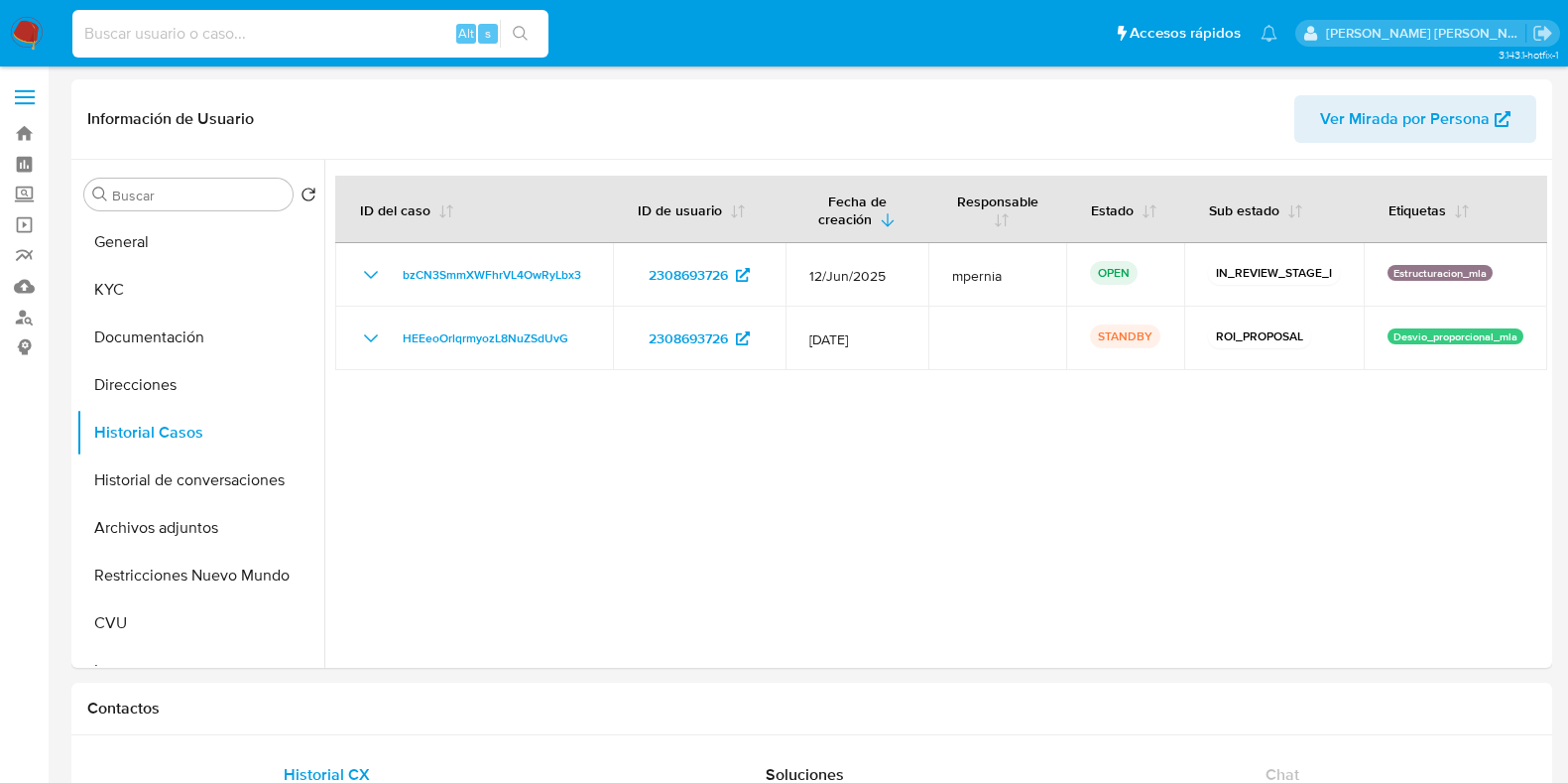 select on "10" 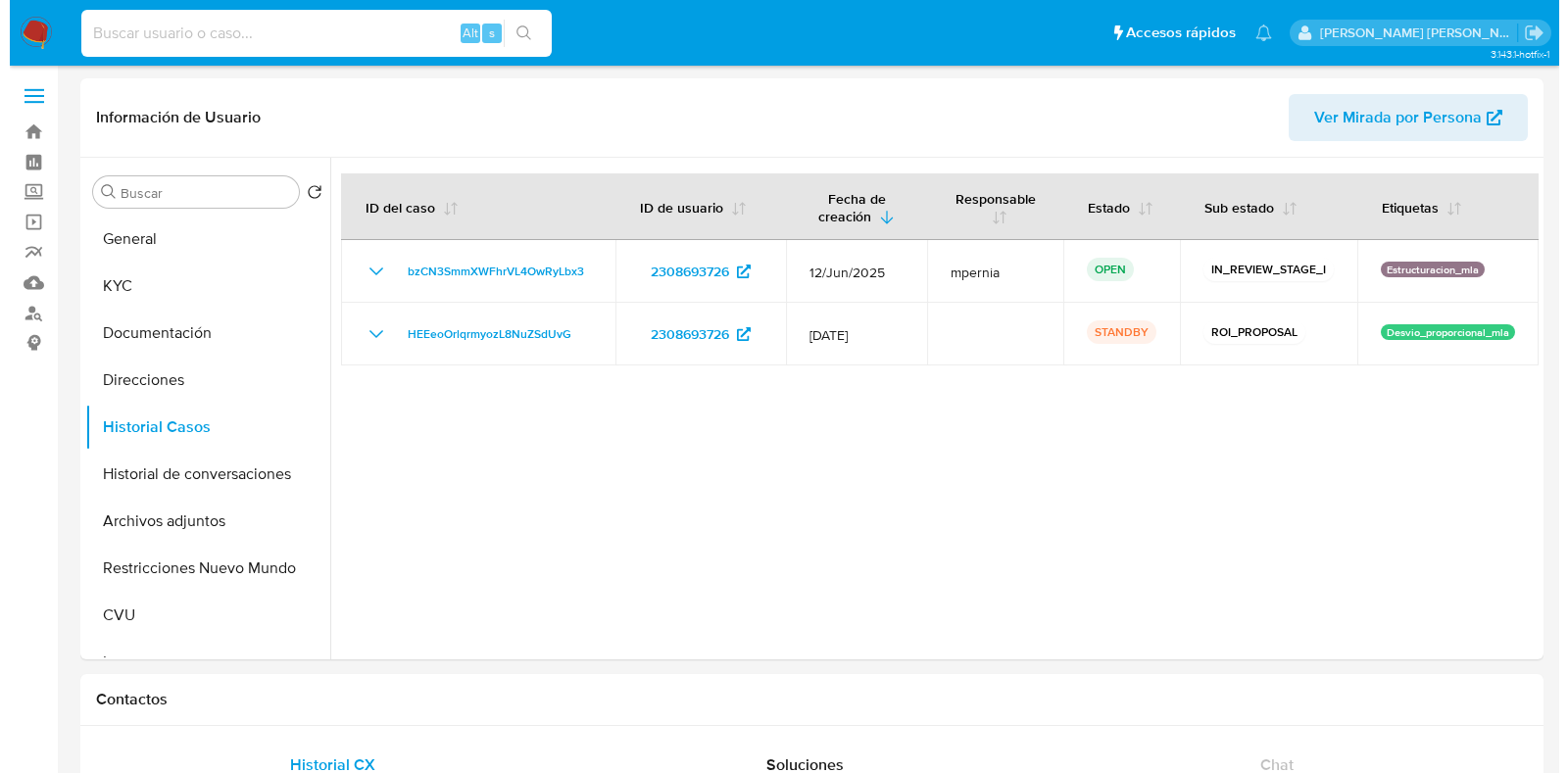 scroll, scrollTop: 0, scrollLeft: 0, axis: both 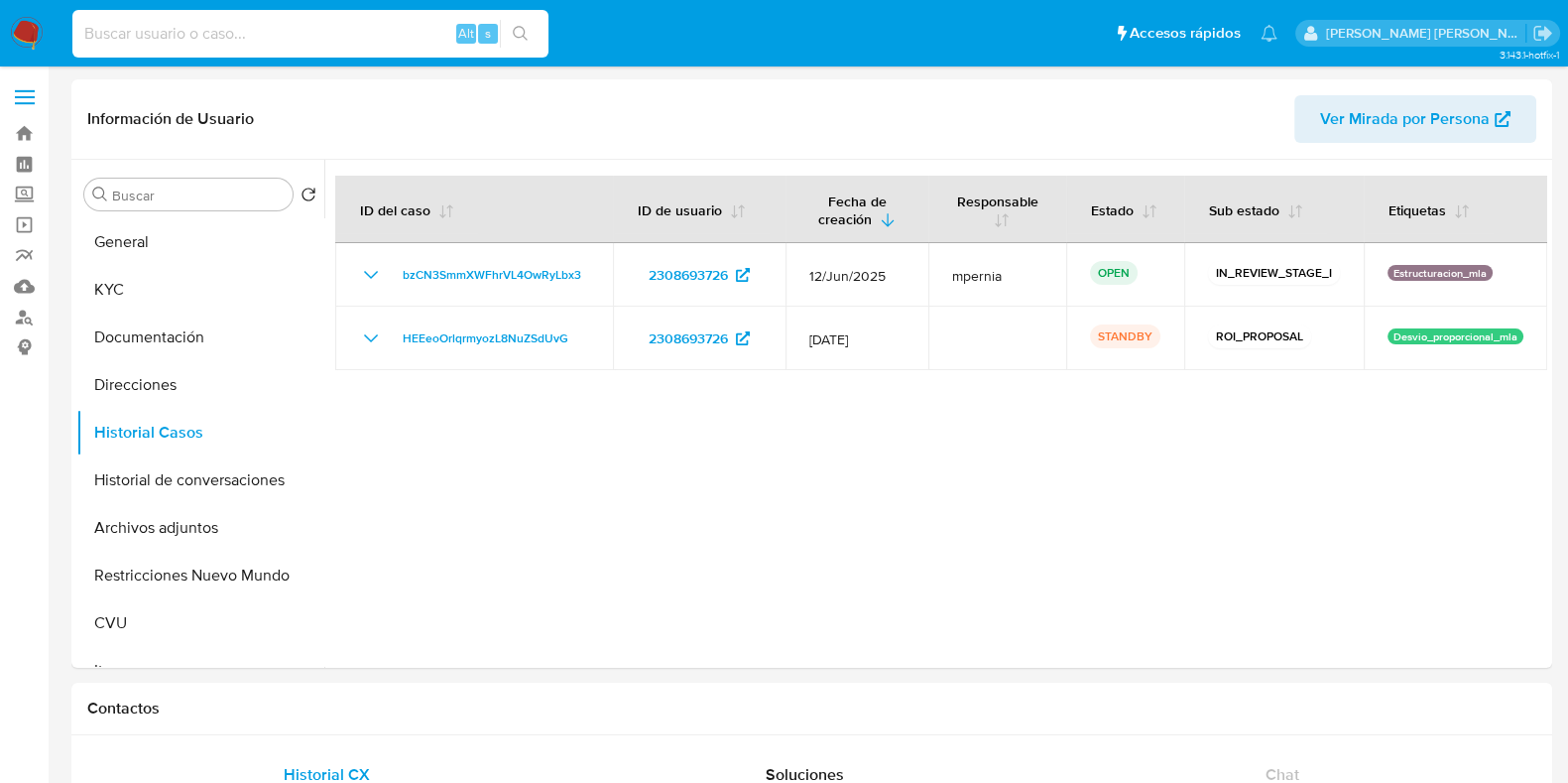 click at bounding box center [310, 34] 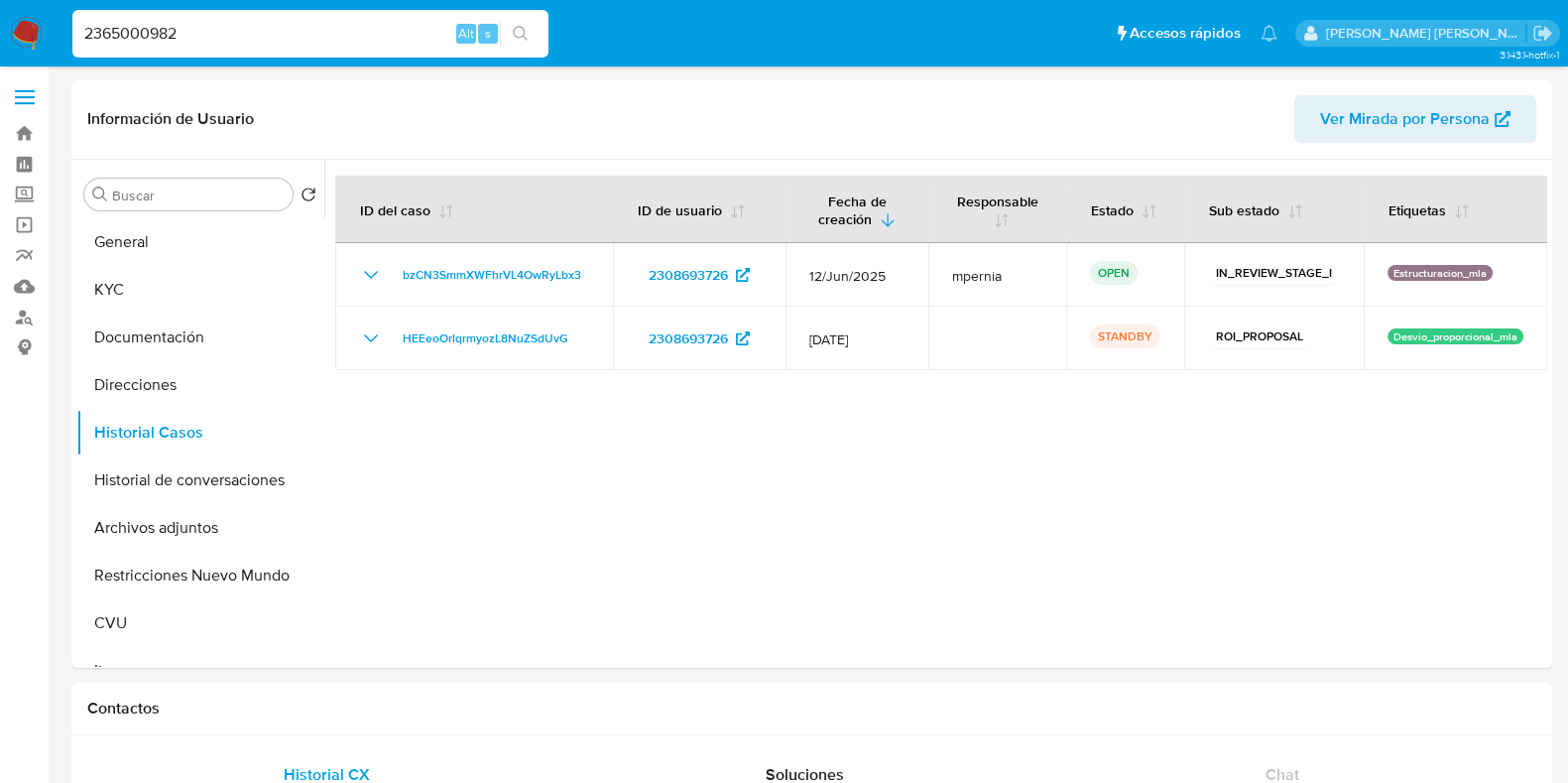 type on "2365000982" 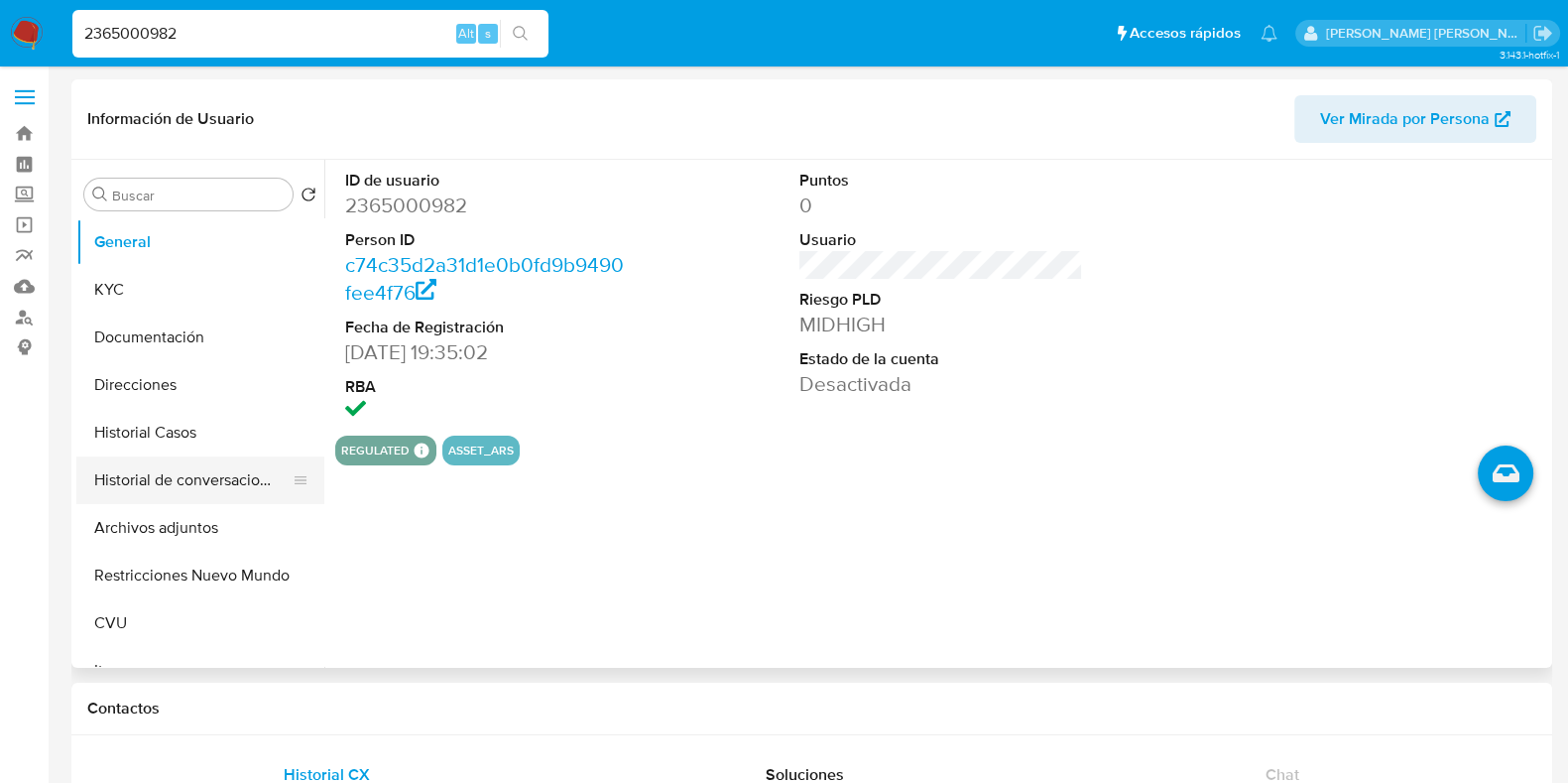 select on "10" 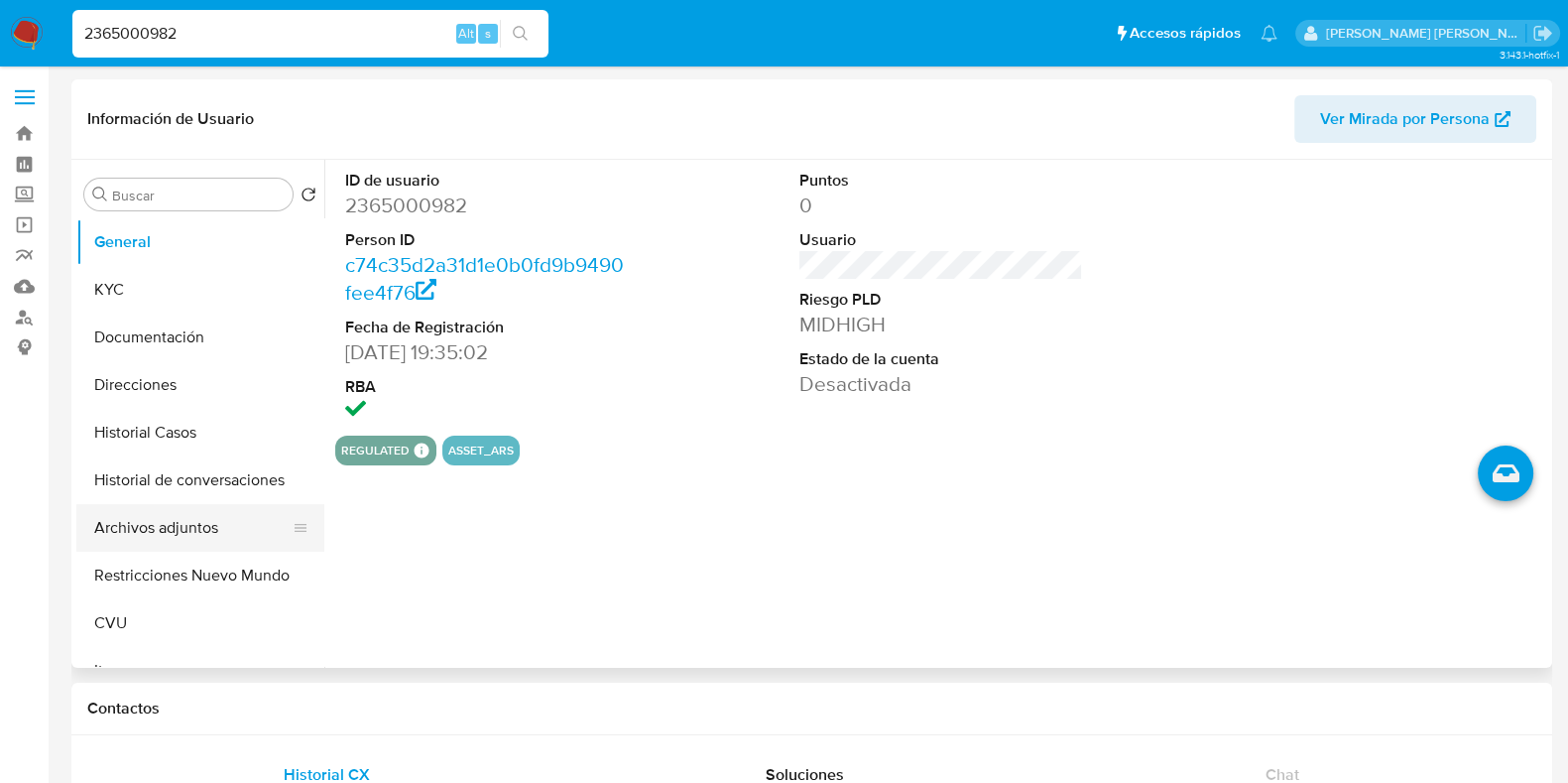 click on "Archivos adjuntos" at bounding box center (192, 528) 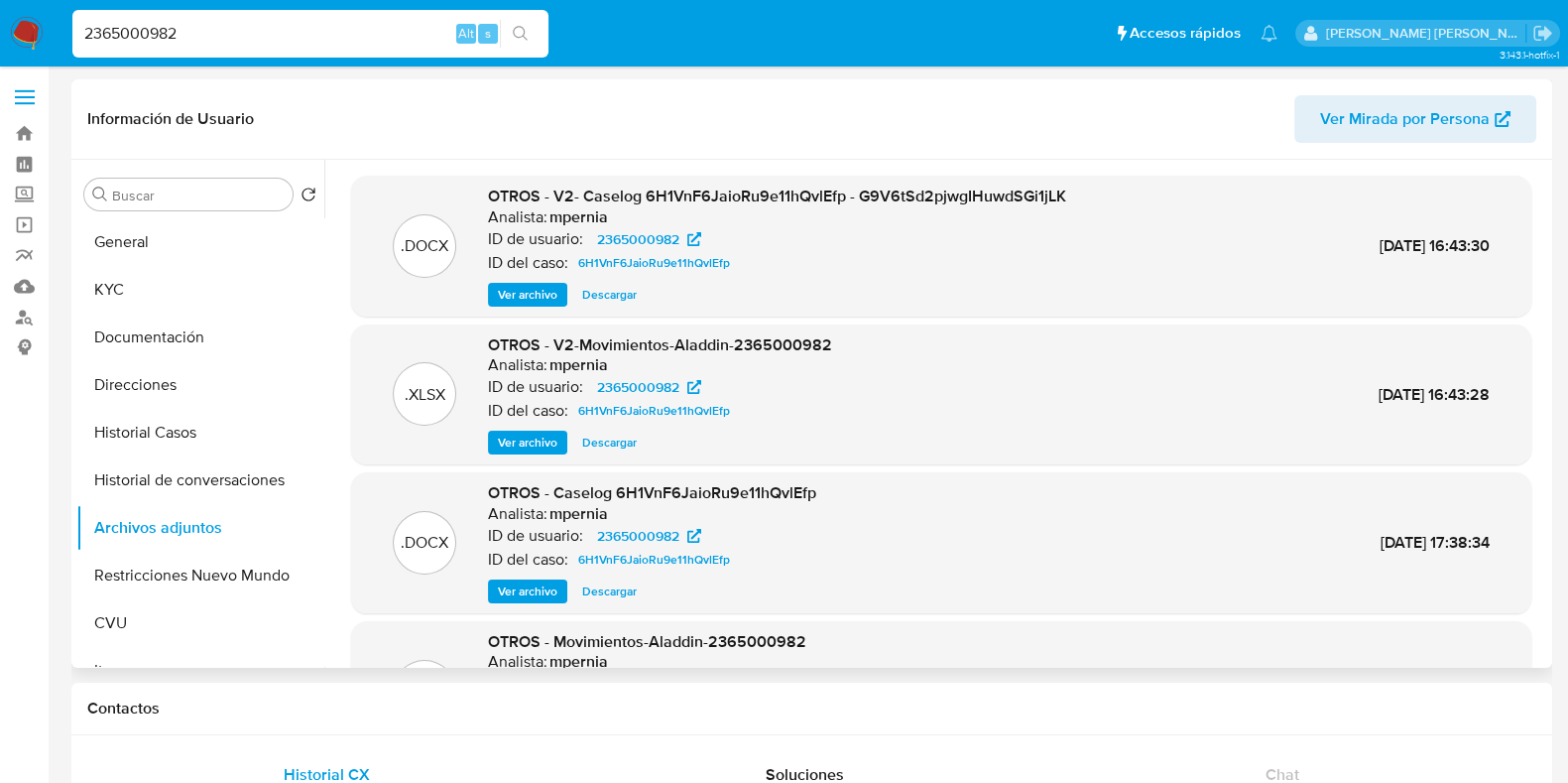 click on "Ver archivo" at bounding box center [528, 295] 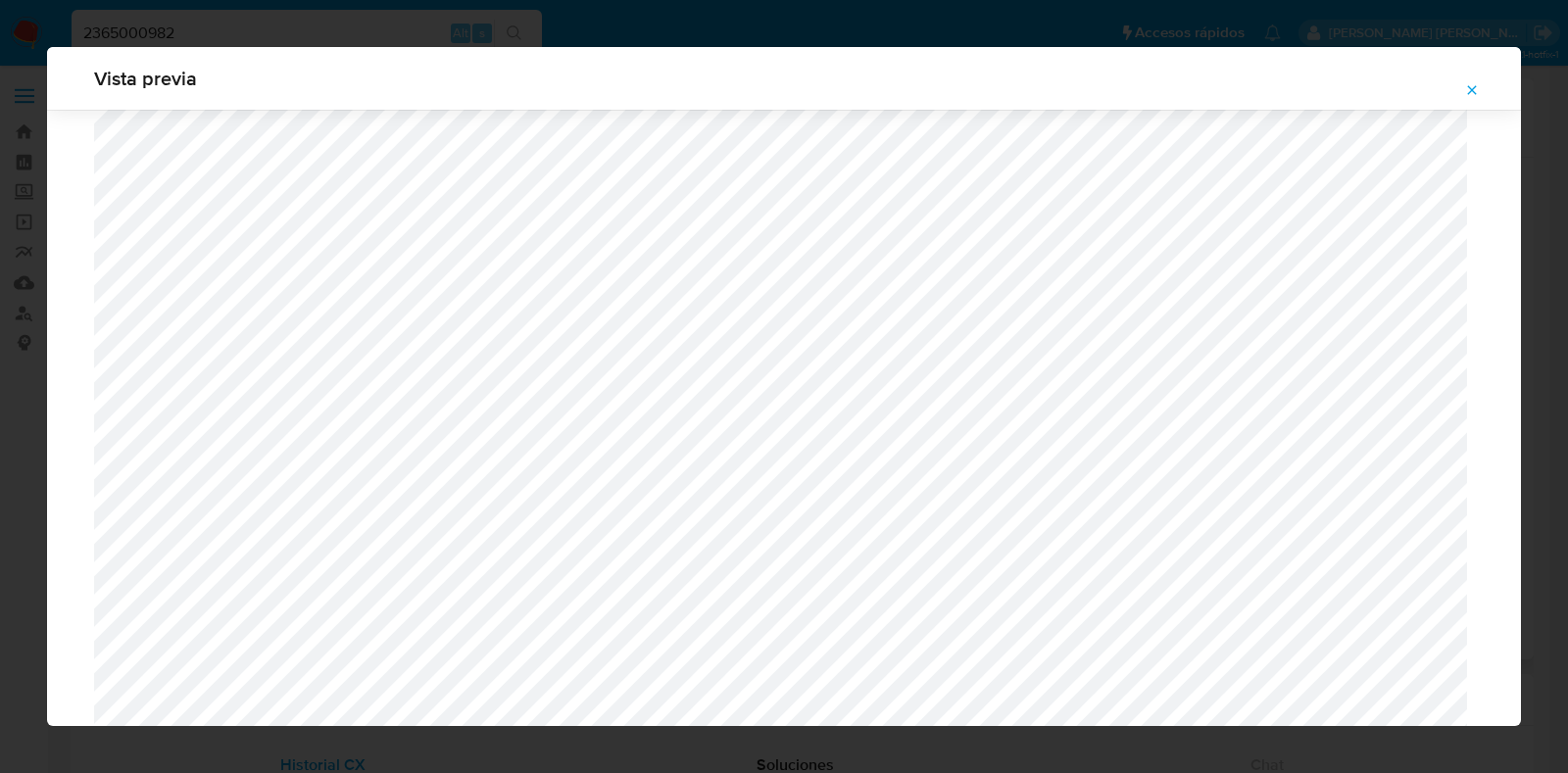 scroll, scrollTop: 837, scrollLeft: 0, axis: vertical 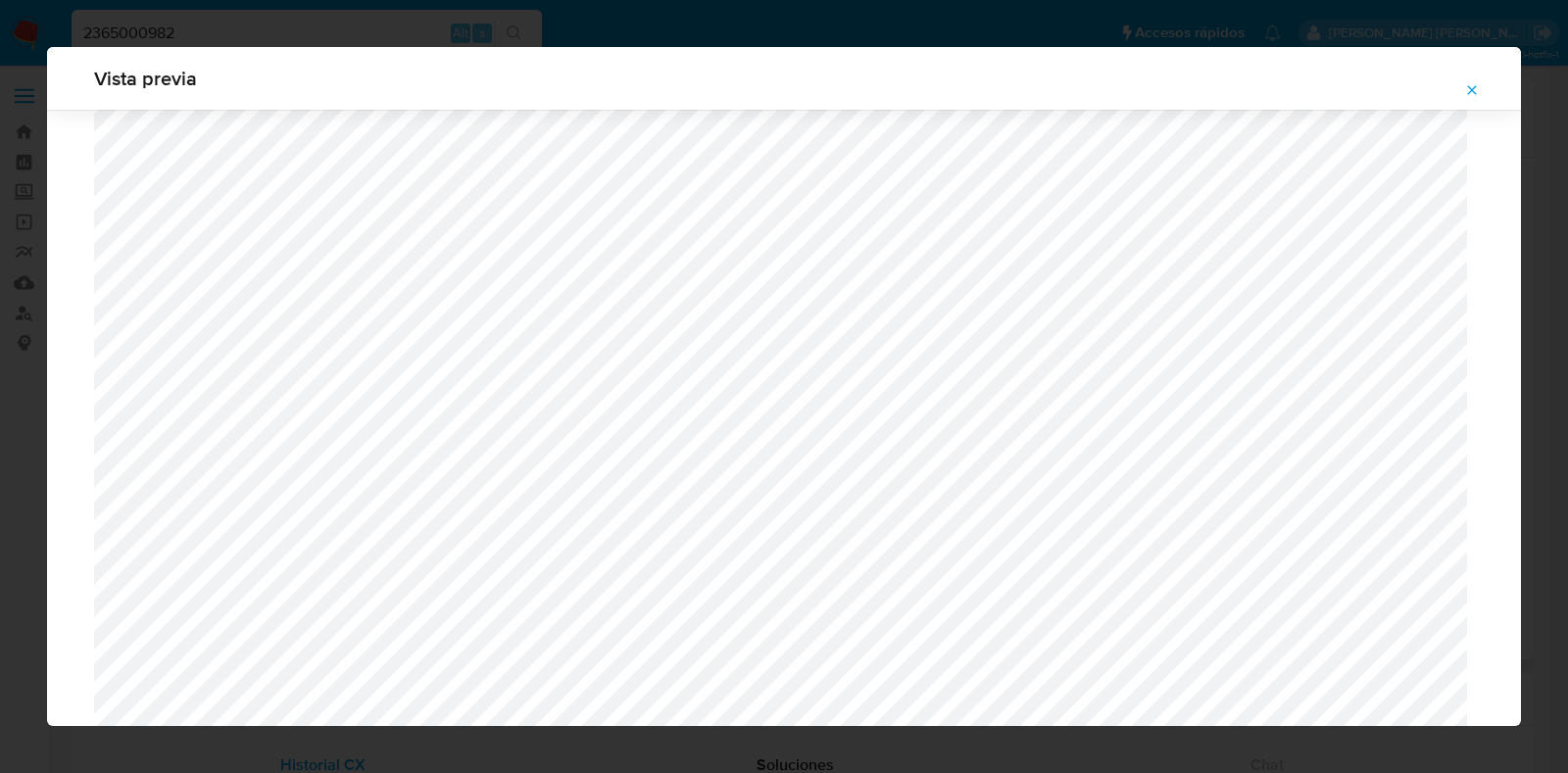 click at bounding box center (1472, 90) 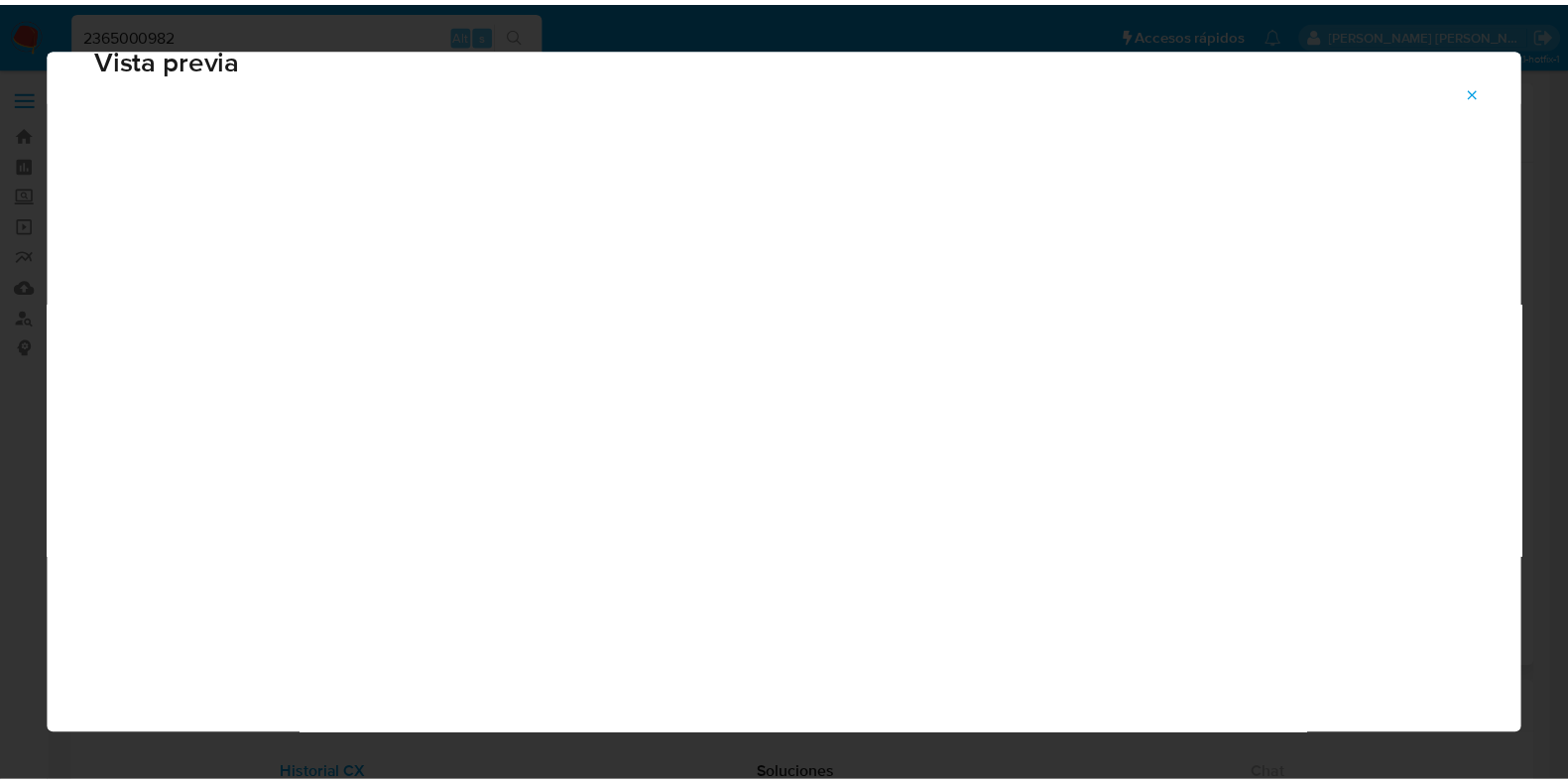 scroll, scrollTop: 50, scrollLeft: 0, axis: vertical 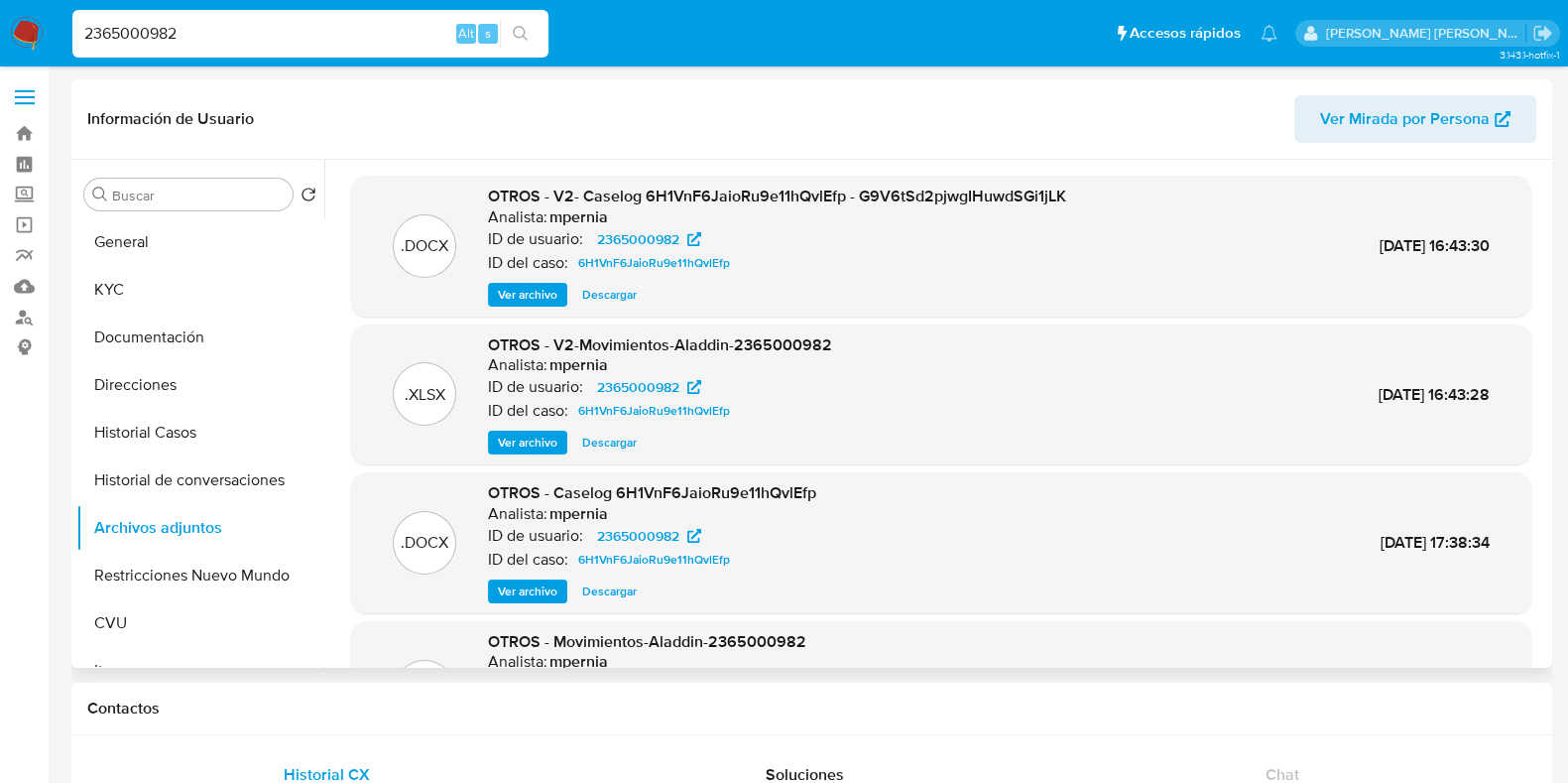 click on "2365000982" at bounding box center (310, 34) 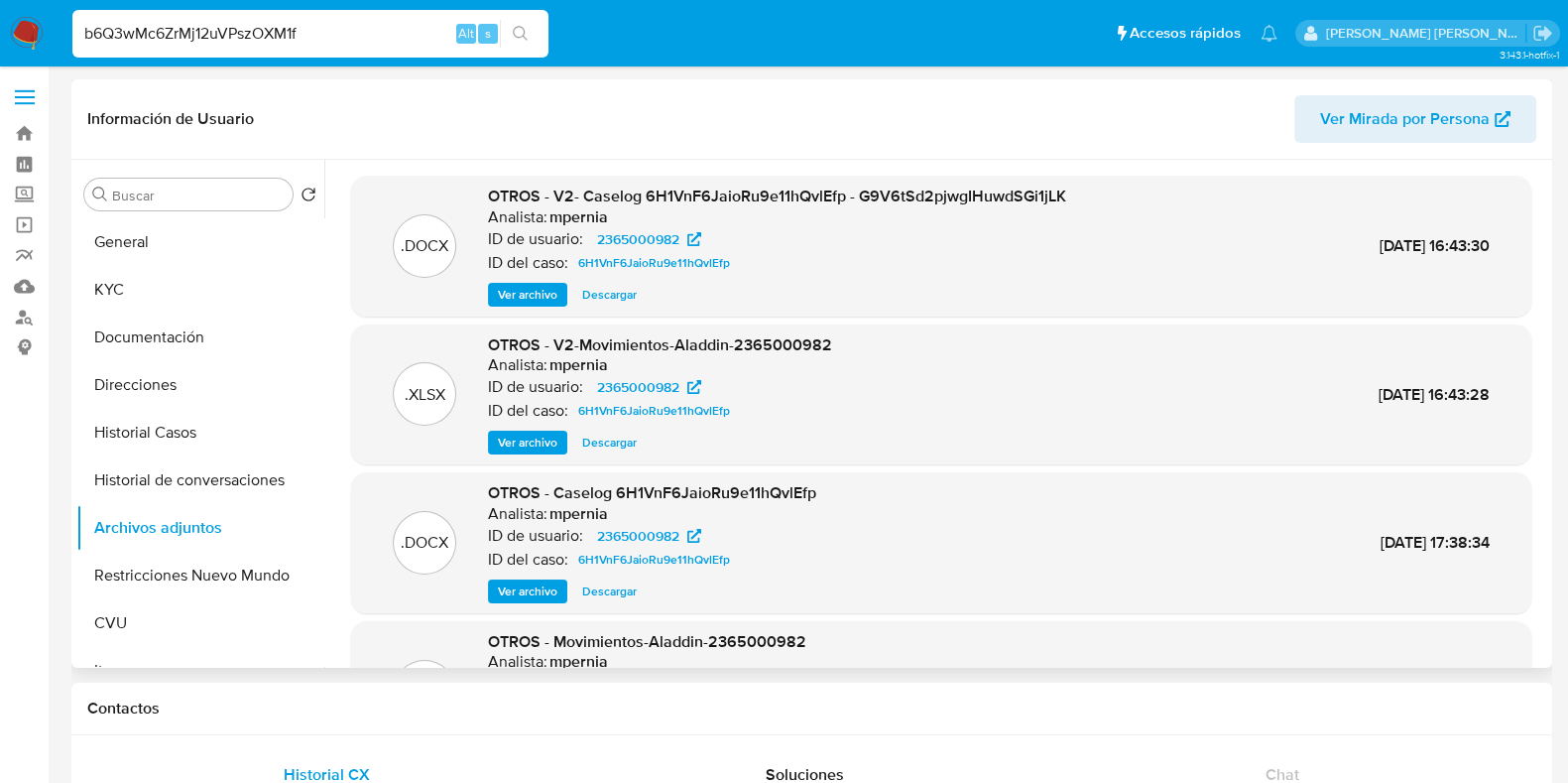 type on "b6Q3wMc6ZrMj12uVPszOXM1f" 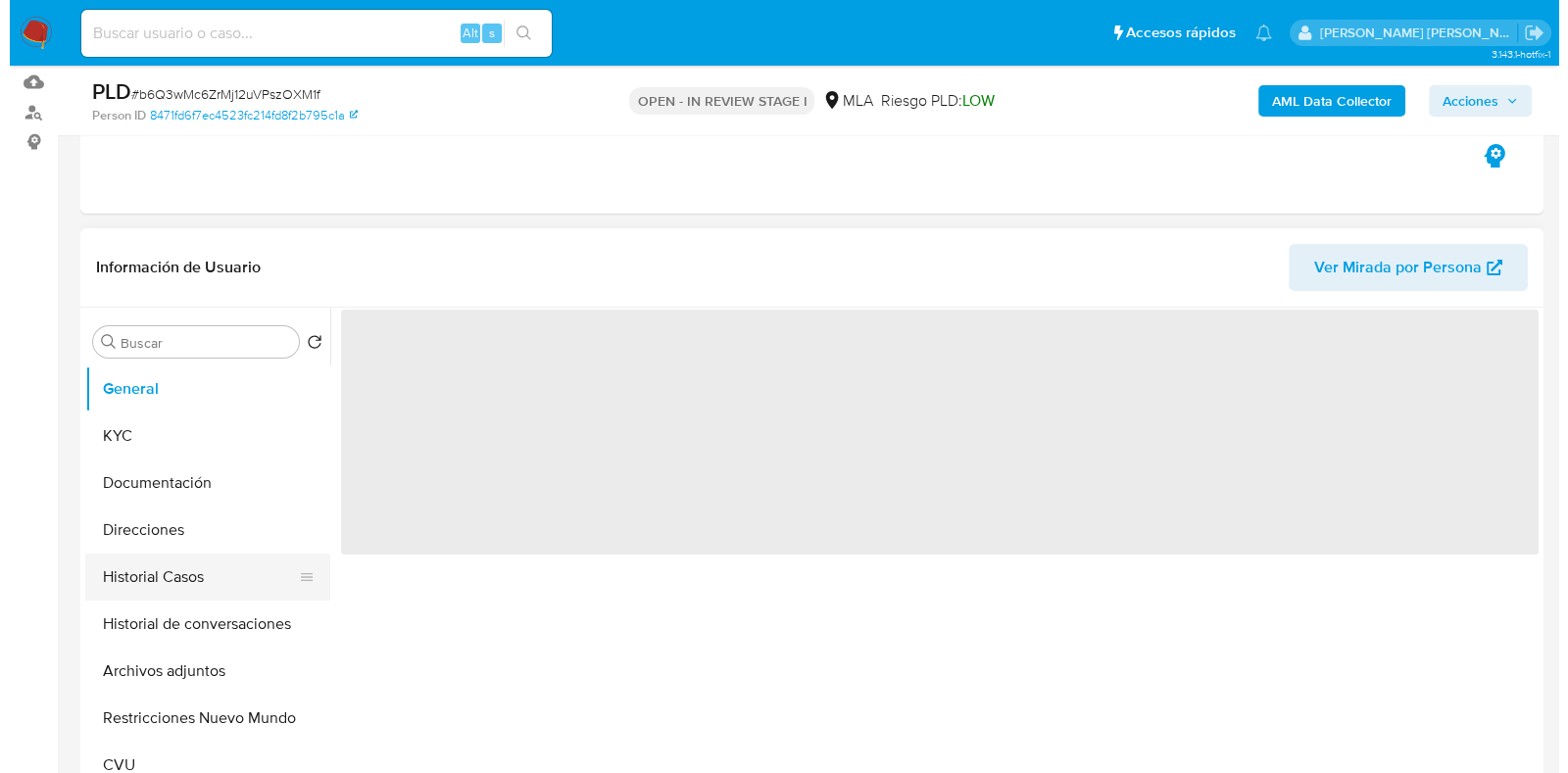 scroll, scrollTop: 367, scrollLeft: 0, axis: vertical 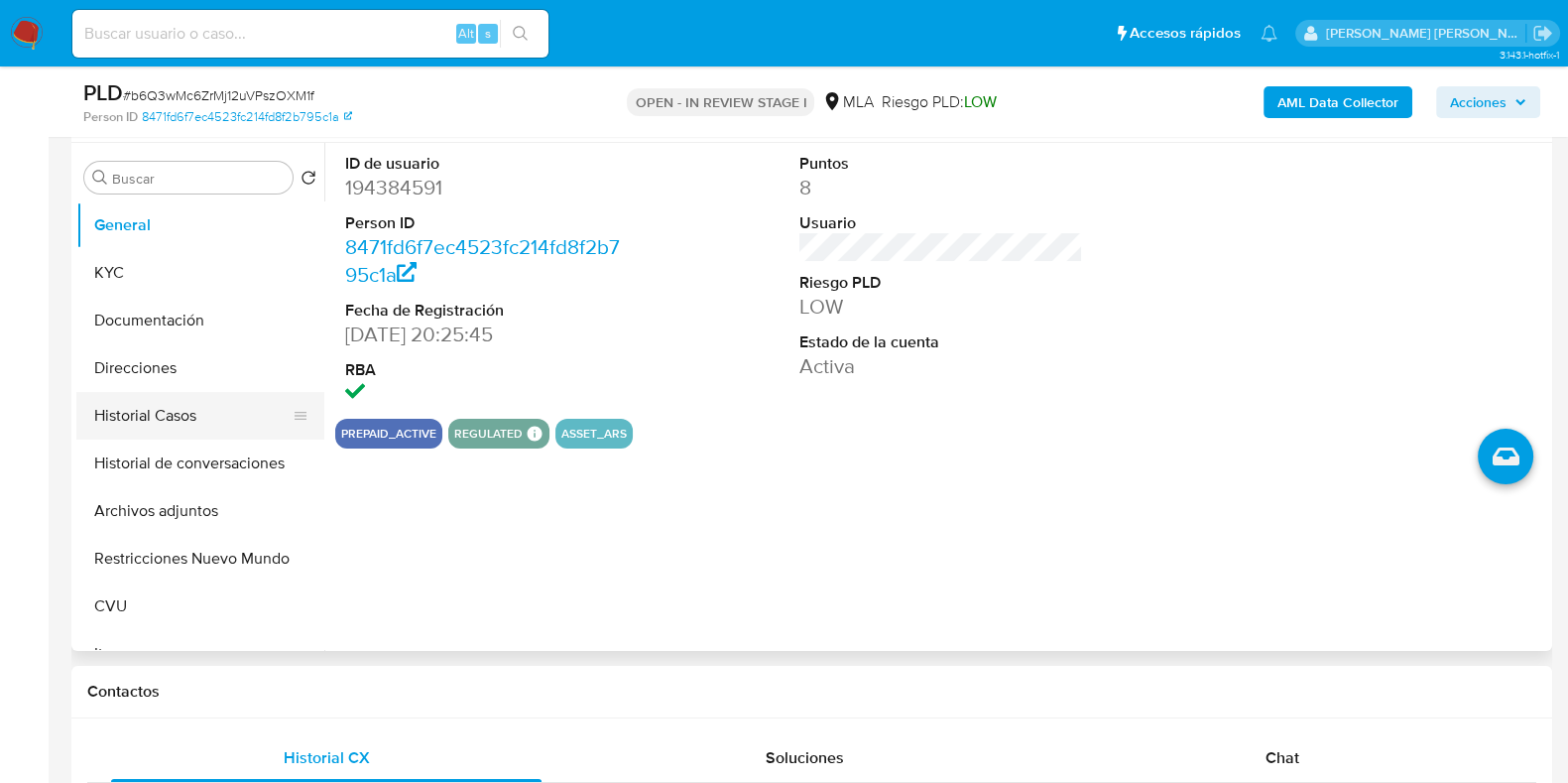 click on "Historial Casos" at bounding box center (192, 416) 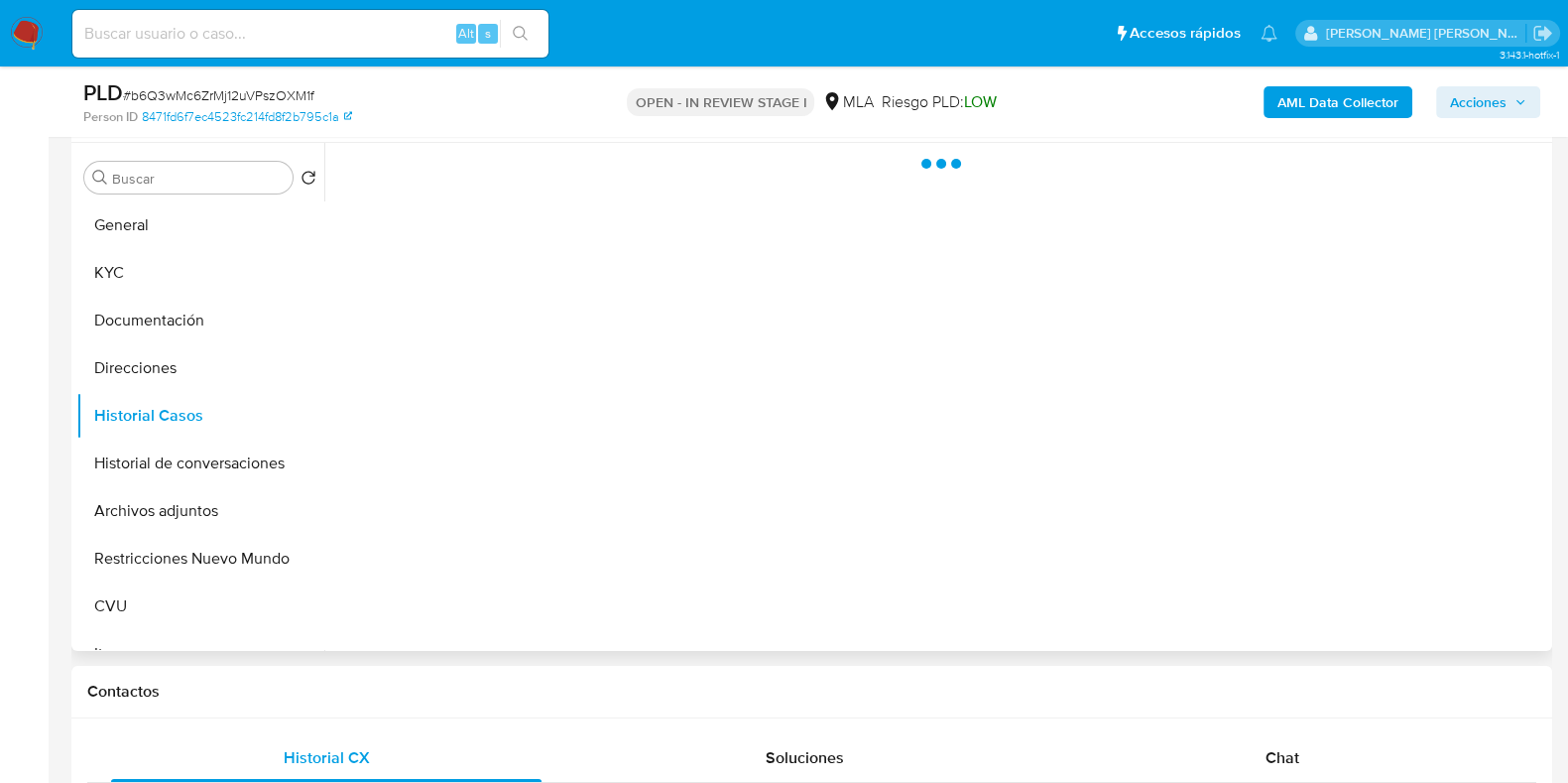 select on "10" 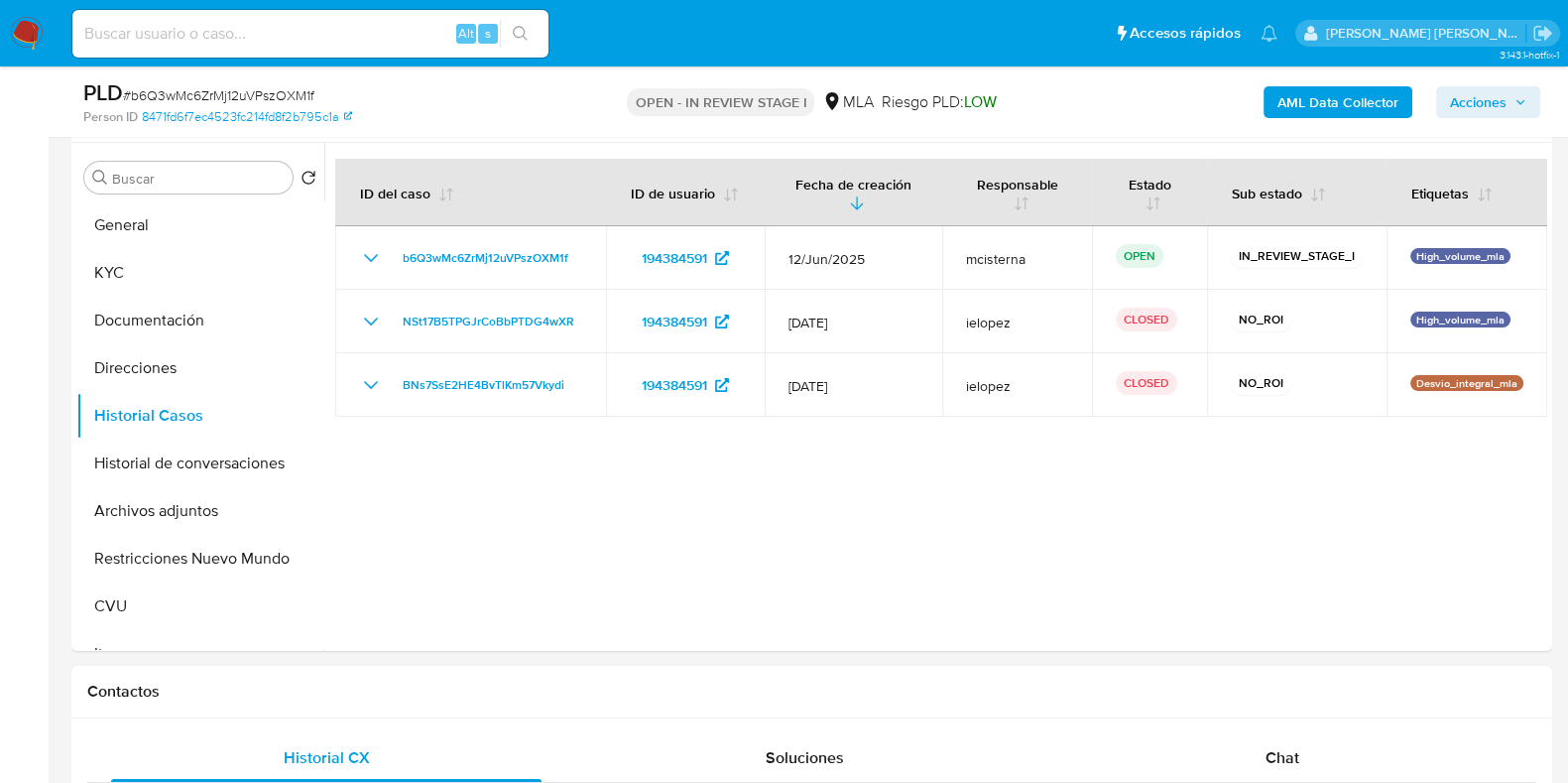click on "Bandeja Tablero Screening Búsqueda en Listas Watchlist Herramientas Operaciones masivas Reportes Mulan Buscador de personas Consolidado" at bounding box center [24, 1306] 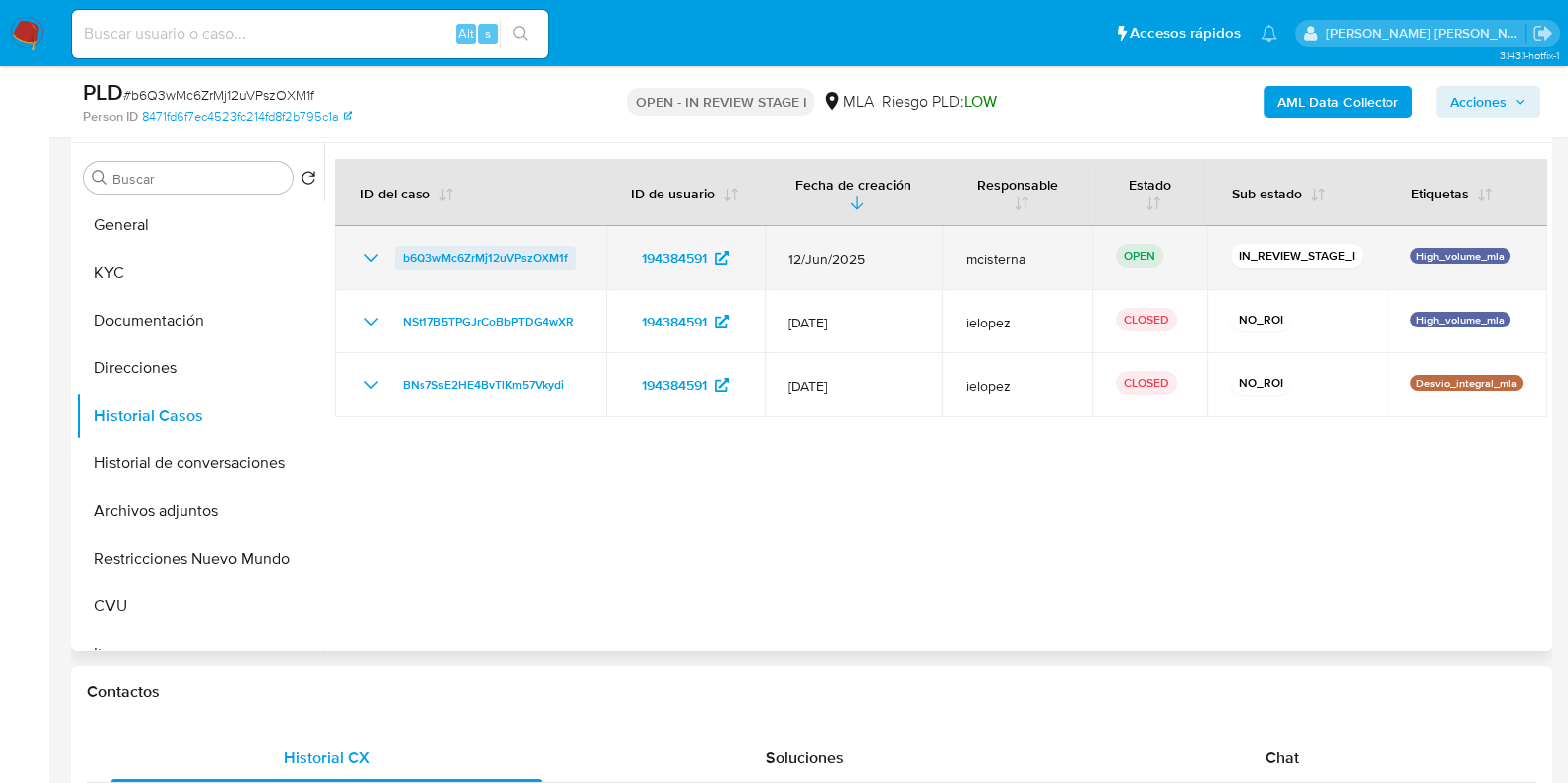 drag, startPoint x: 582, startPoint y: 254, endPoint x: 398, endPoint y: 261, distance: 184.1331 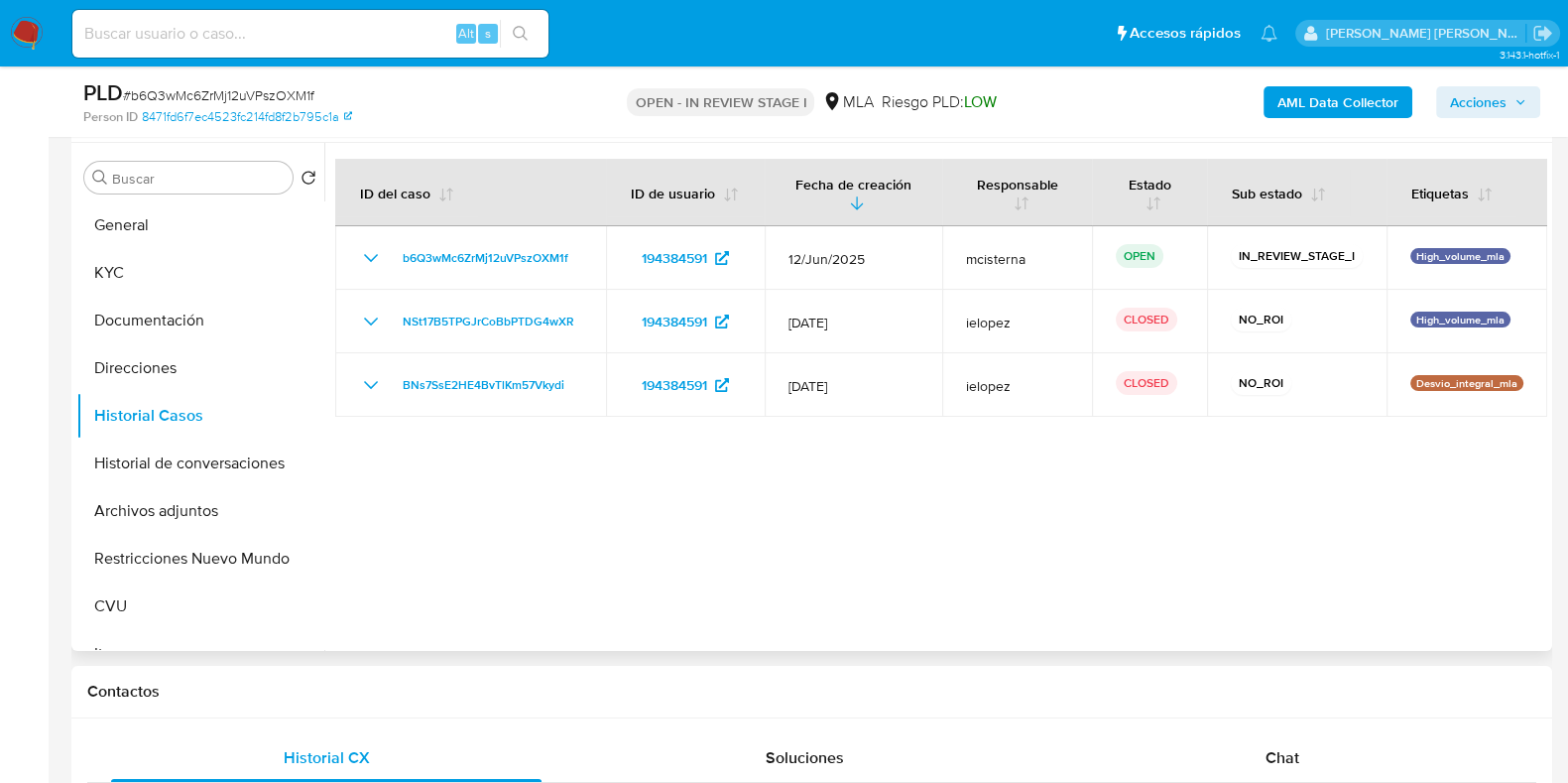 click at bounding box center (935, 397) 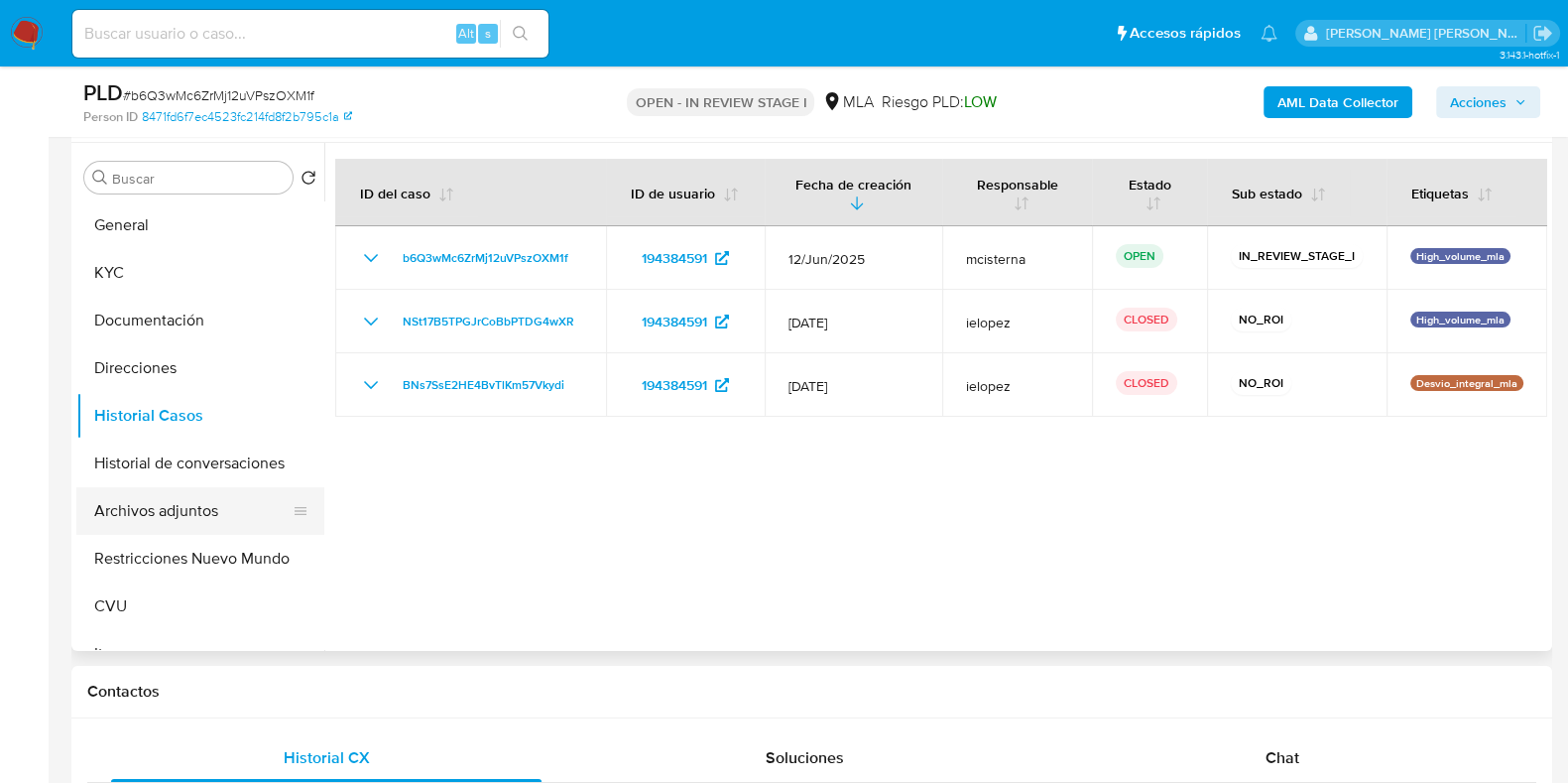 click on "Archivos adjuntos" at bounding box center [192, 511] 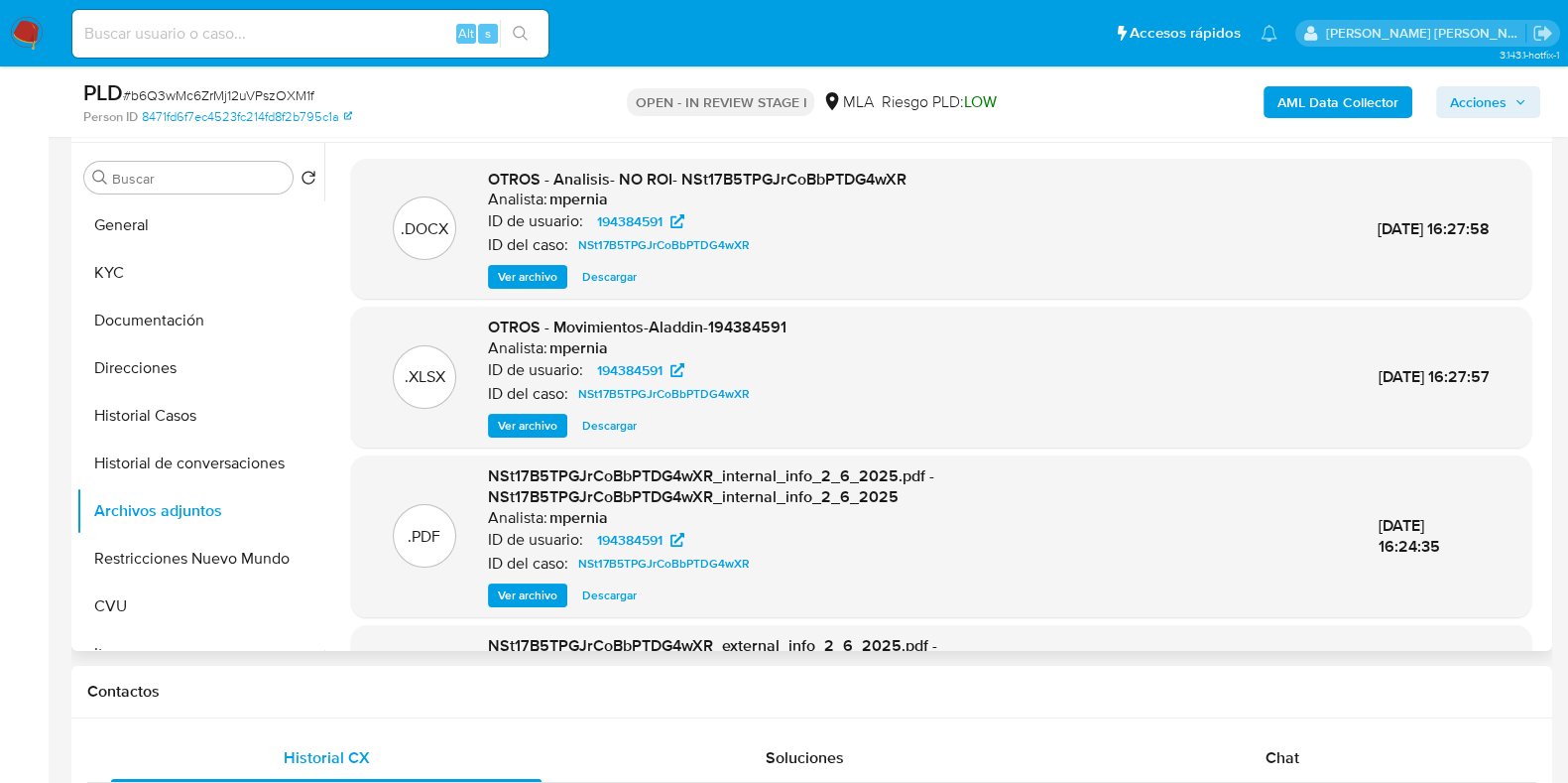 click on "Ver archivo" at bounding box center (528, 277) 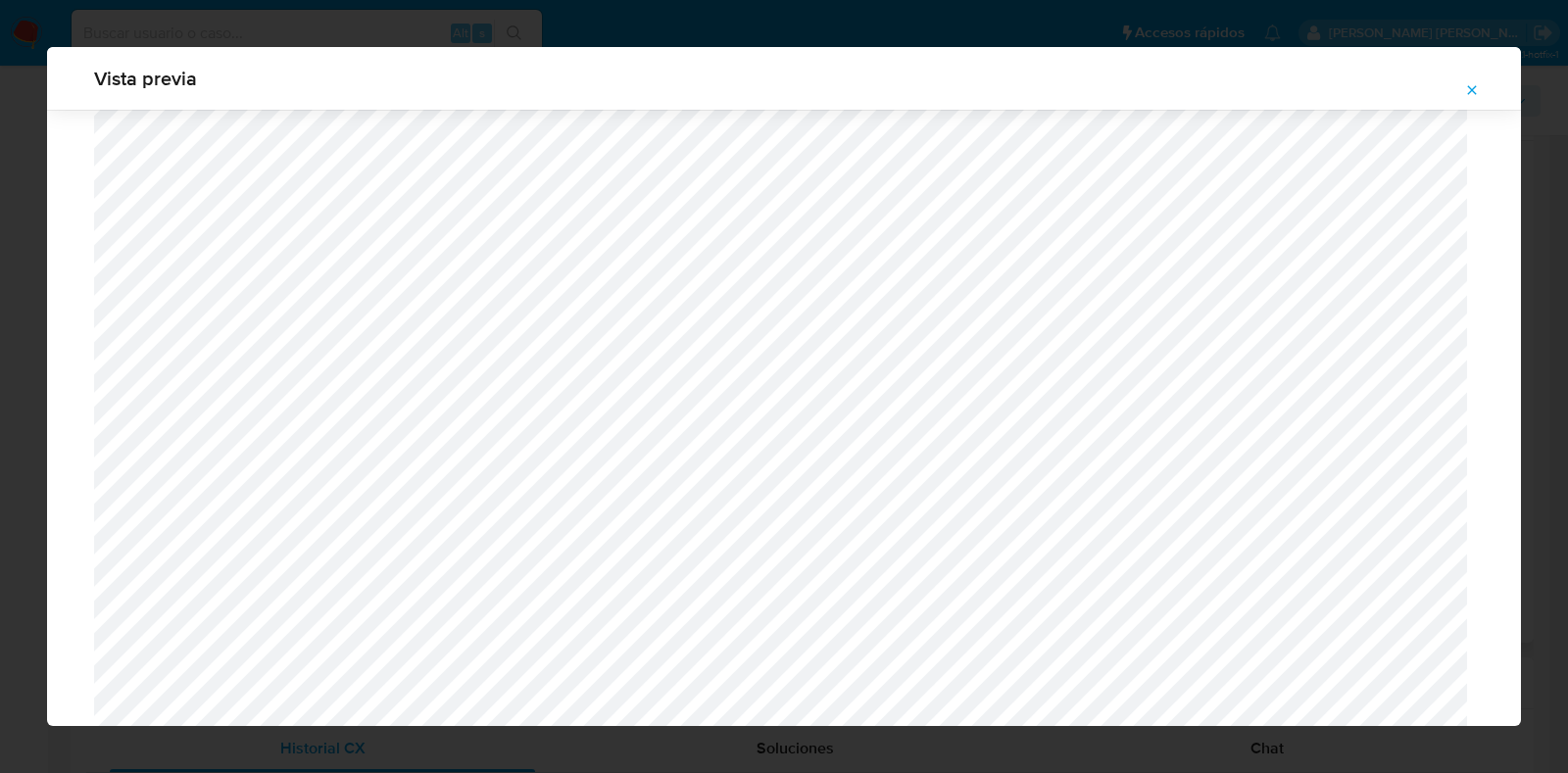 scroll, scrollTop: 450, scrollLeft: 0, axis: vertical 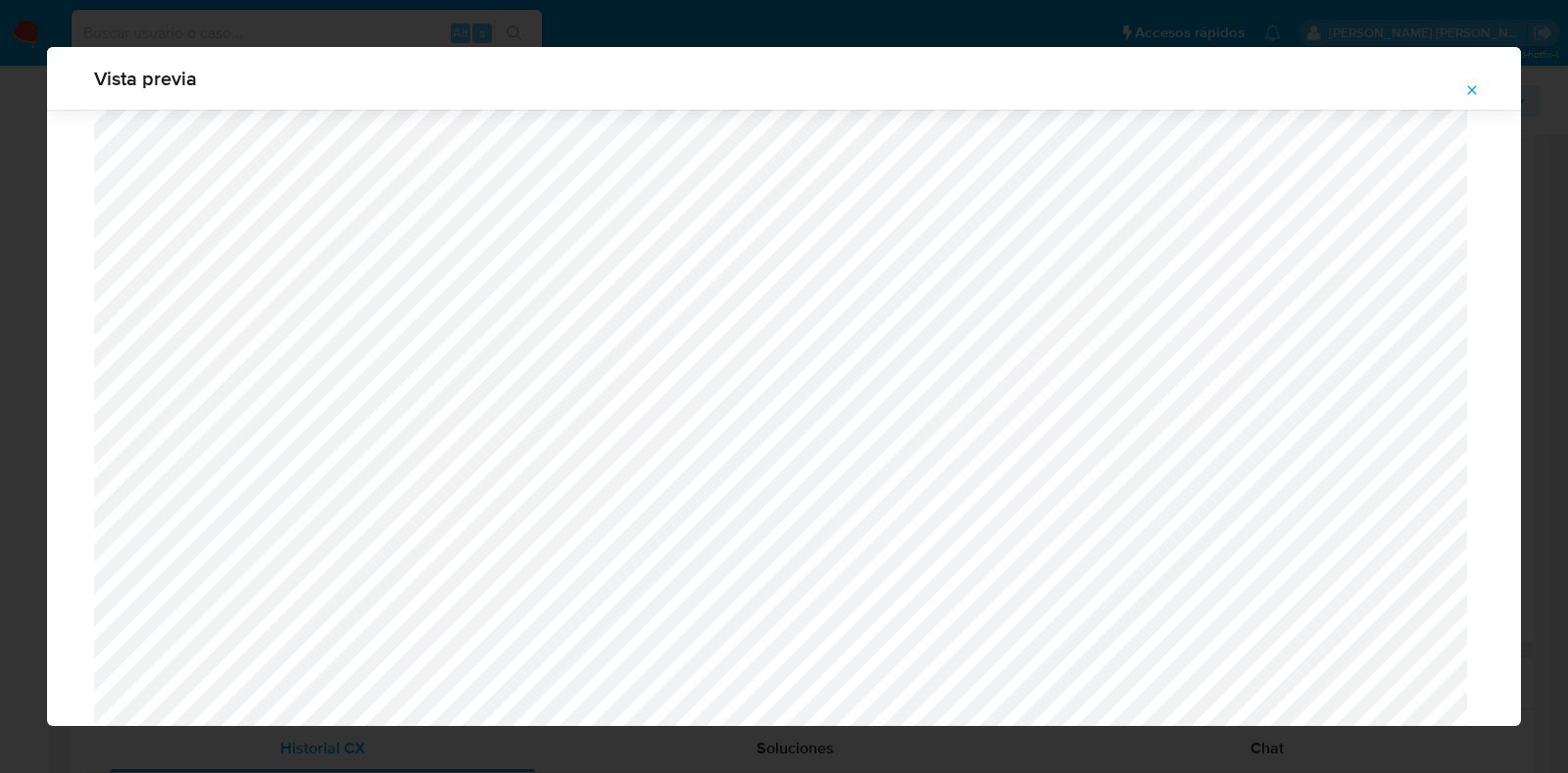 click at bounding box center (1472, 90) 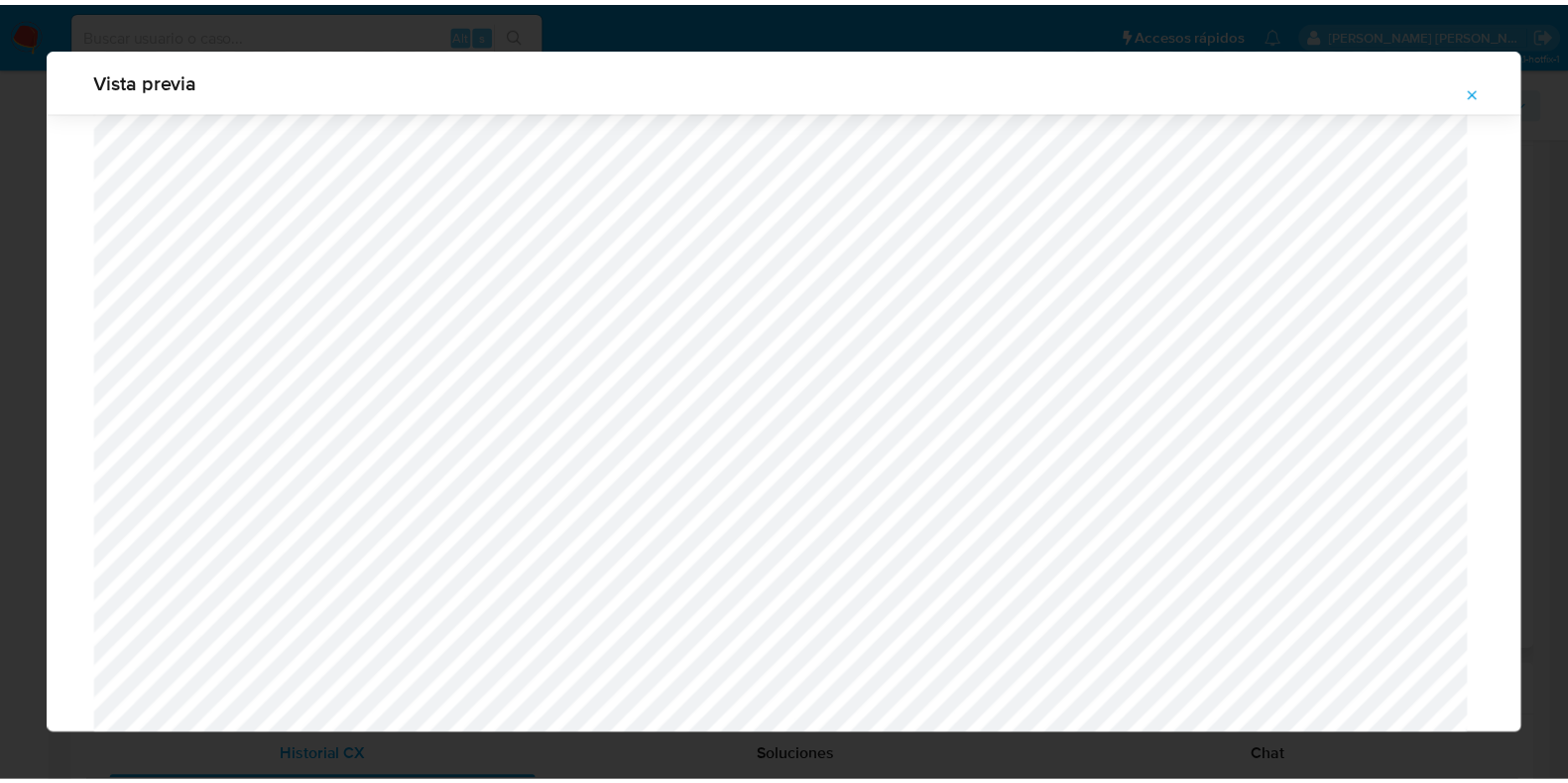 scroll, scrollTop: 50, scrollLeft: 0, axis: vertical 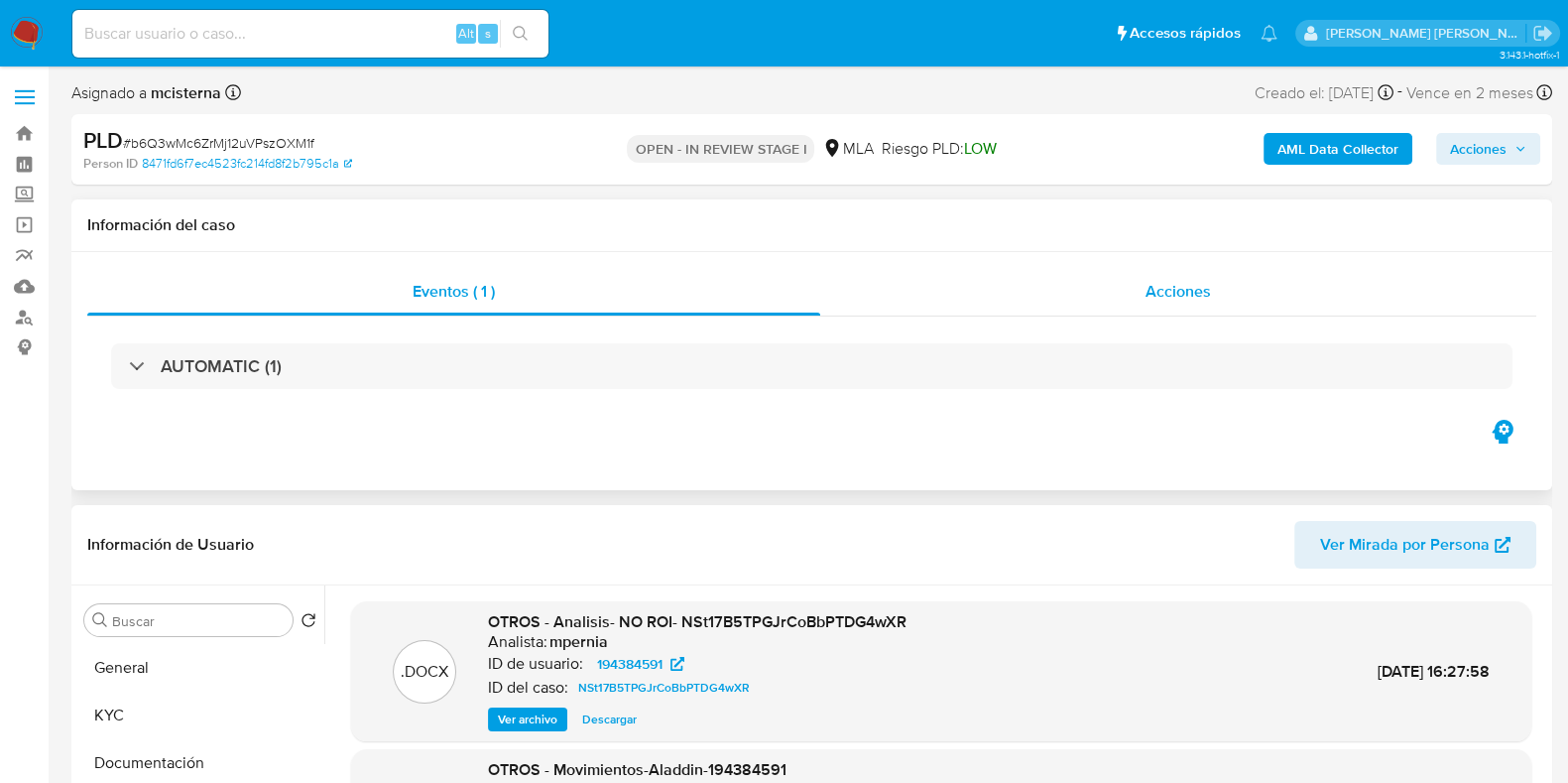 click on "Acciones" at bounding box center [1178, 291] 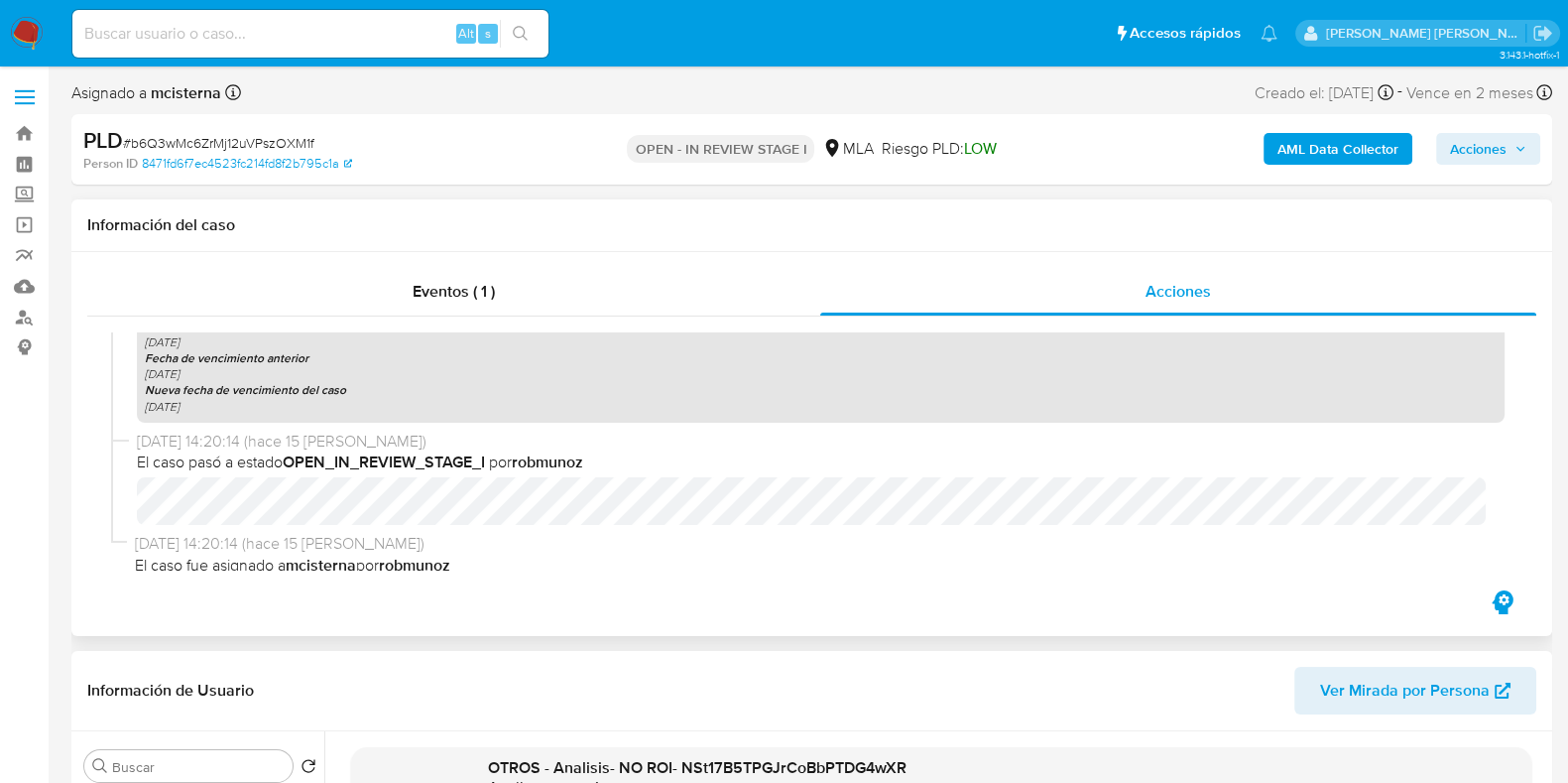 scroll, scrollTop: 885, scrollLeft: 0, axis: vertical 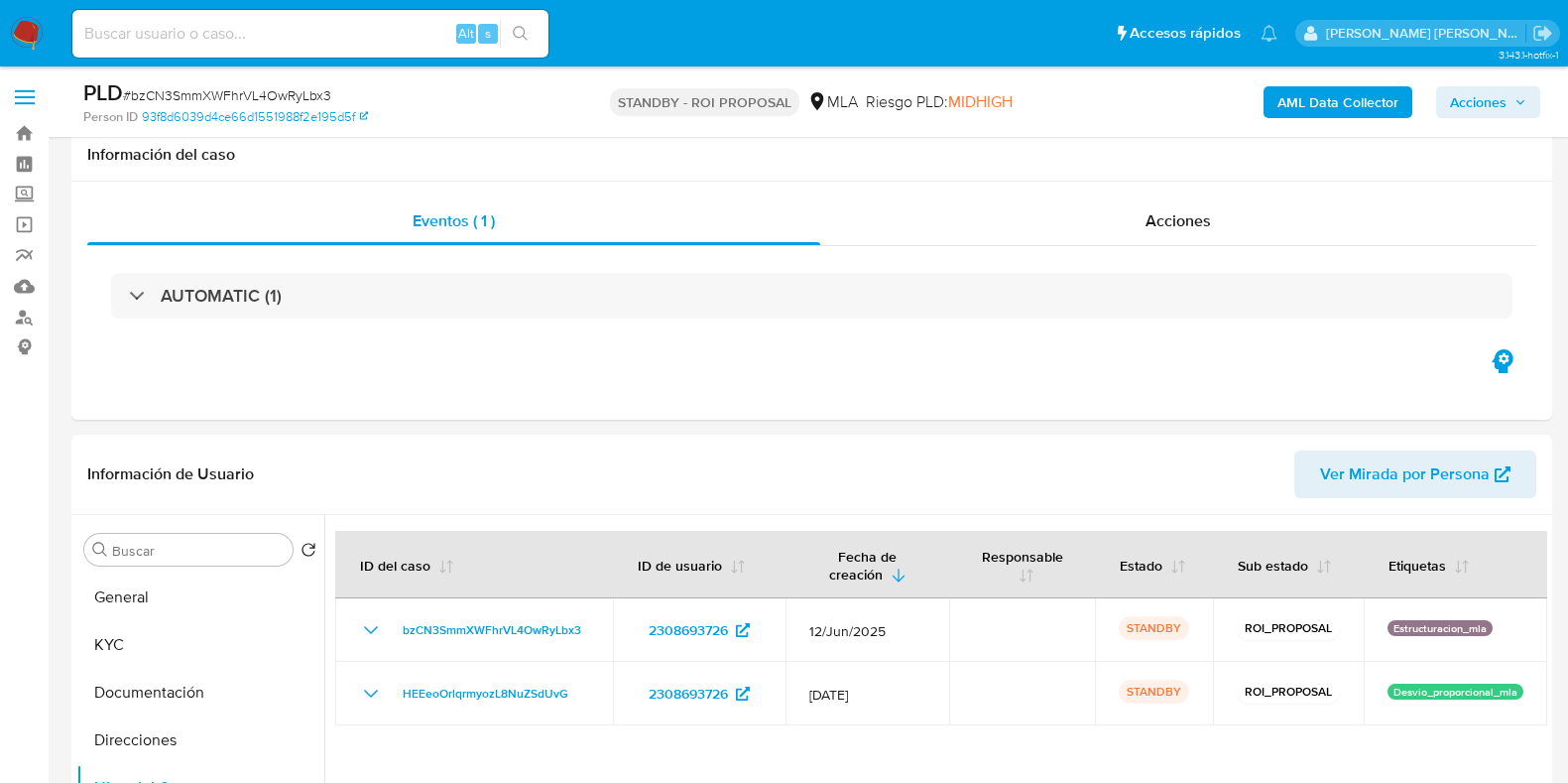 select on "10" 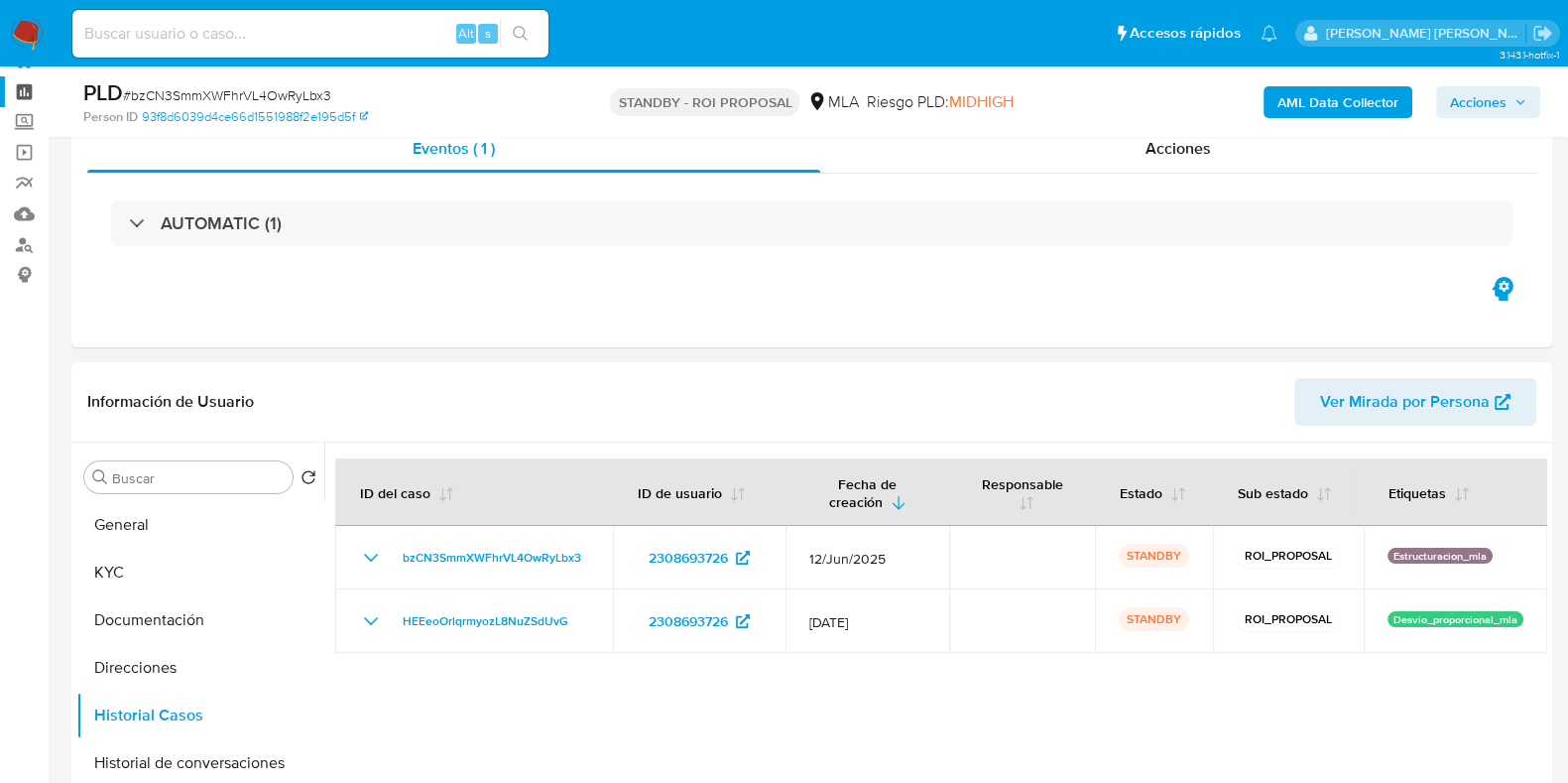 scroll, scrollTop: 0, scrollLeft: 0, axis: both 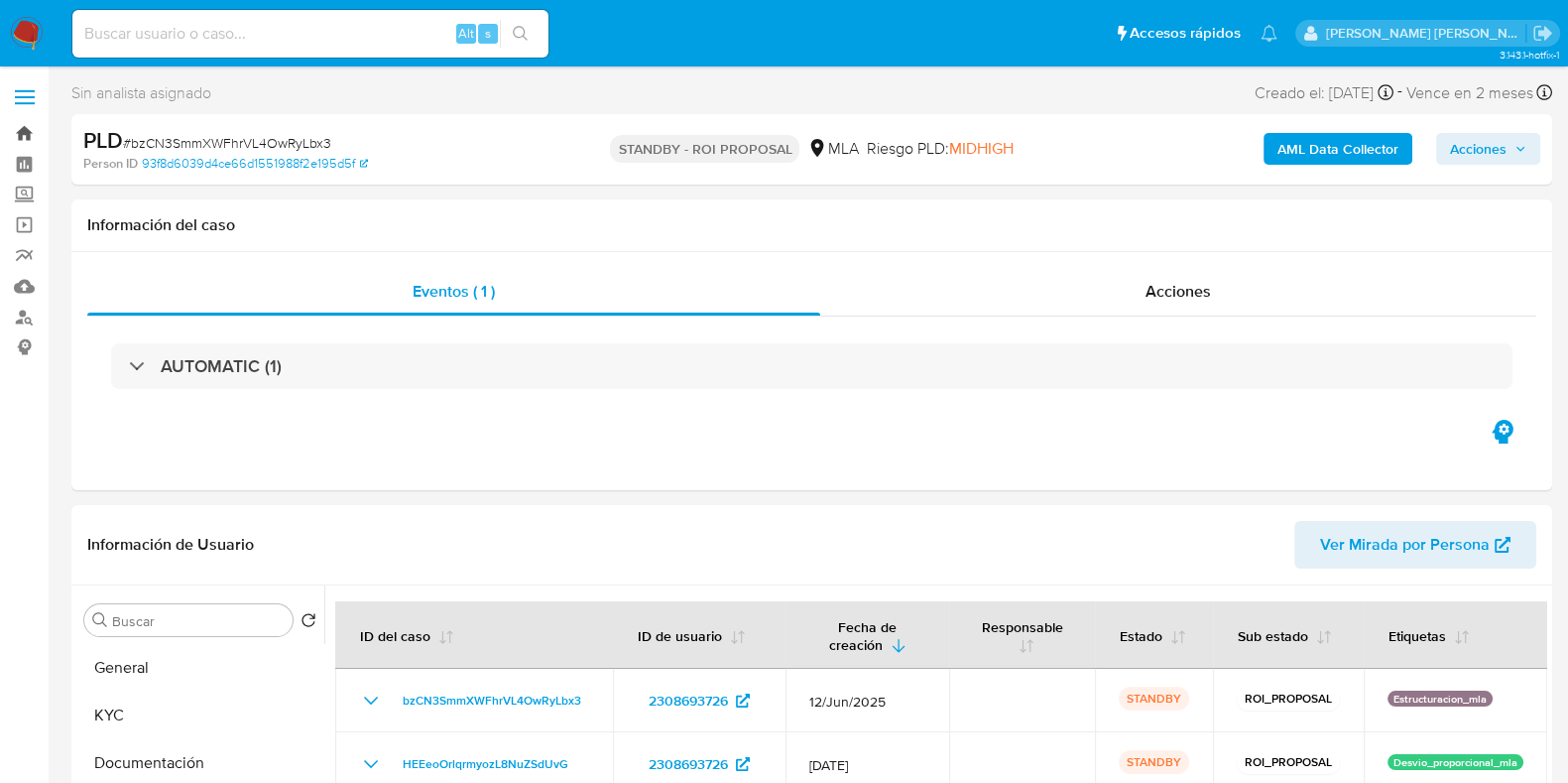 click on "Bandeja" at bounding box center (118, 133) 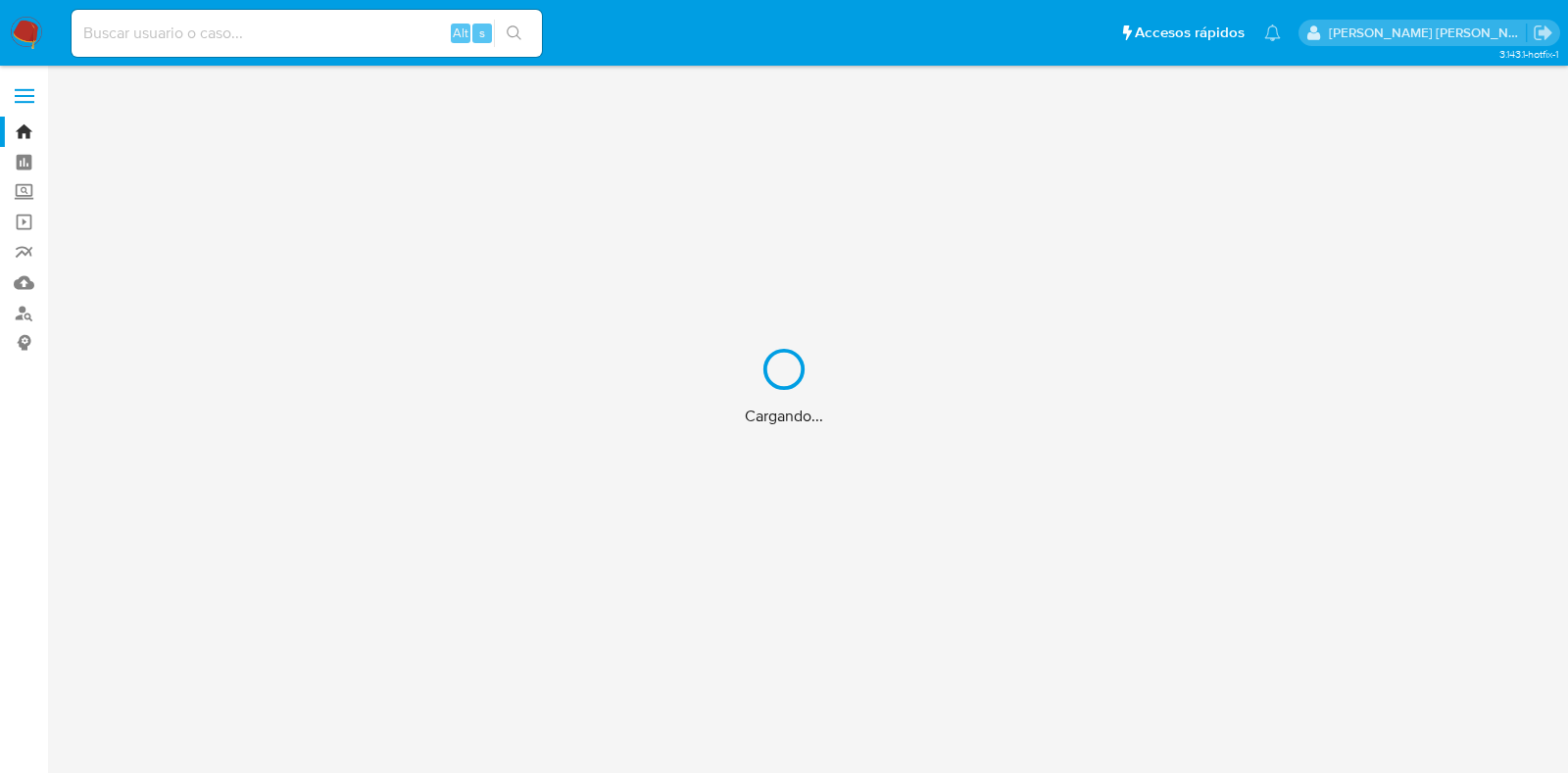 scroll, scrollTop: 0, scrollLeft: 0, axis: both 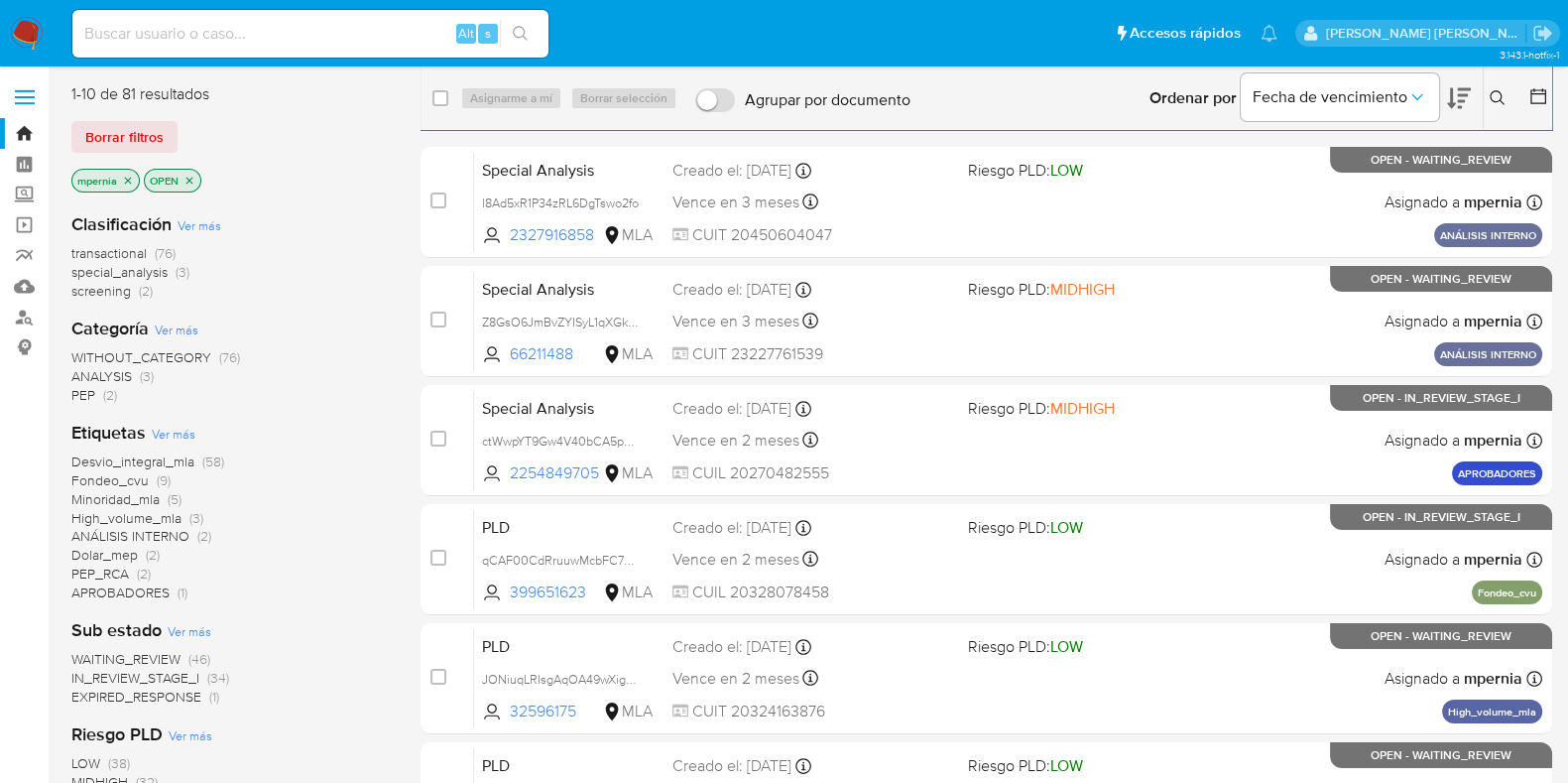 click on "mpernia" at bounding box center (105, 181) 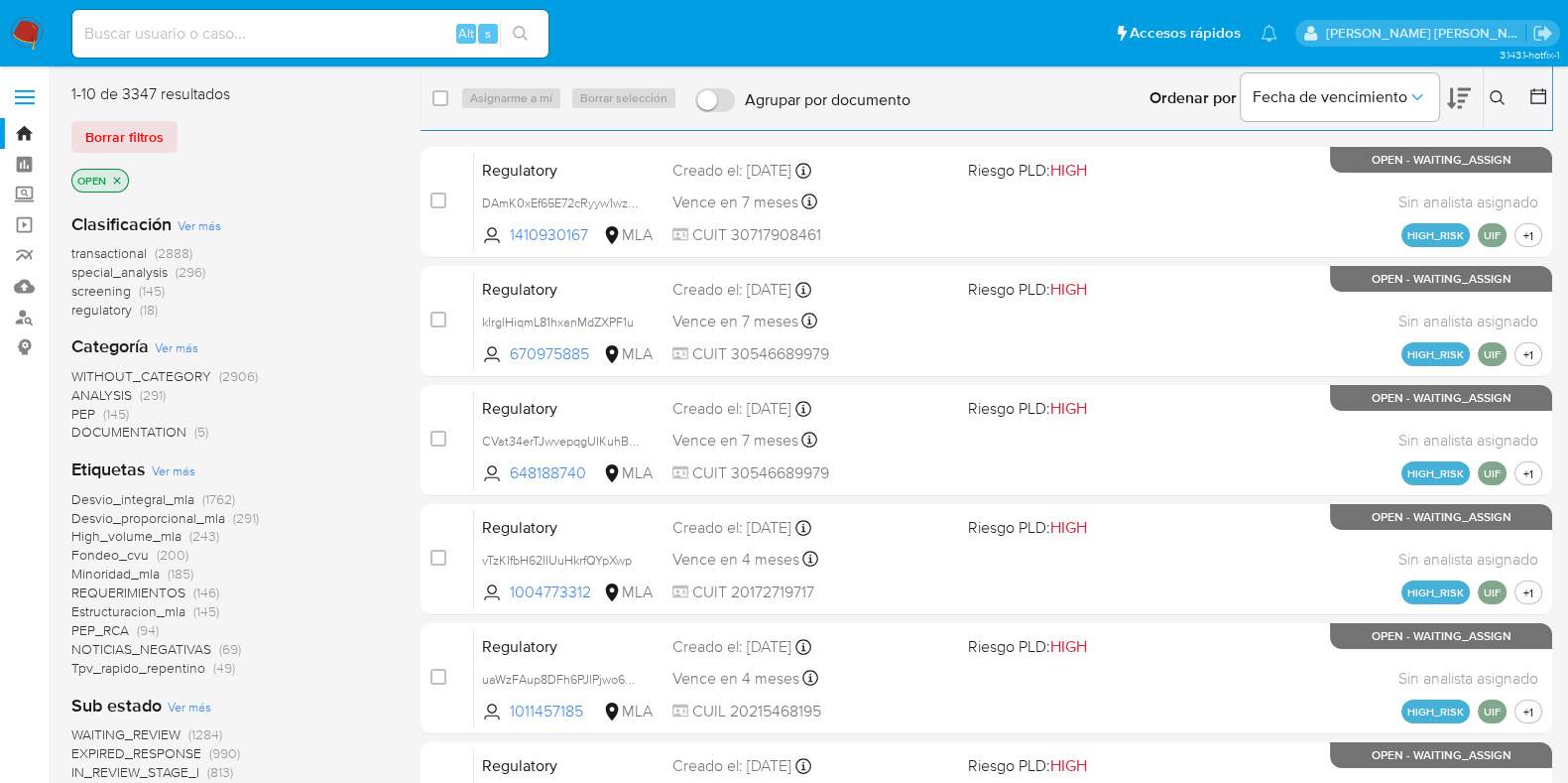 click 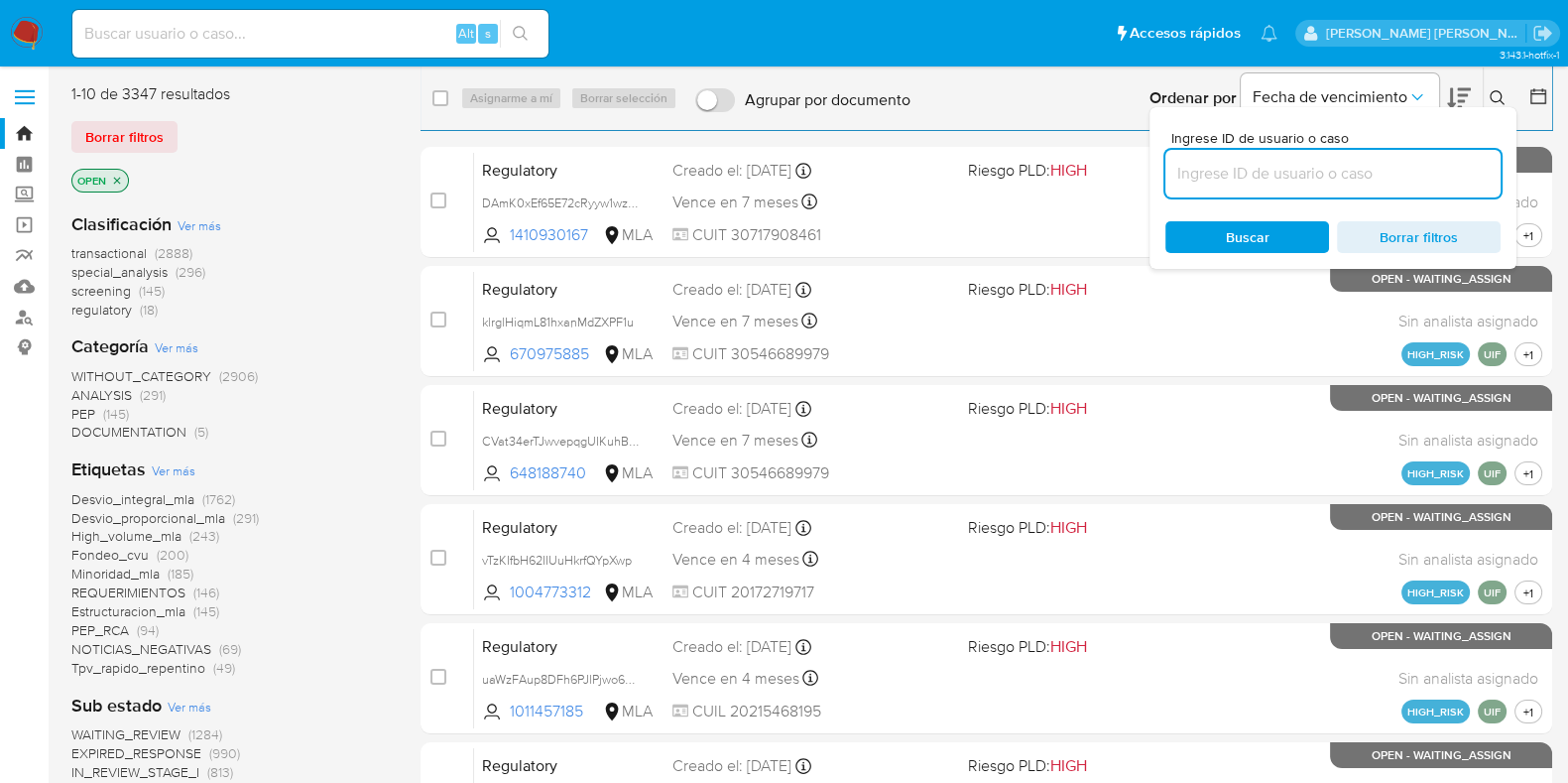 click at bounding box center (1333, 174) 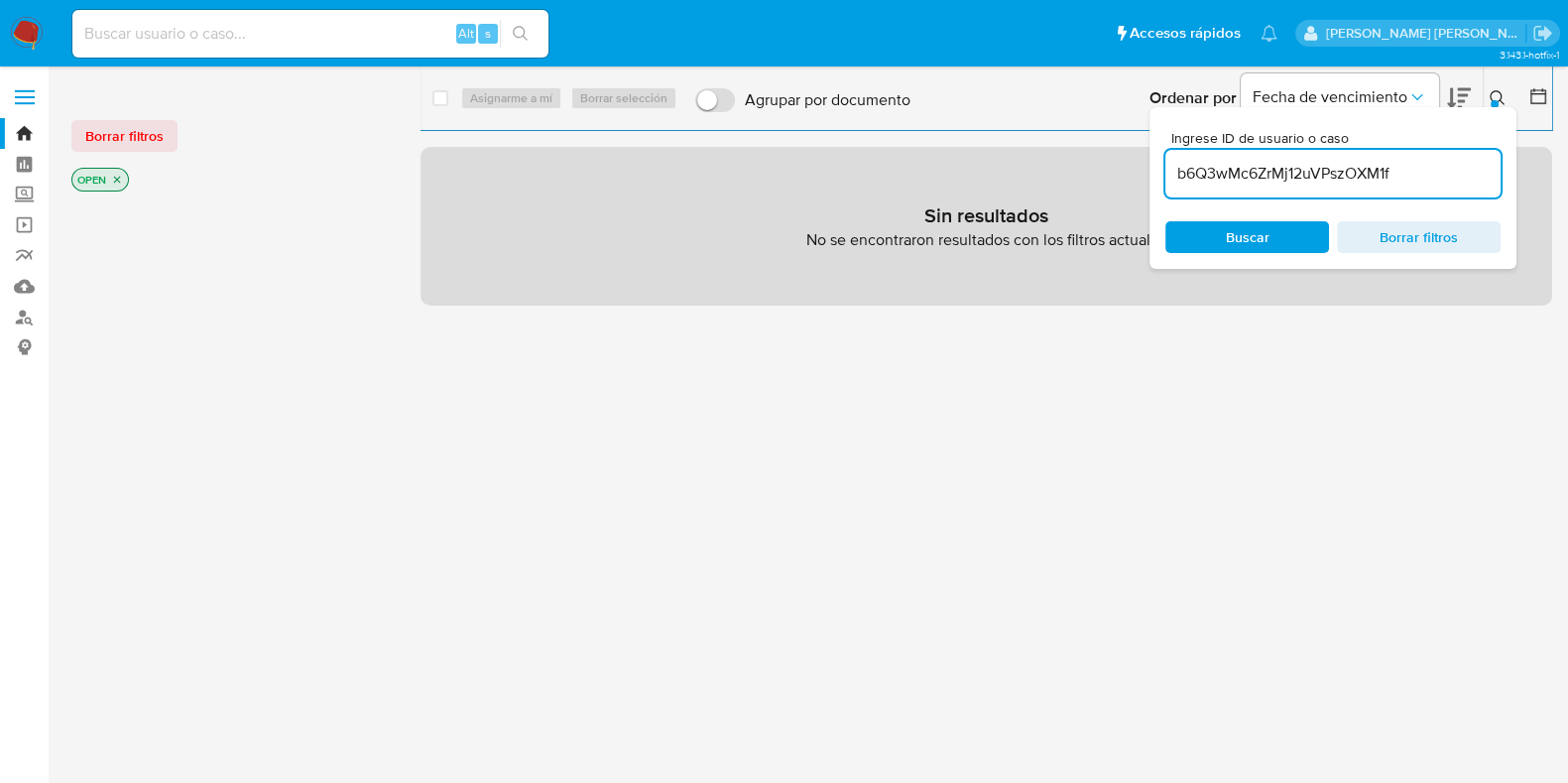 click on "b6Q3wMc6ZrMj12uVPszOXM1f" at bounding box center (1333, 174) 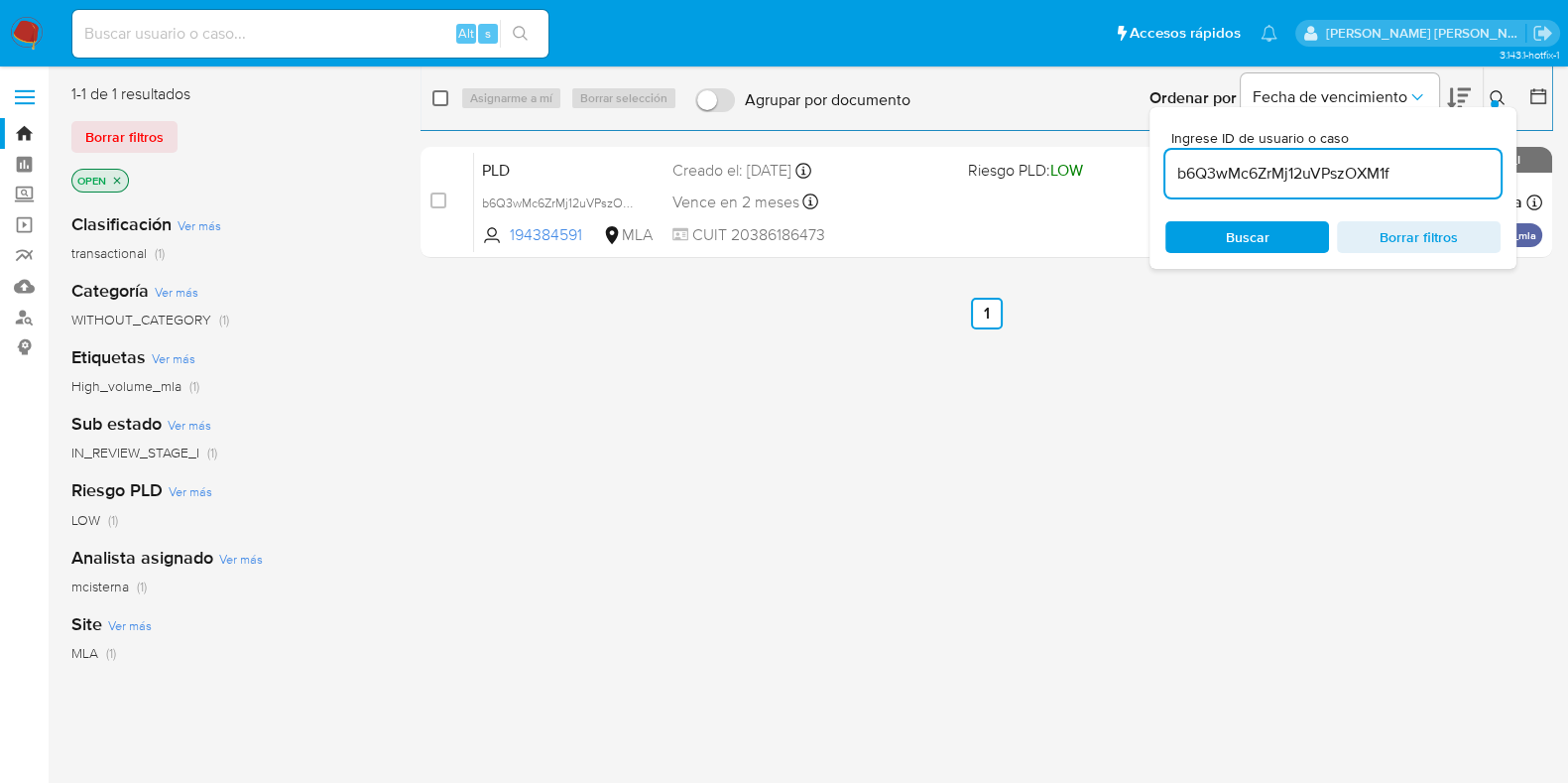 click at bounding box center (440, 98) 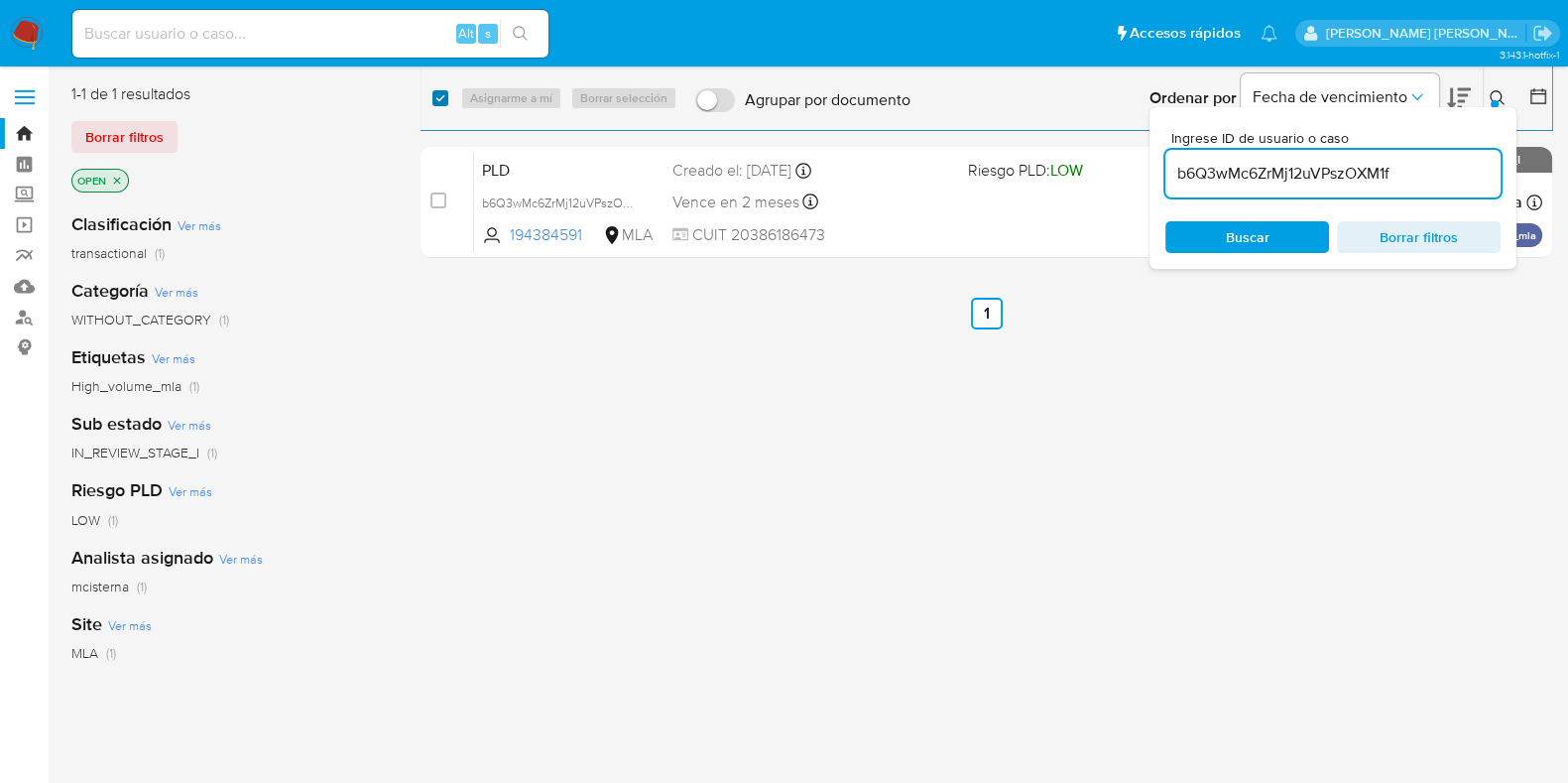 checkbox on "true" 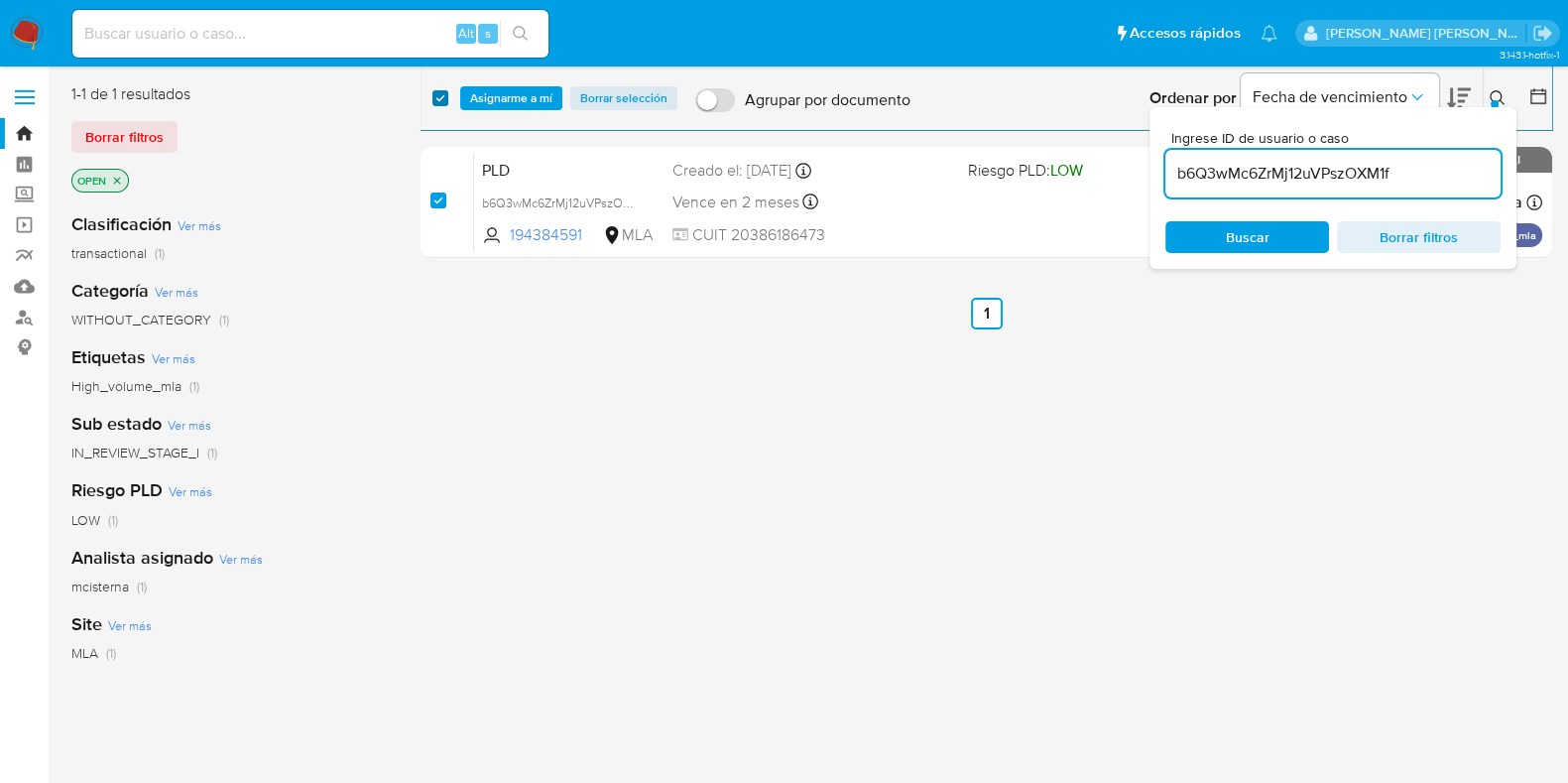 checkbox on "true" 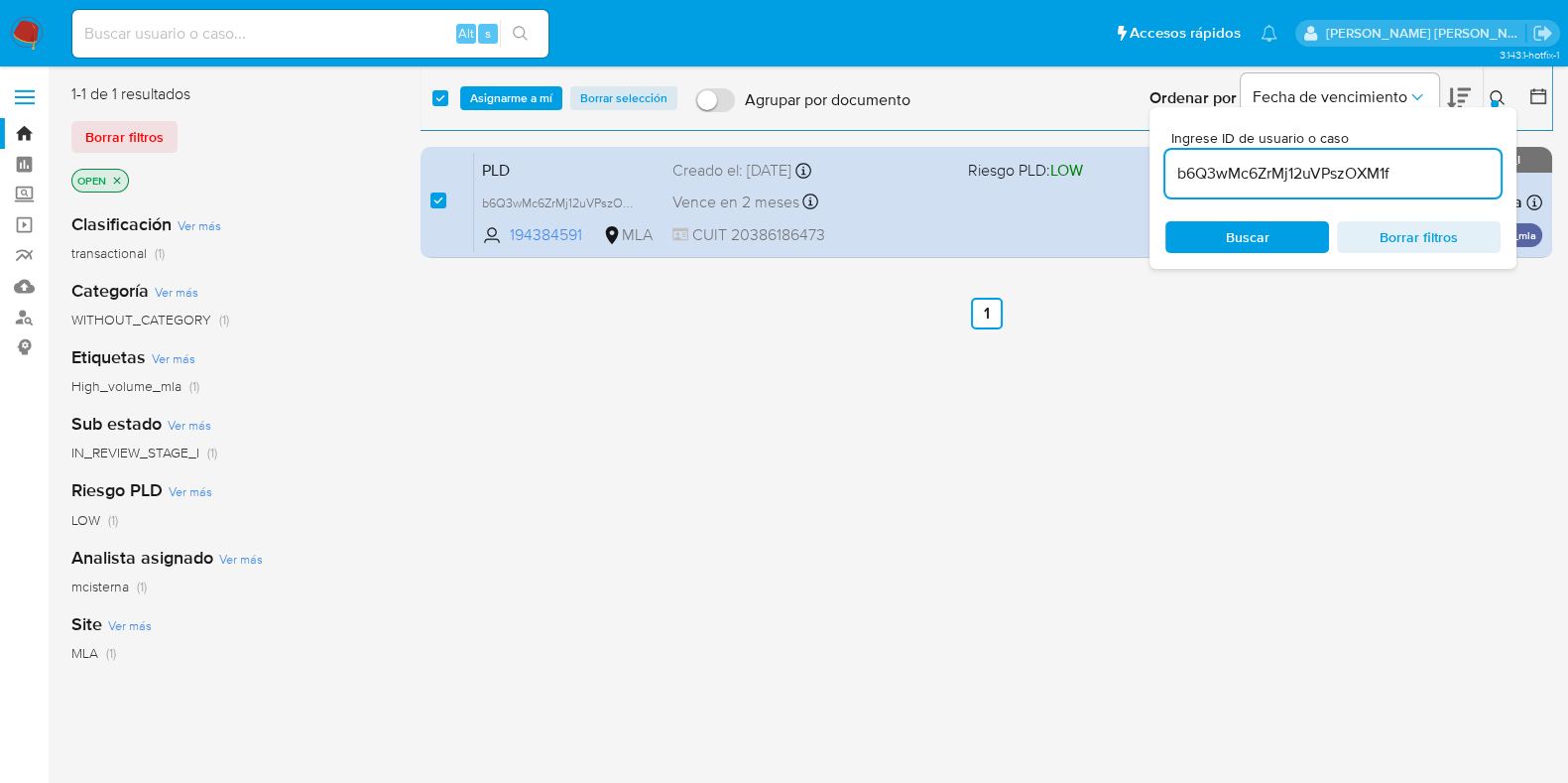 click on "select-all-cases-checkbox Asignarme a mí Borrar selección Agrupar por documento Ordenar por Fecha de vencimiento   No es posible ordenar los resultados mientras se encuentren agrupados. Ingrese ID de usuario o caso b6Q3wMc6ZrMj12uVPszOXM1f Buscar Borrar filtros" at bounding box center [986, 98] 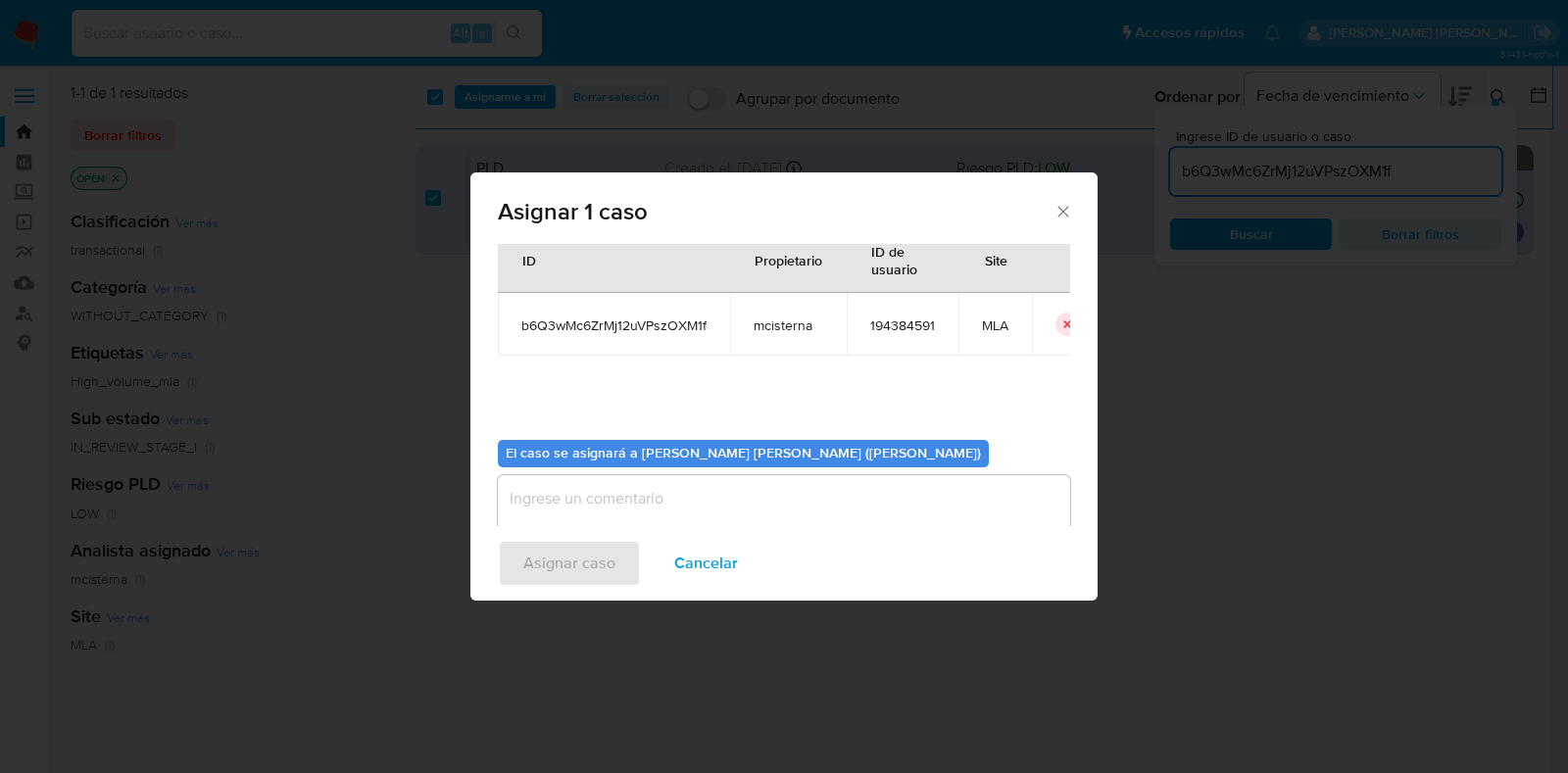 scroll, scrollTop: 101, scrollLeft: 0, axis: vertical 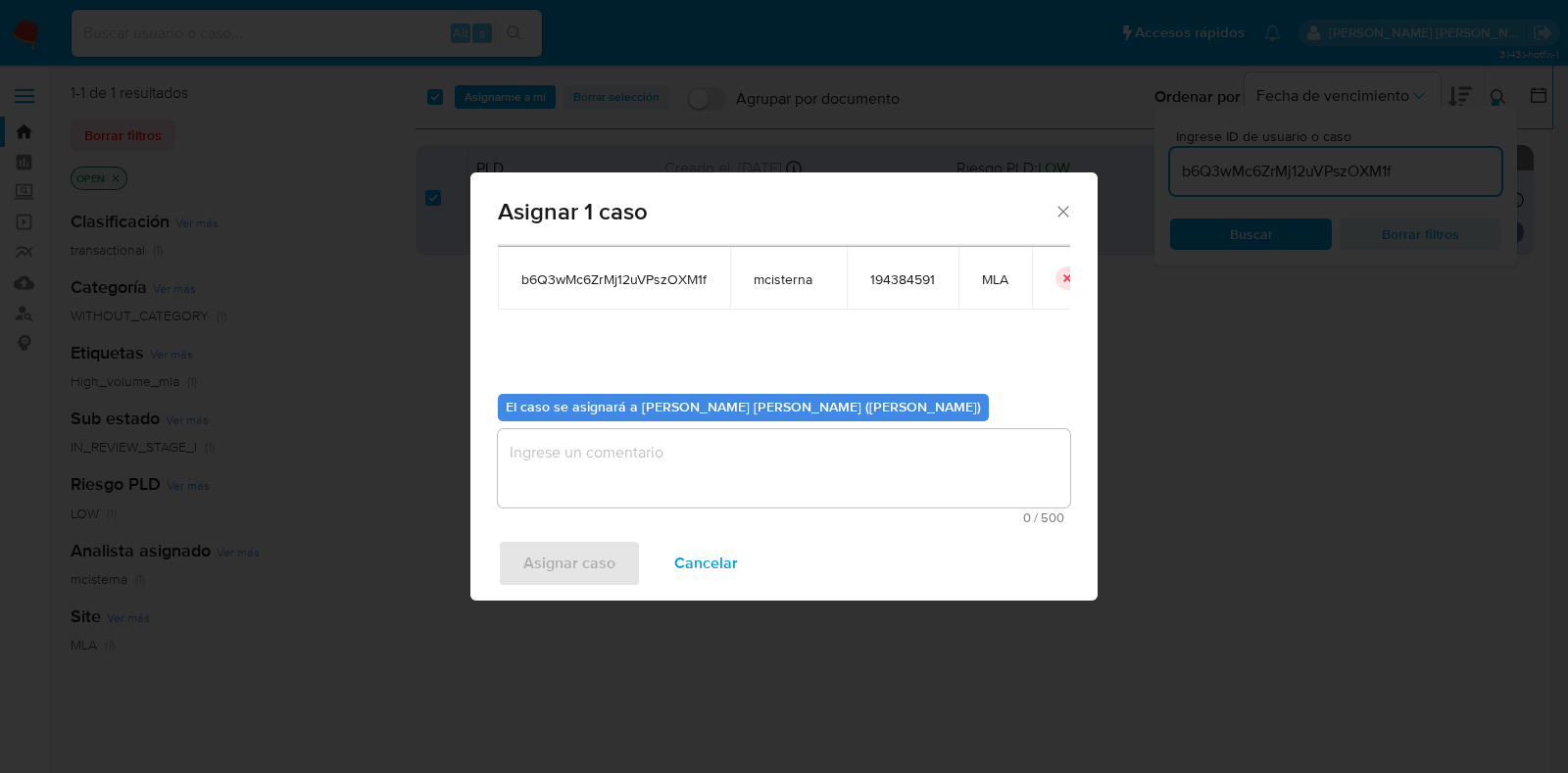 click at bounding box center (784, 468) 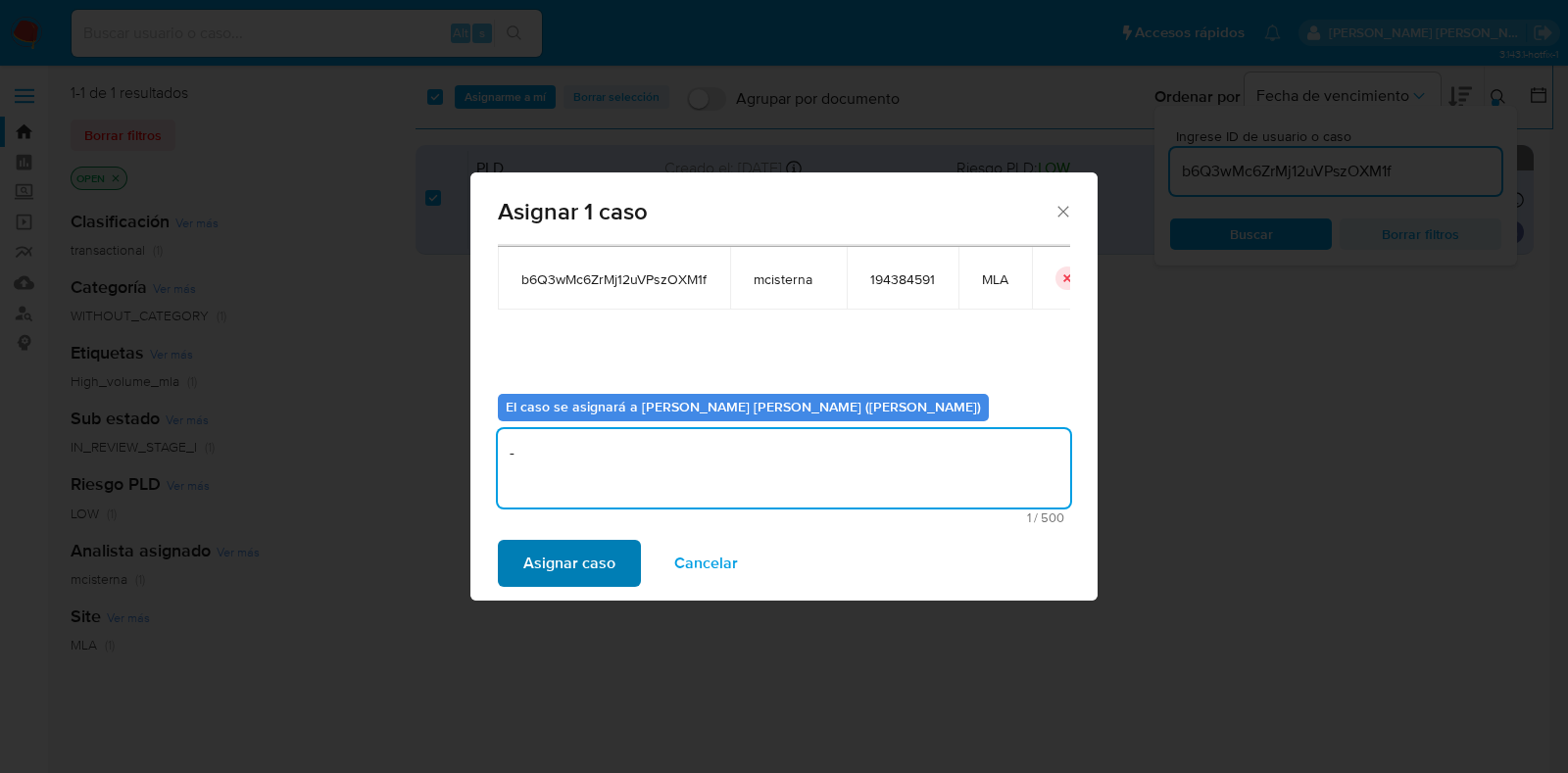 type on "-" 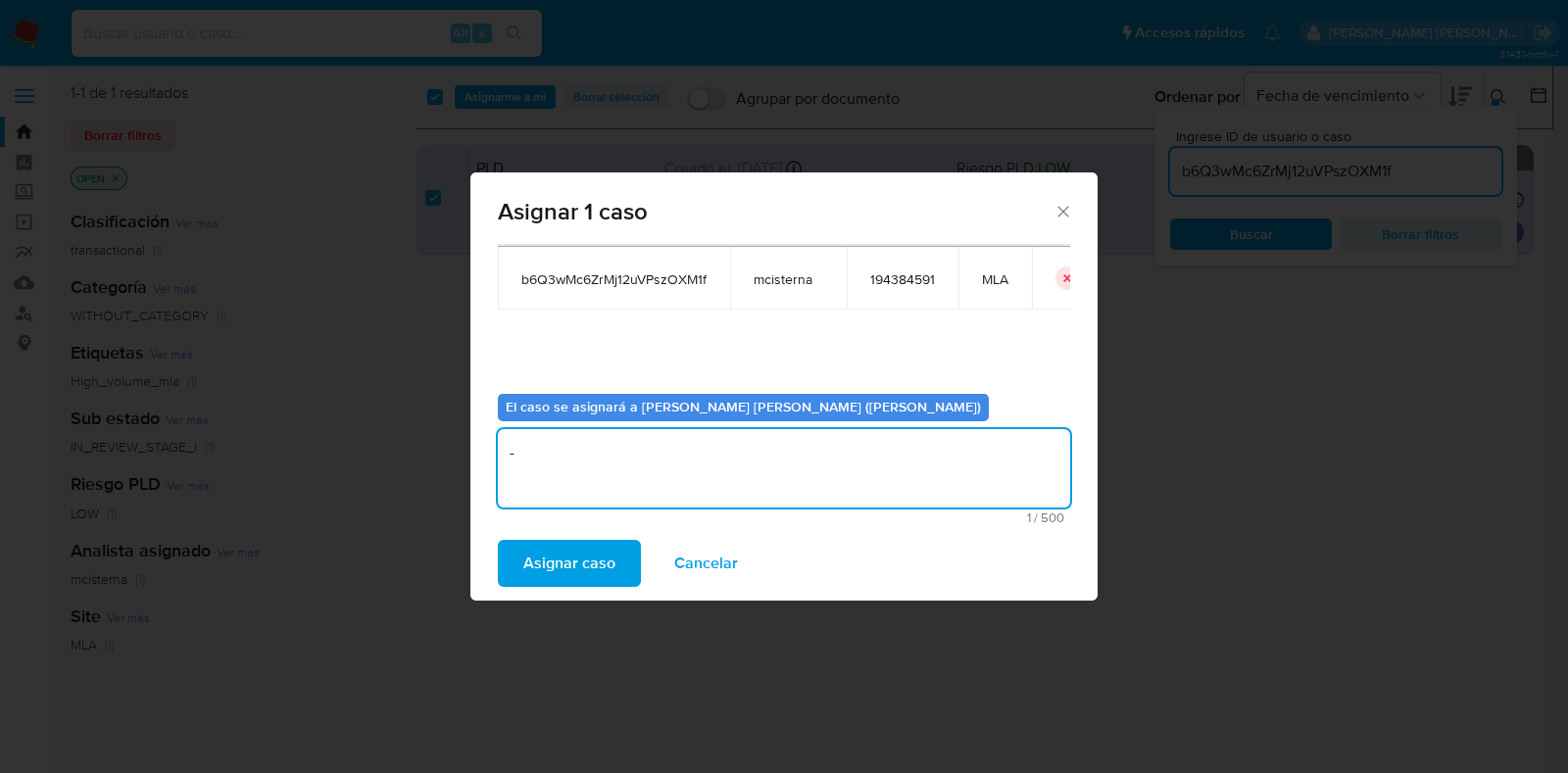 click on "Asignar caso" at bounding box center [569, 563] 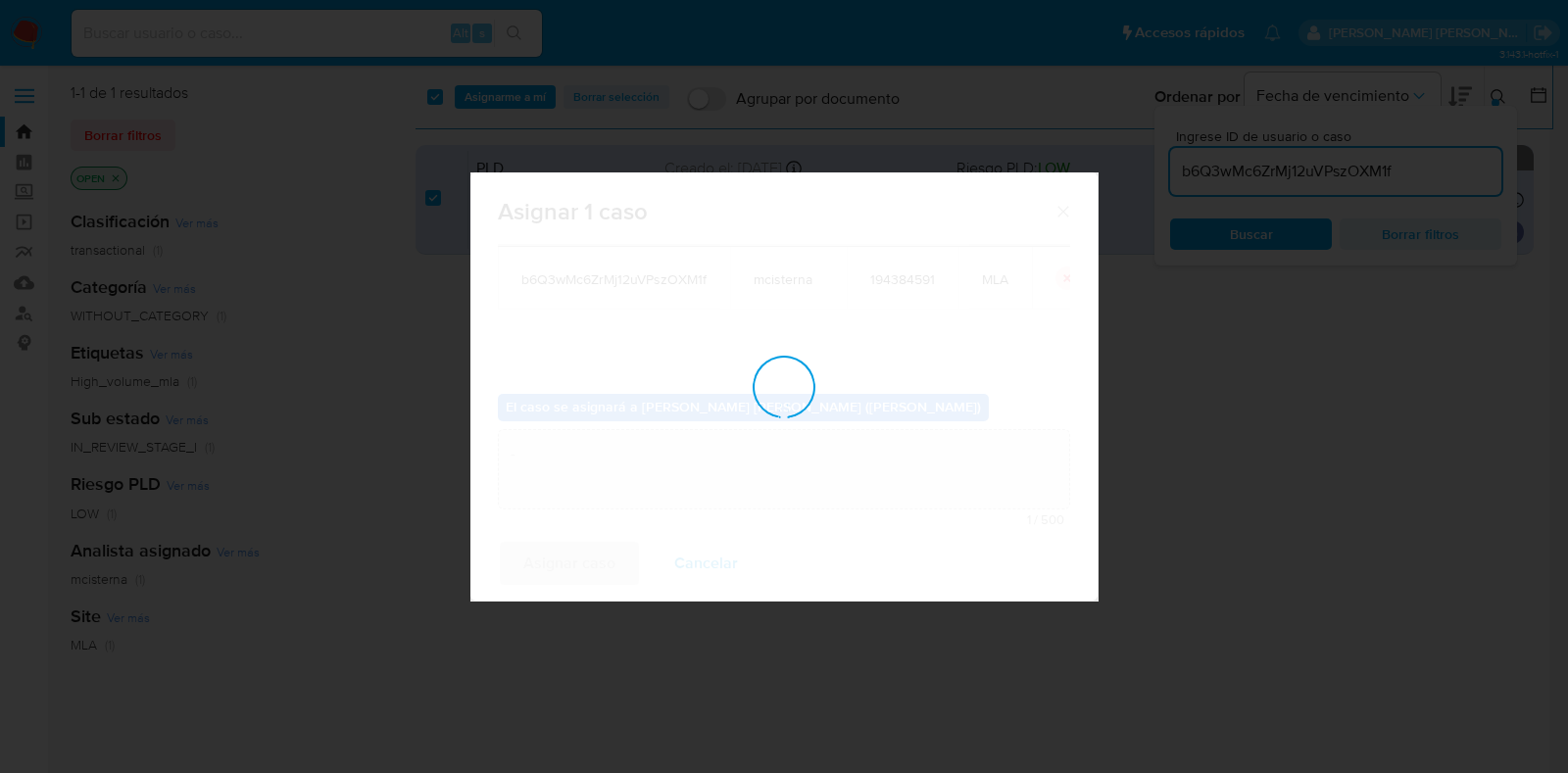 type 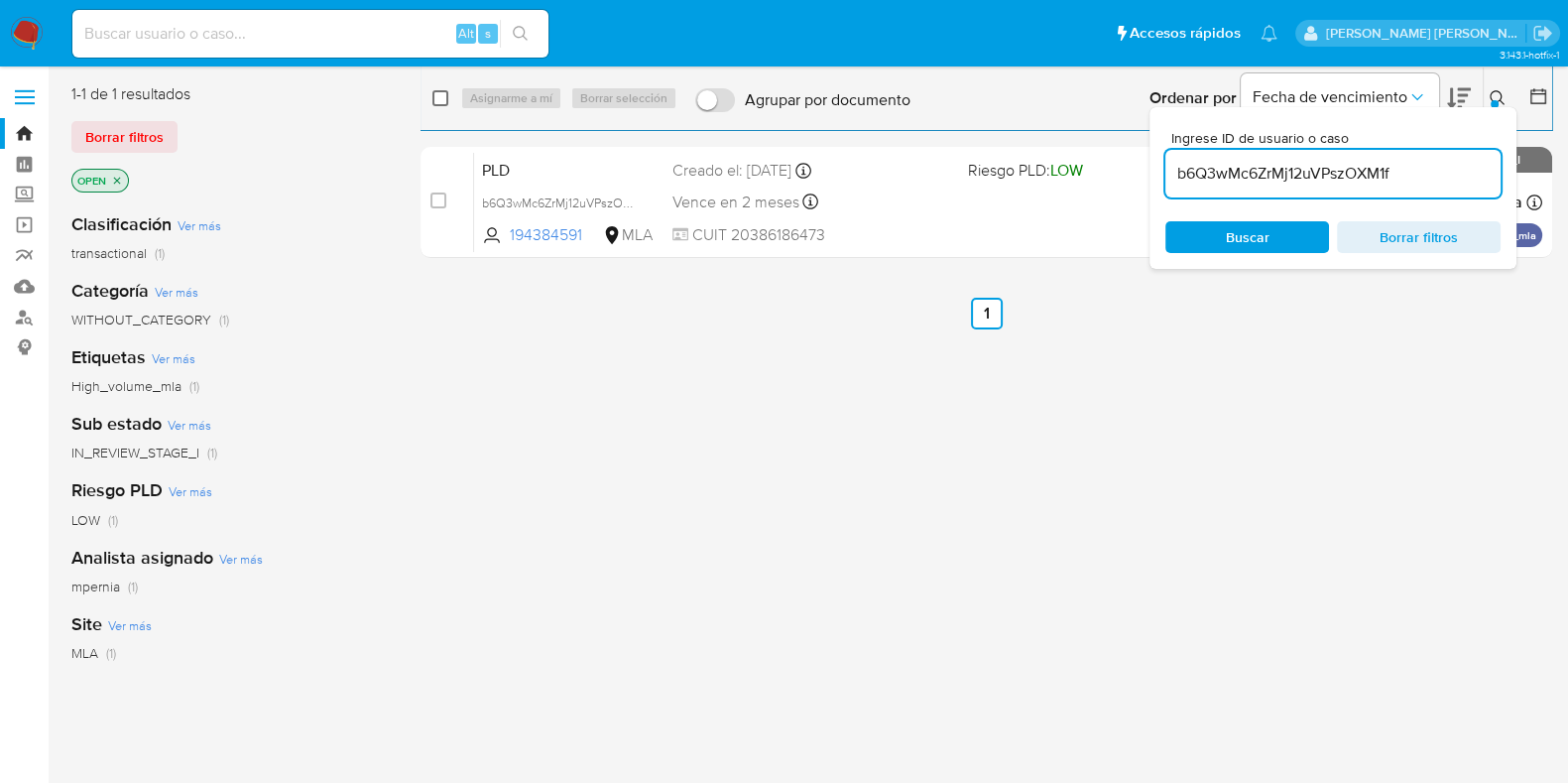 click at bounding box center (440, 98) 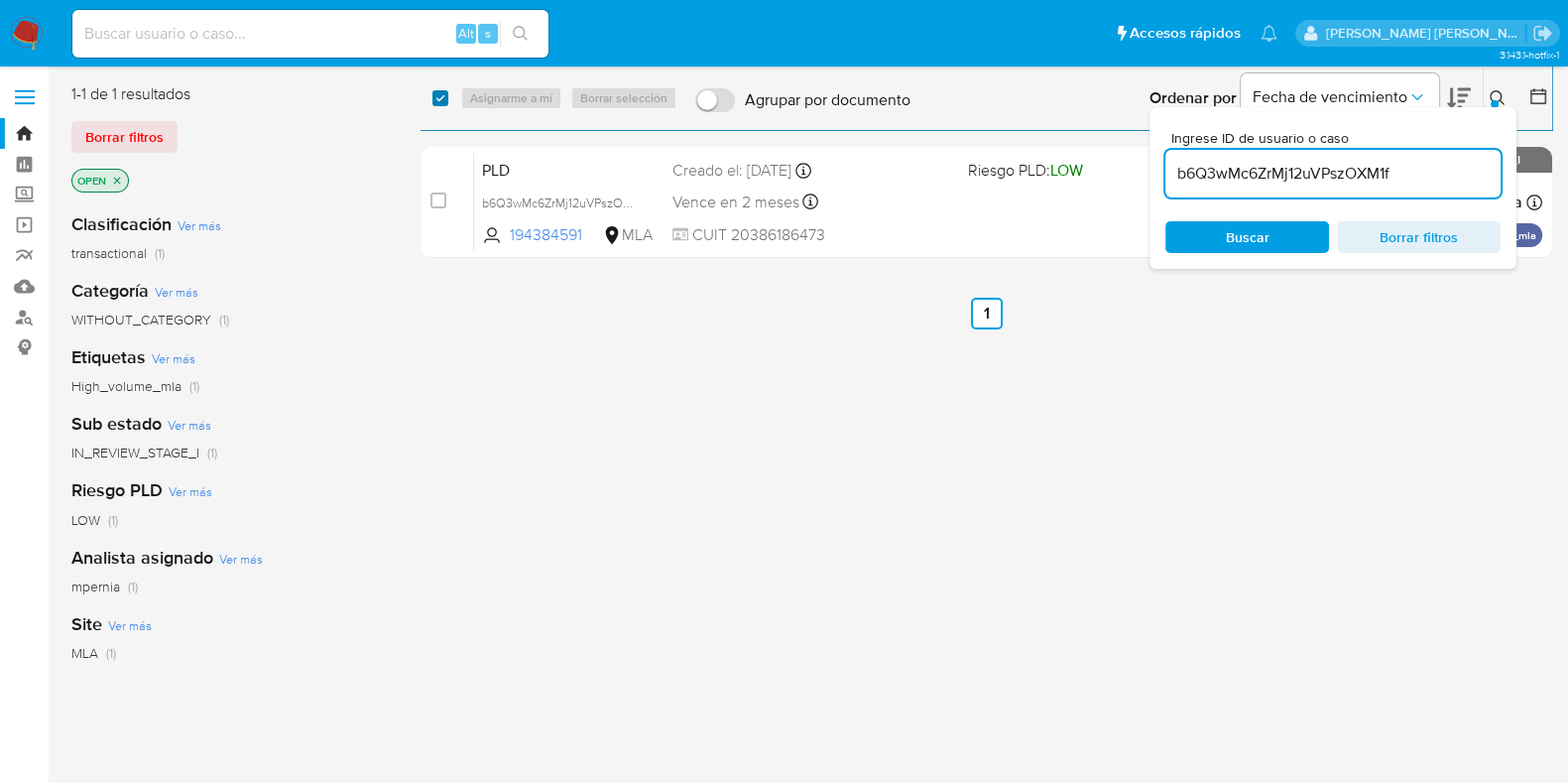 checkbox on "true" 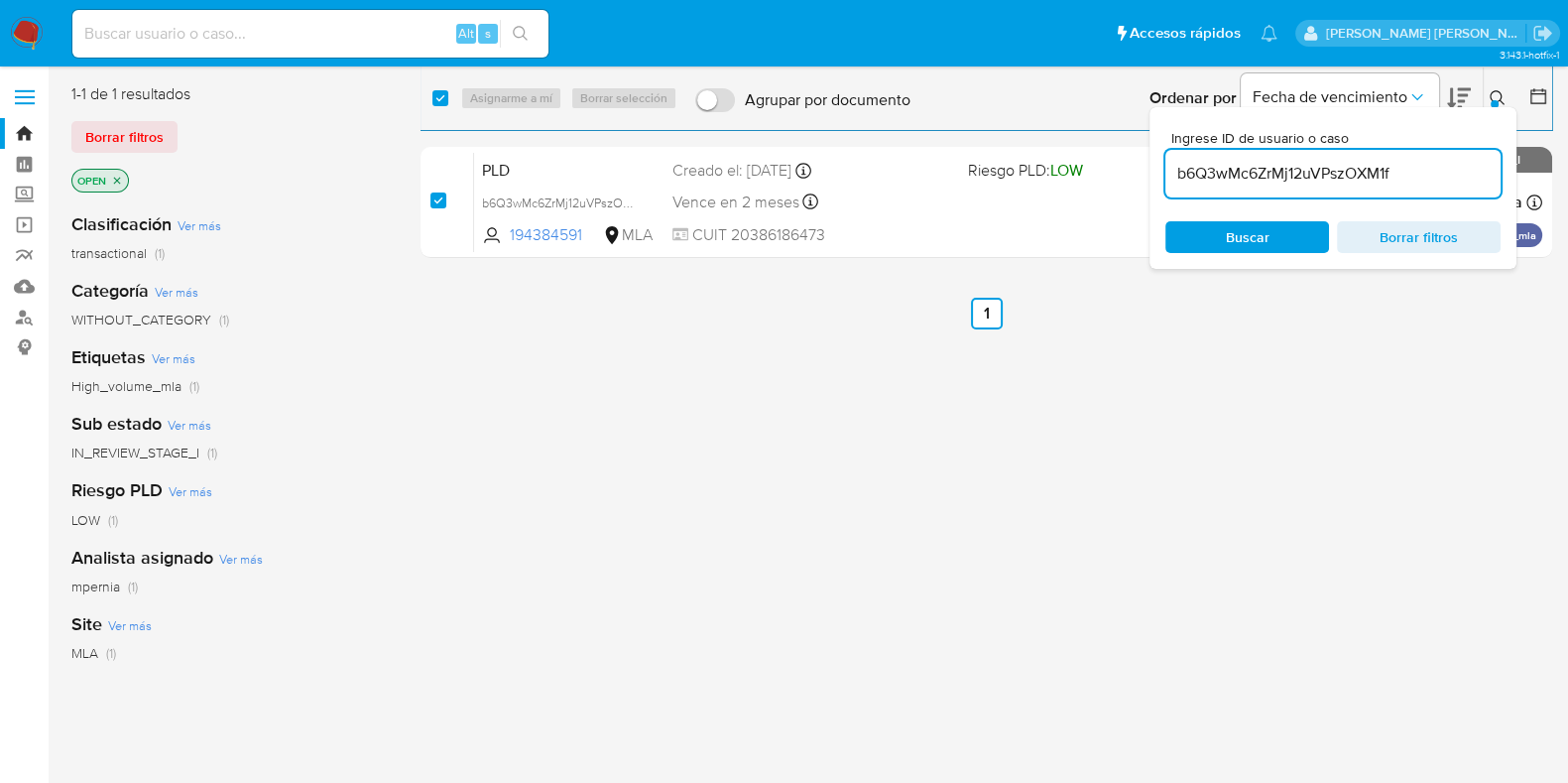 checkbox on "true" 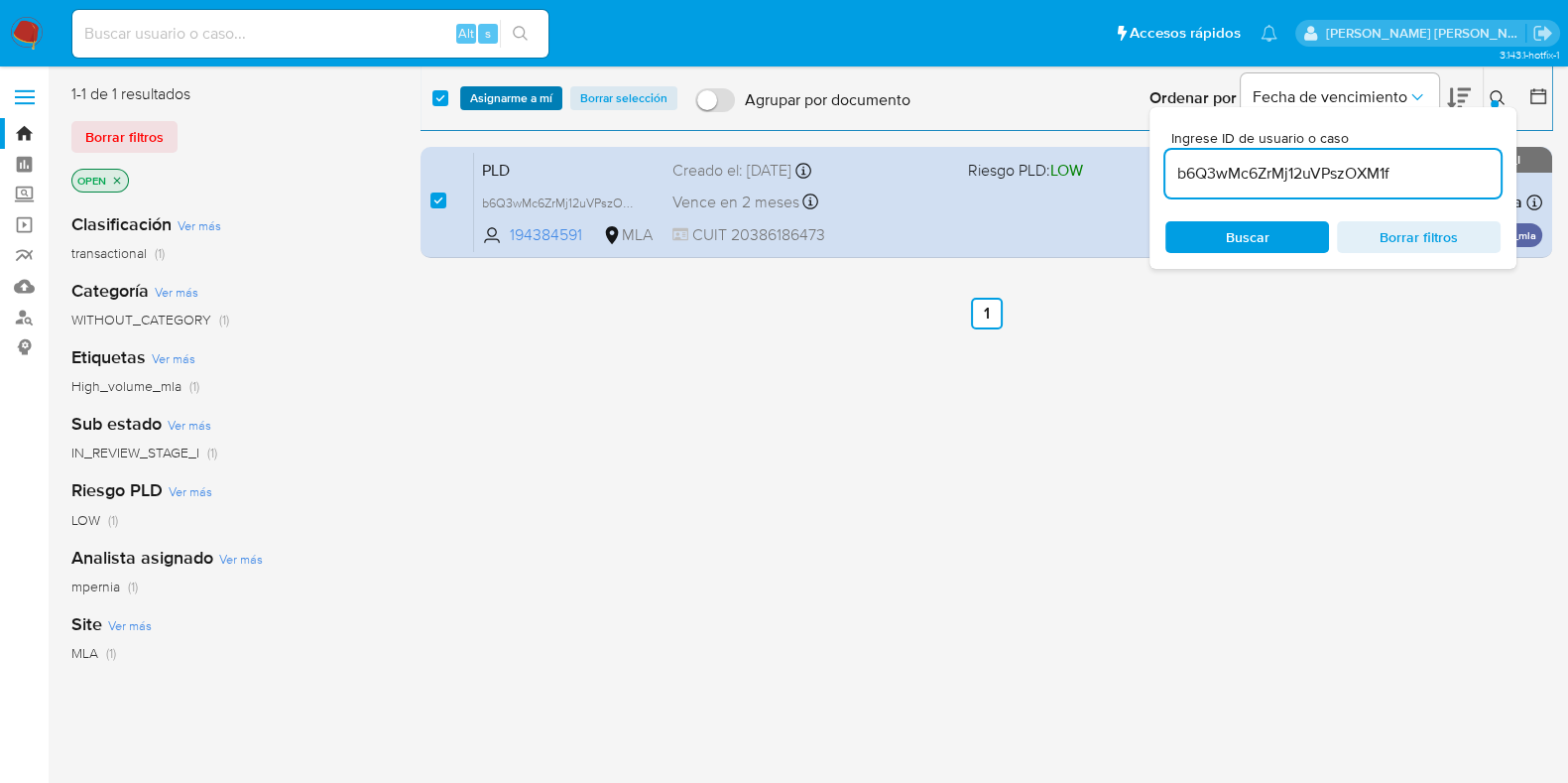 click on "Asignarme a mí" at bounding box center (511, 98) 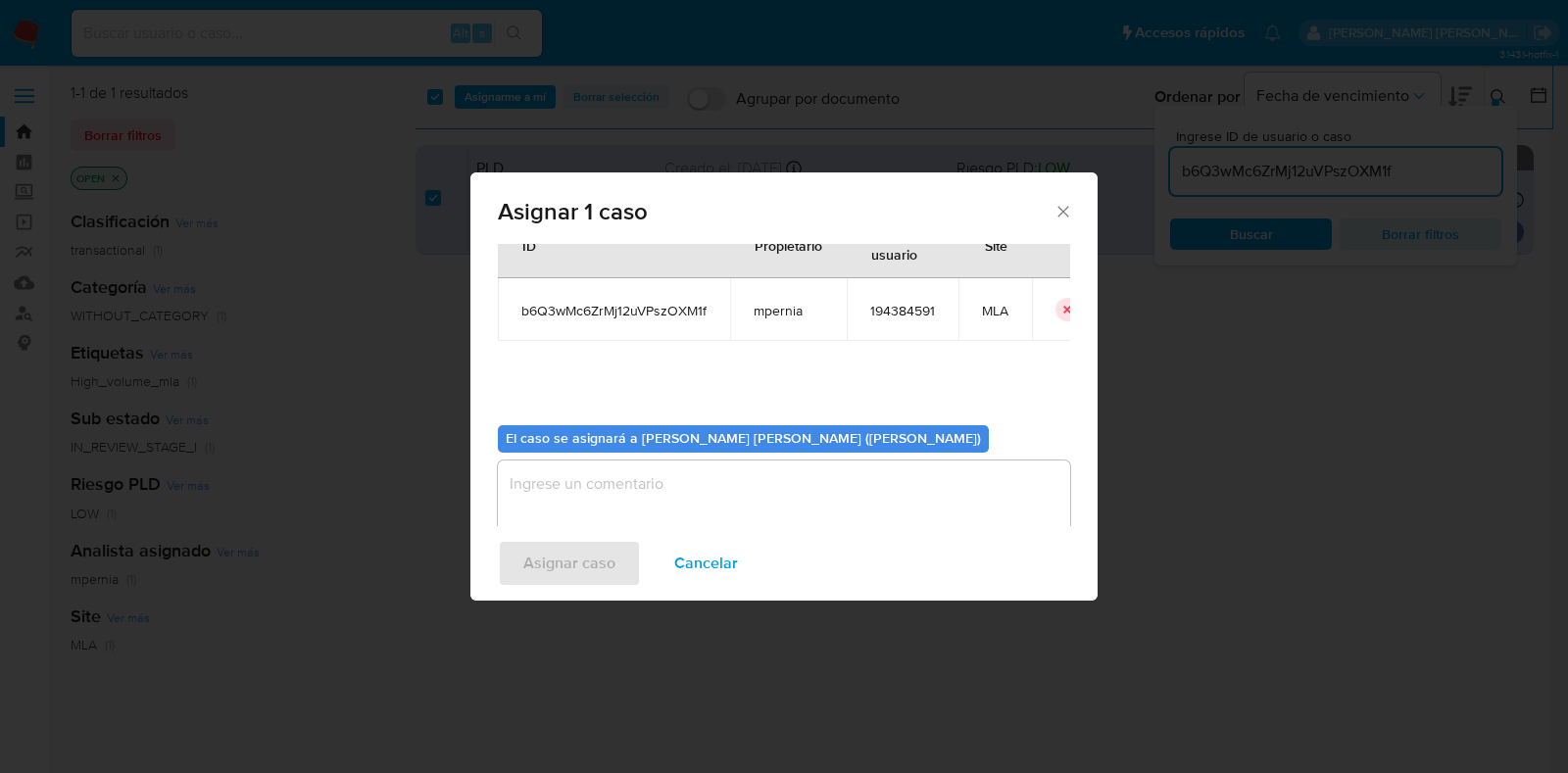 scroll, scrollTop: 101, scrollLeft: 0, axis: vertical 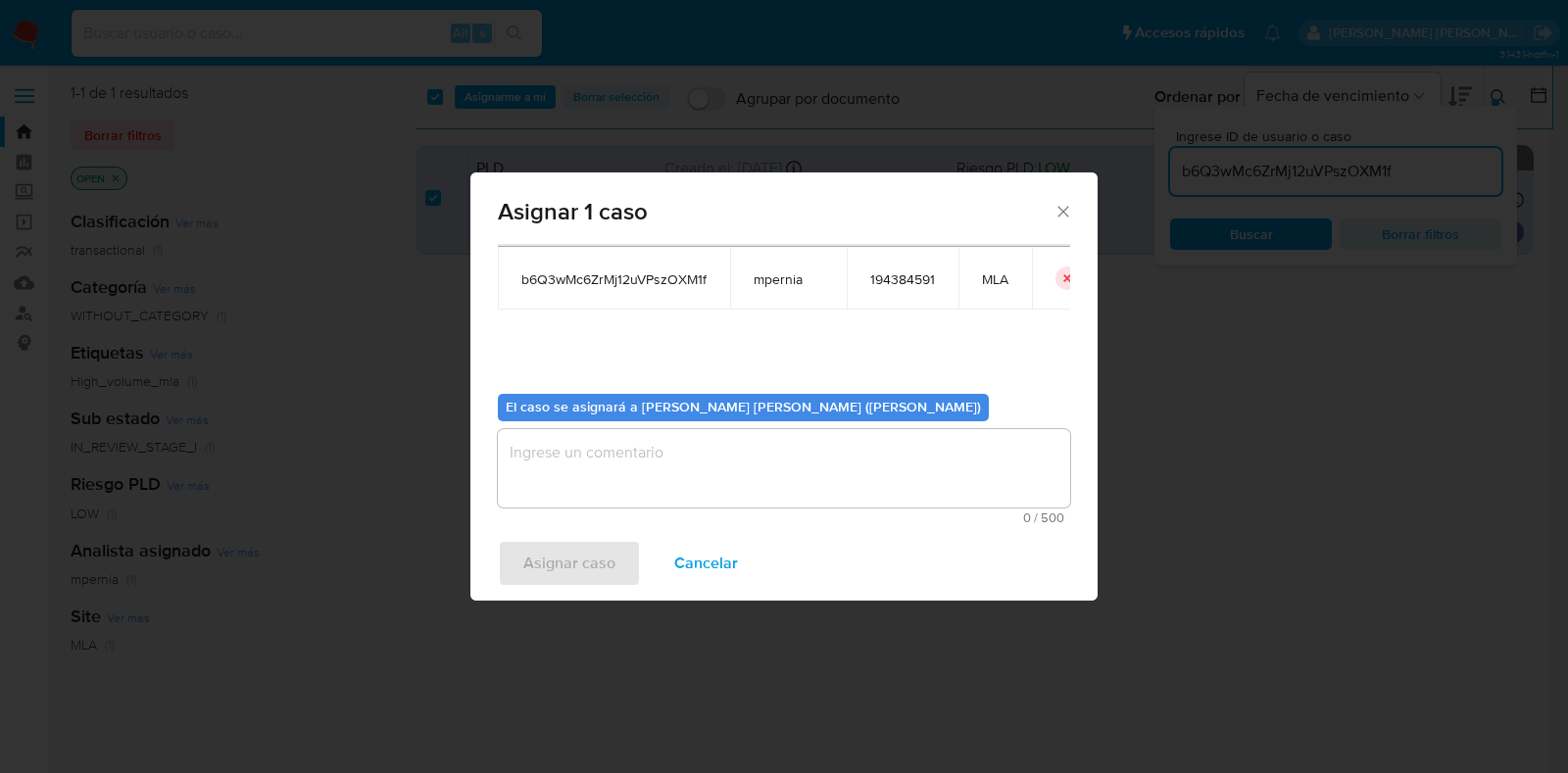 click at bounding box center [784, 468] 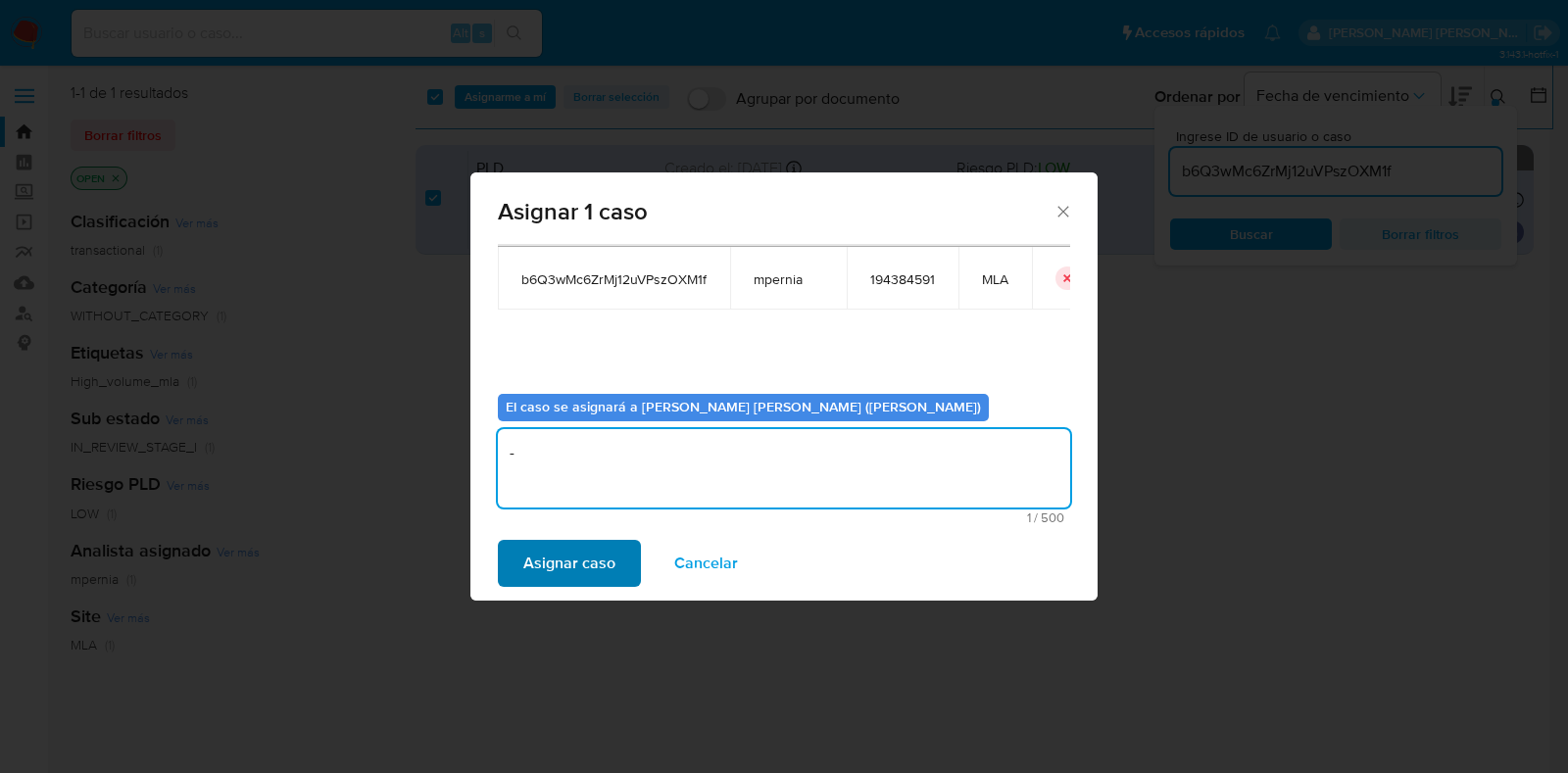 type on "-" 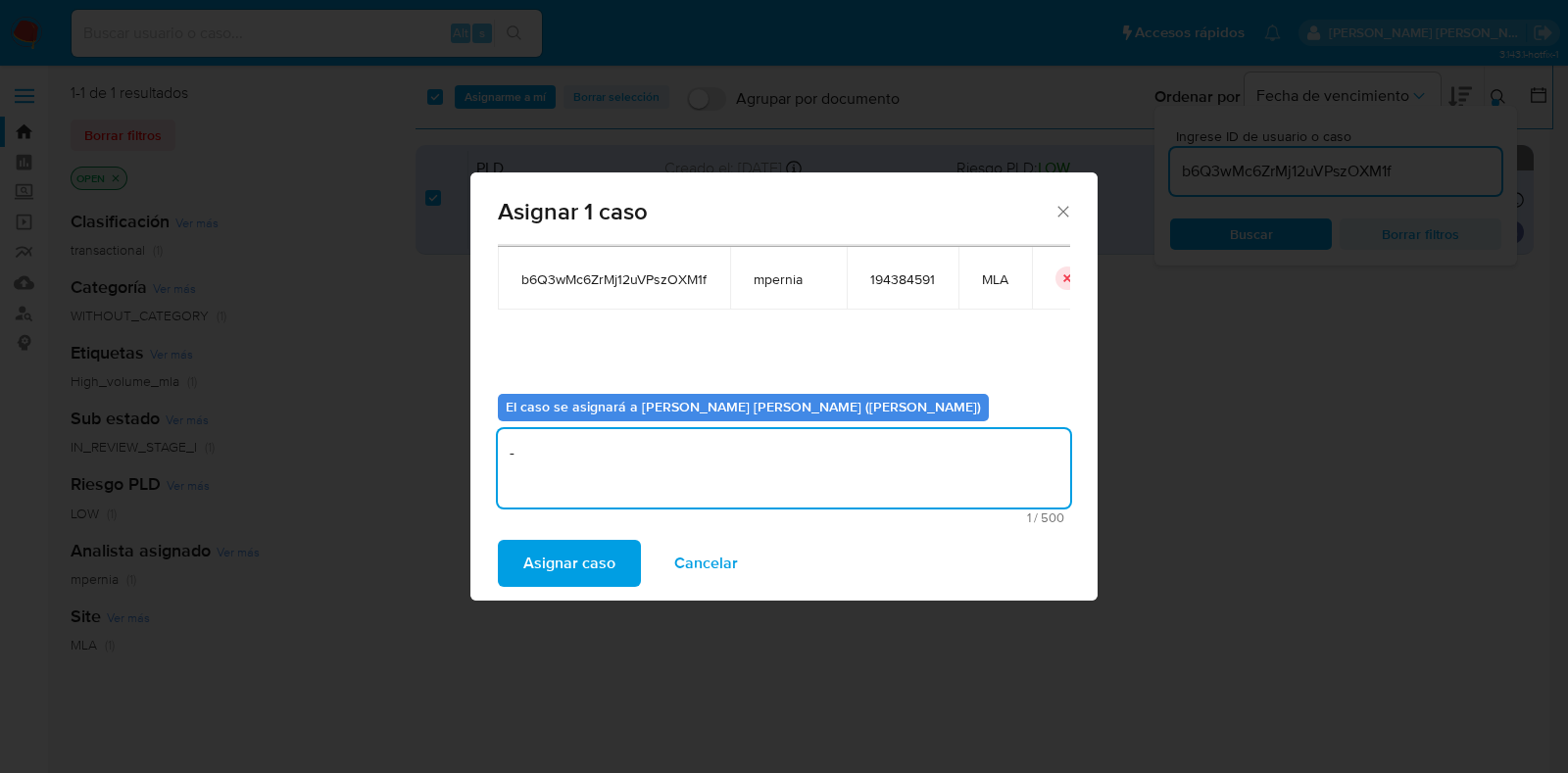 click on "Asignar caso" at bounding box center (569, 563) 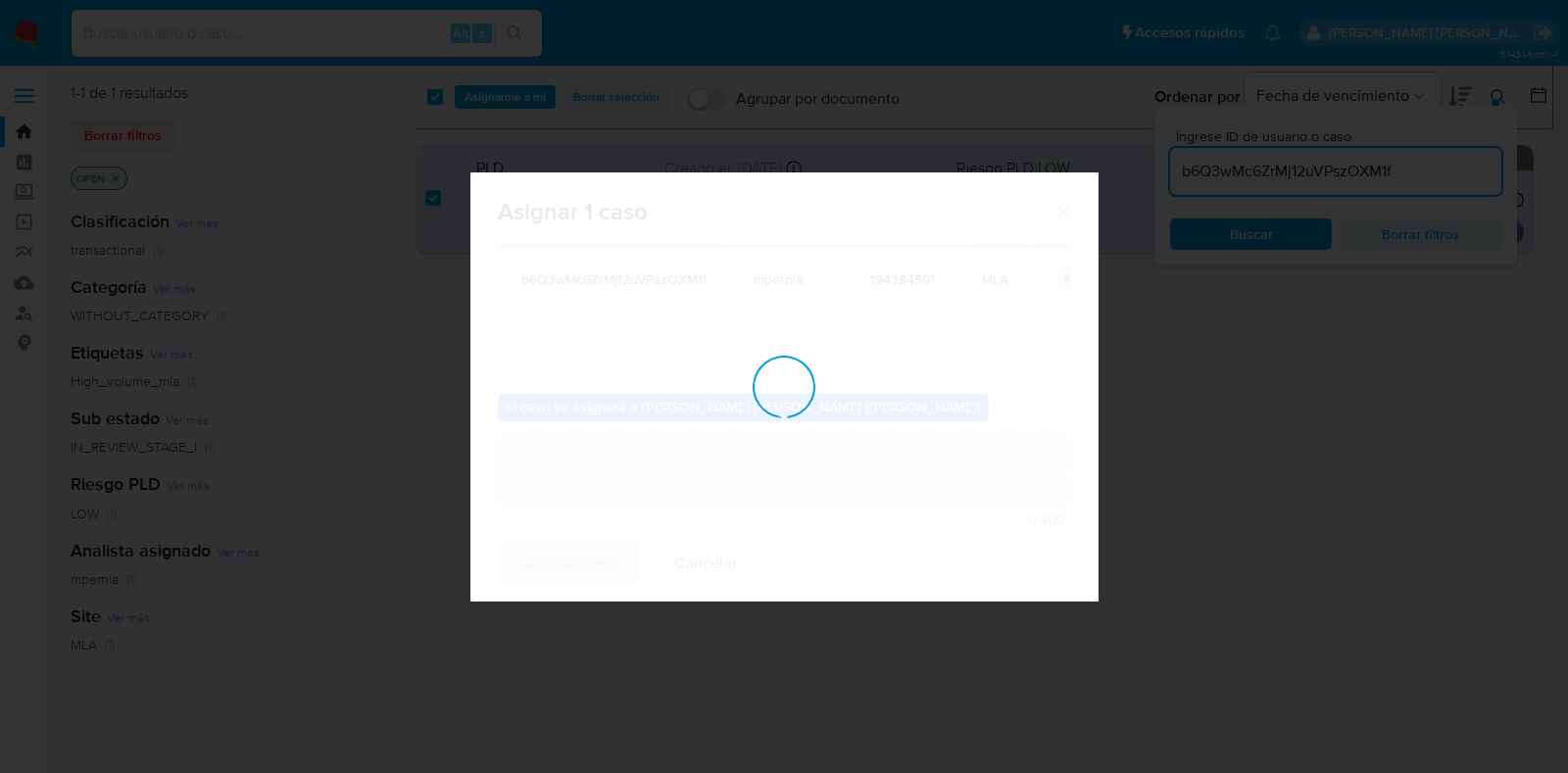 type 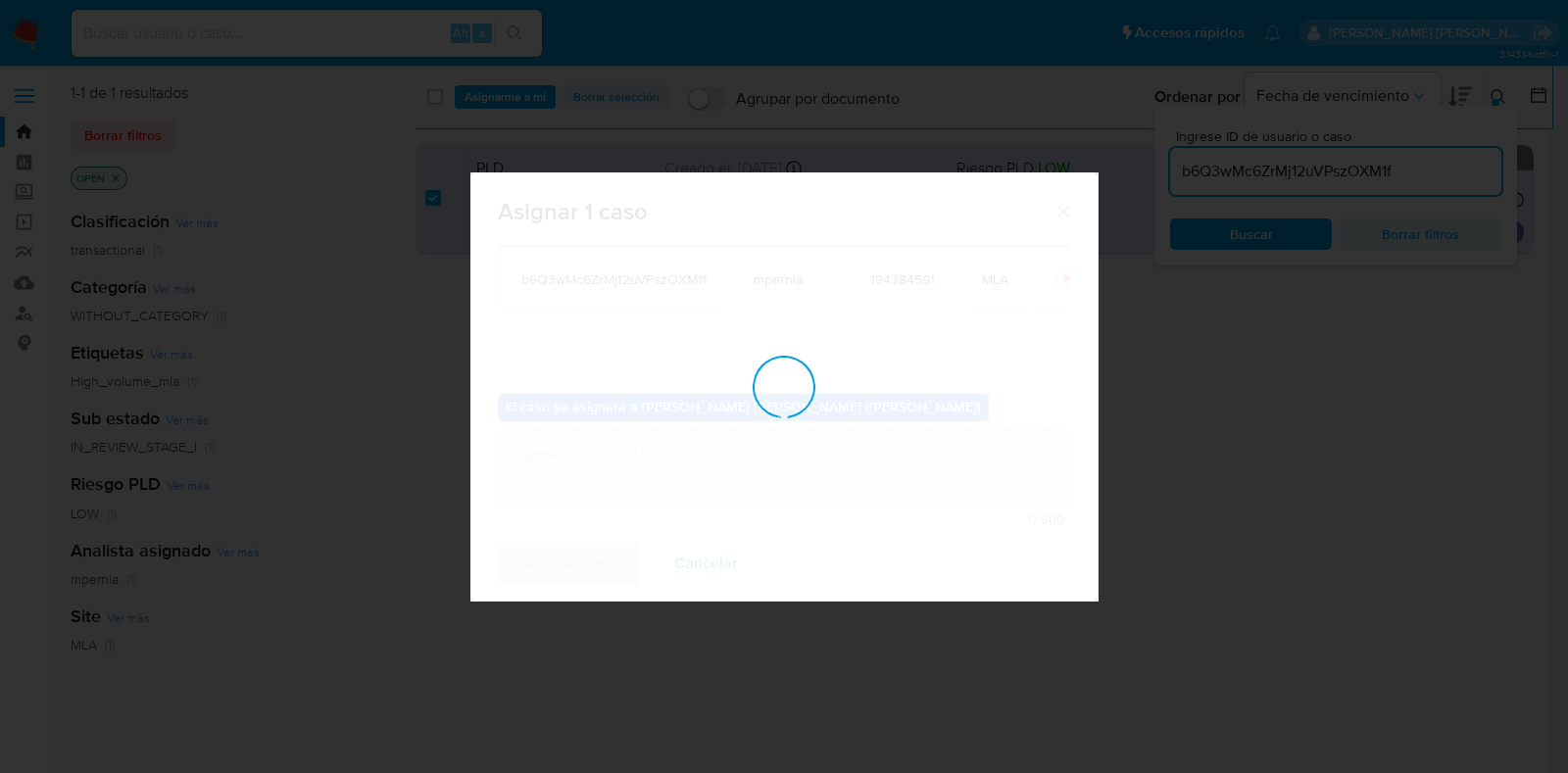 checkbox on "false" 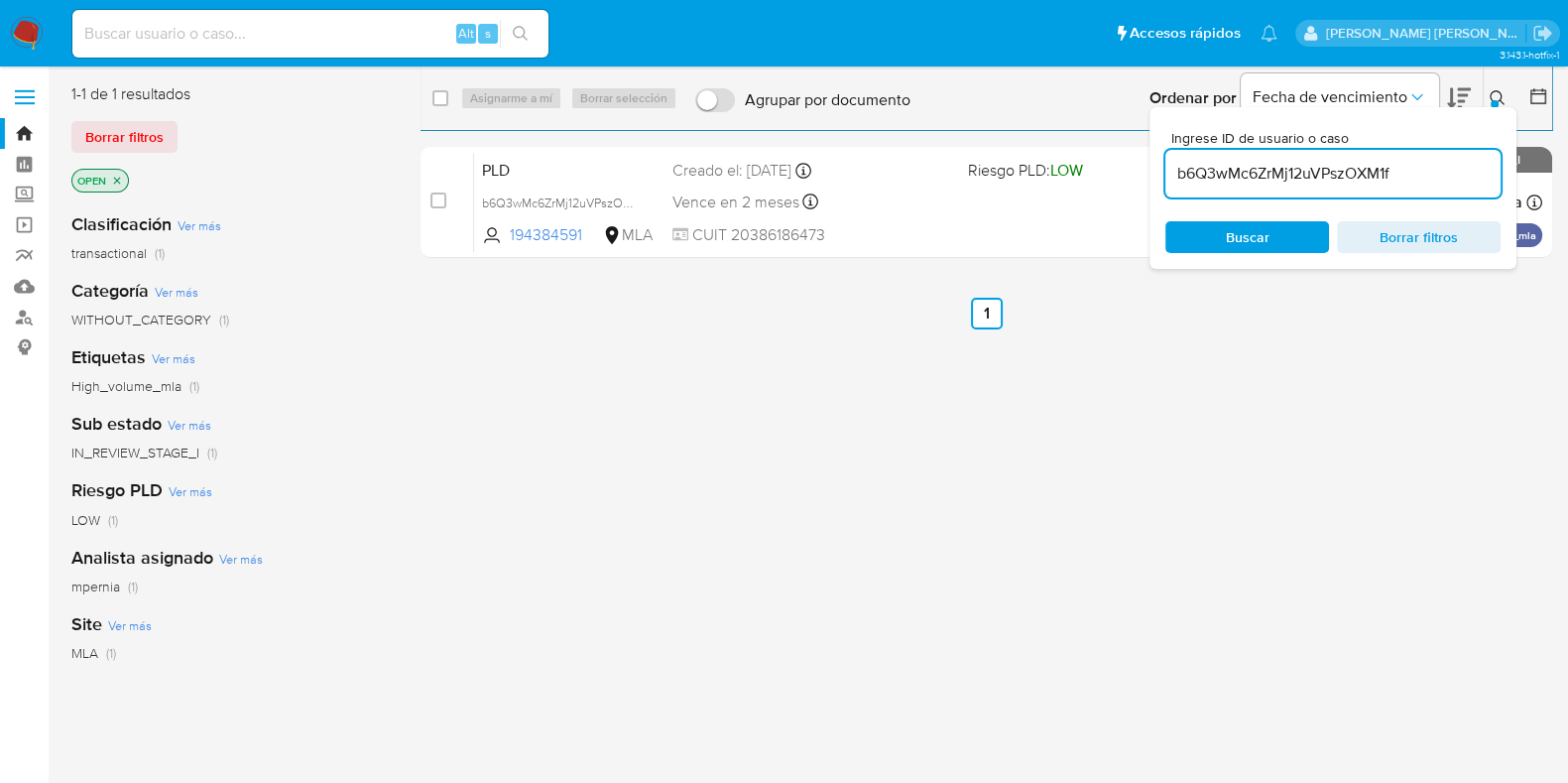 click on "b6Q3wMc6ZrMj12uVPszOXM1f" at bounding box center (1333, 174) 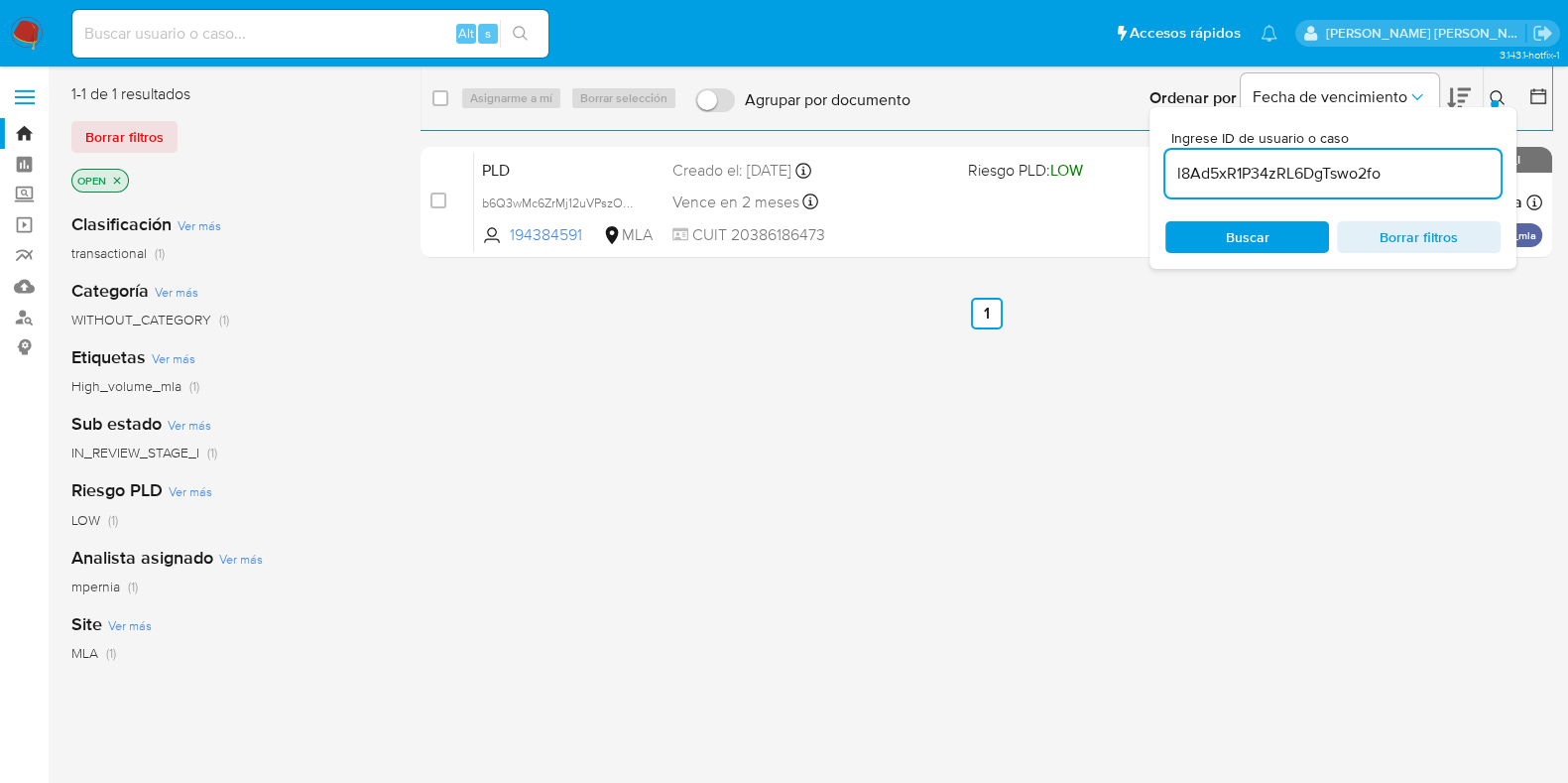 type on "l8Ad5xR1P34zRL6DgTswo2fo" 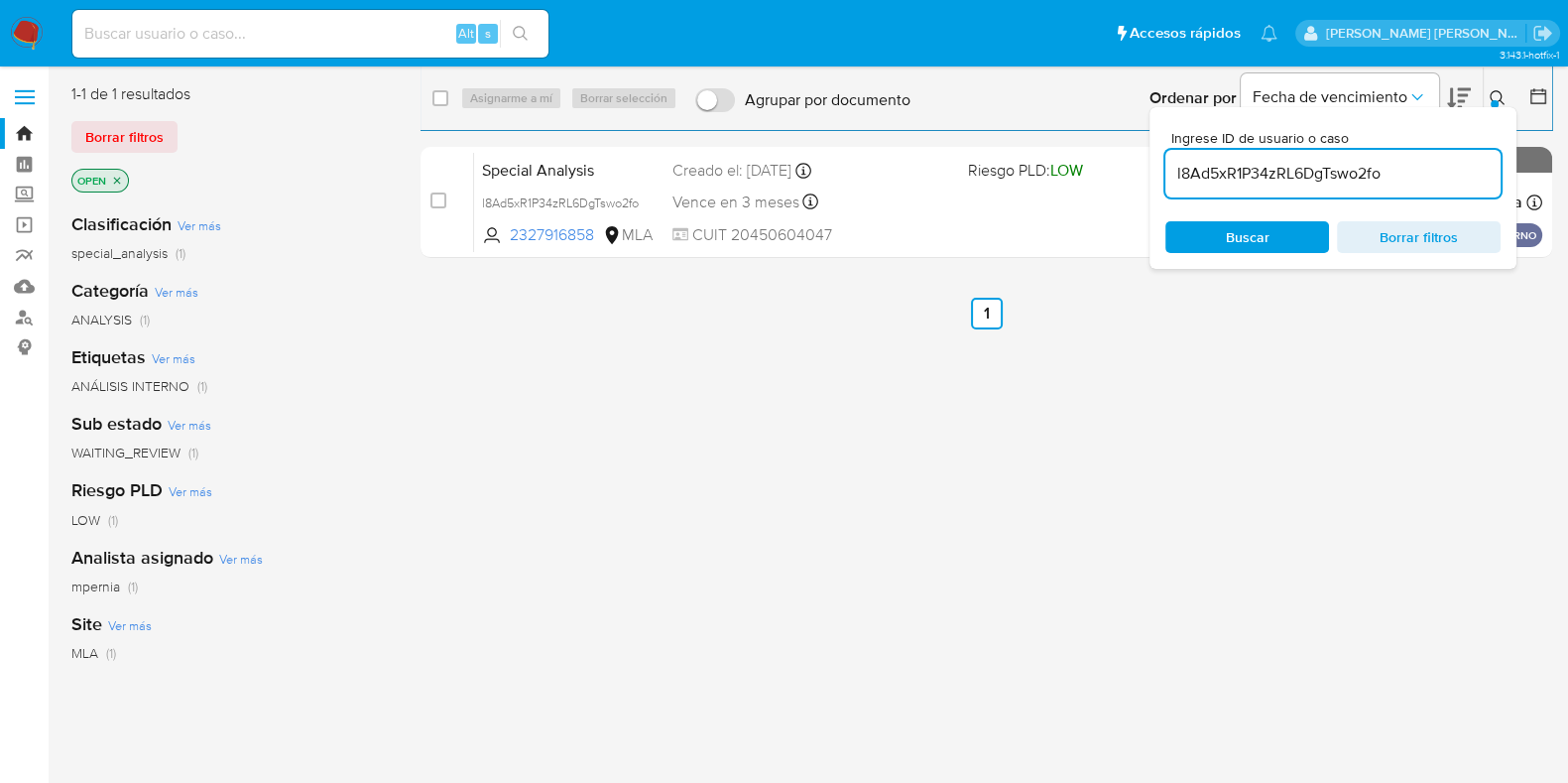drag, startPoint x: 441, startPoint y: 100, endPoint x: 496, endPoint y: 91, distance: 55.7315 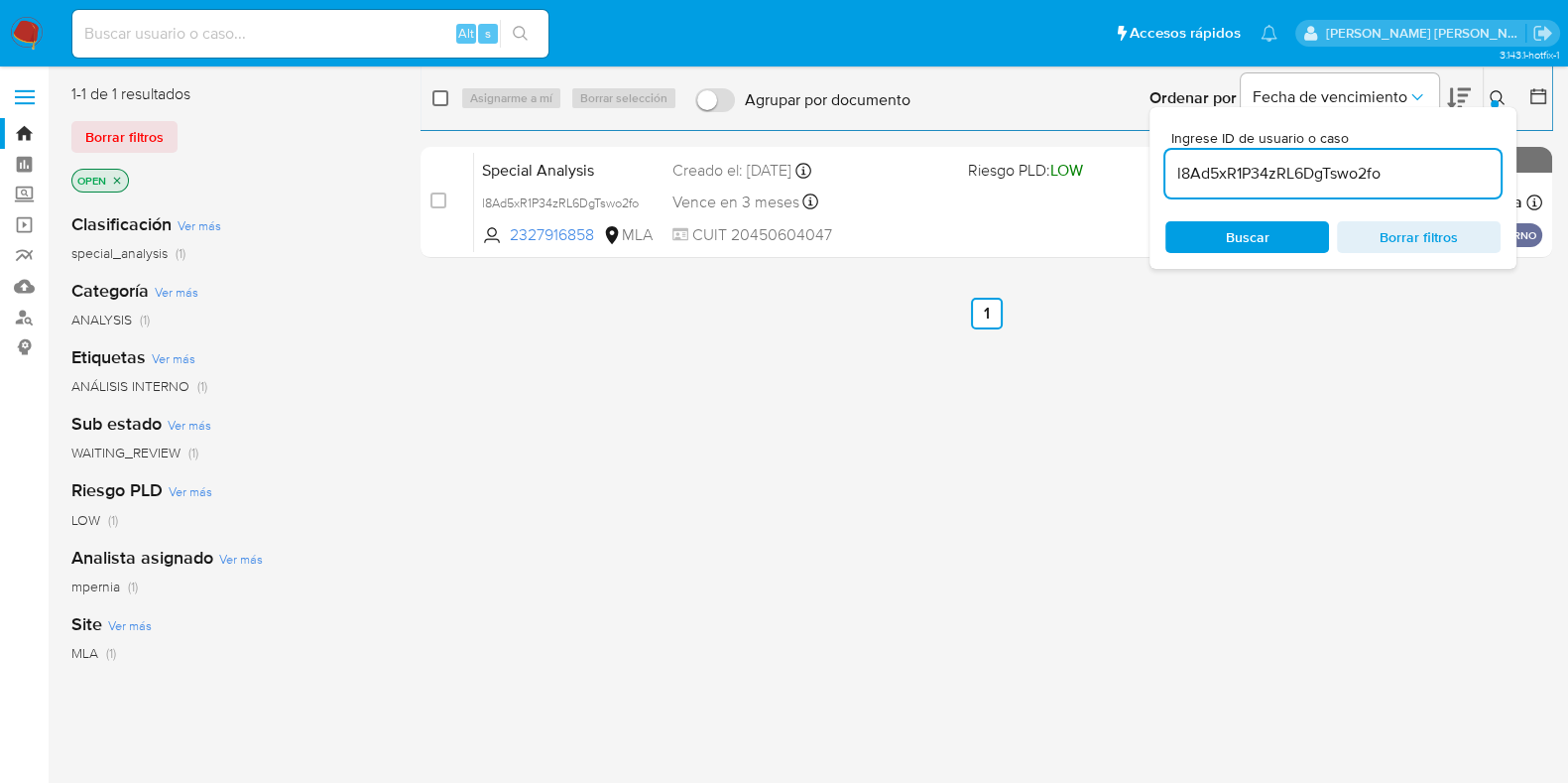 click at bounding box center [440, 98] 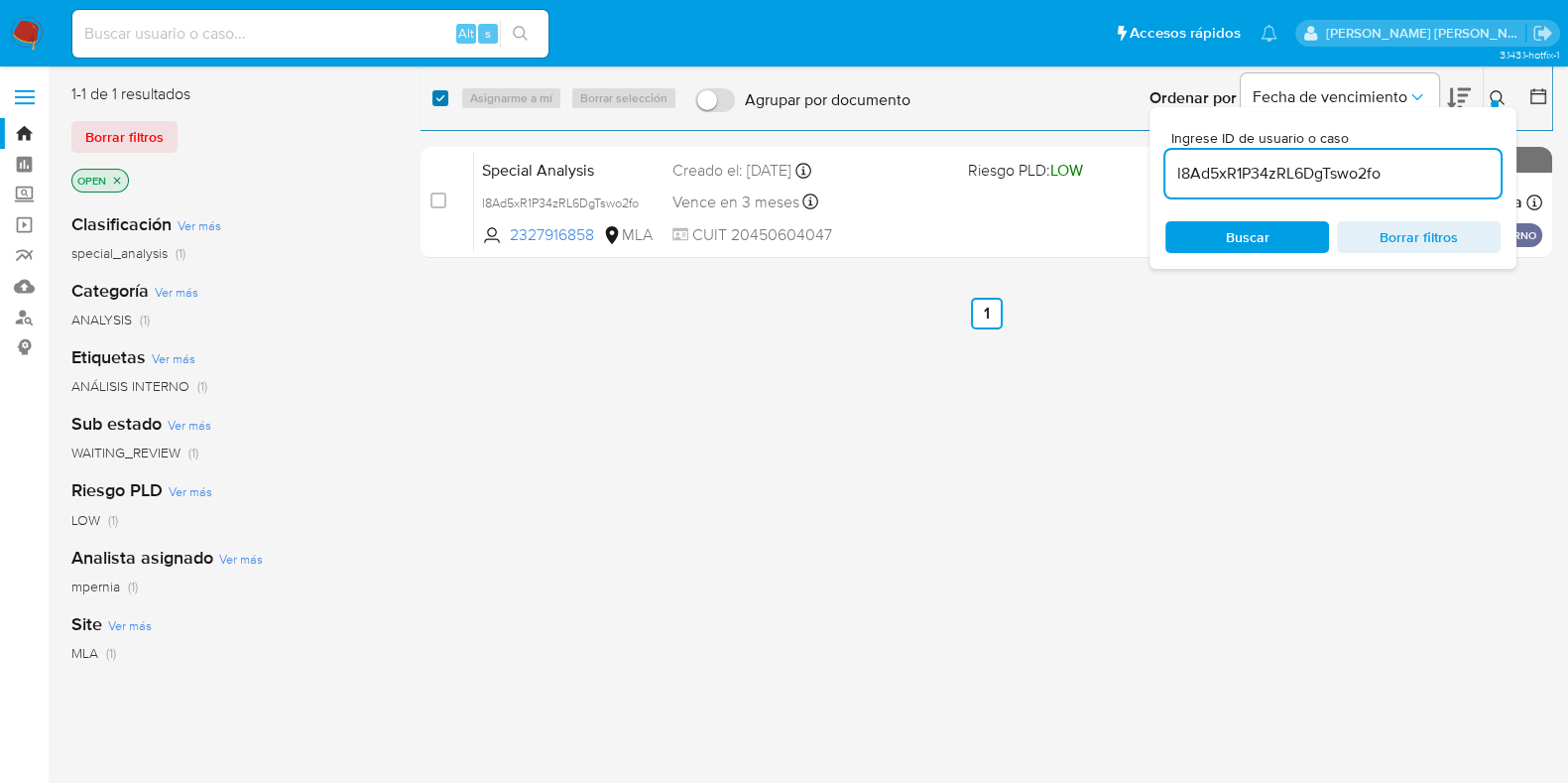 checkbox on "true" 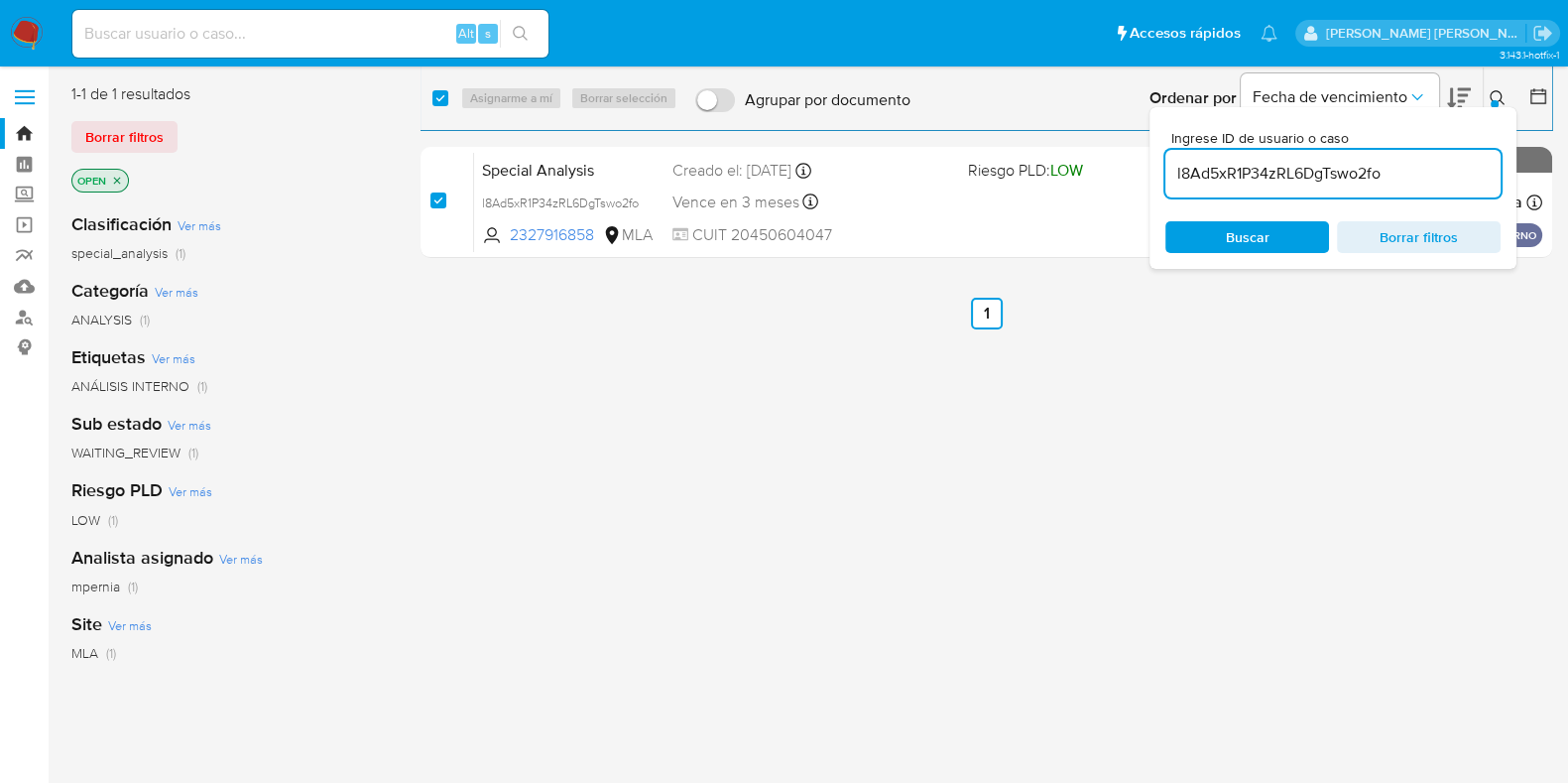 checkbox on "true" 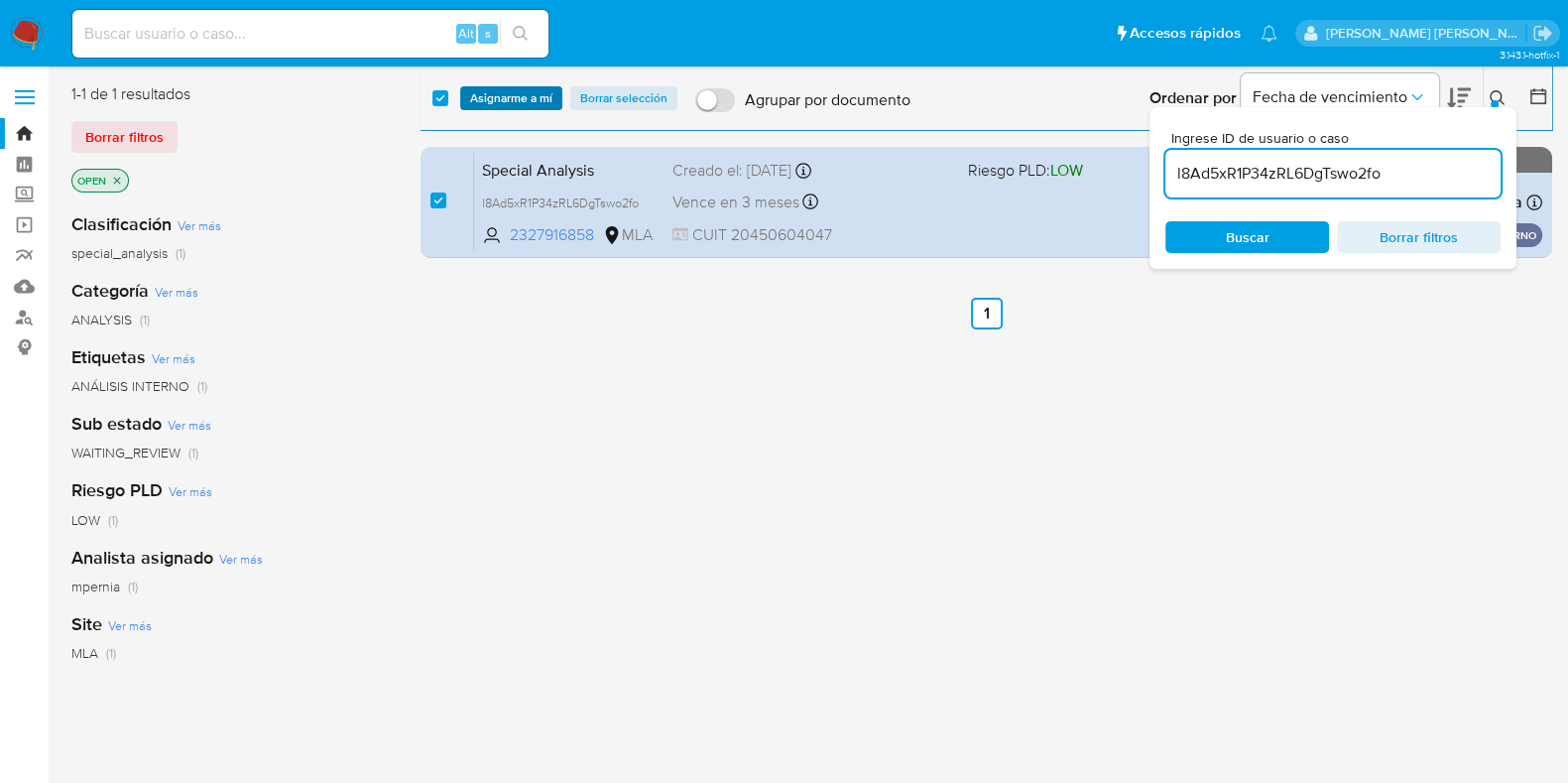 click on "Asignarme a mí" at bounding box center [511, 98] 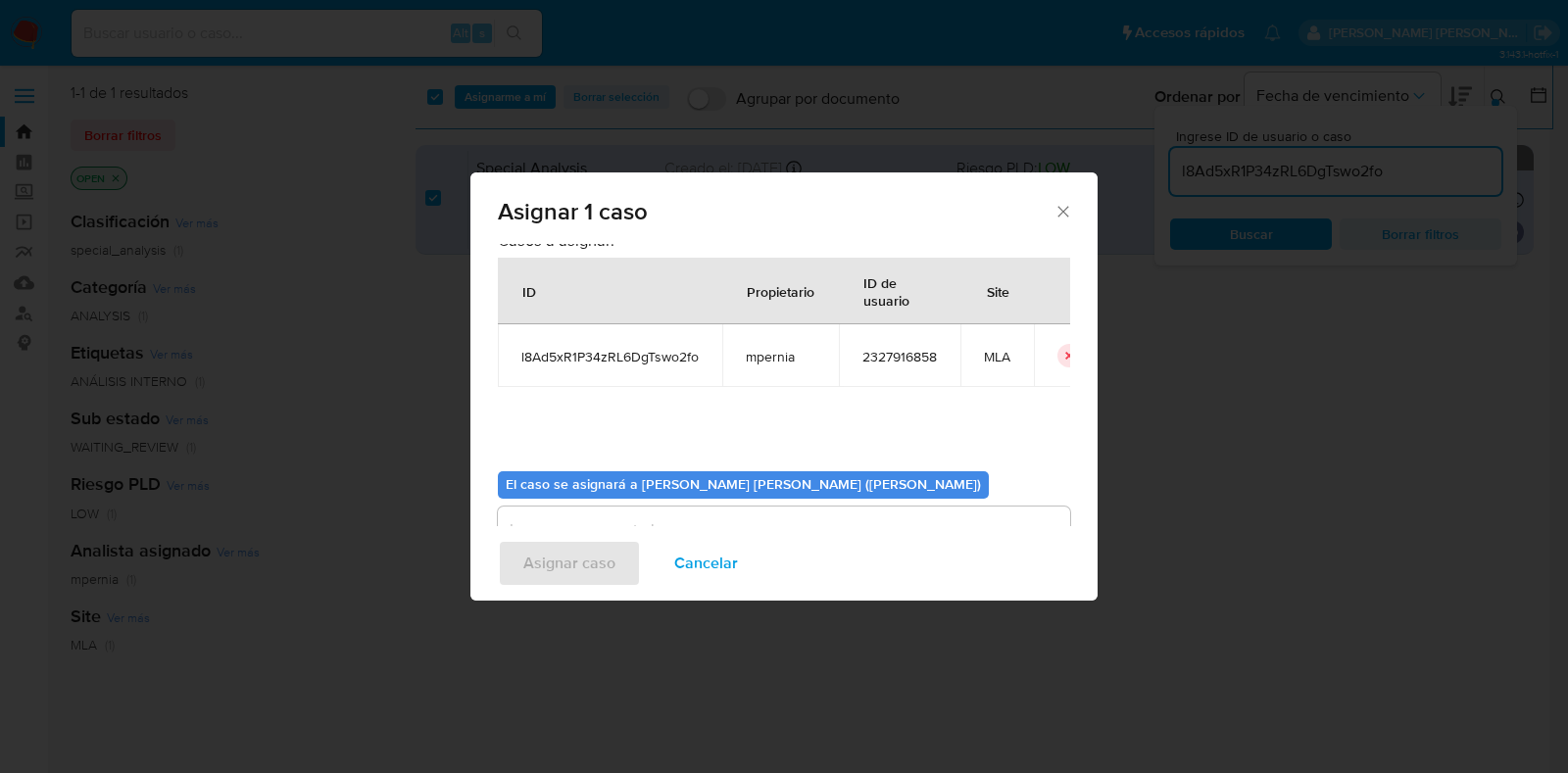 scroll, scrollTop: 101, scrollLeft: 0, axis: vertical 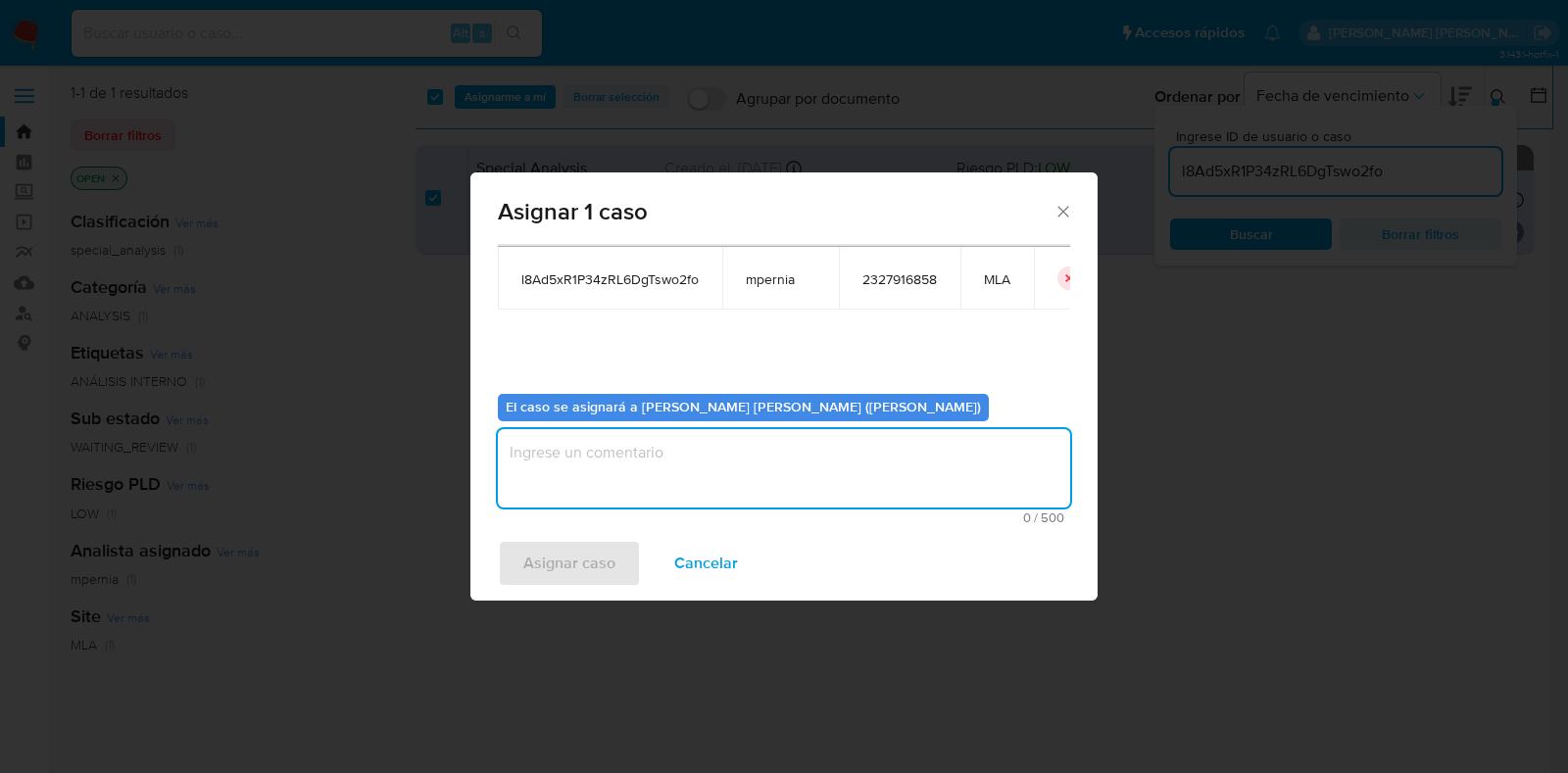 click at bounding box center (784, 468) 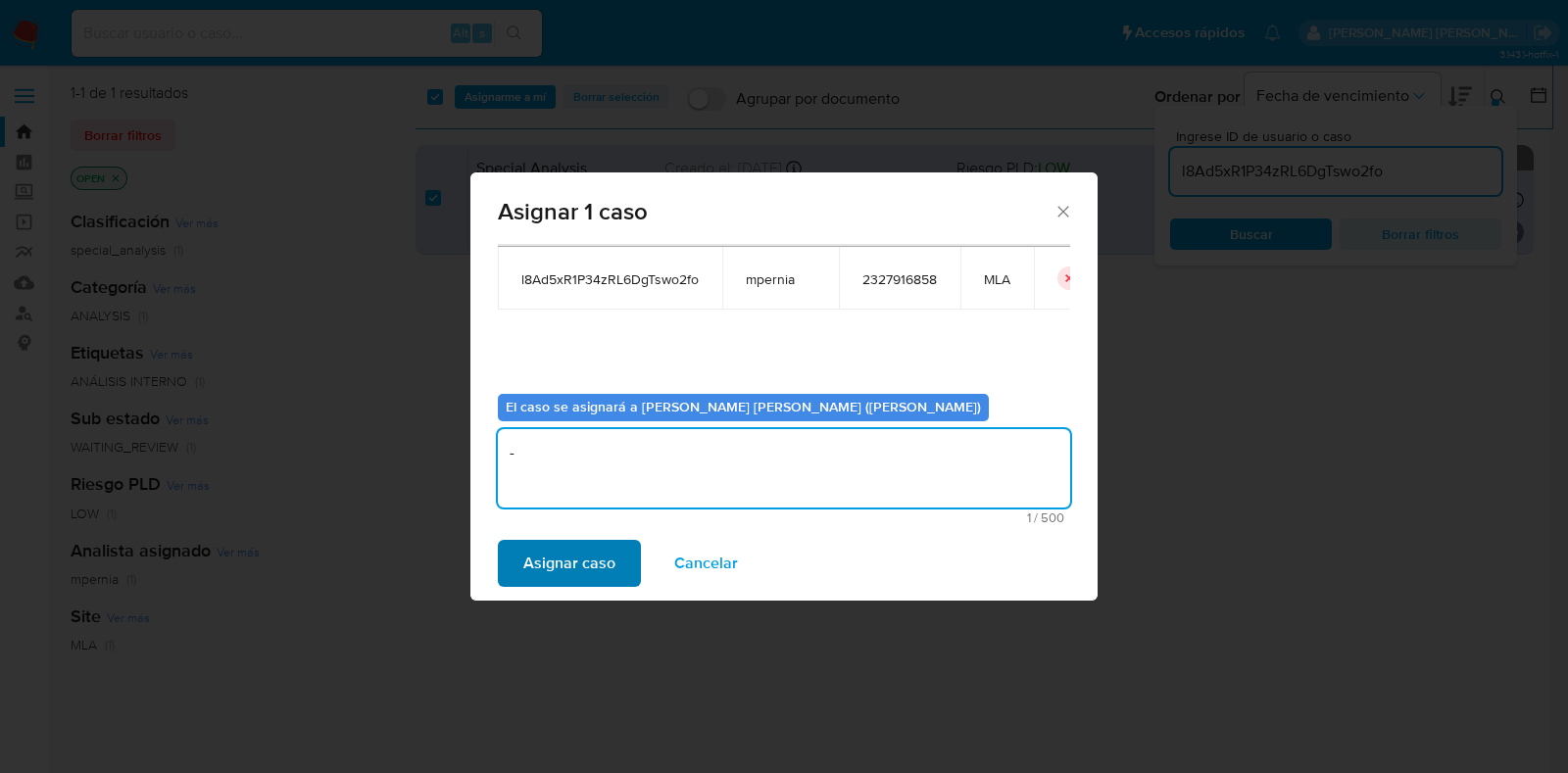 type on "-" 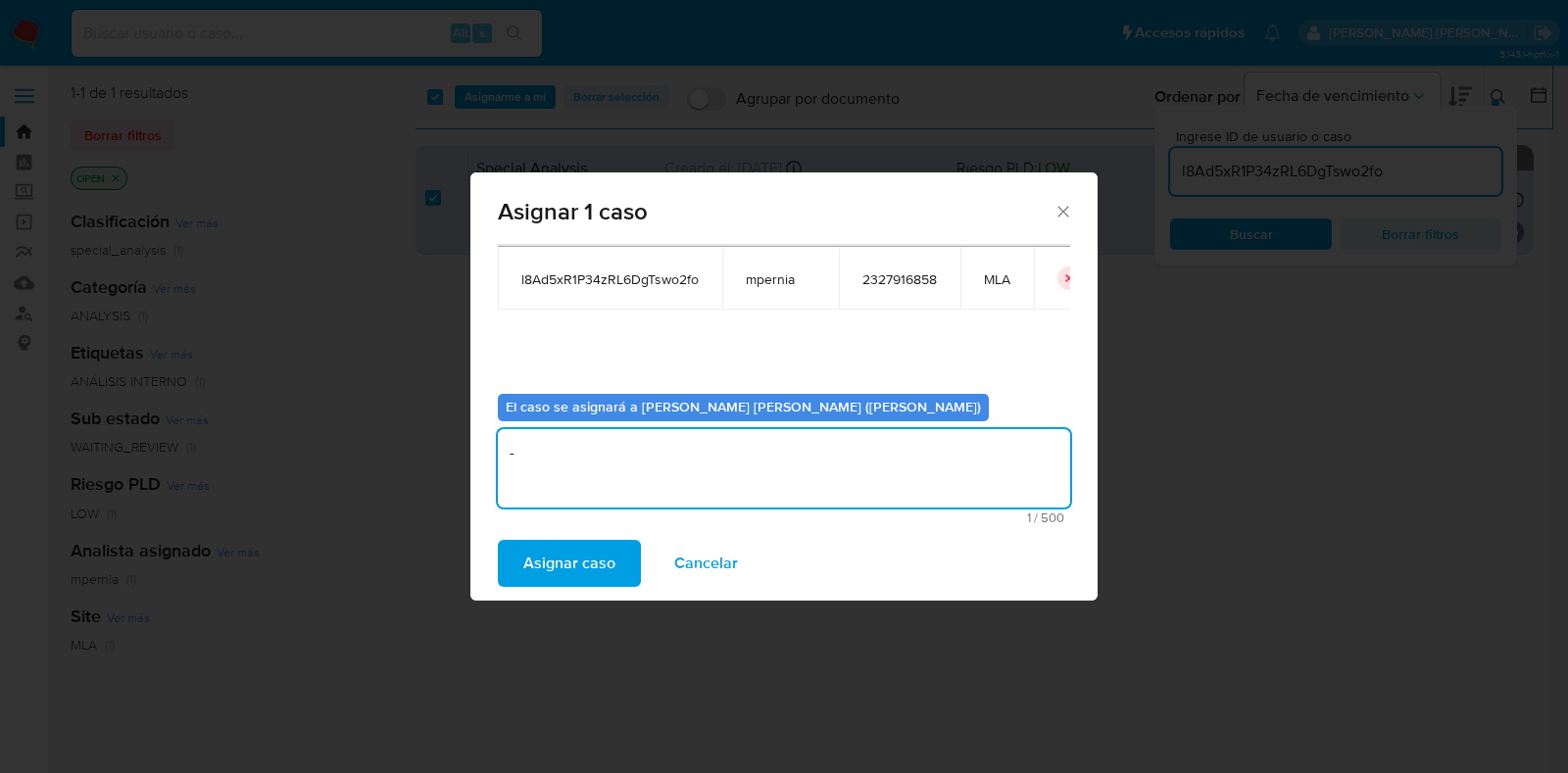 click on "Asignar caso" at bounding box center (569, 563) 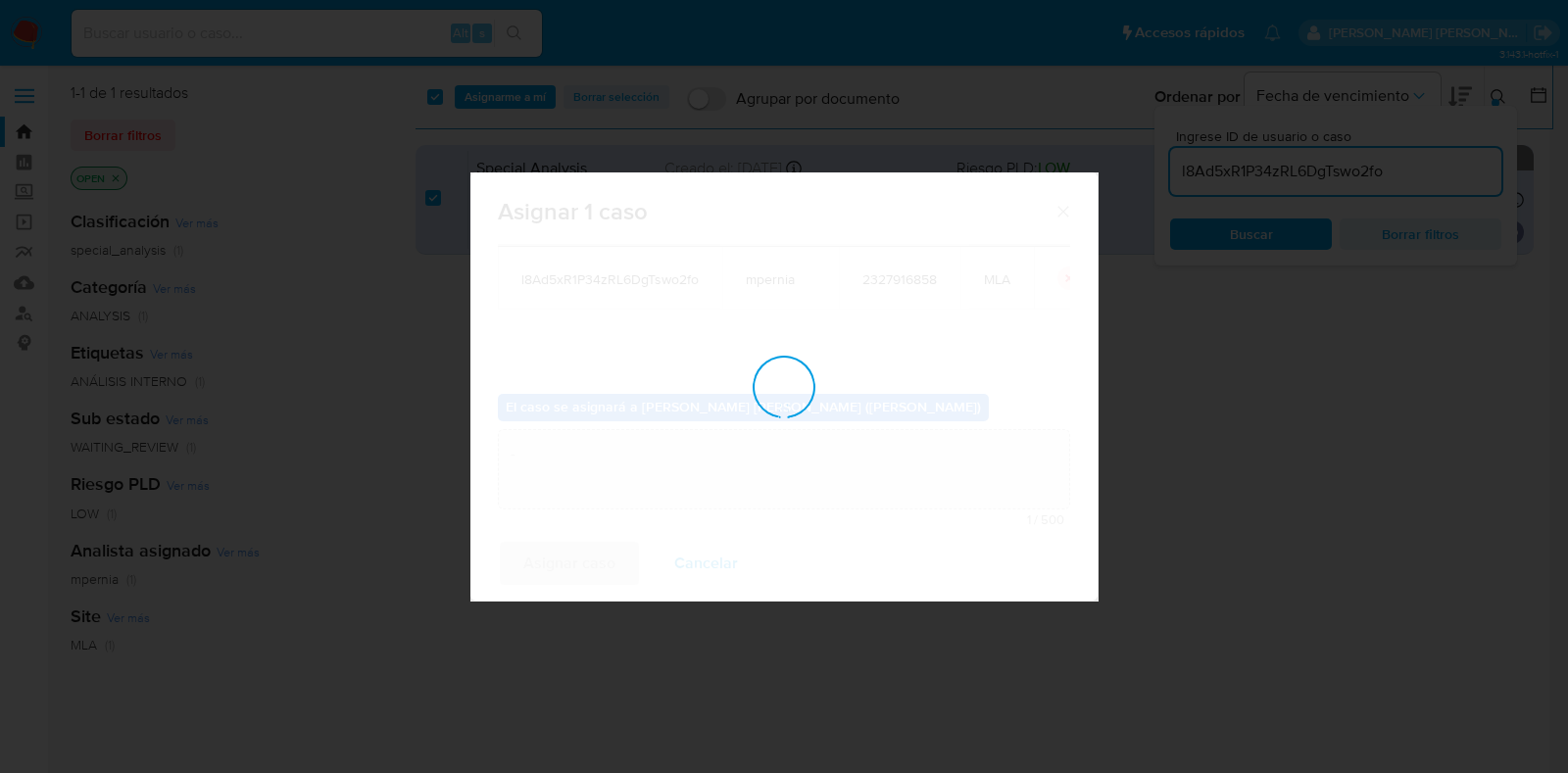 type 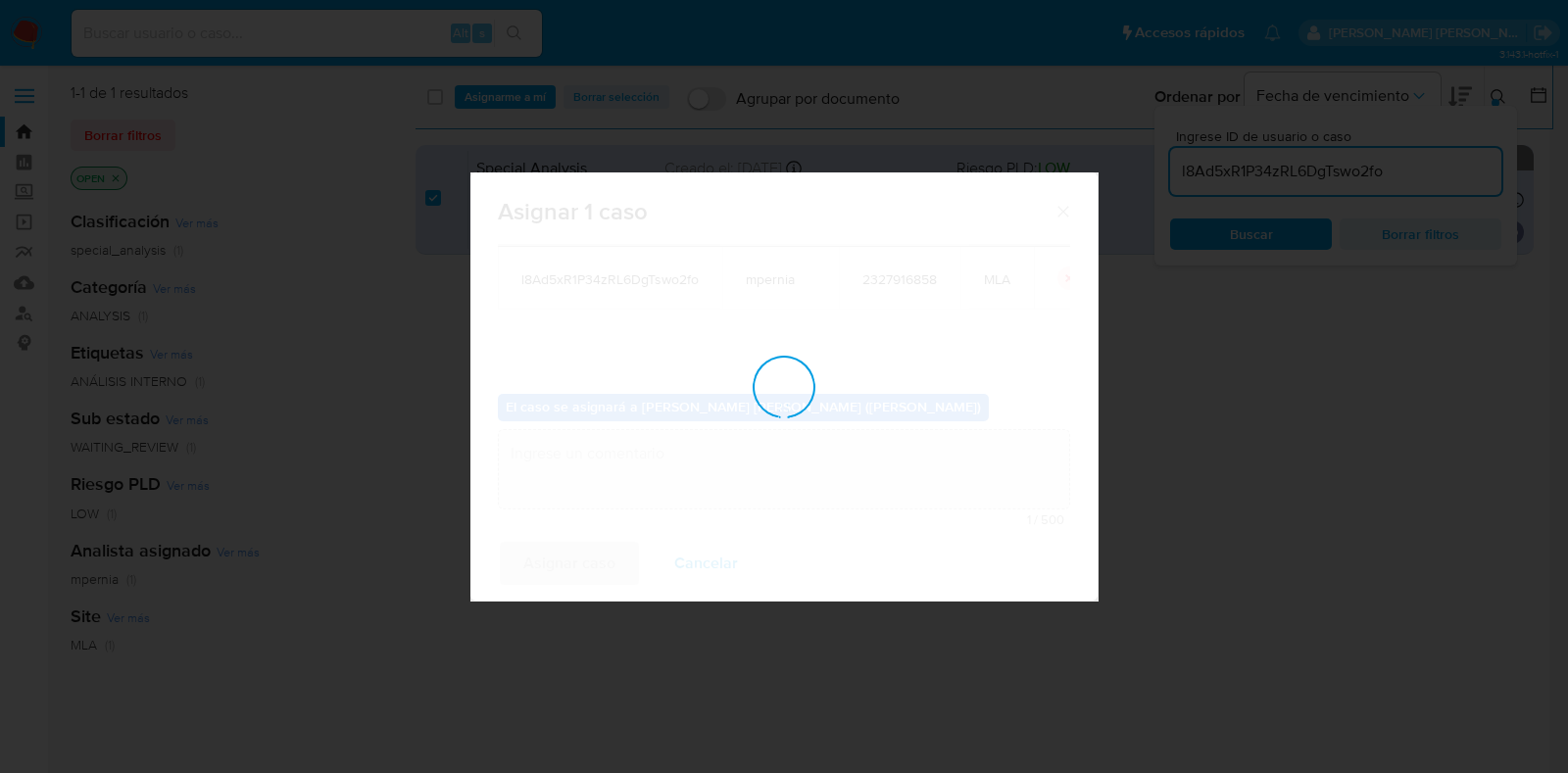 checkbox on "false" 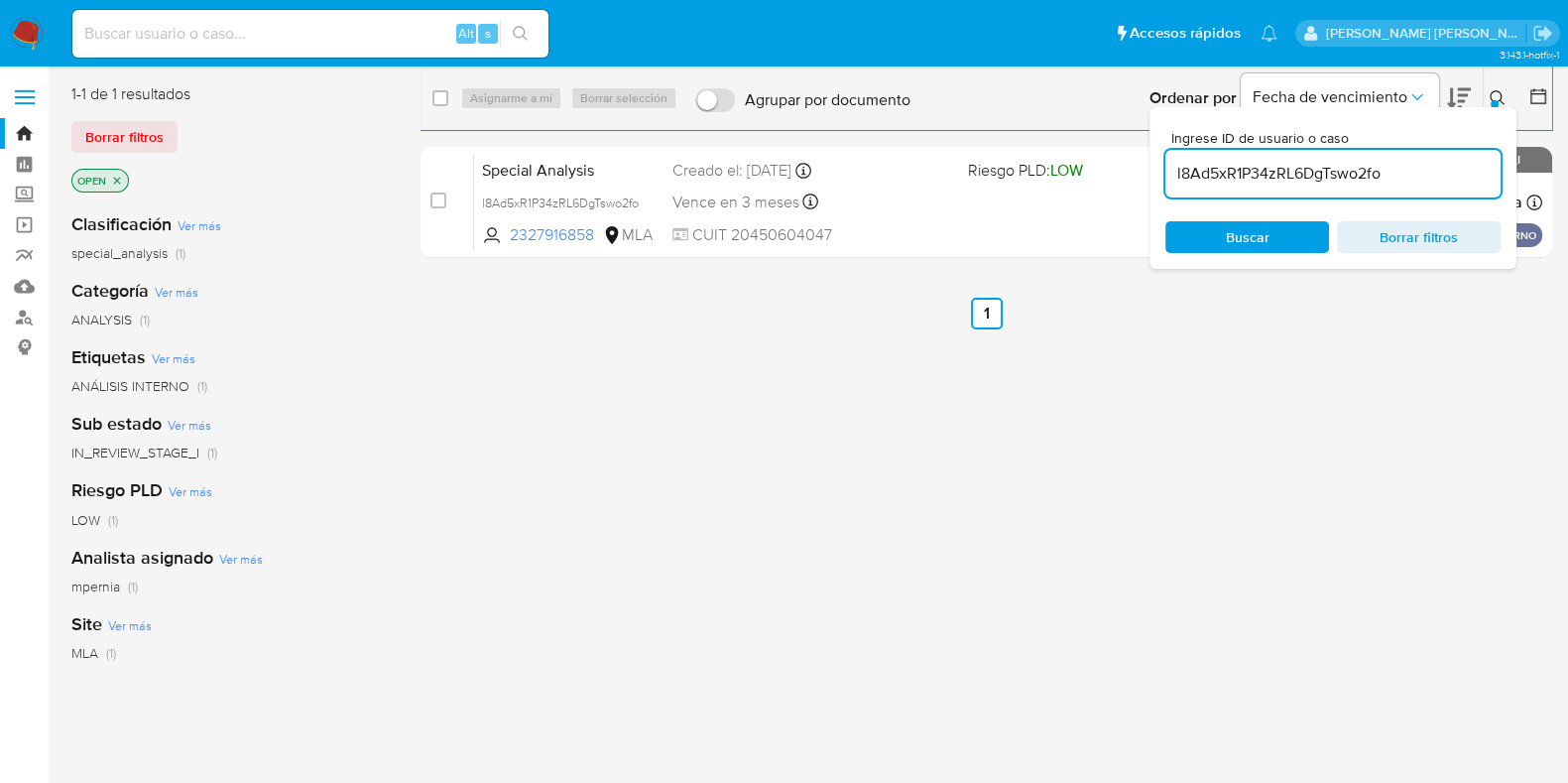 click on "l8Ad5xR1P34zRL6DgTswo2fo" at bounding box center (1333, 174) 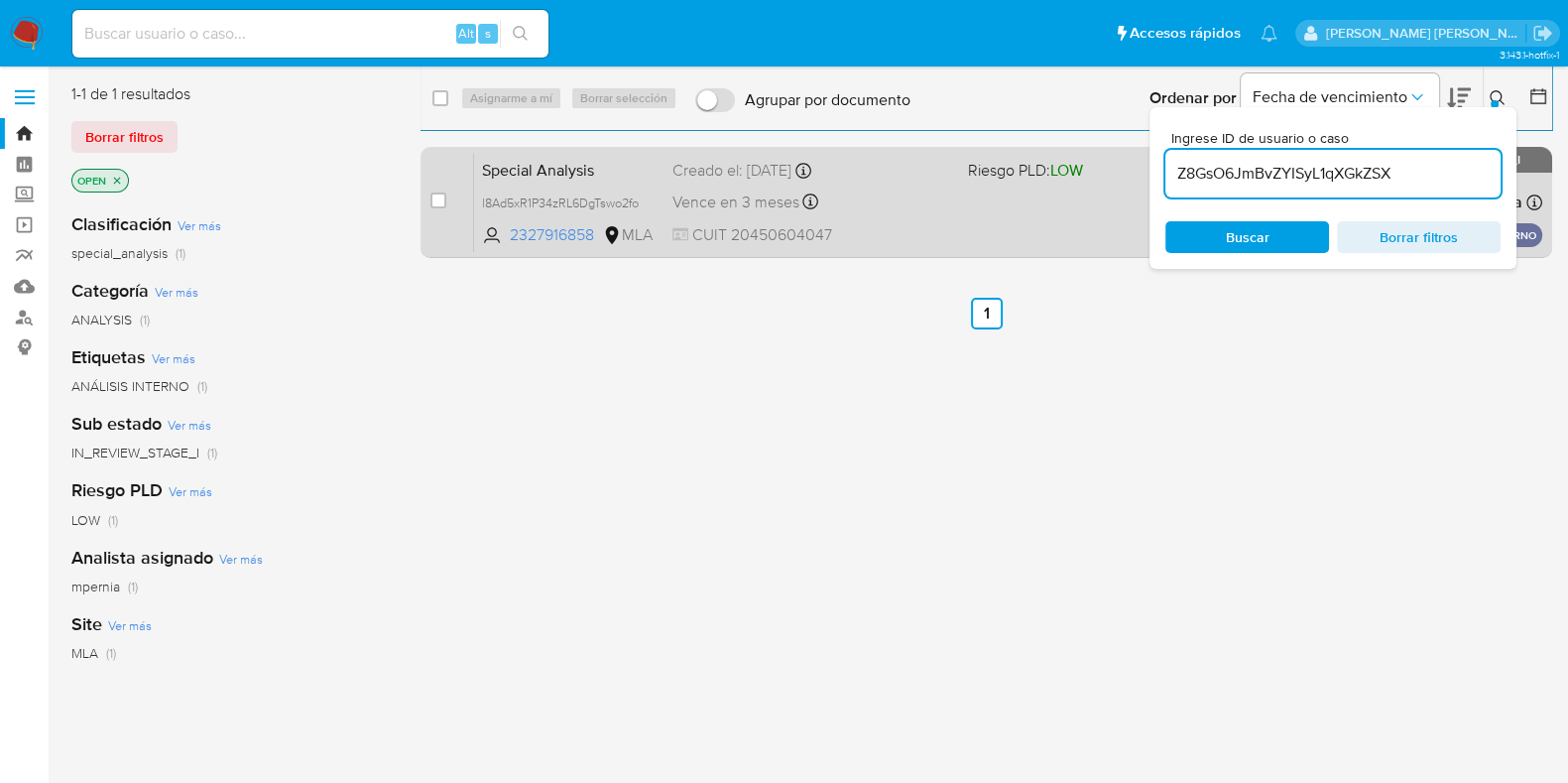 type on "Z8GsO6JmBvZYISyL1qXGkZSX" 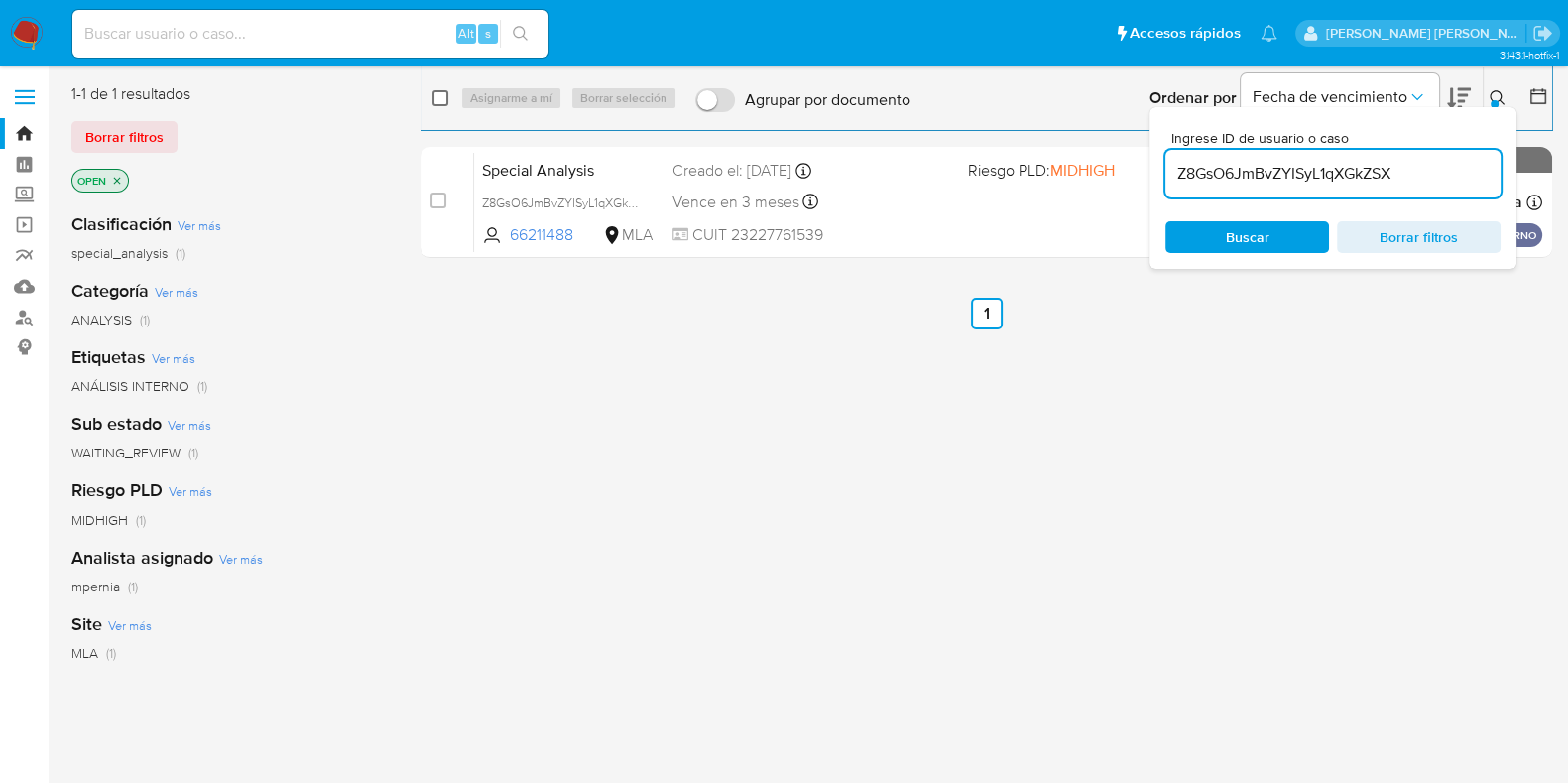 click at bounding box center [440, 98] 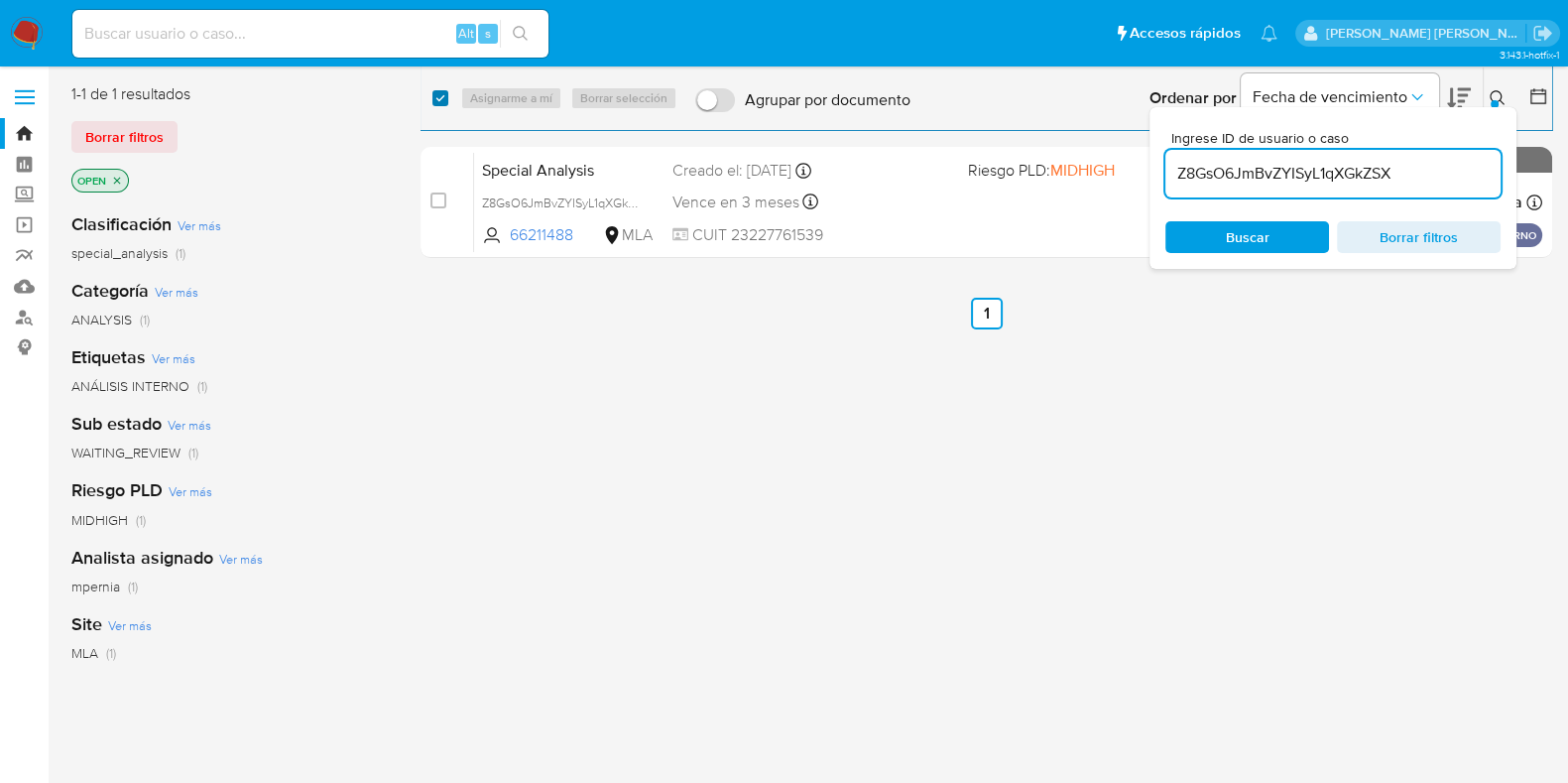checkbox on "true" 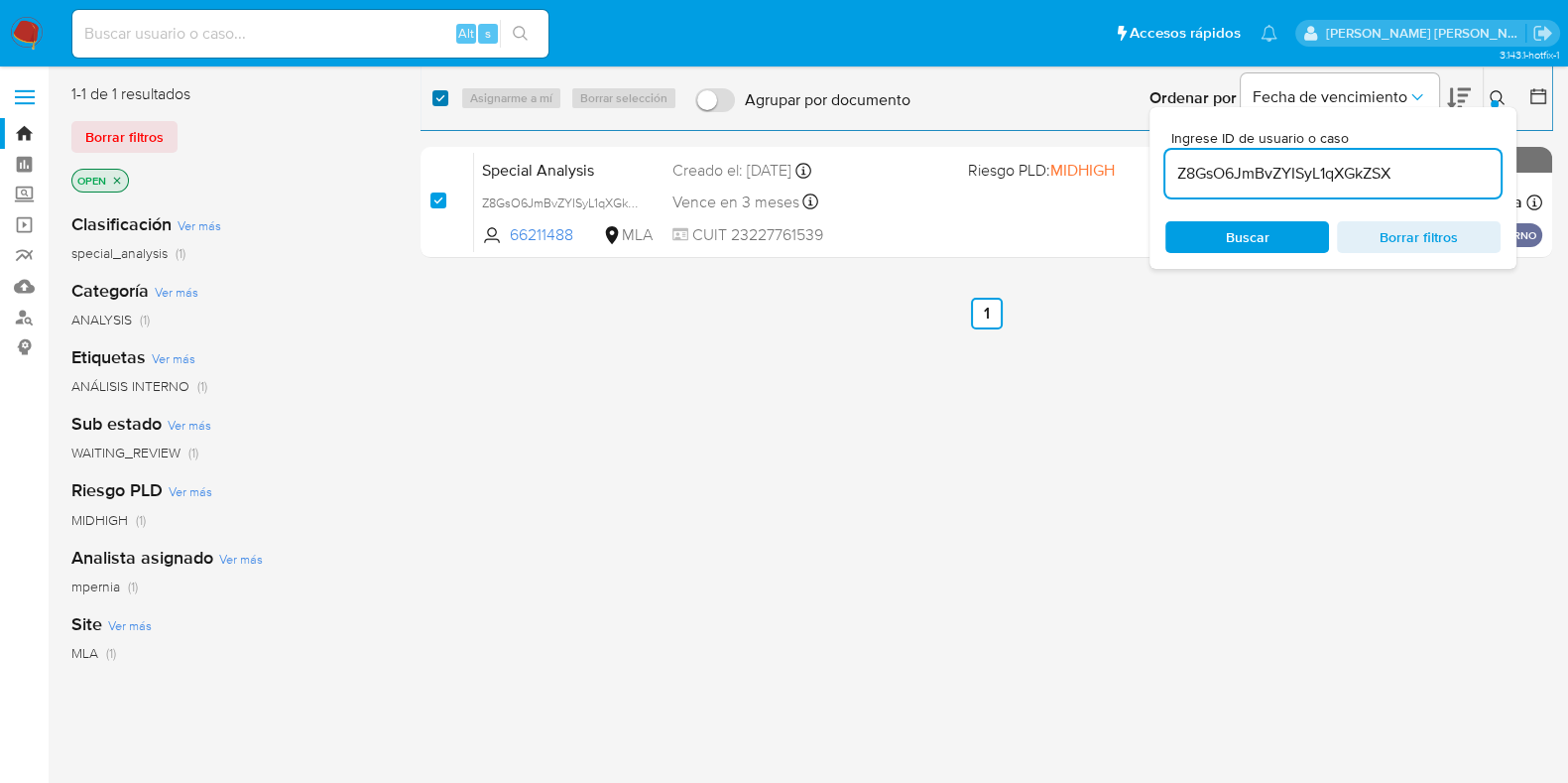 checkbox on "true" 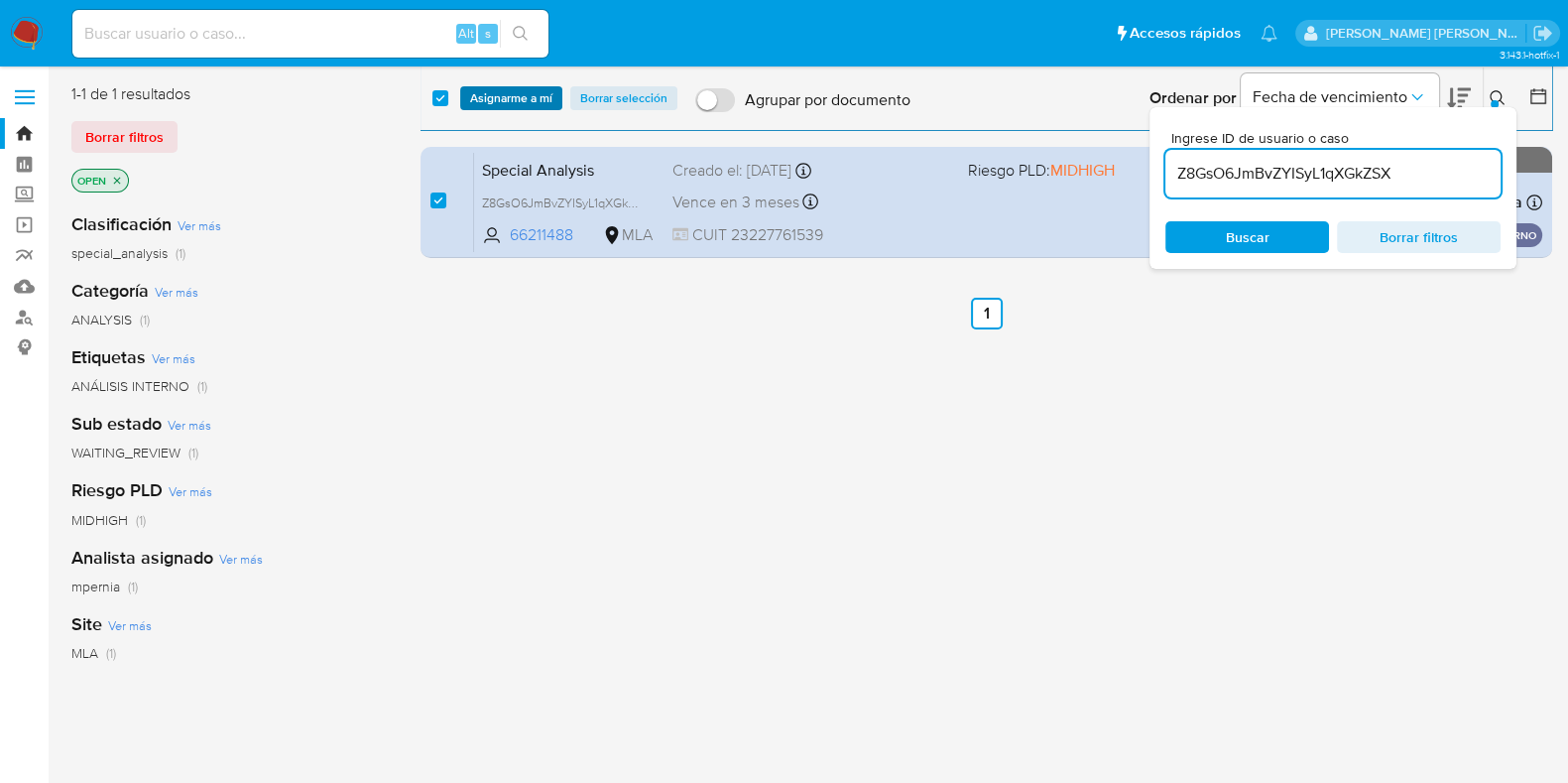 click on "Asignarme a mí" at bounding box center (511, 98) 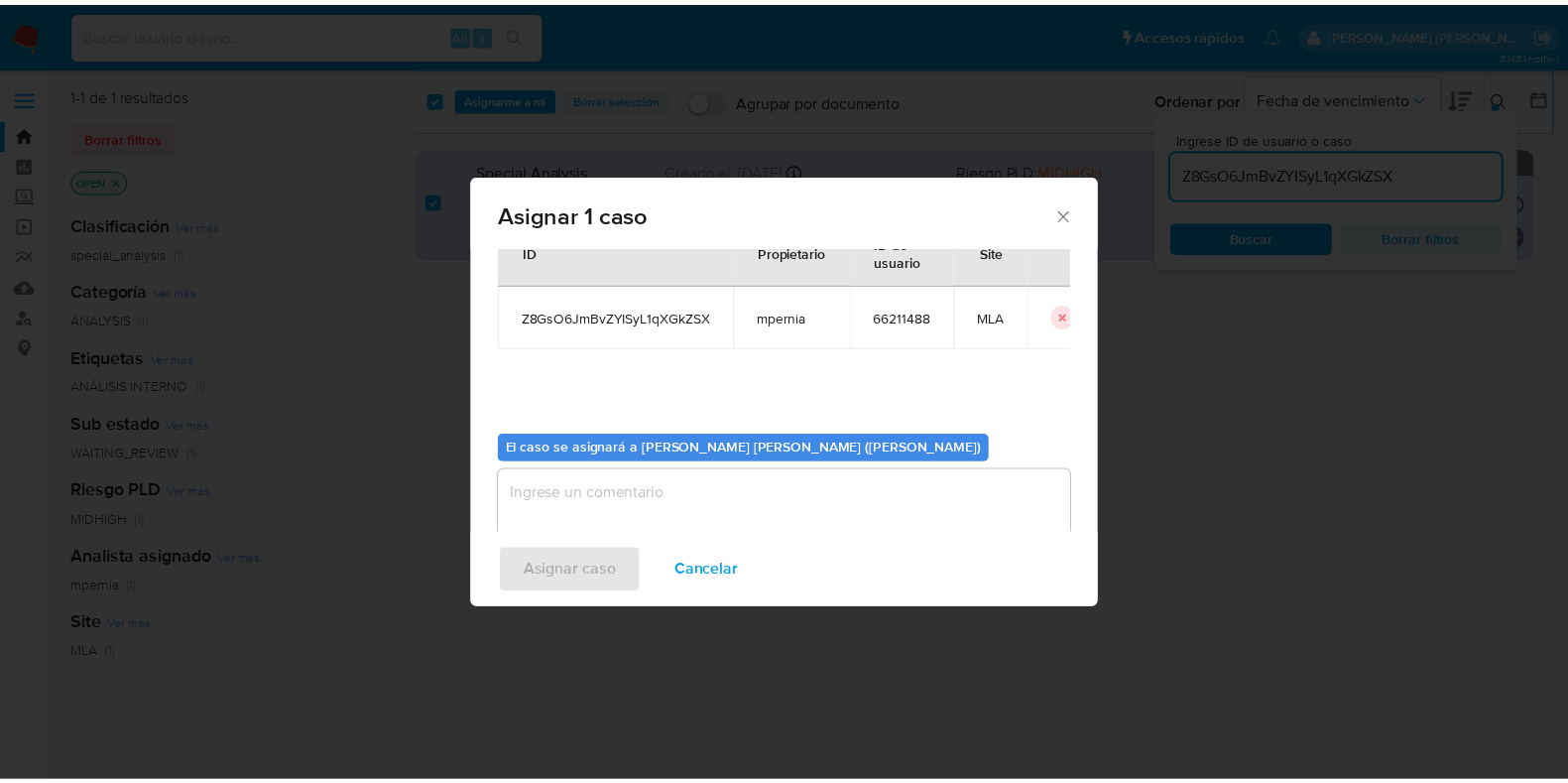 scroll, scrollTop: 102, scrollLeft: 0, axis: vertical 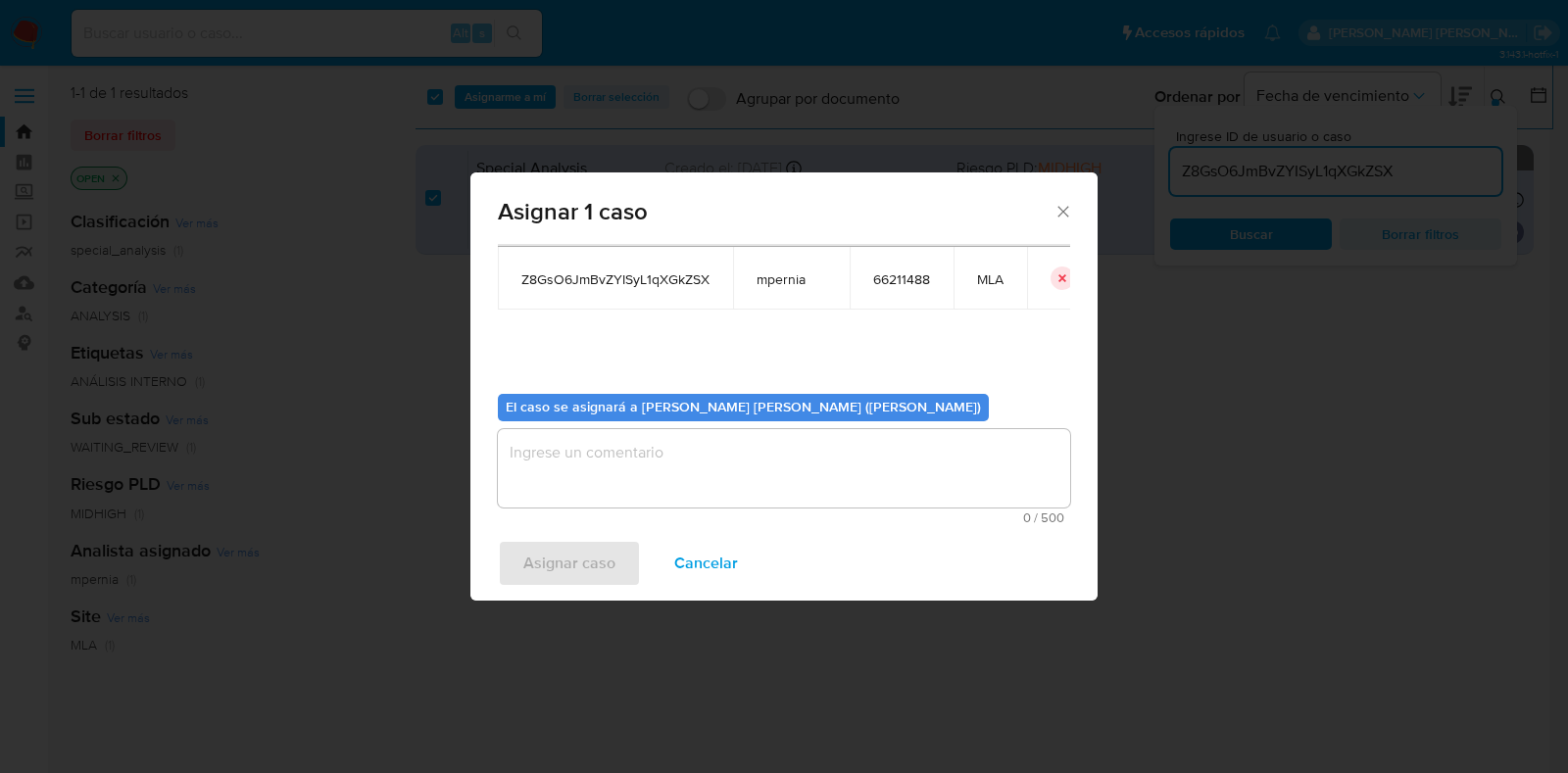 click at bounding box center [784, 468] 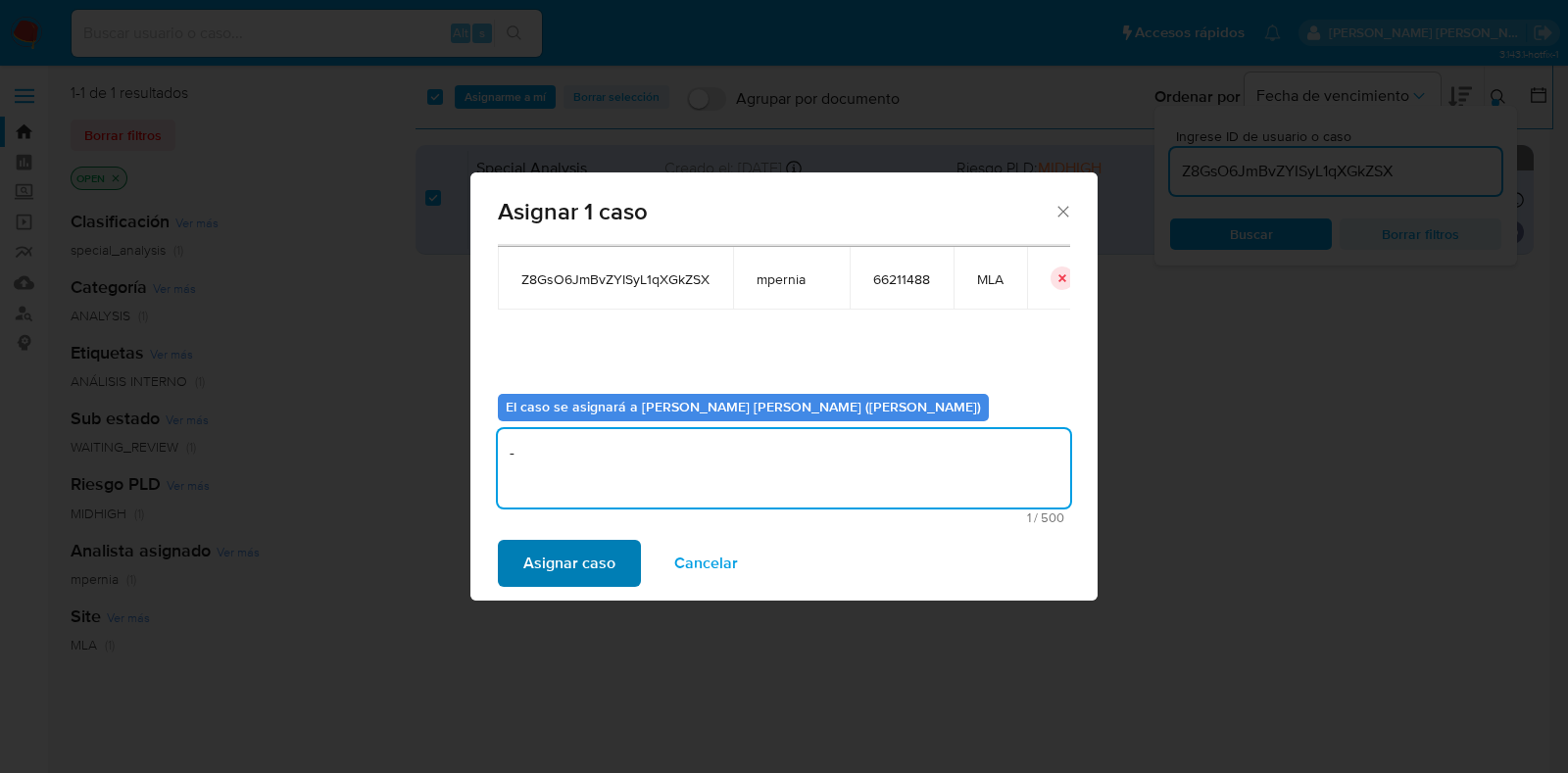 type on "-" 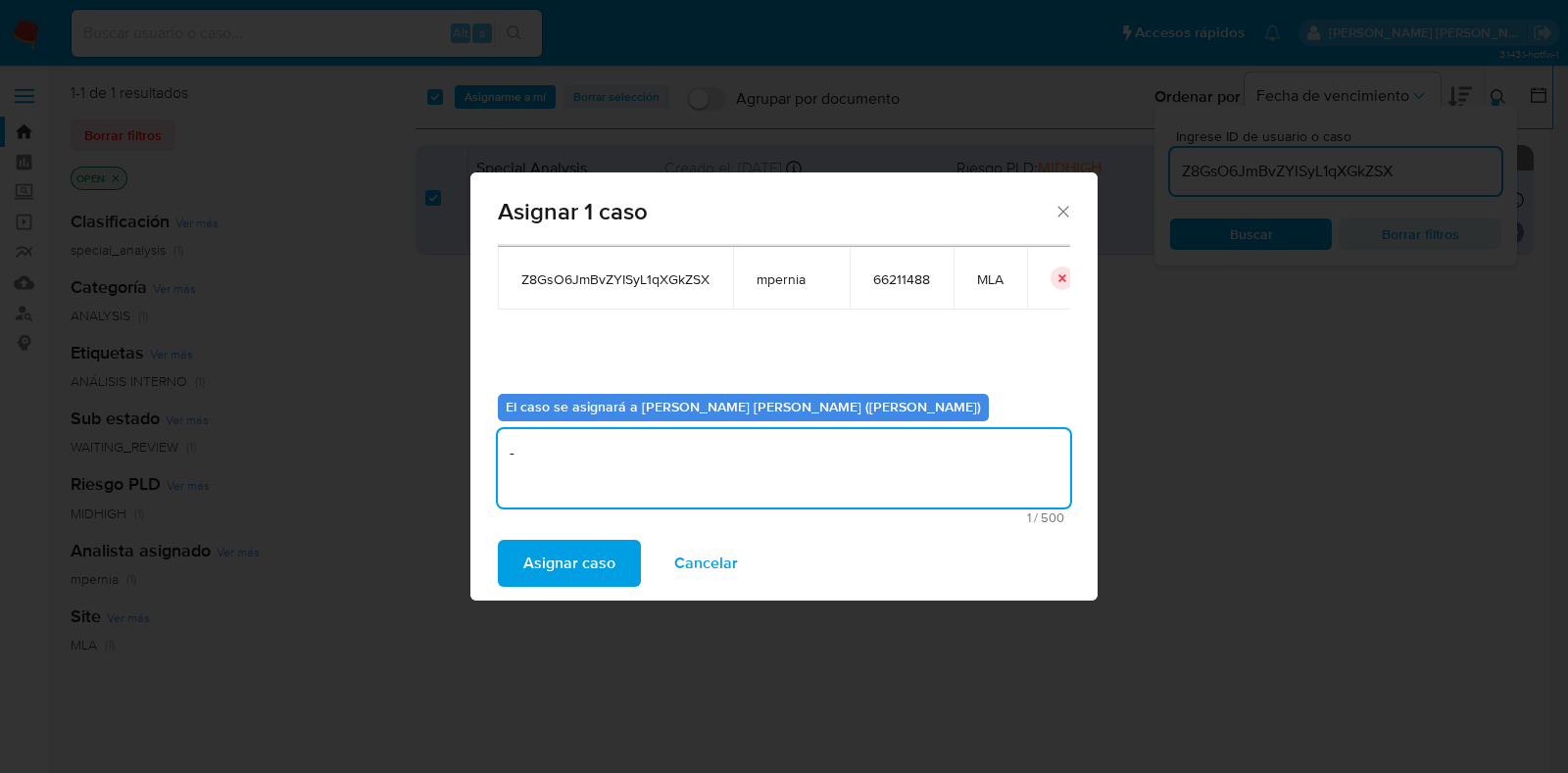 click on "Asignar caso" at bounding box center [569, 563] 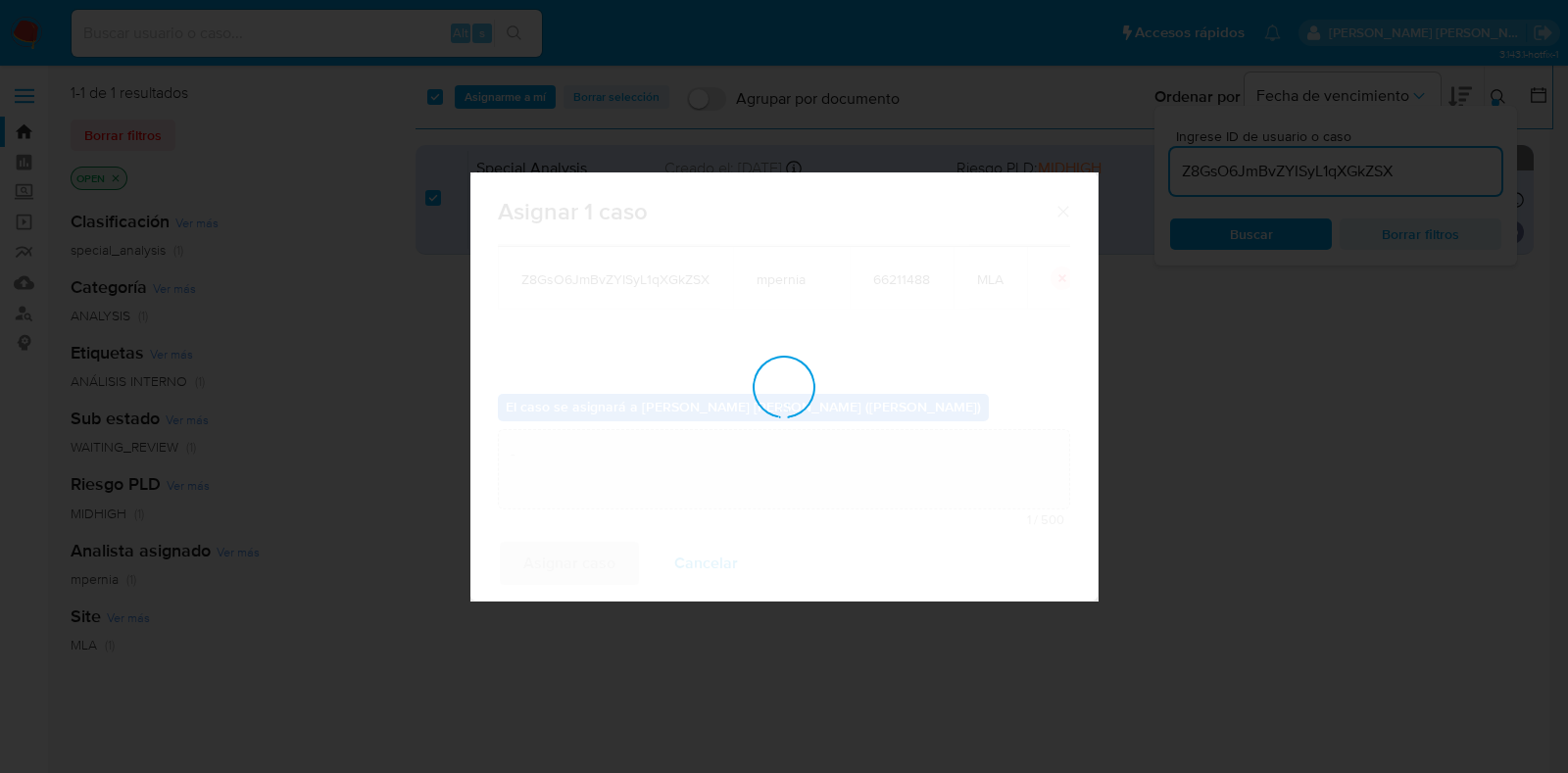 type 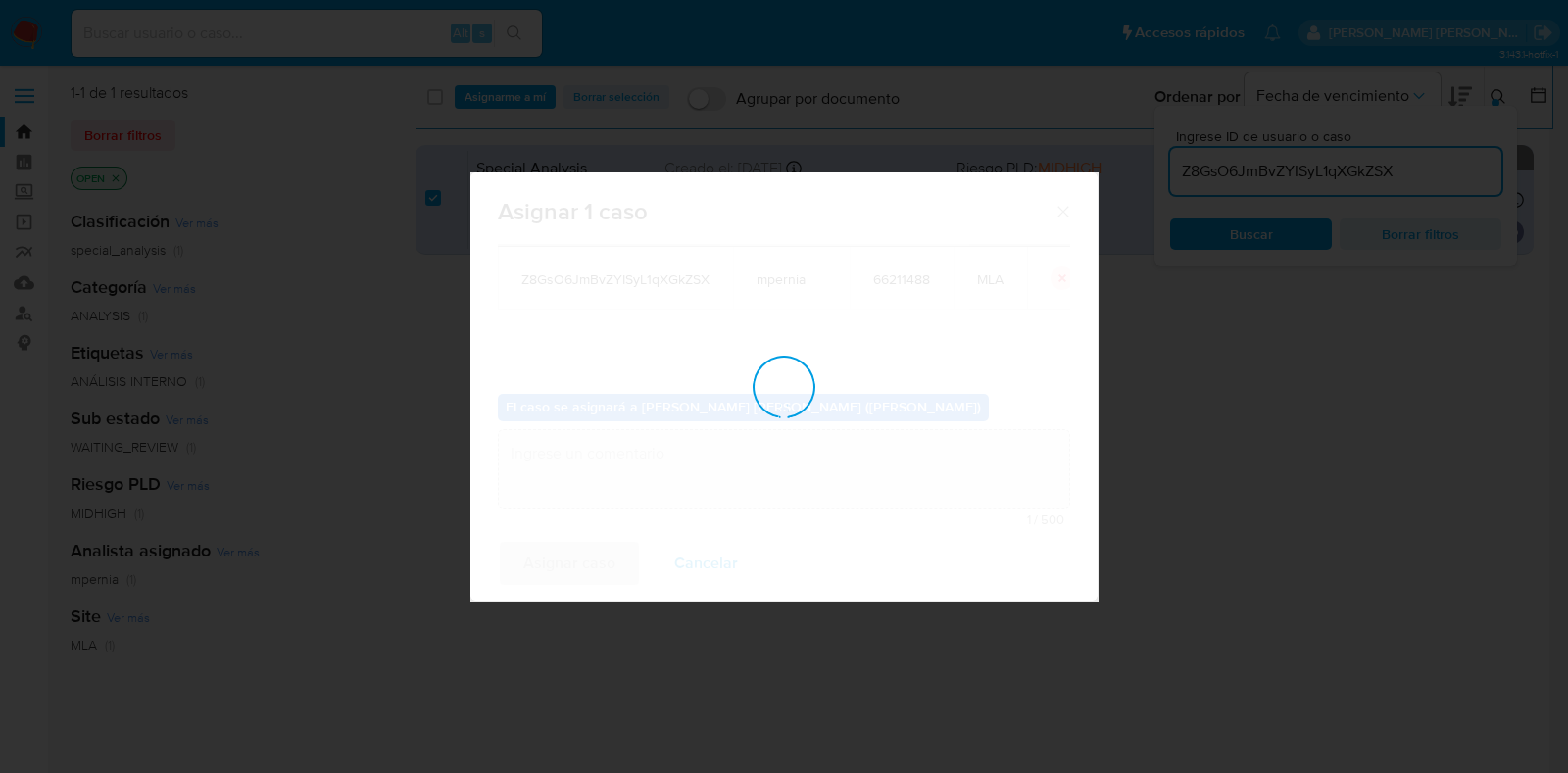 checkbox on "false" 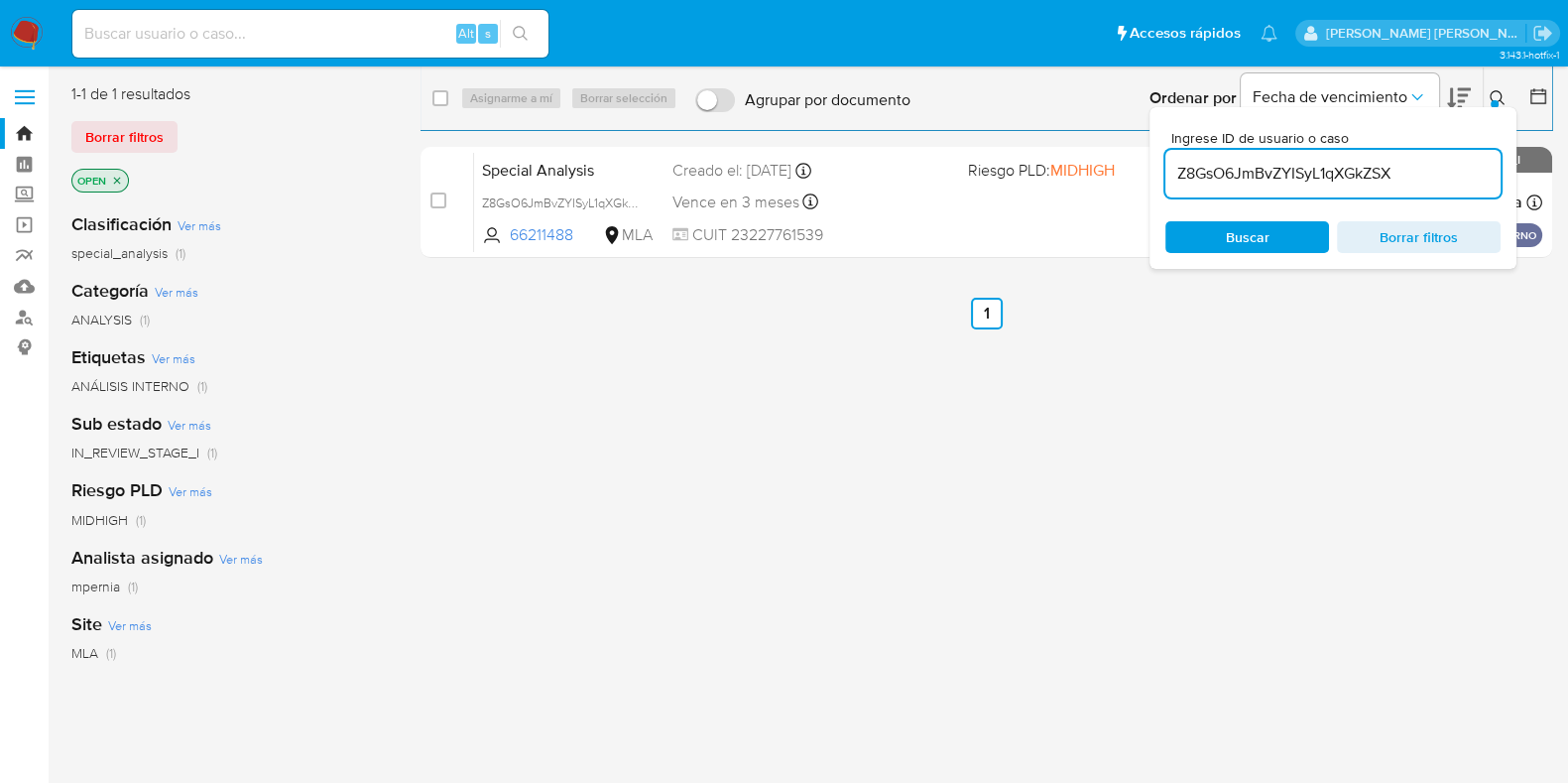 click on "Z8GsO6JmBvZYISyL1qXGkZSX" at bounding box center [1333, 174] 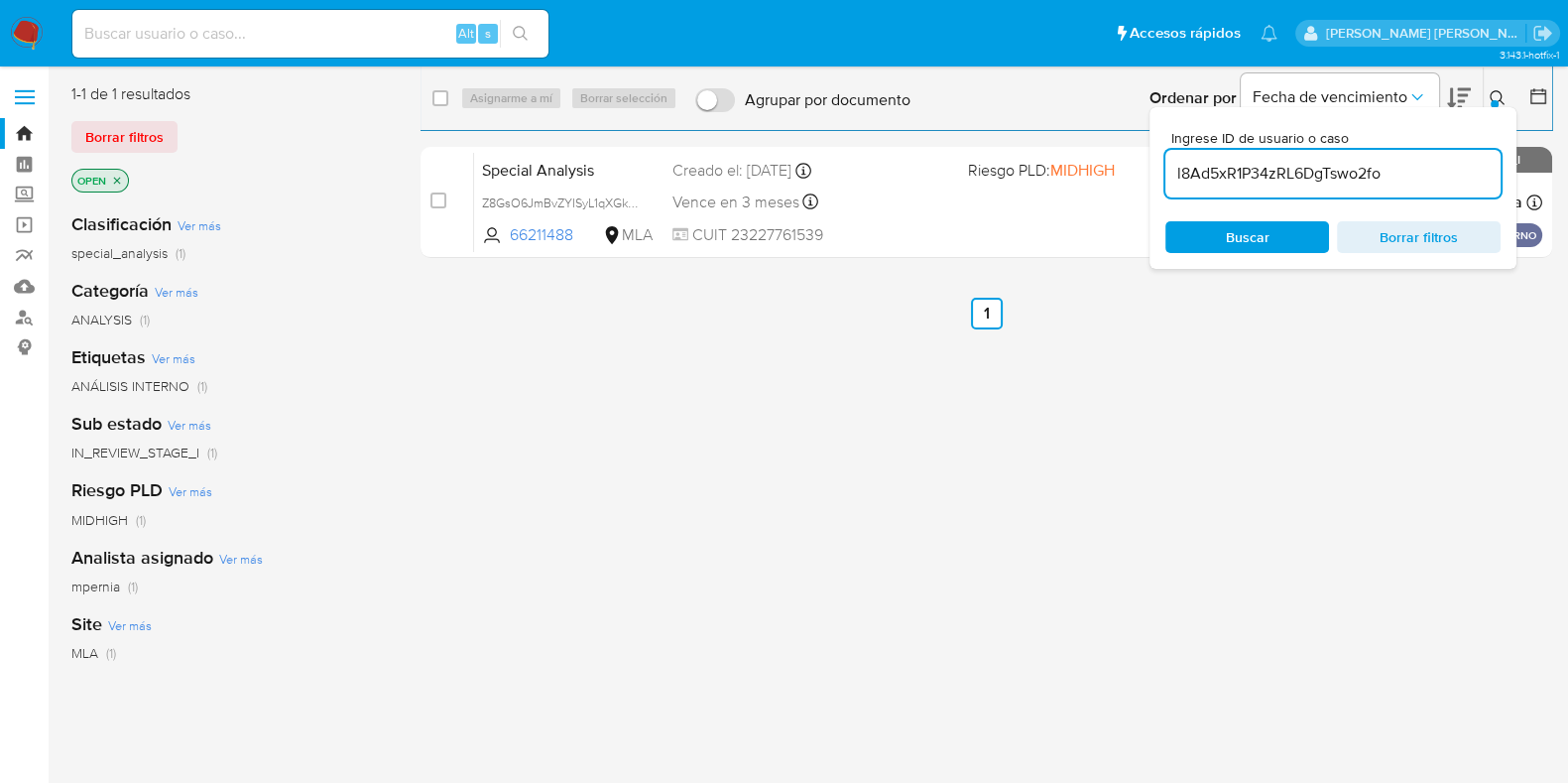 type on "l8Ad5xR1P34zRL6DgTswo2fo" 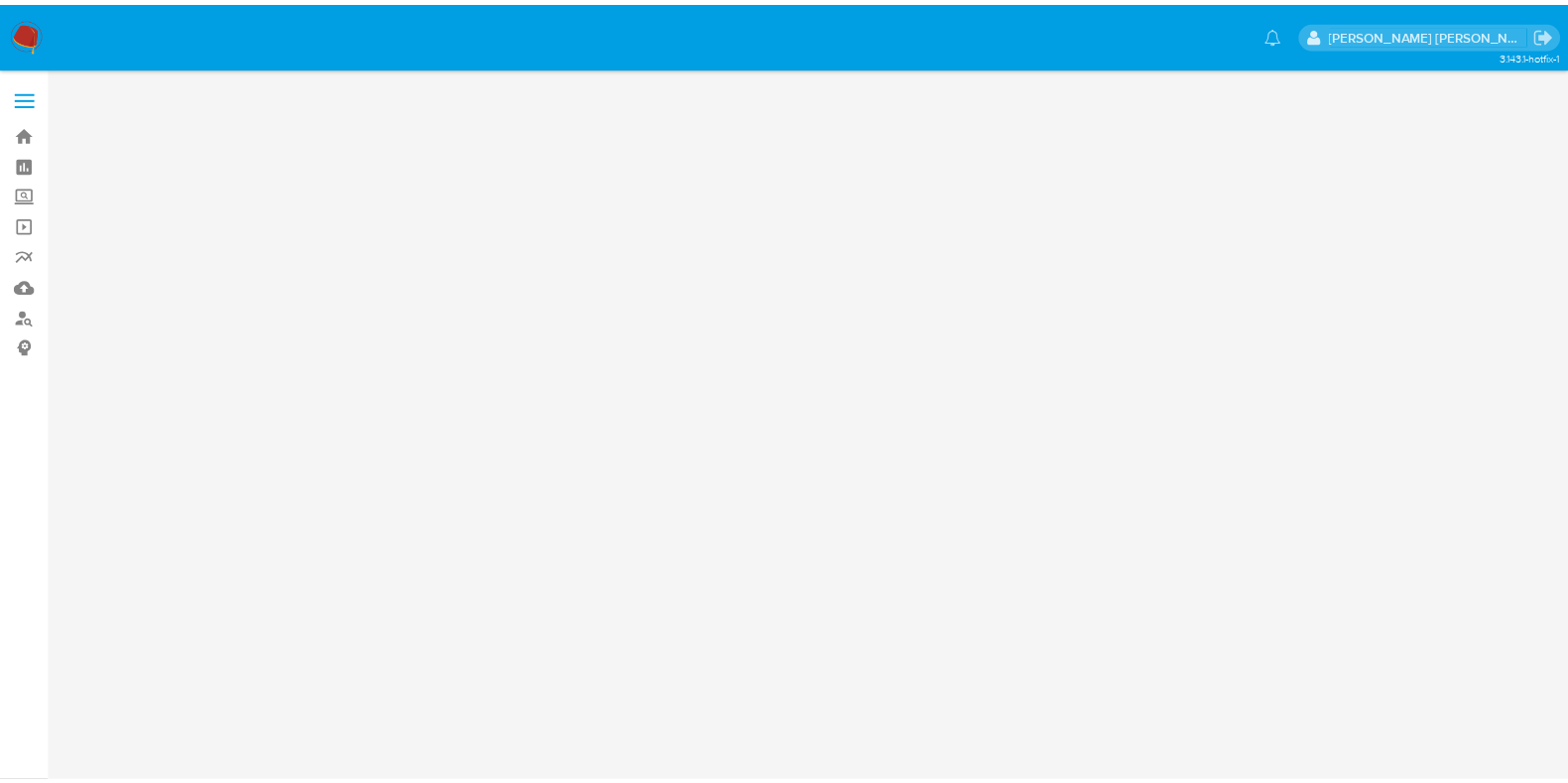 scroll, scrollTop: 0, scrollLeft: 0, axis: both 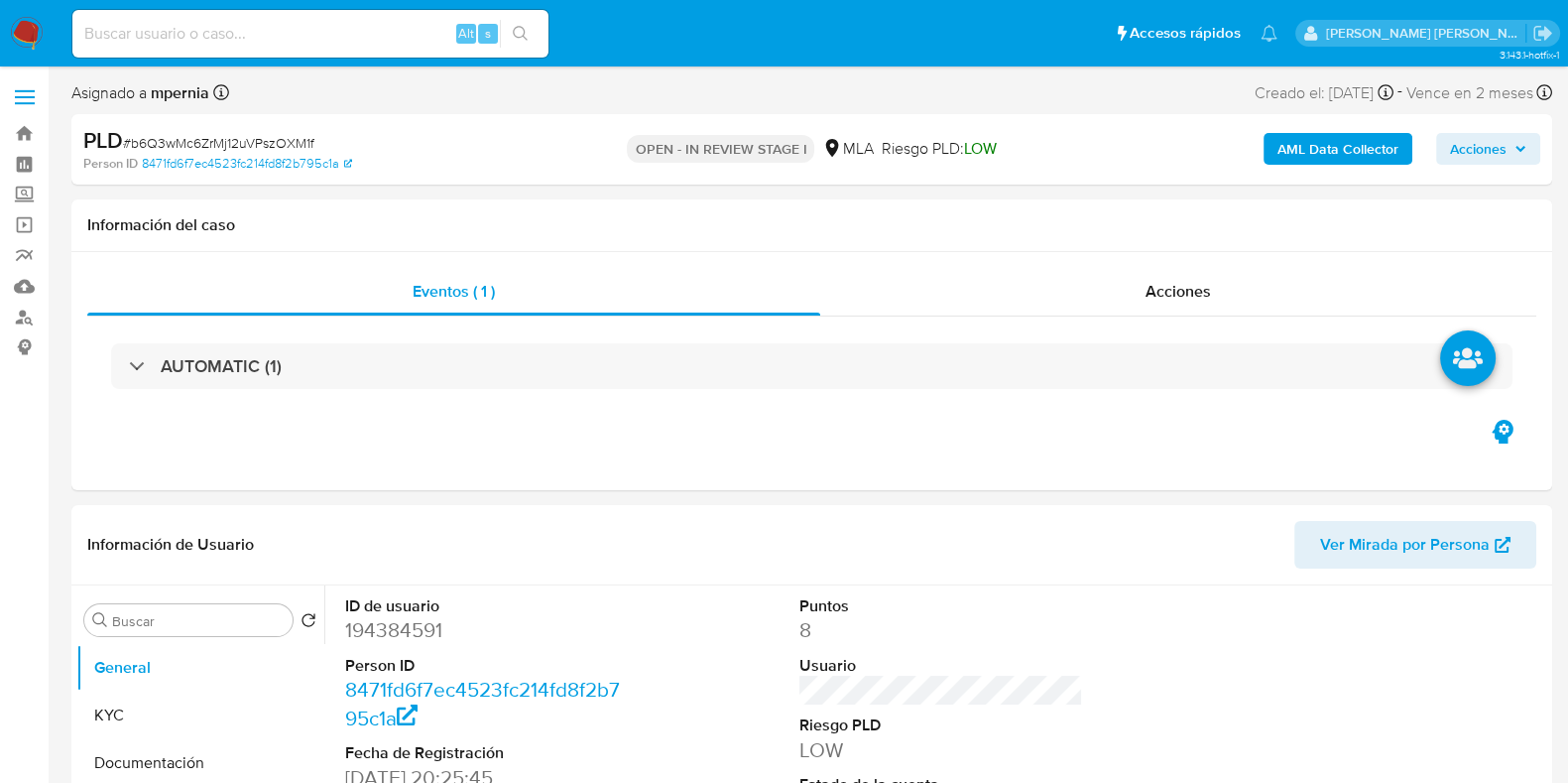 select on "10" 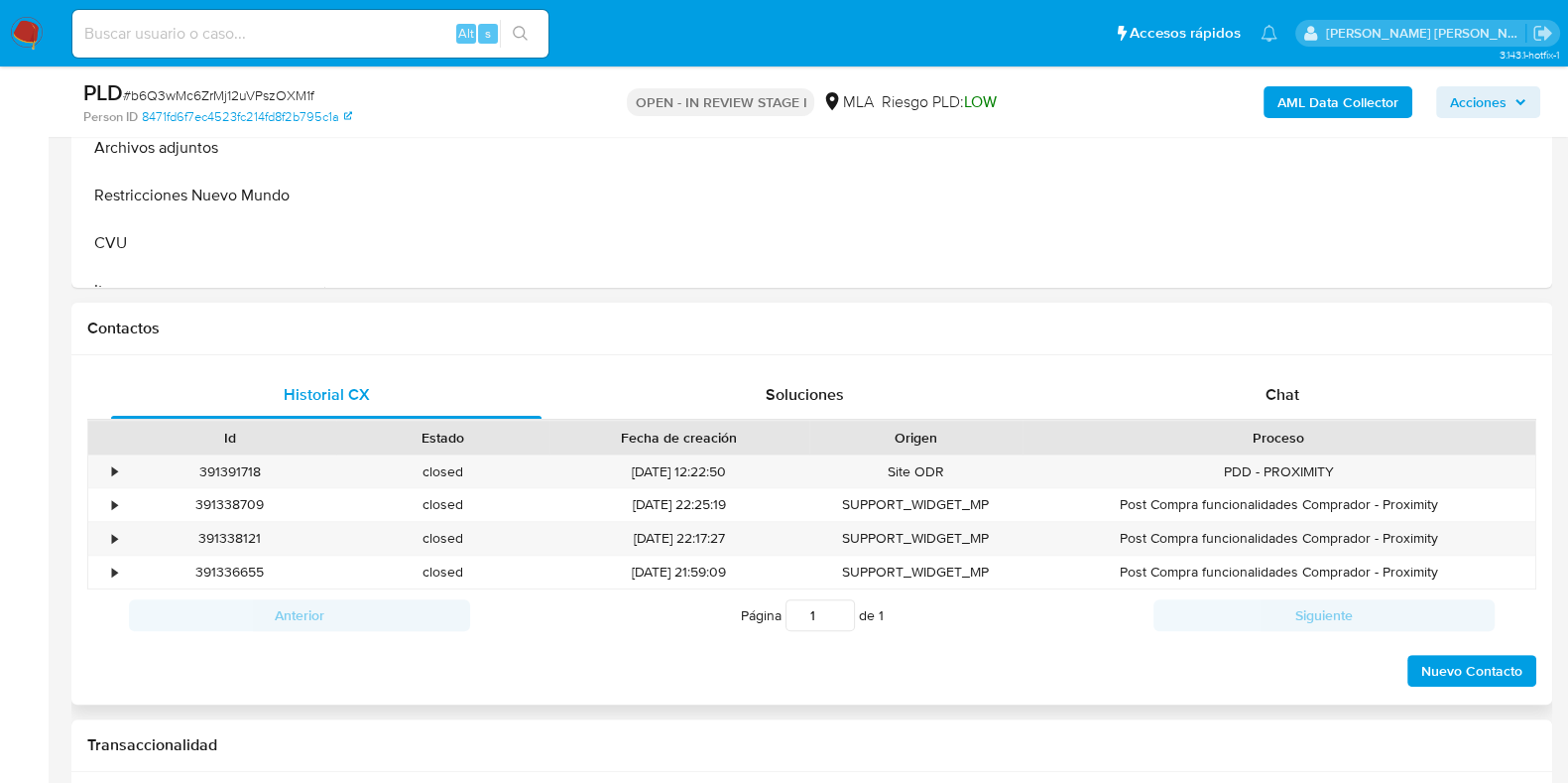 scroll, scrollTop: 867, scrollLeft: 0, axis: vertical 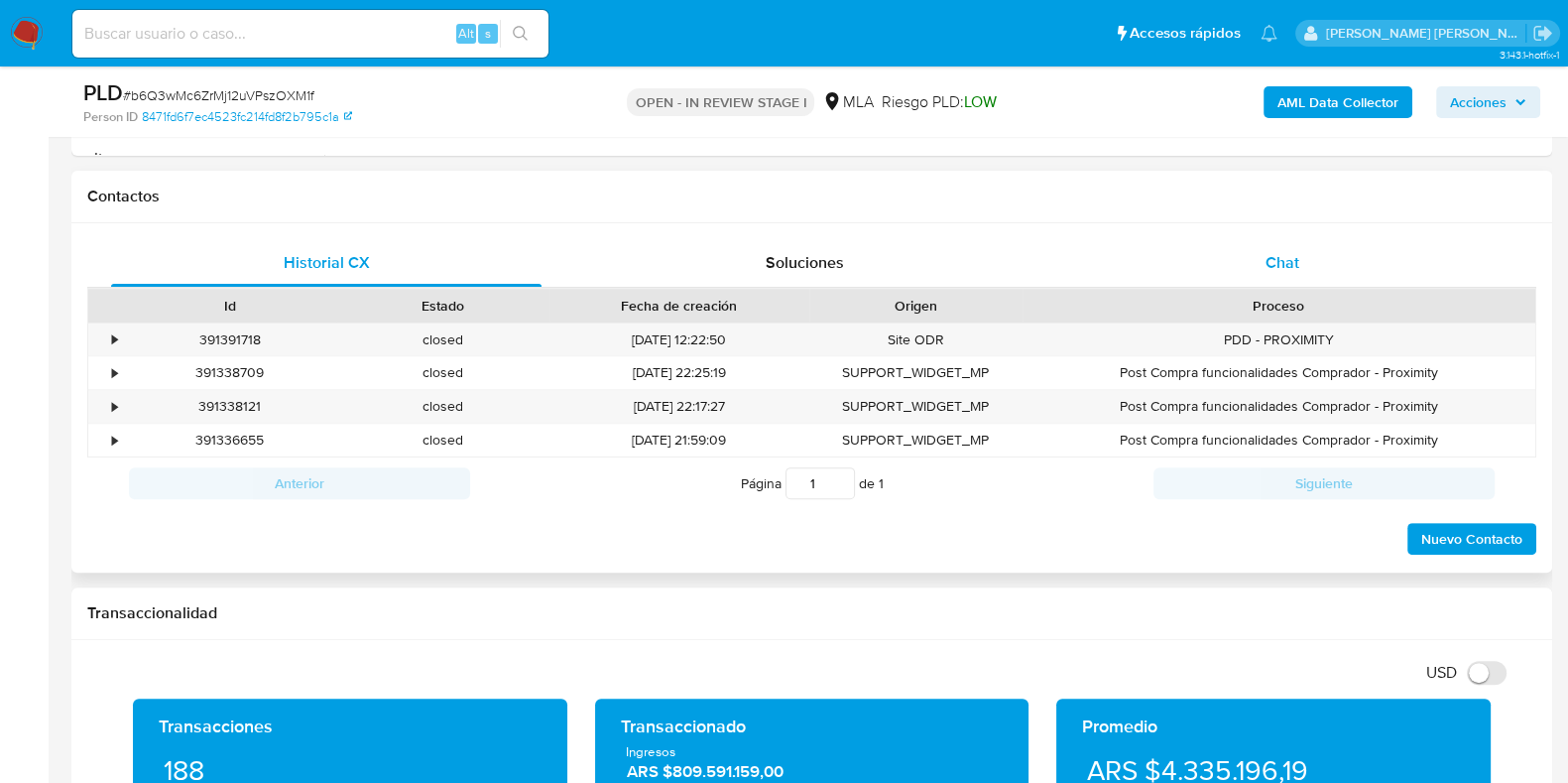 click on "Chat" at bounding box center (1282, 263) 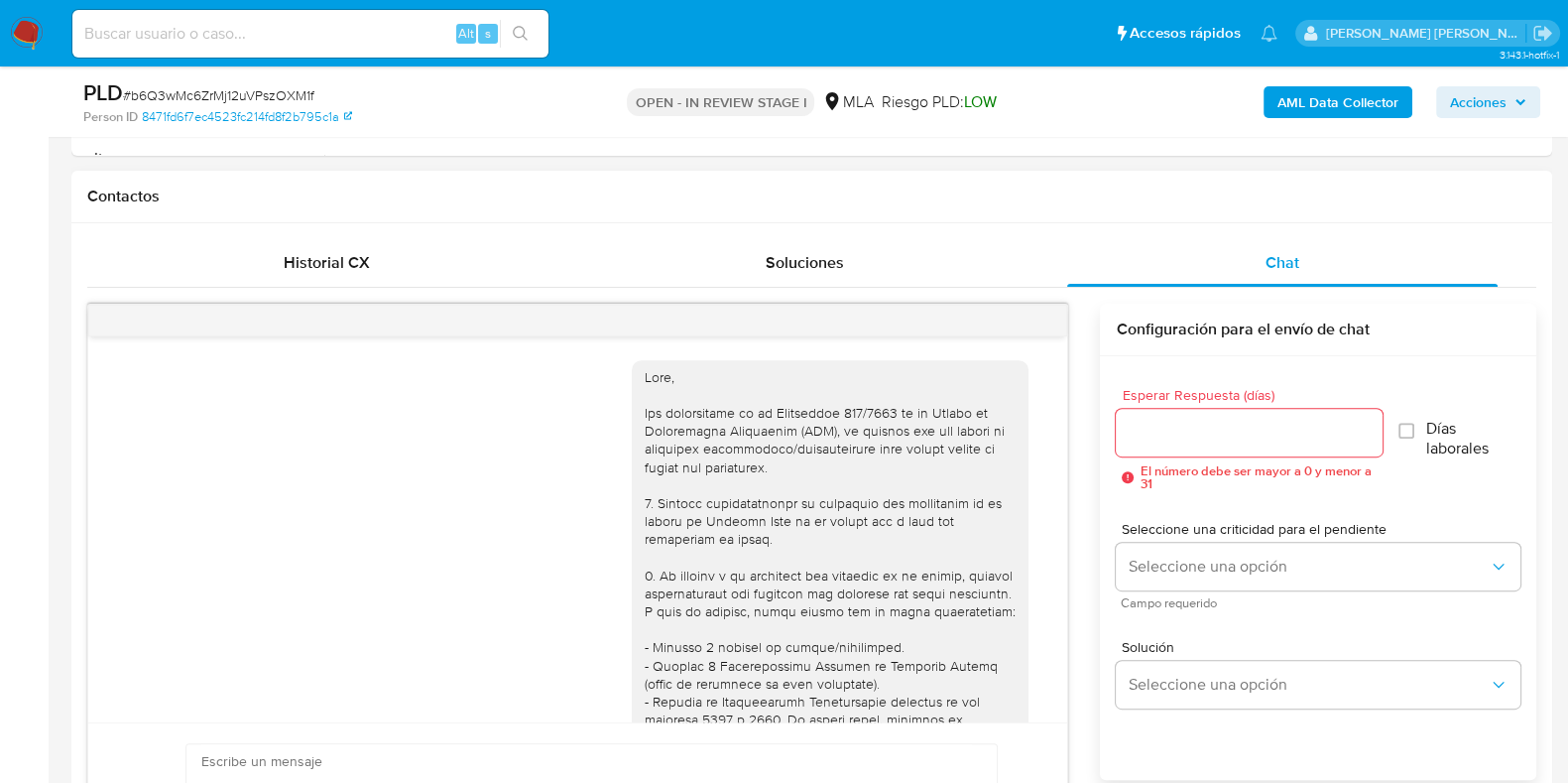 scroll, scrollTop: 944, scrollLeft: 0, axis: vertical 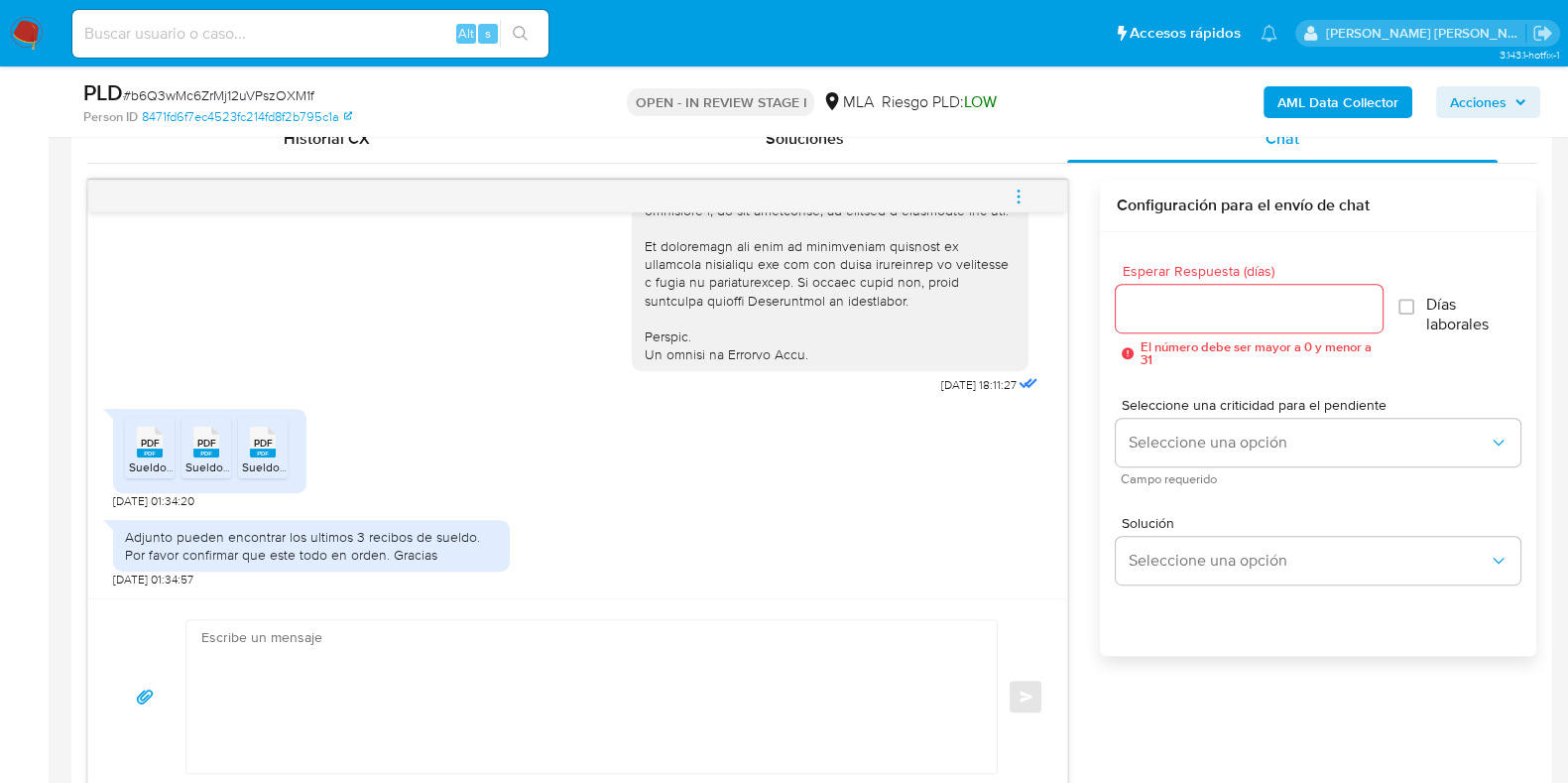 click on "Sueldomayo2025.pdf" at bounding box center [185, 466] 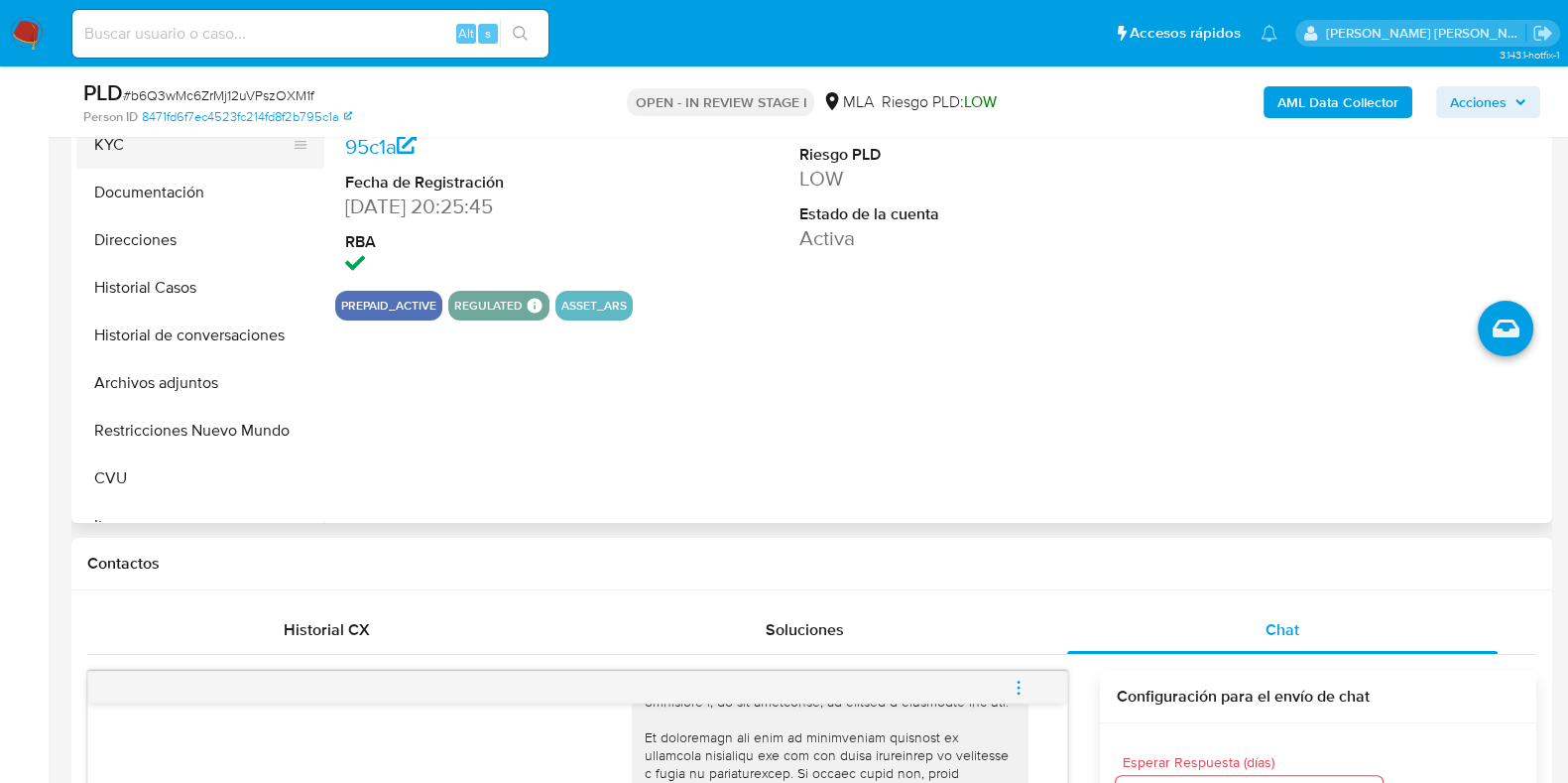 scroll, scrollTop: 372, scrollLeft: 0, axis: vertical 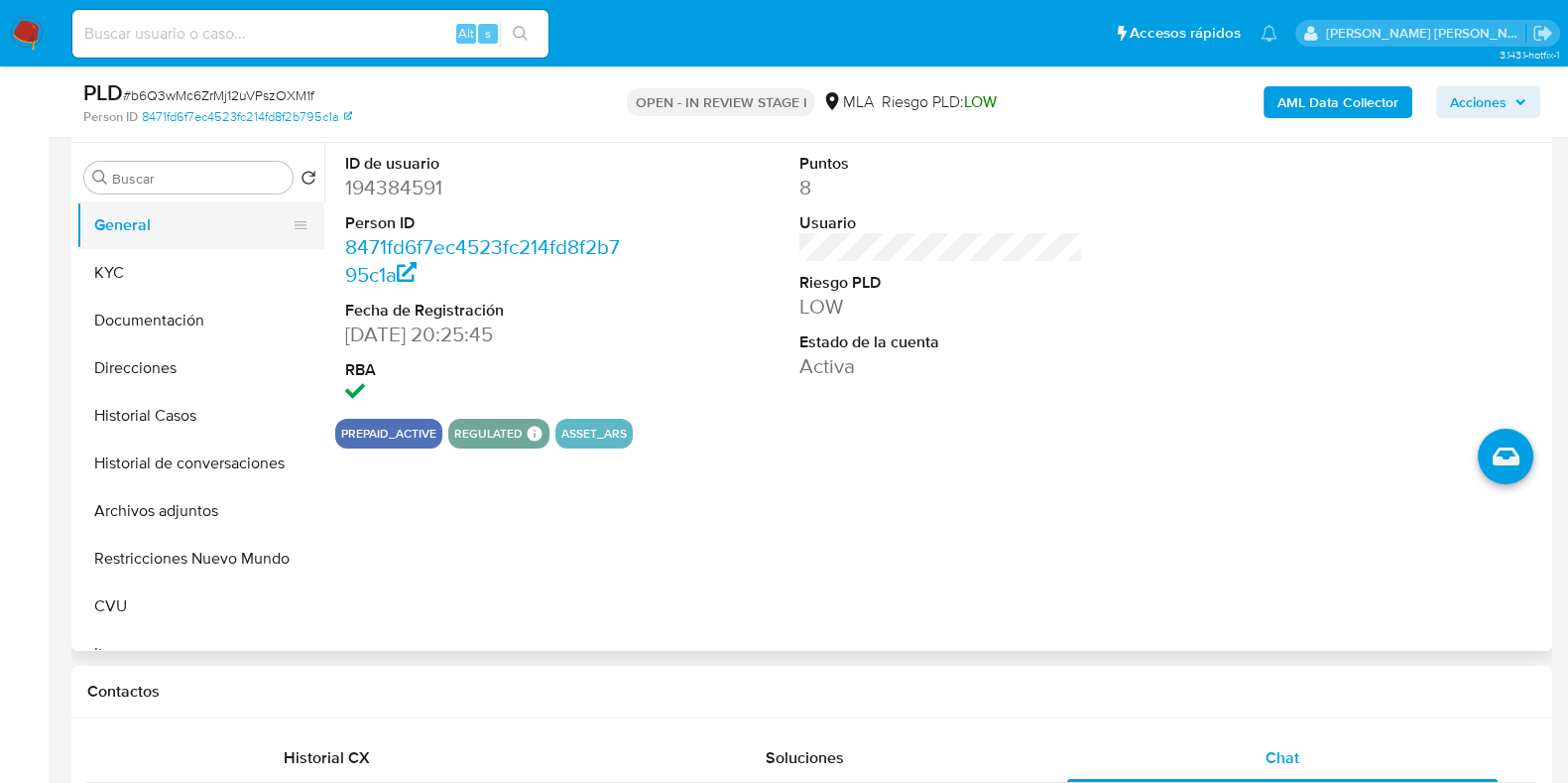 click on "General" at bounding box center (192, 225) 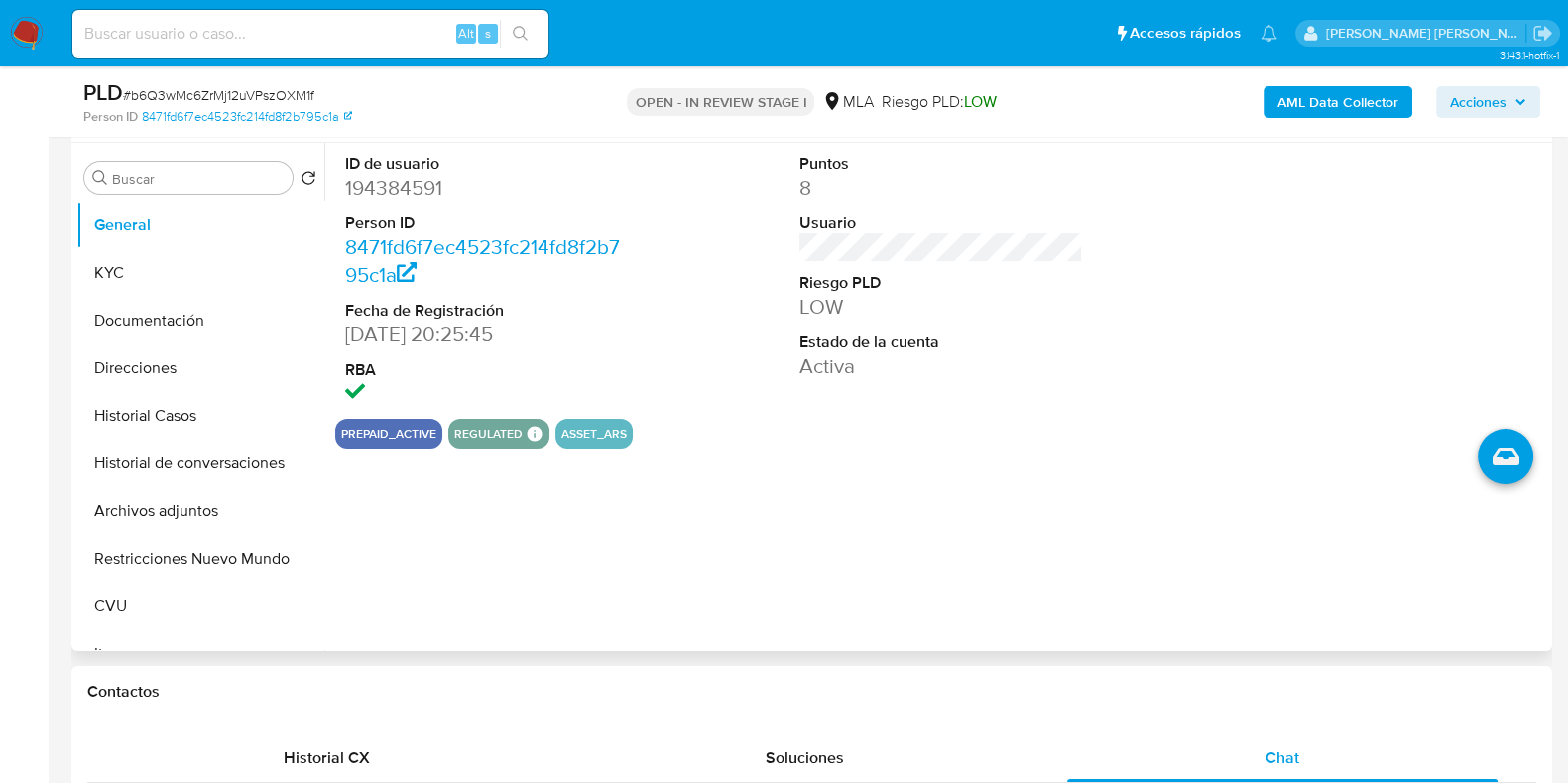 click on "194384591" at bounding box center [487, 188] 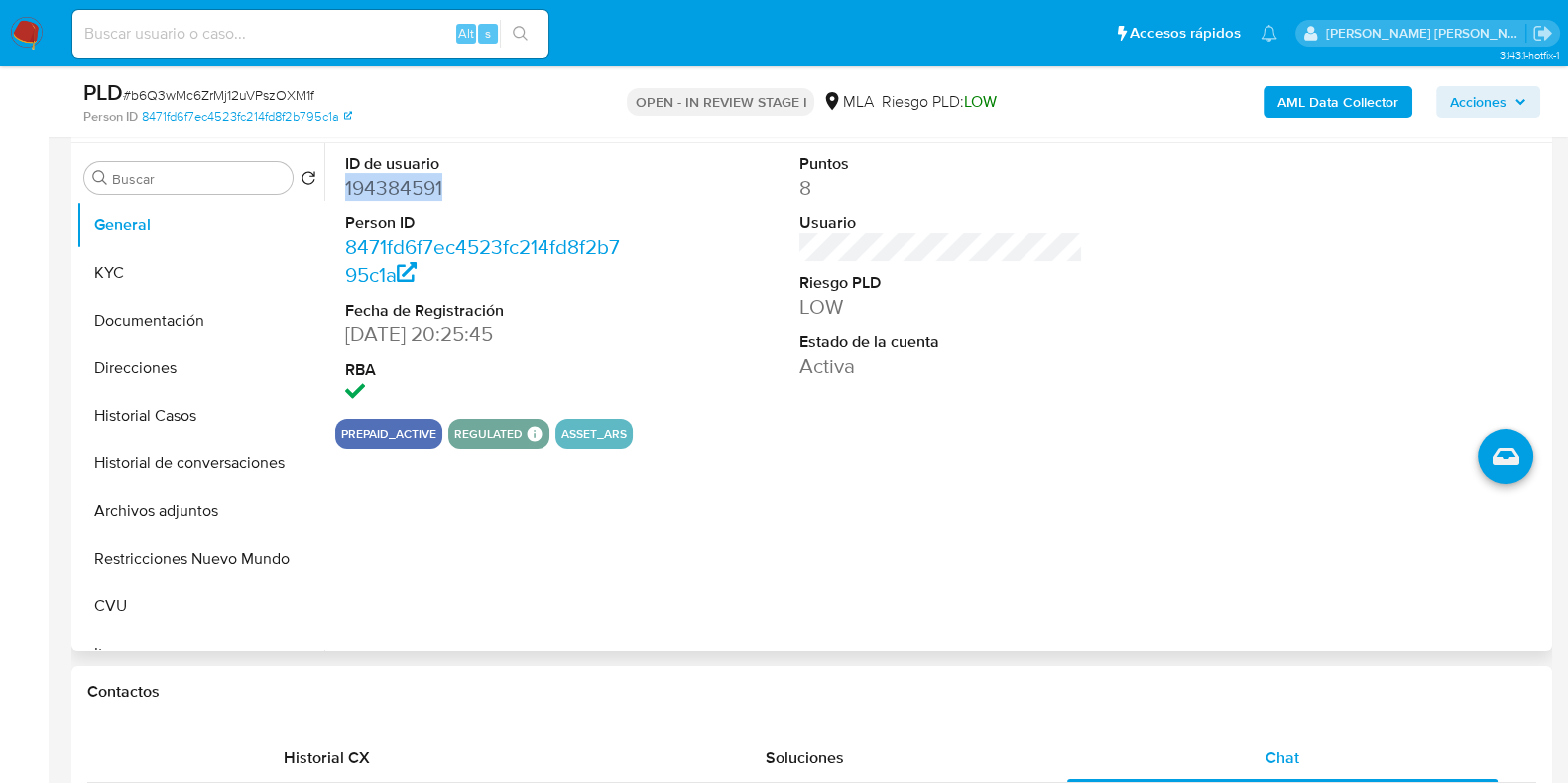click on "194384591" at bounding box center [487, 188] 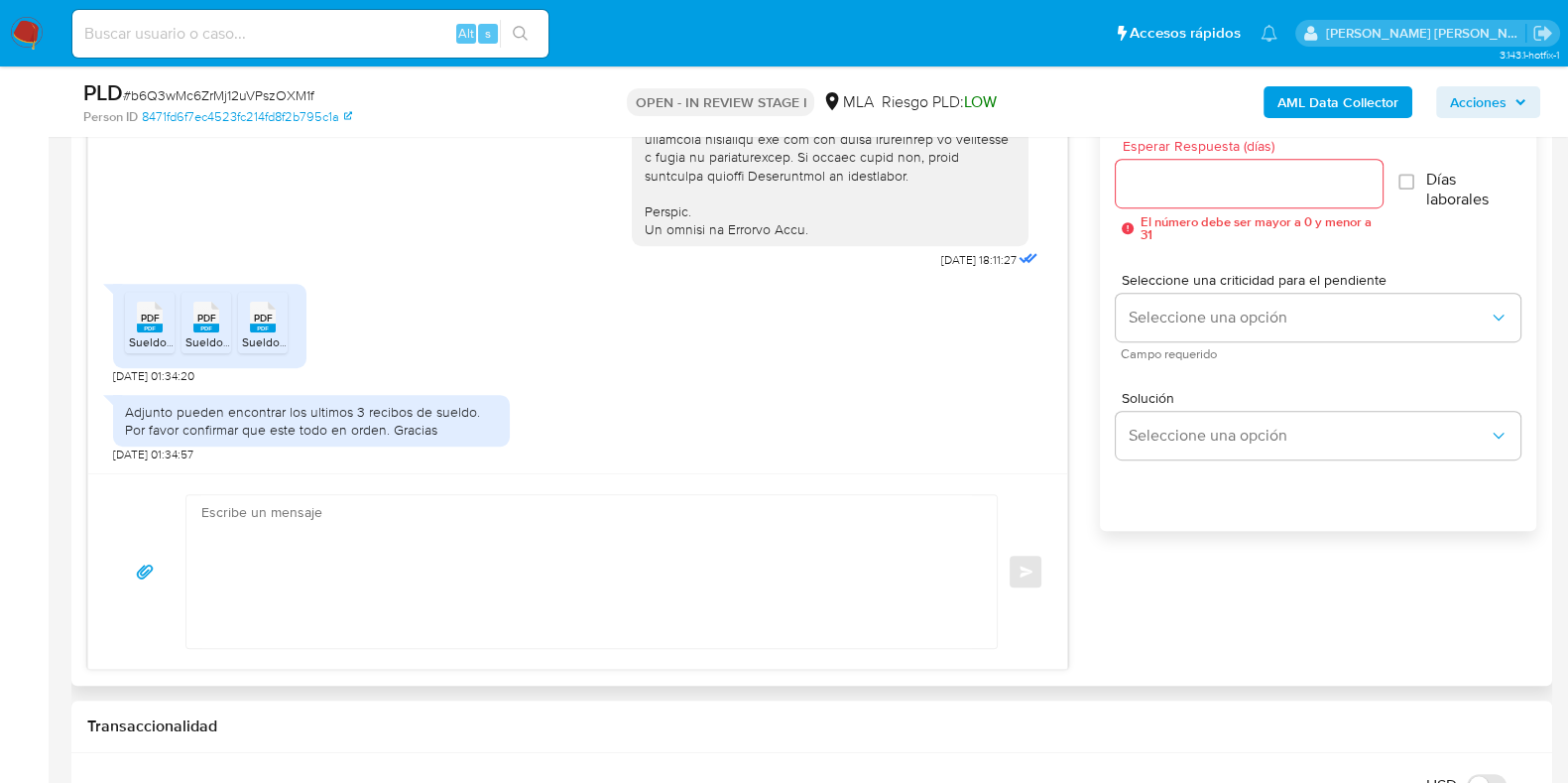 scroll, scrollTop: 867, scrollLeft: 0, axis: vertical 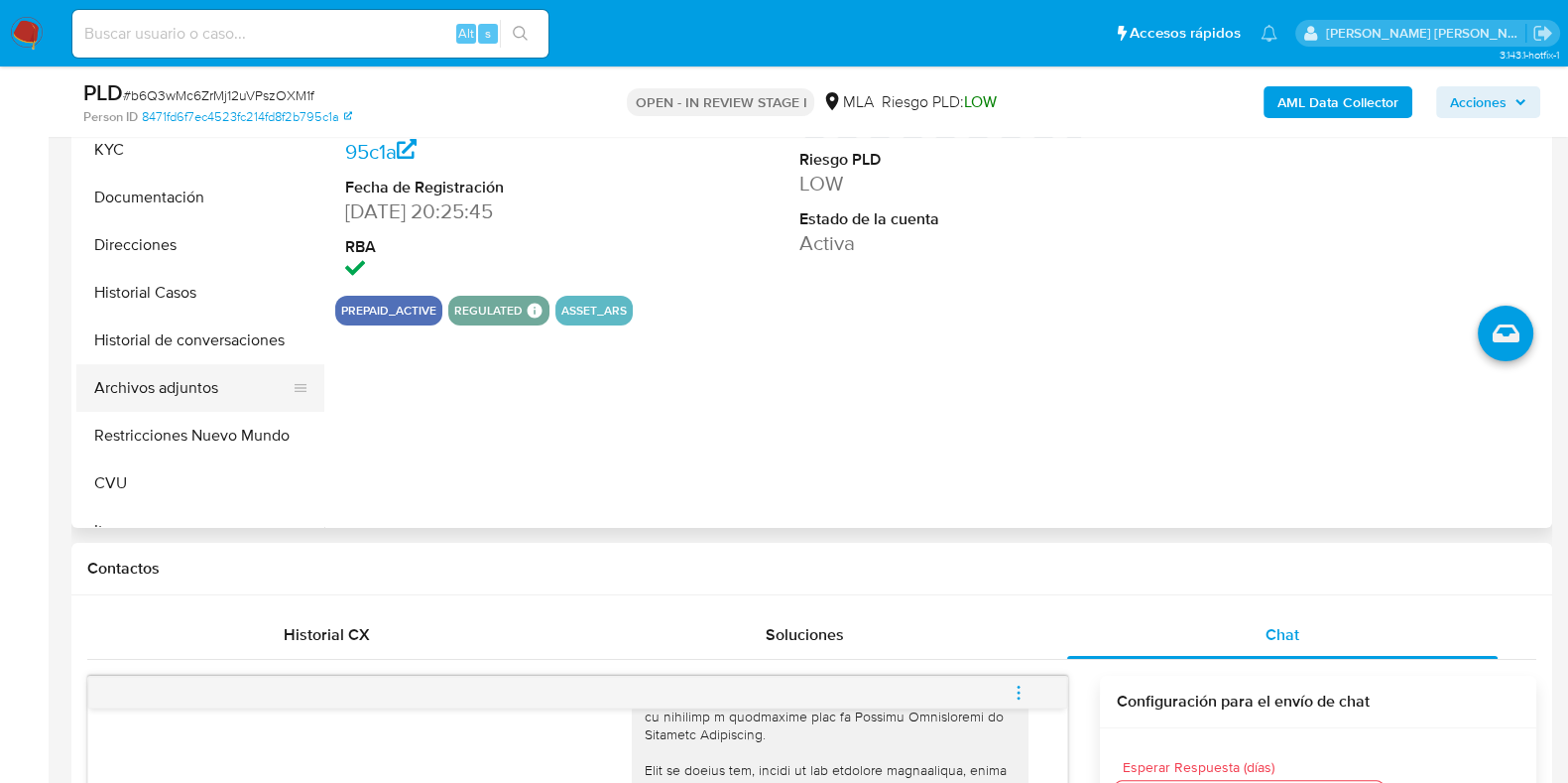 click on "Archivos adjuntos" at bounding box center (192, 388) 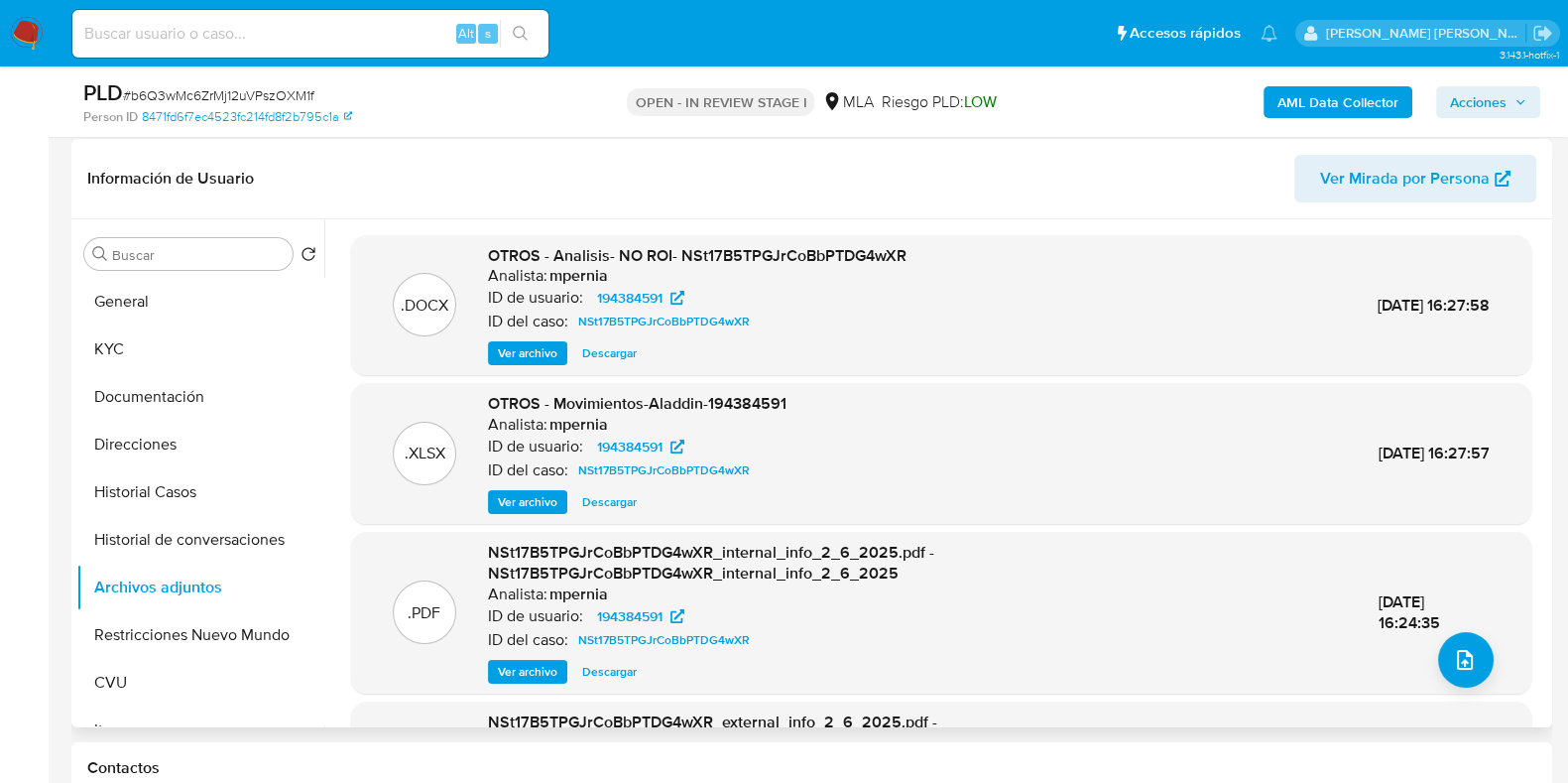 scroll, scrollTop: 247, scrollLeft: 0, axis: vertical 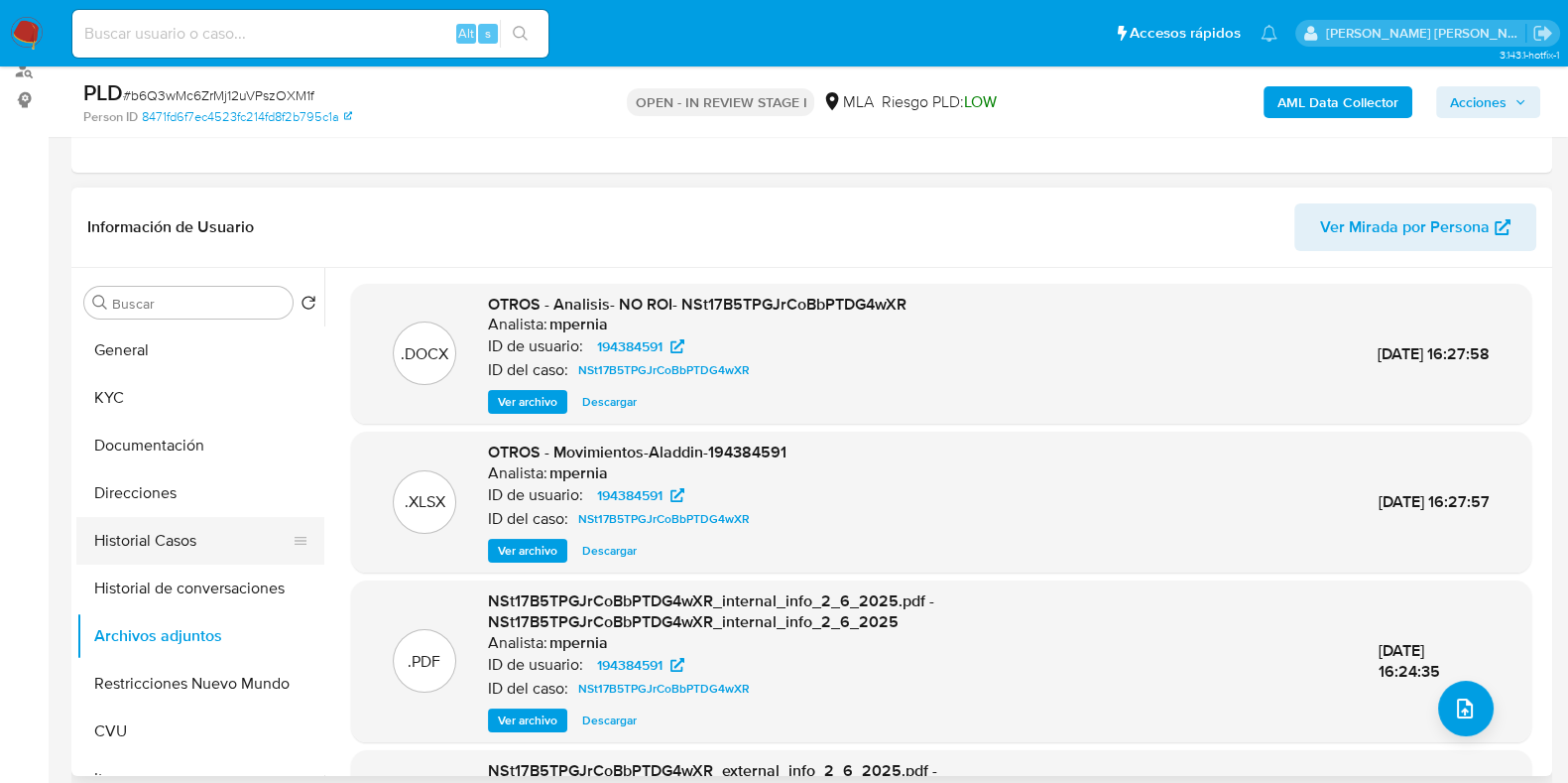 click on "Historial Casos" at bounding box center (192, 541) 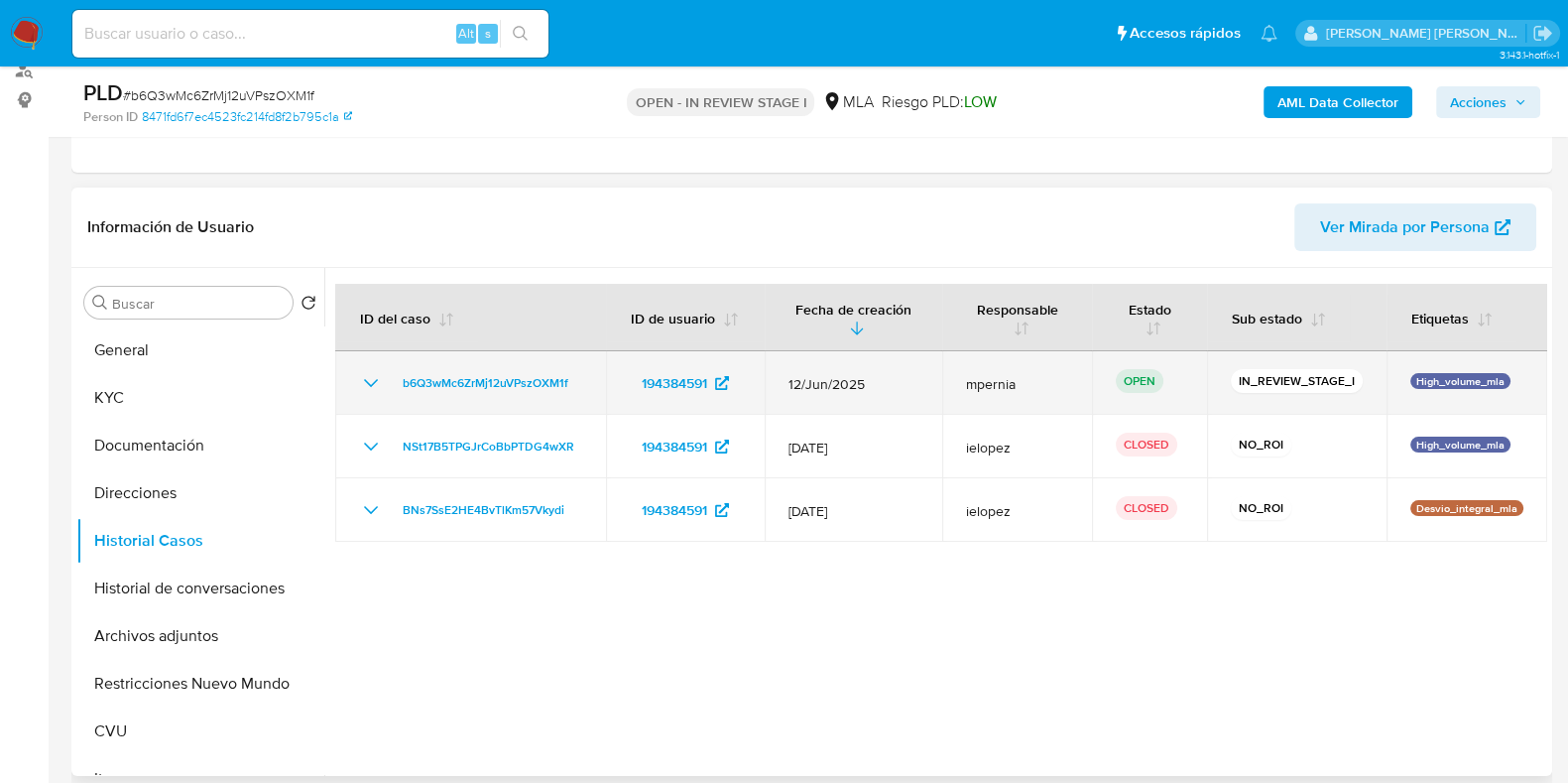 drag, startPoint x: 599, startPoint y: 381, endPoint x: 375, endPoint y: 389, distance: 224.14281 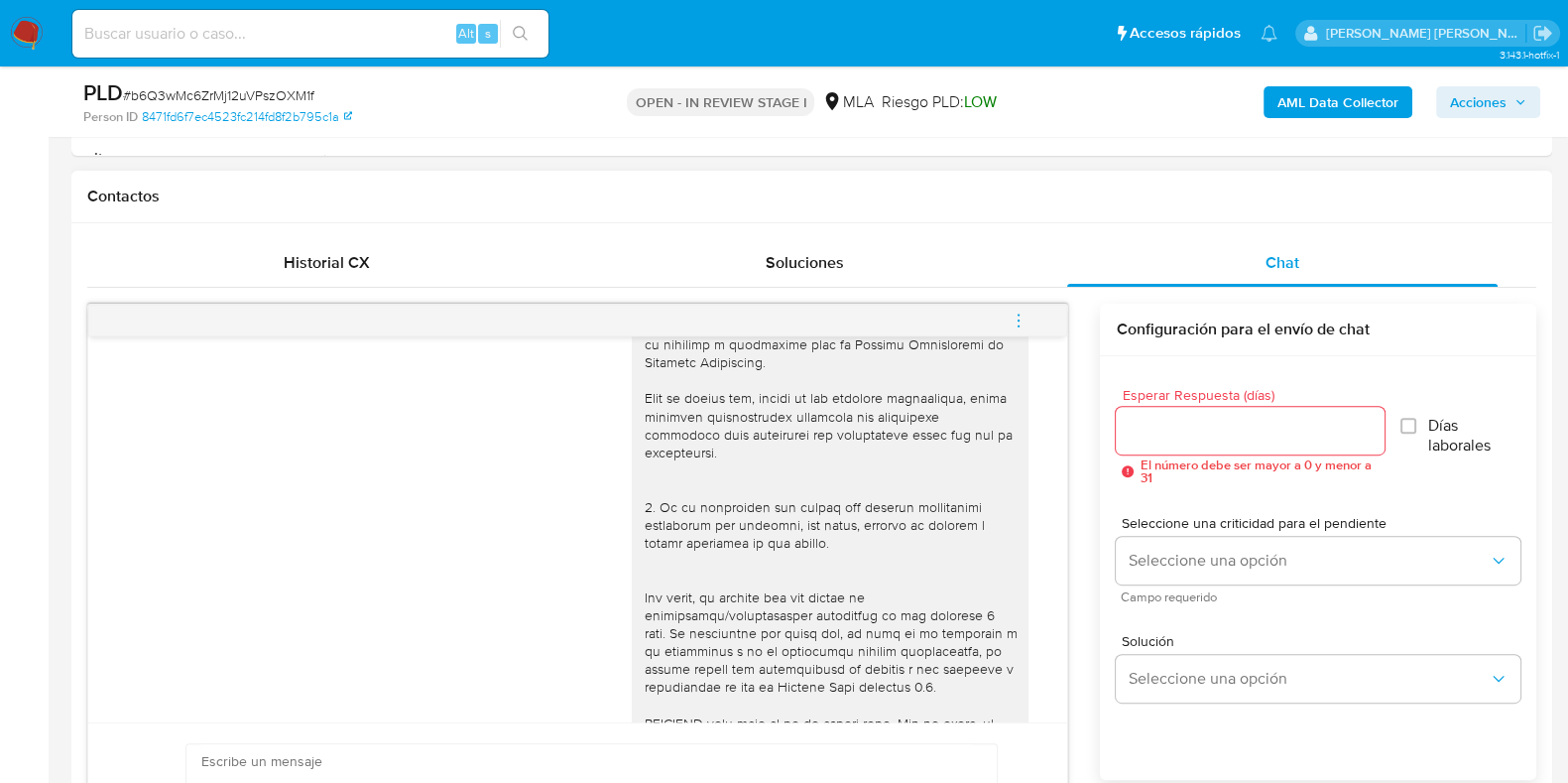 scroll, scrollTop: 867, scrollLeft: 0, axis: vertical 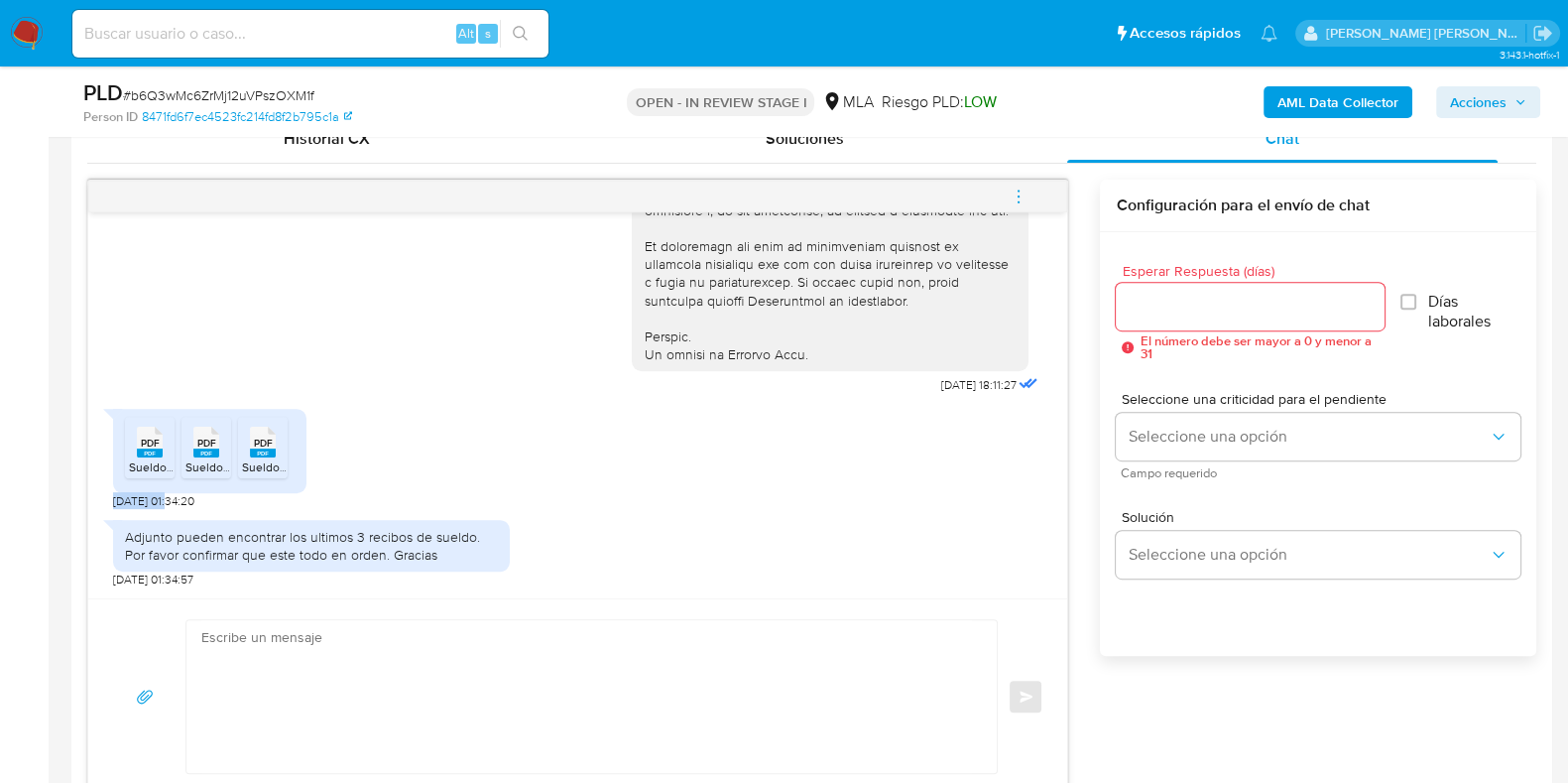 drag, startPoint x: 110, startPoint y: 500, endPoint x: 171, endPoint y: 500, distance: 61 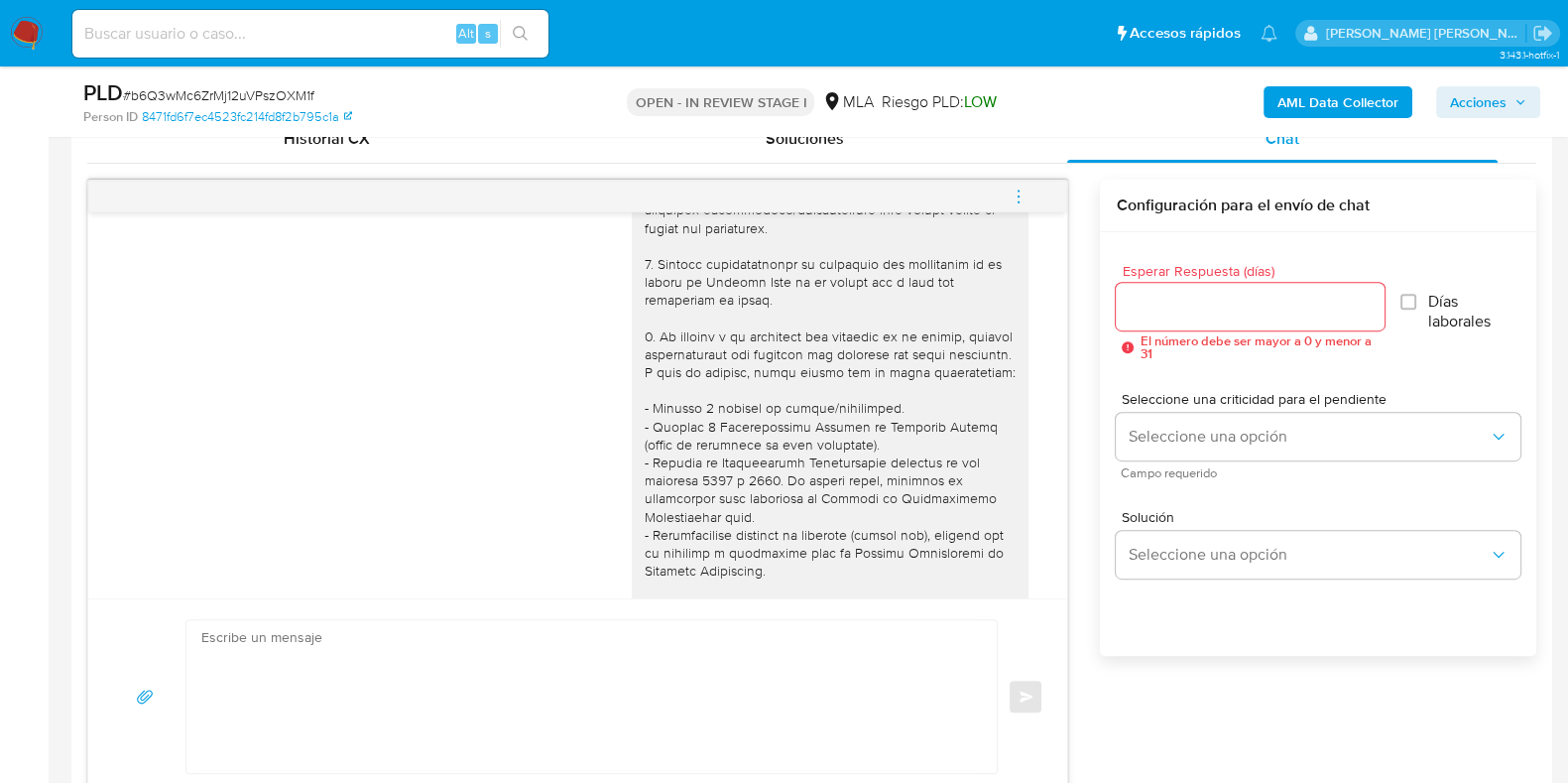 scroll, scrollTop: 0, scrollLeft: 0, axis: both 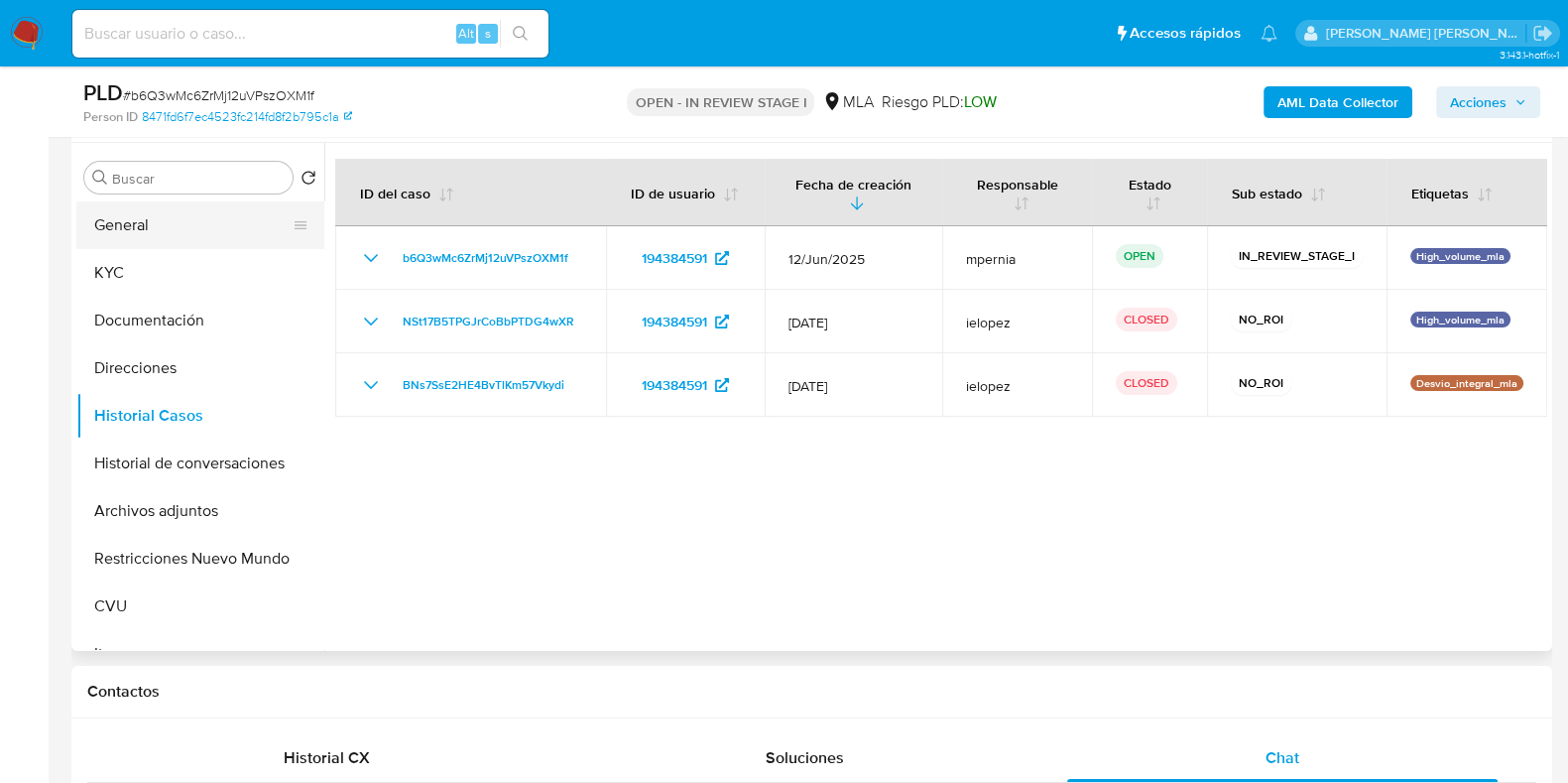 click on "General" at bounding box center [192, 225] 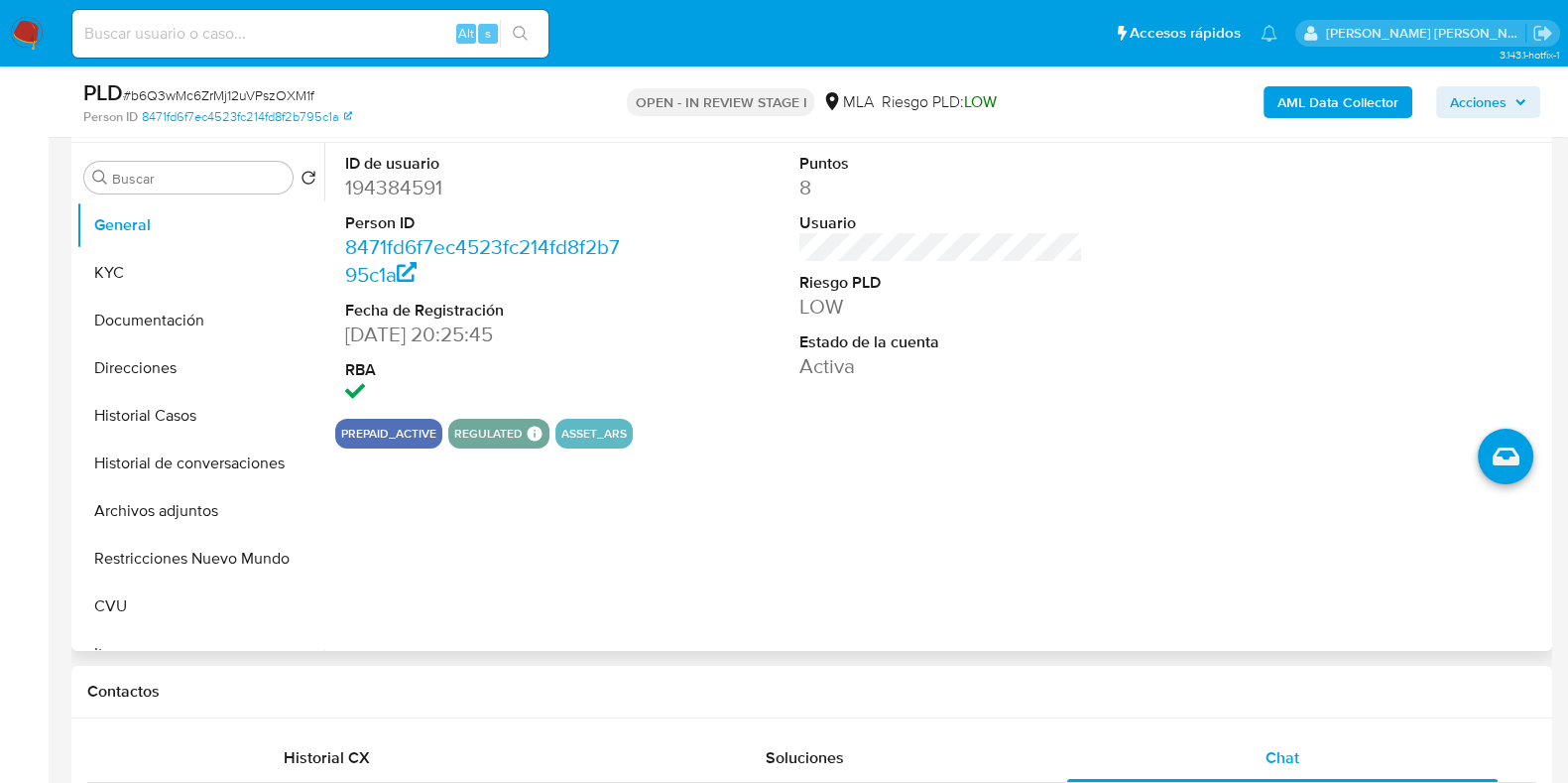 click on "194384591" at bounding box center [487, 188] 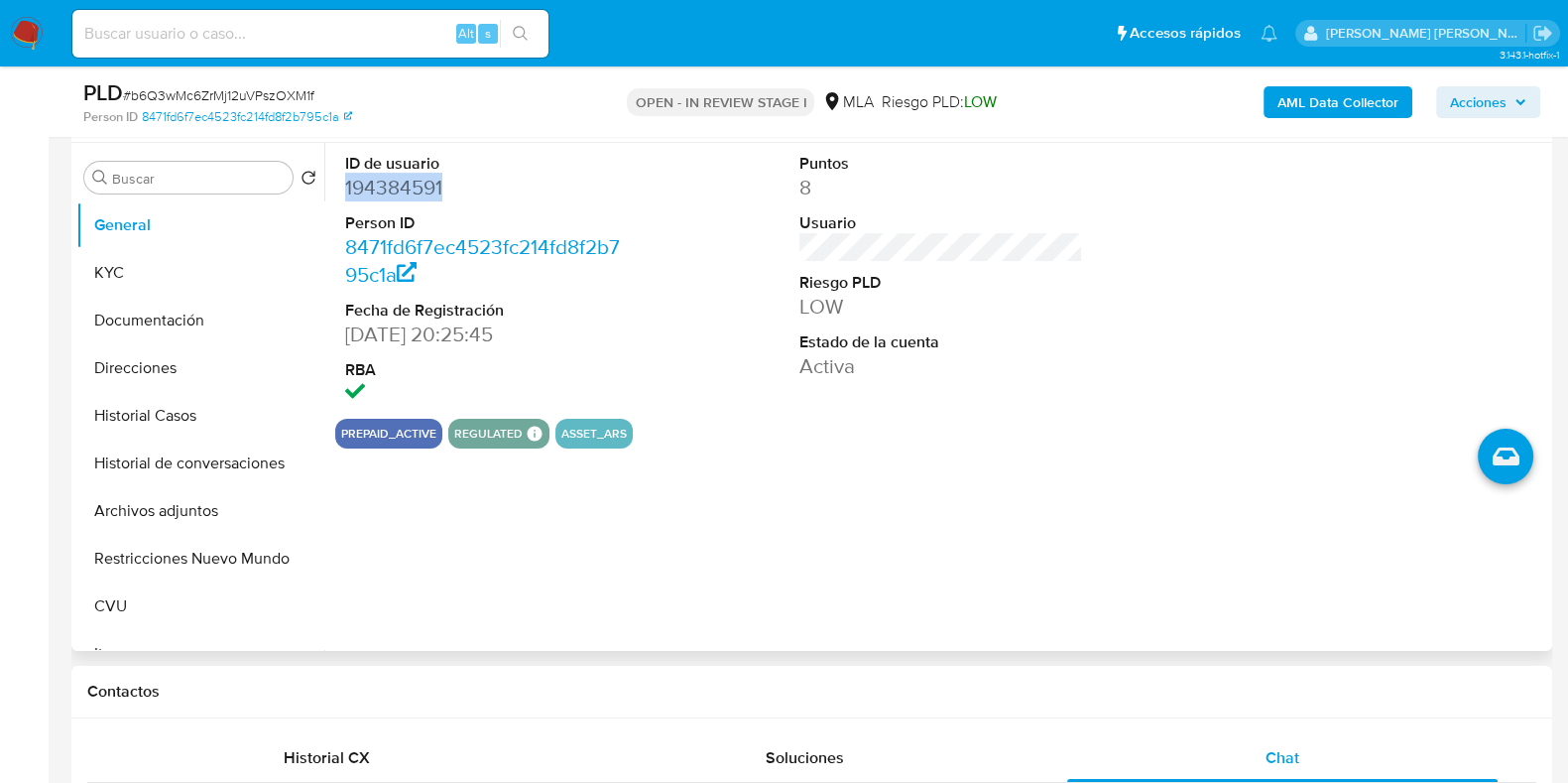 click on "194384591" at bounding box center [487, 188] 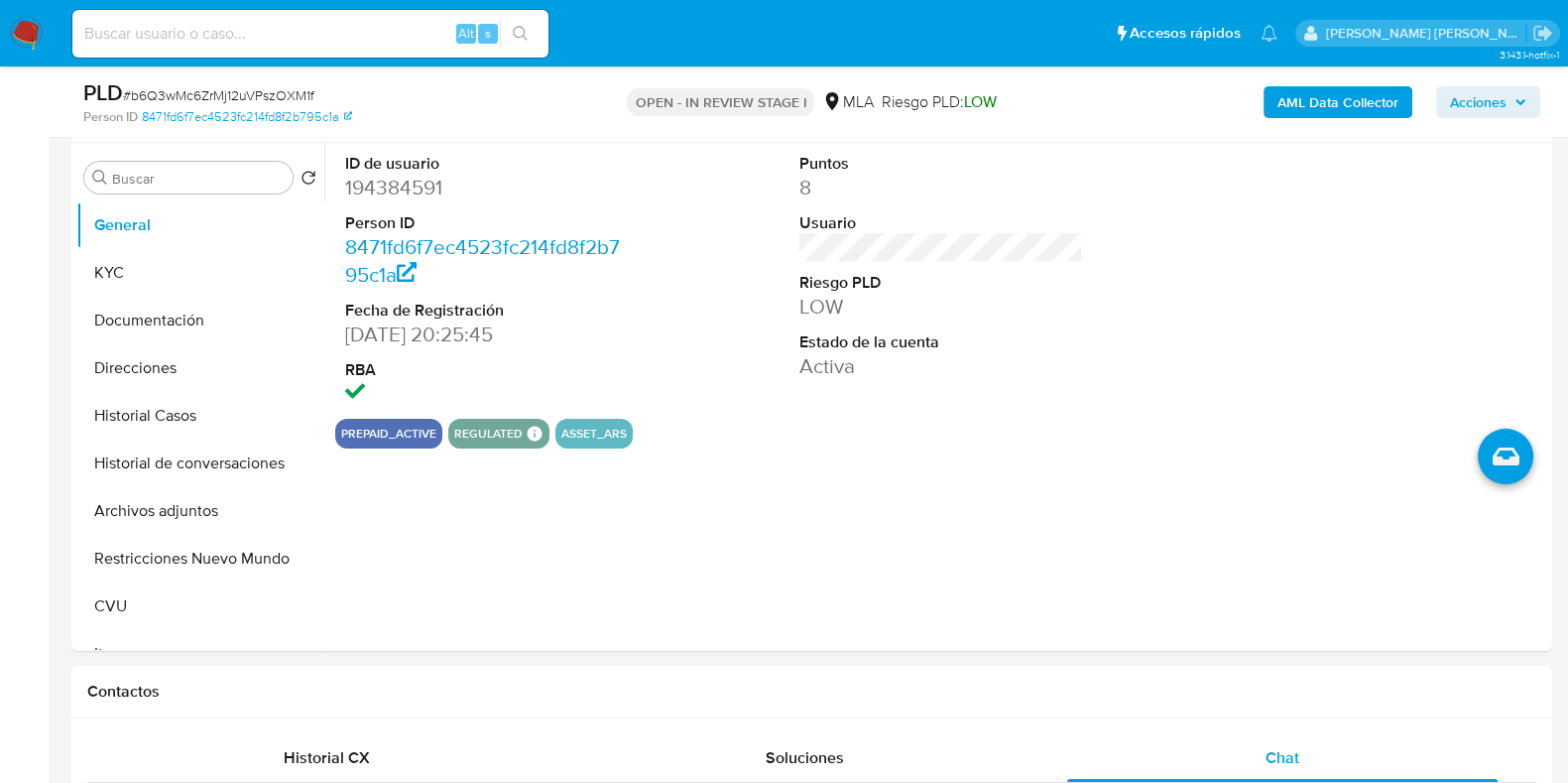 click on "Pausado Ver notificaciones Alt s Accesos rápidos   Presiona las siguientes teclas para acceder a algunas de las funciones Buscar caso o usuario Alt s Volver al home Alt h Agregar un comentario Alt c Ir a la resolucion de un caso Alt r Agregar un archivo adjunto Alt a Solicitar KYC challenge Alt 3 Agregar restricción Alt 4 Eliminar restricción Alt 5" at bounding box center (674, 33) 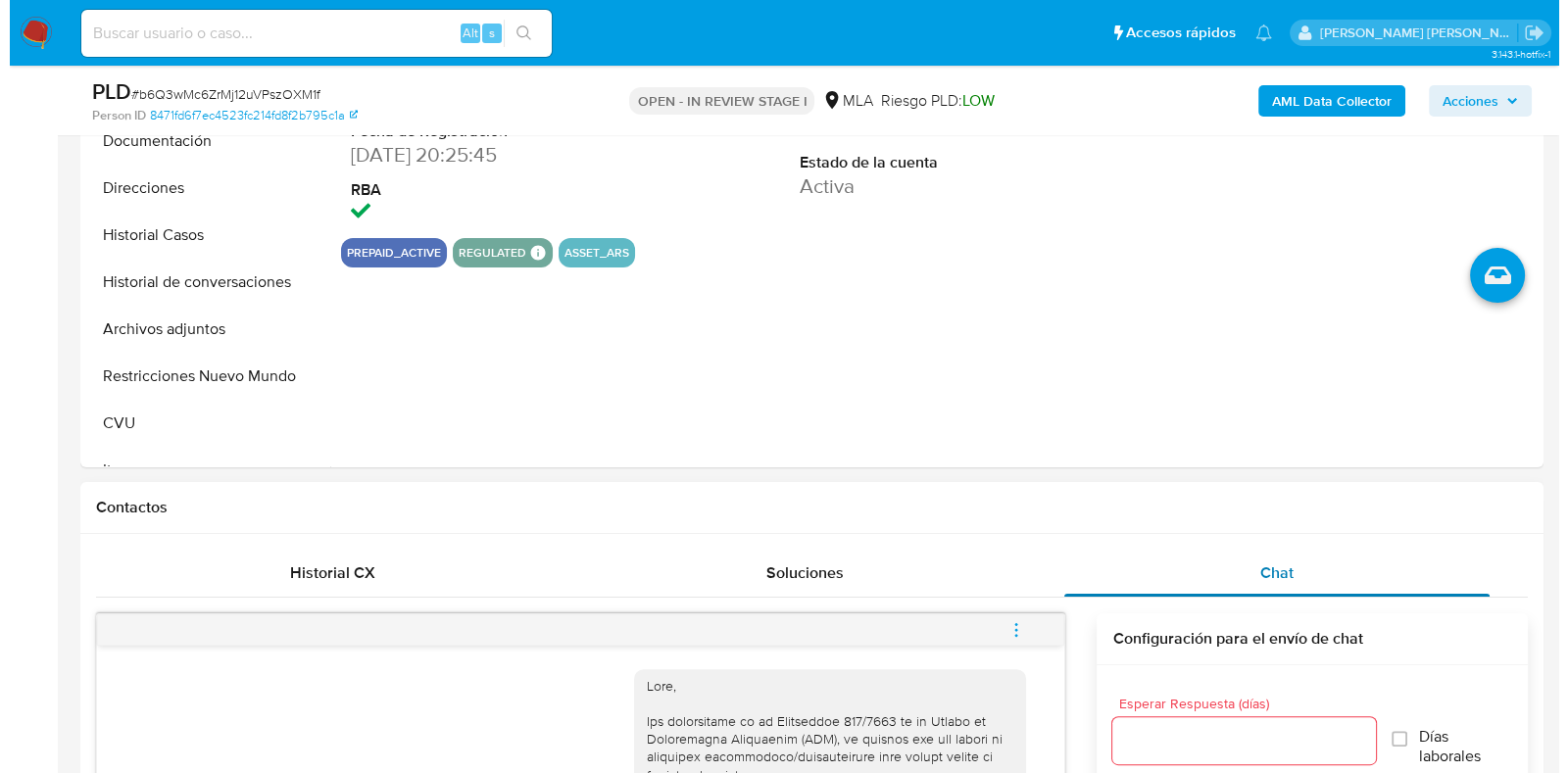 scroll, scrollTop: 612, scrollLeft: 0, axis: vertical 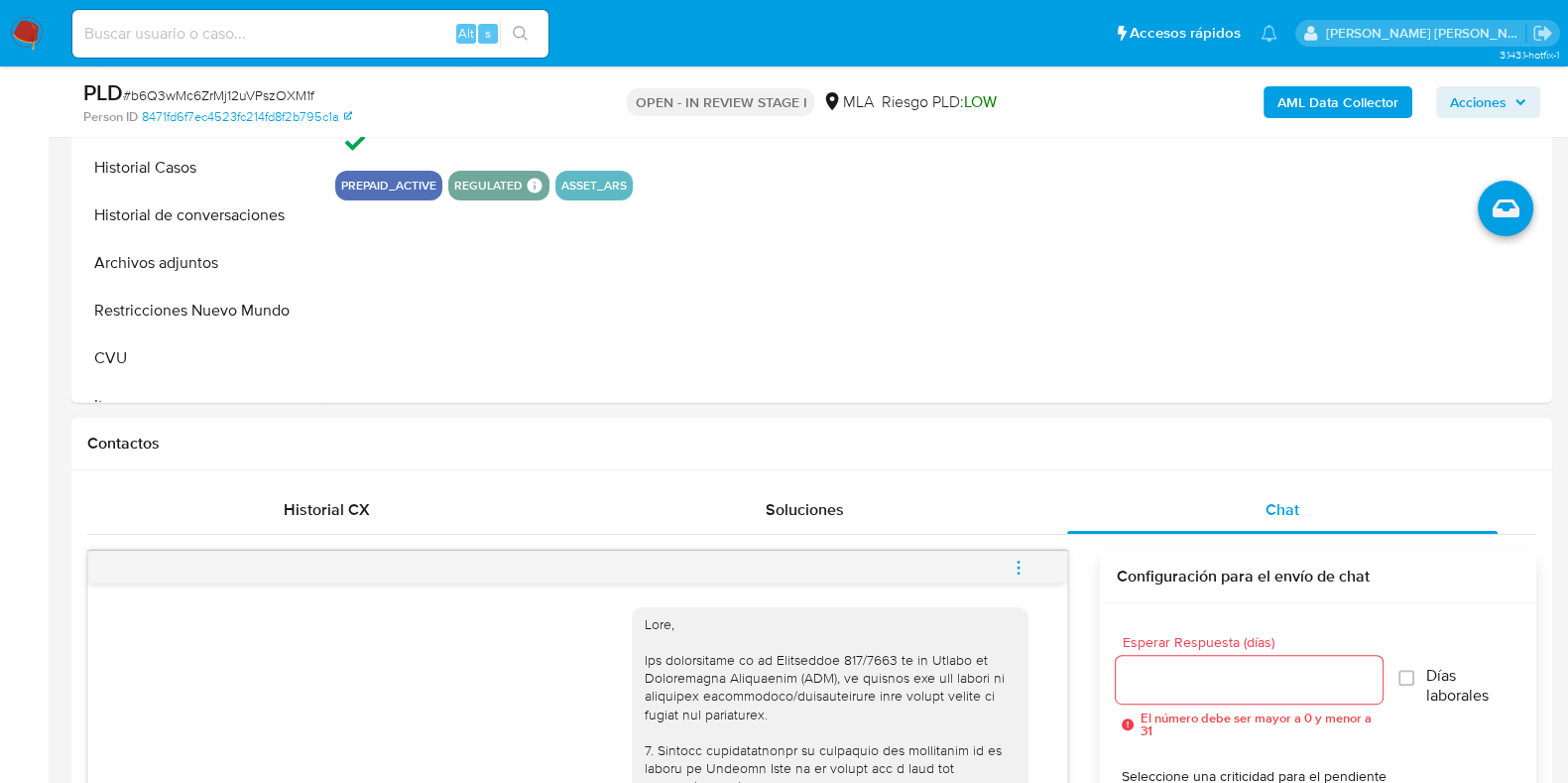 click 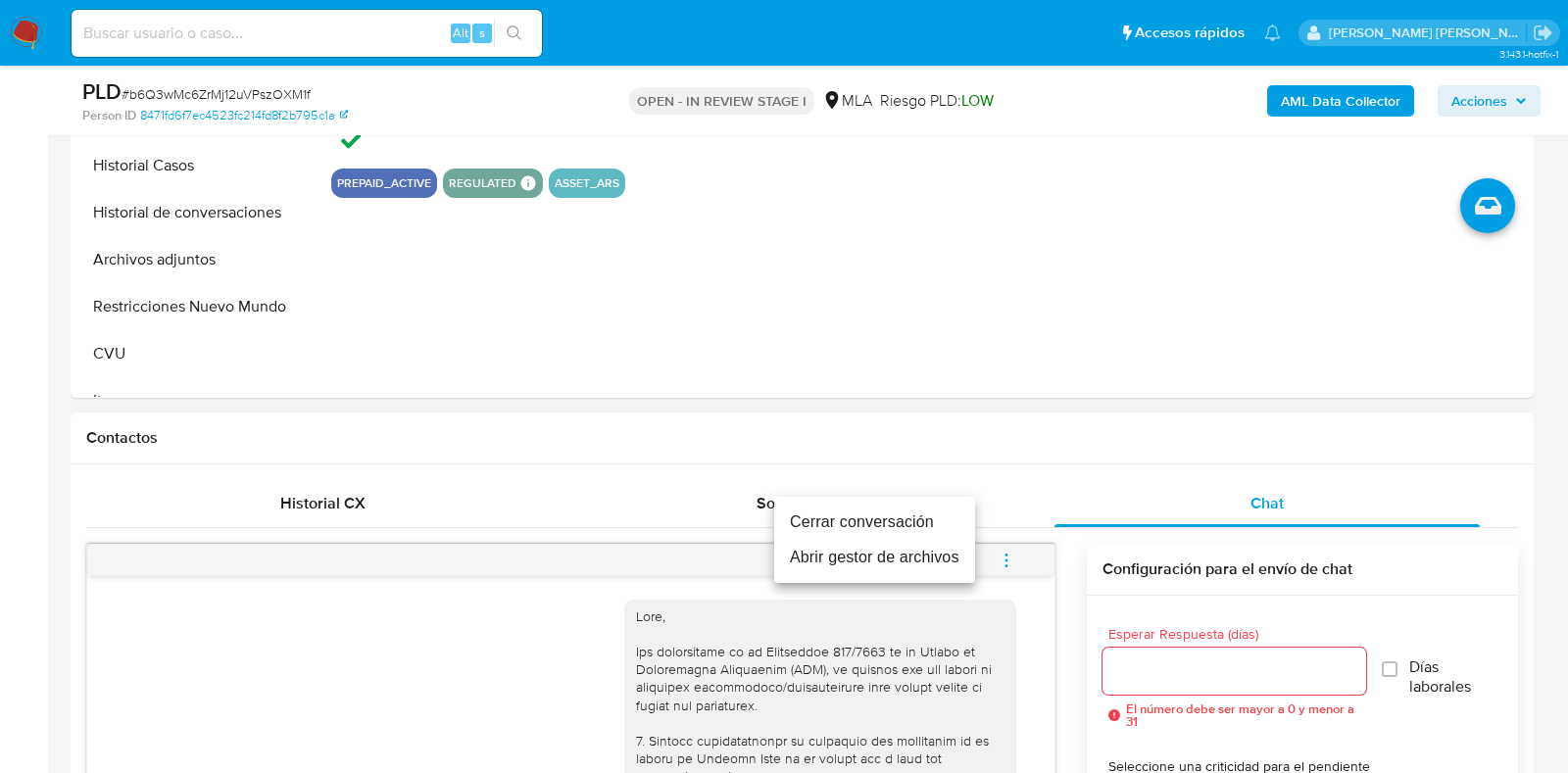 click on "Abrir gestor de archivos" at bounding box center [874, 557] 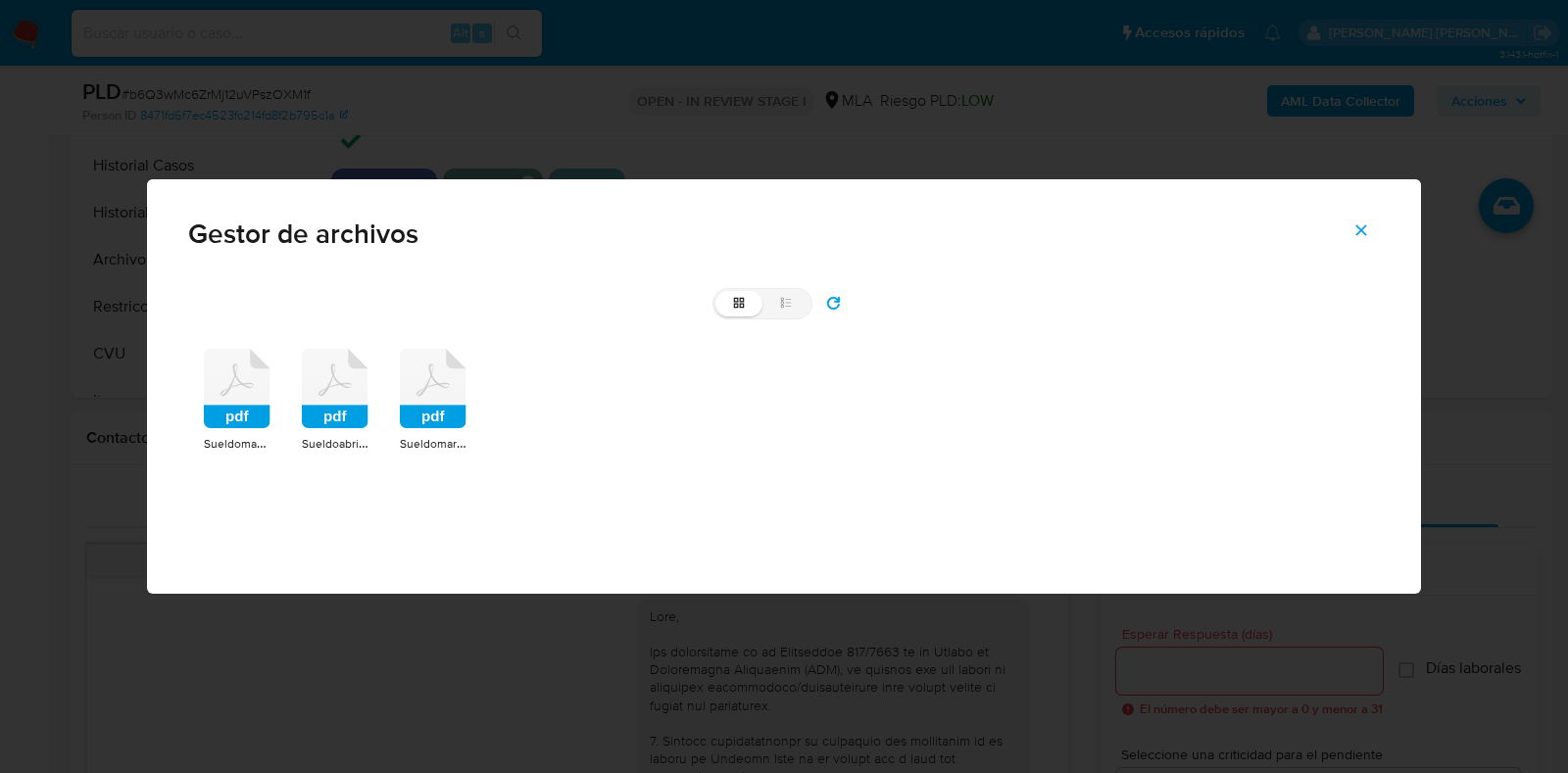 click 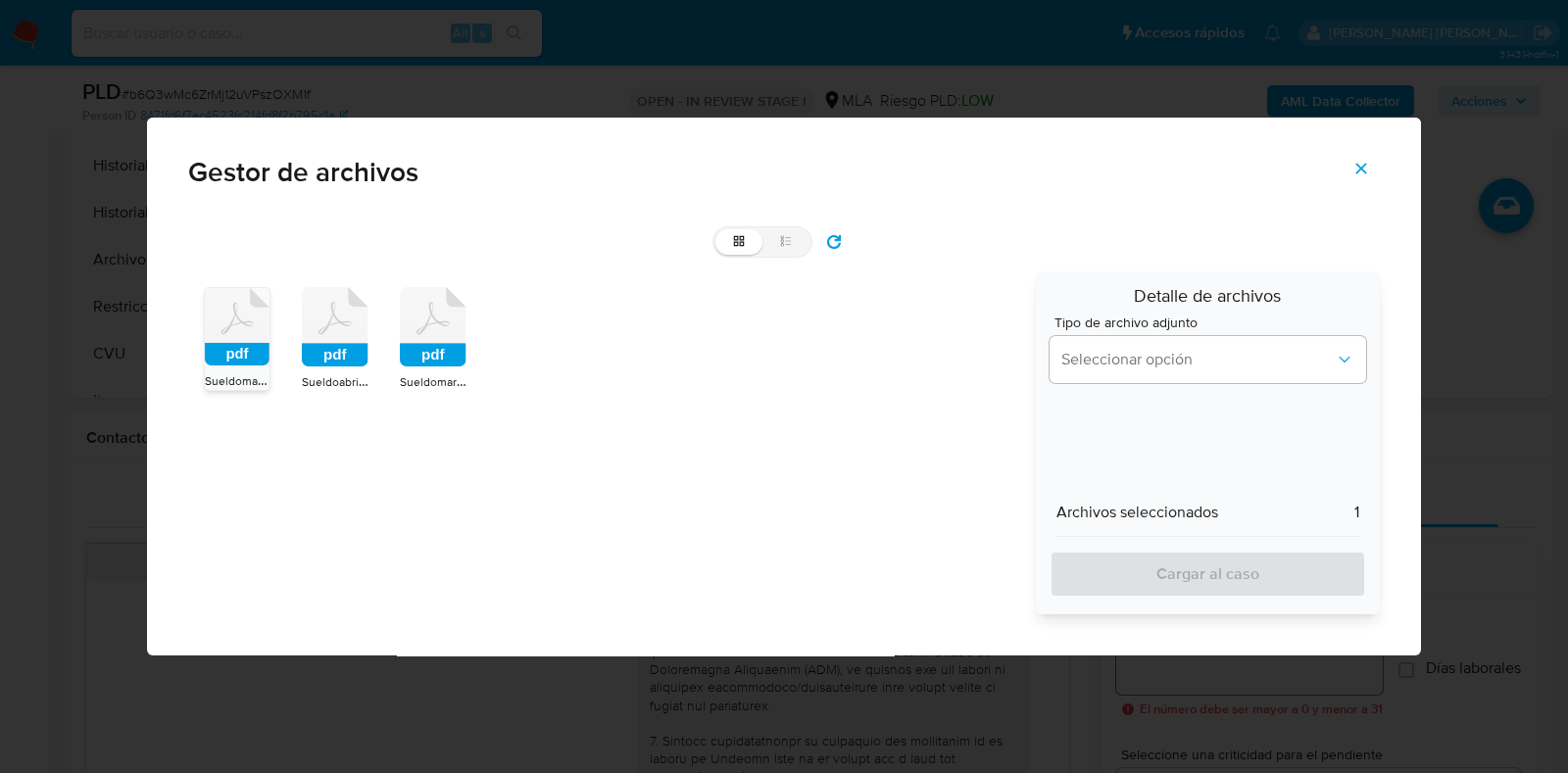 click on "pdf Sueldomayo2025.pdf pdf Sueldoabril2025.pdf pdf Sueldomarzo2025.pdf" at bounding box center (605, 443) 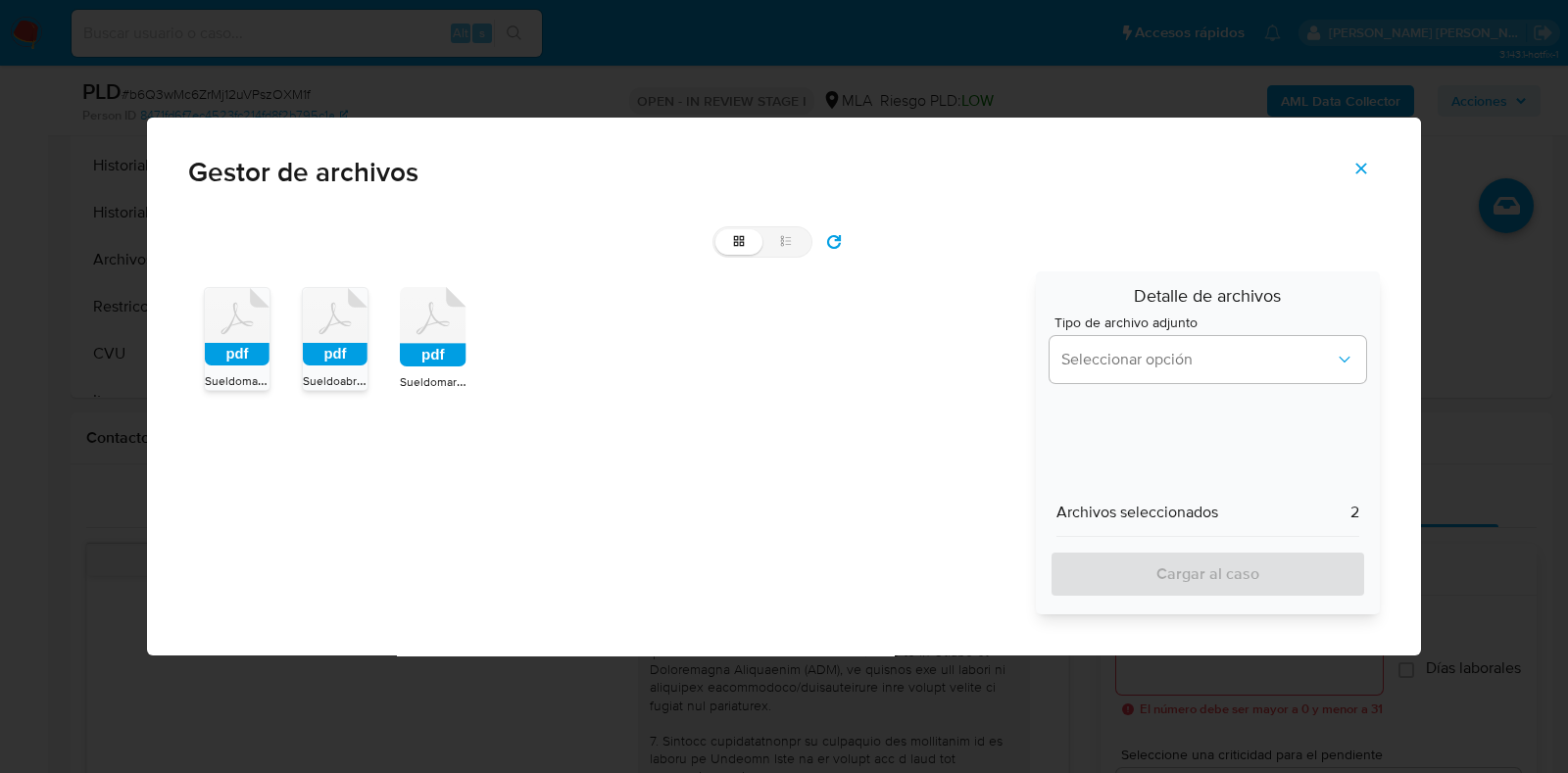 click 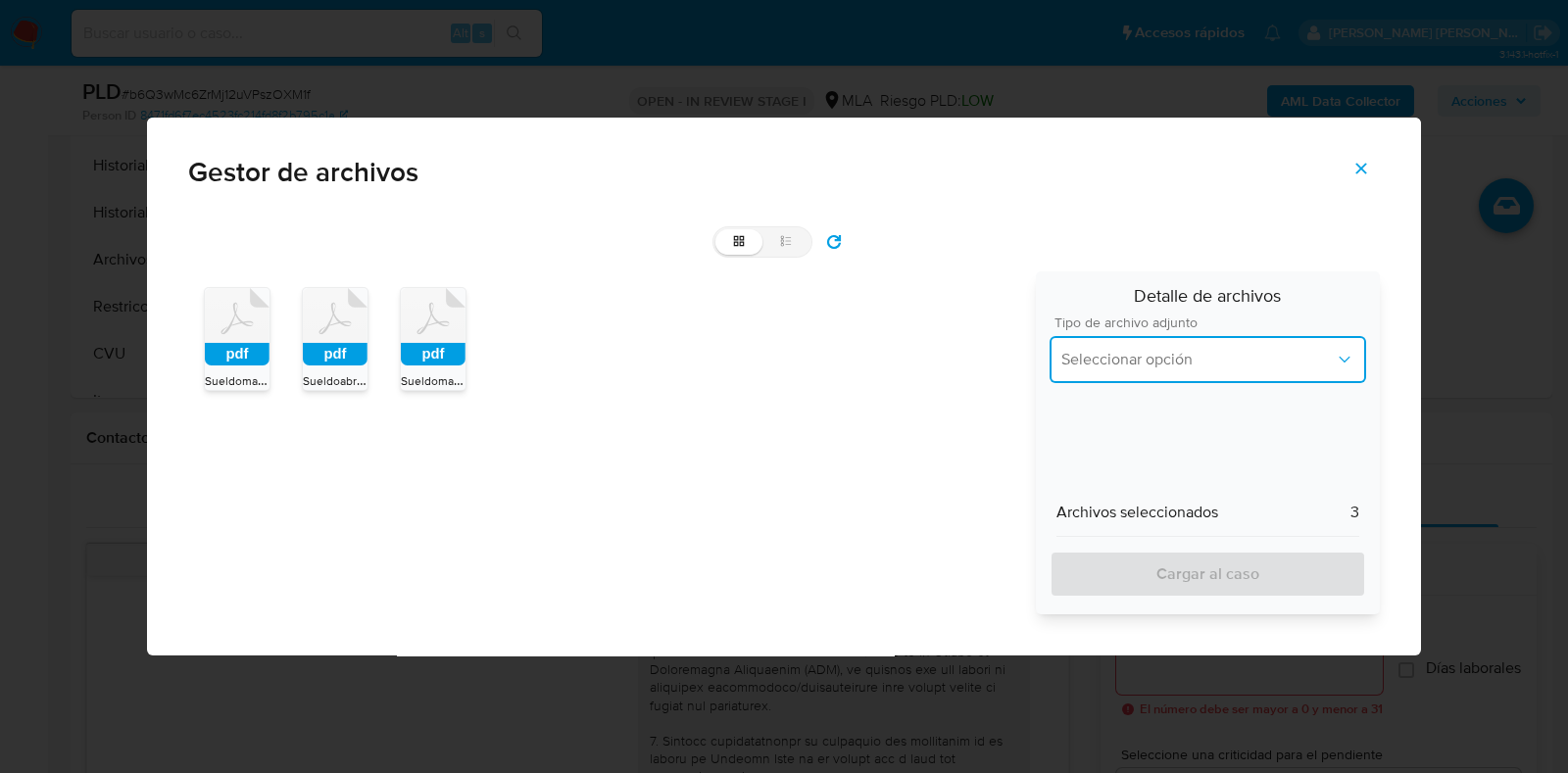 click on "Seleccionar opción" at bounding box center [1207, 360] 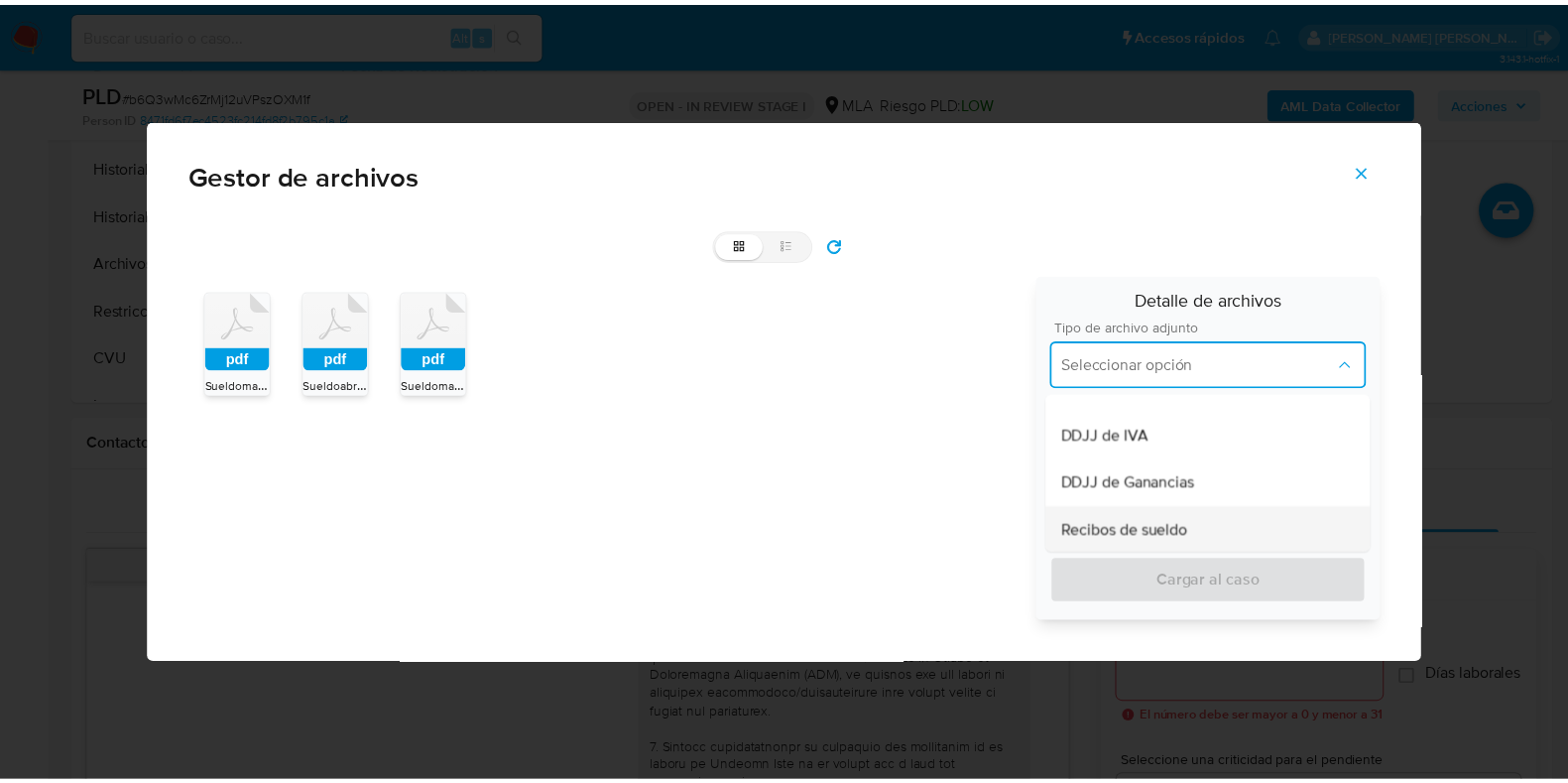 scroll, scrollTop: 495, scrollLeft: 0, axis: vertical 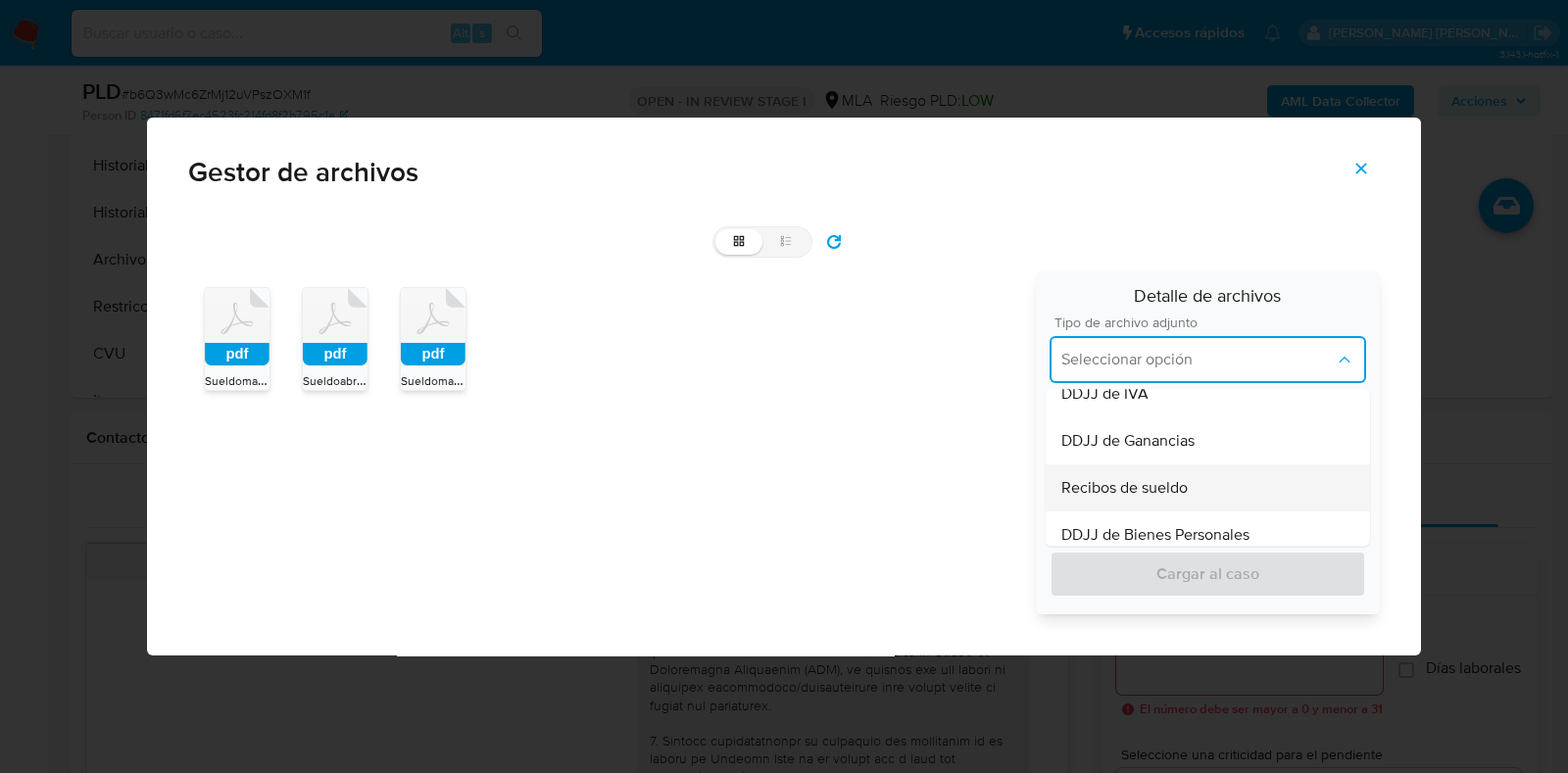 click on "Recibos de sueldo" at bounding box center (1124, 488) 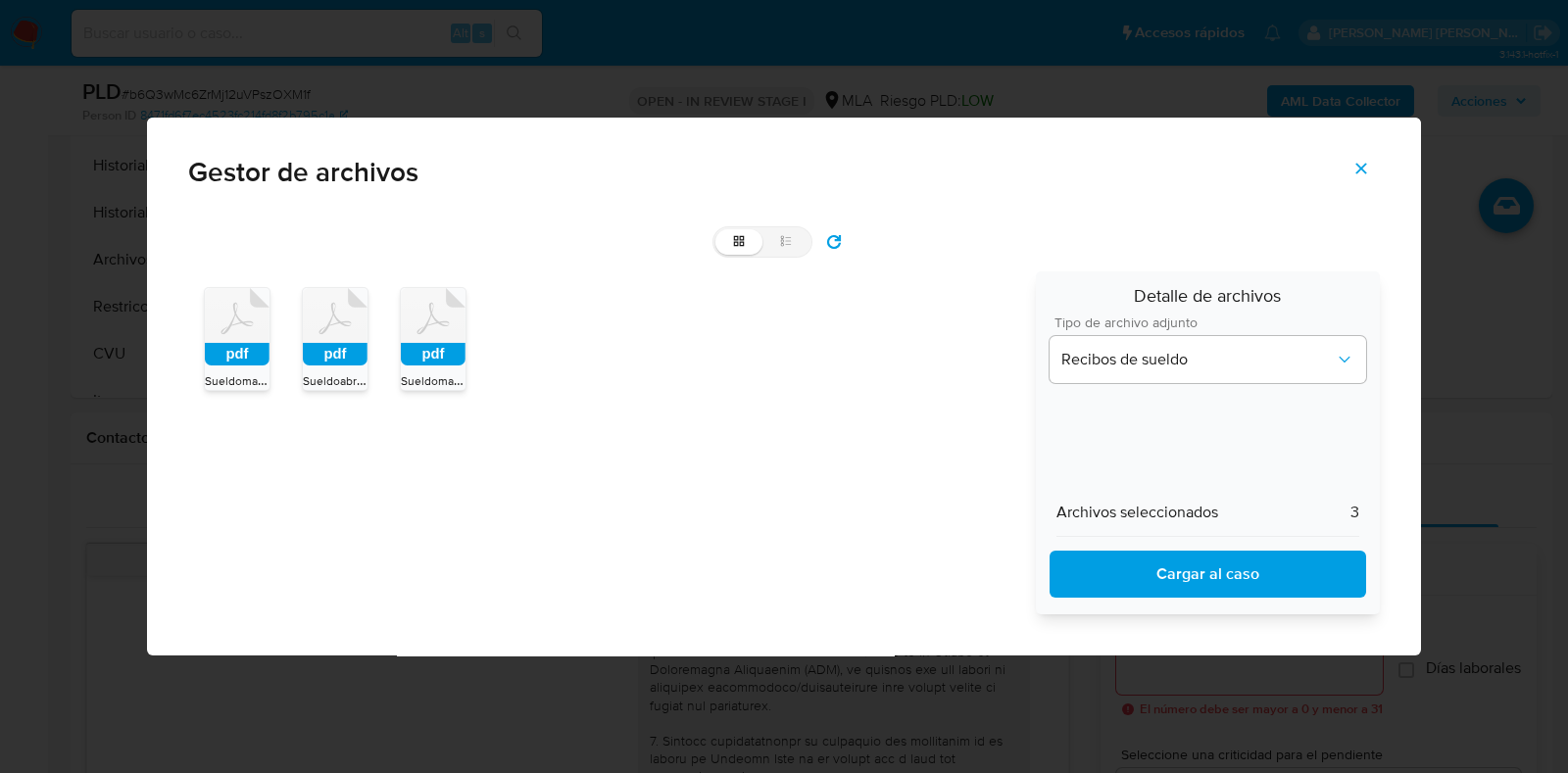 click on "Cargar al caso" at bounding box center [1207, 574] 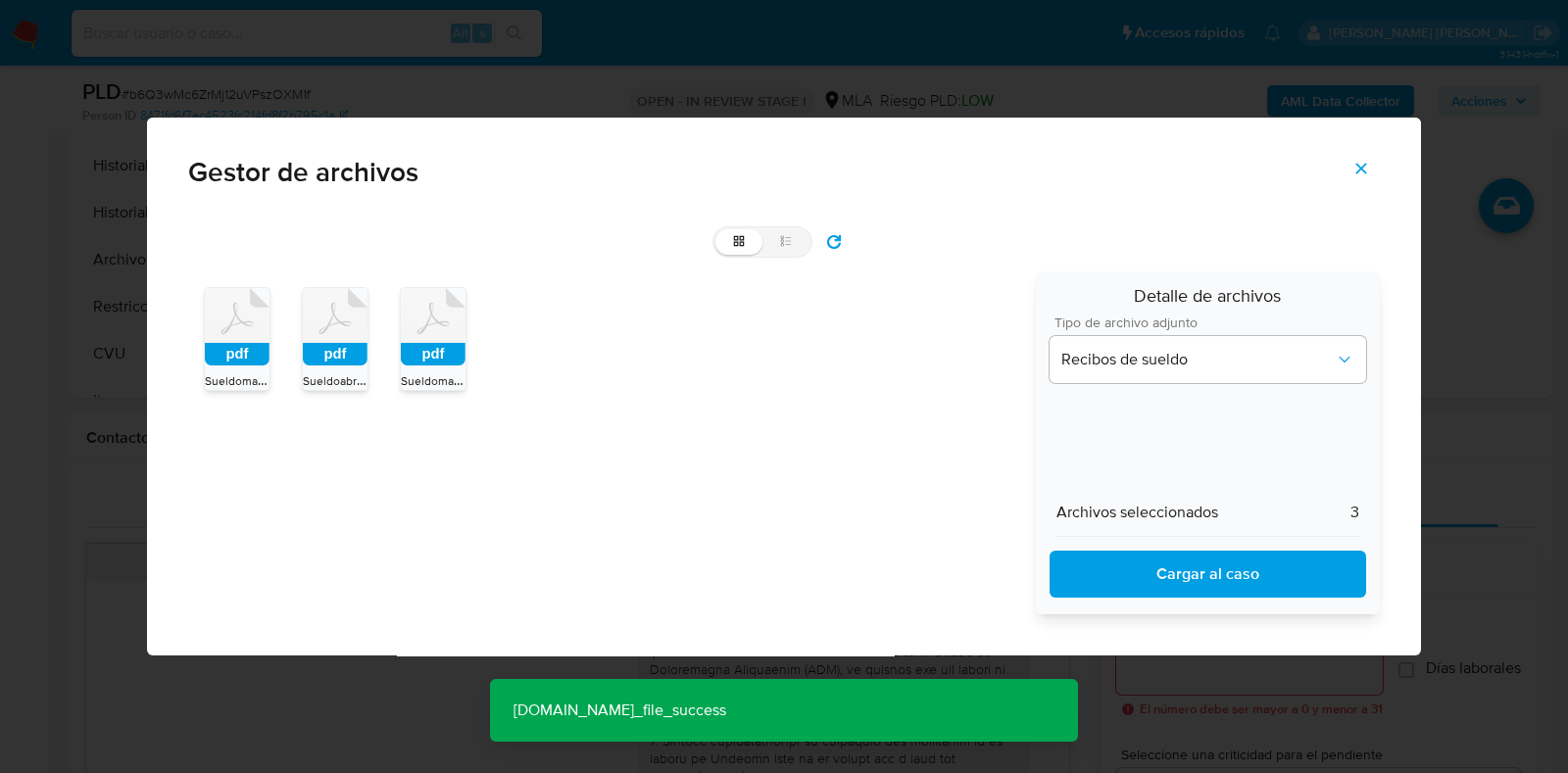 click at bounding box center (1361, 169) 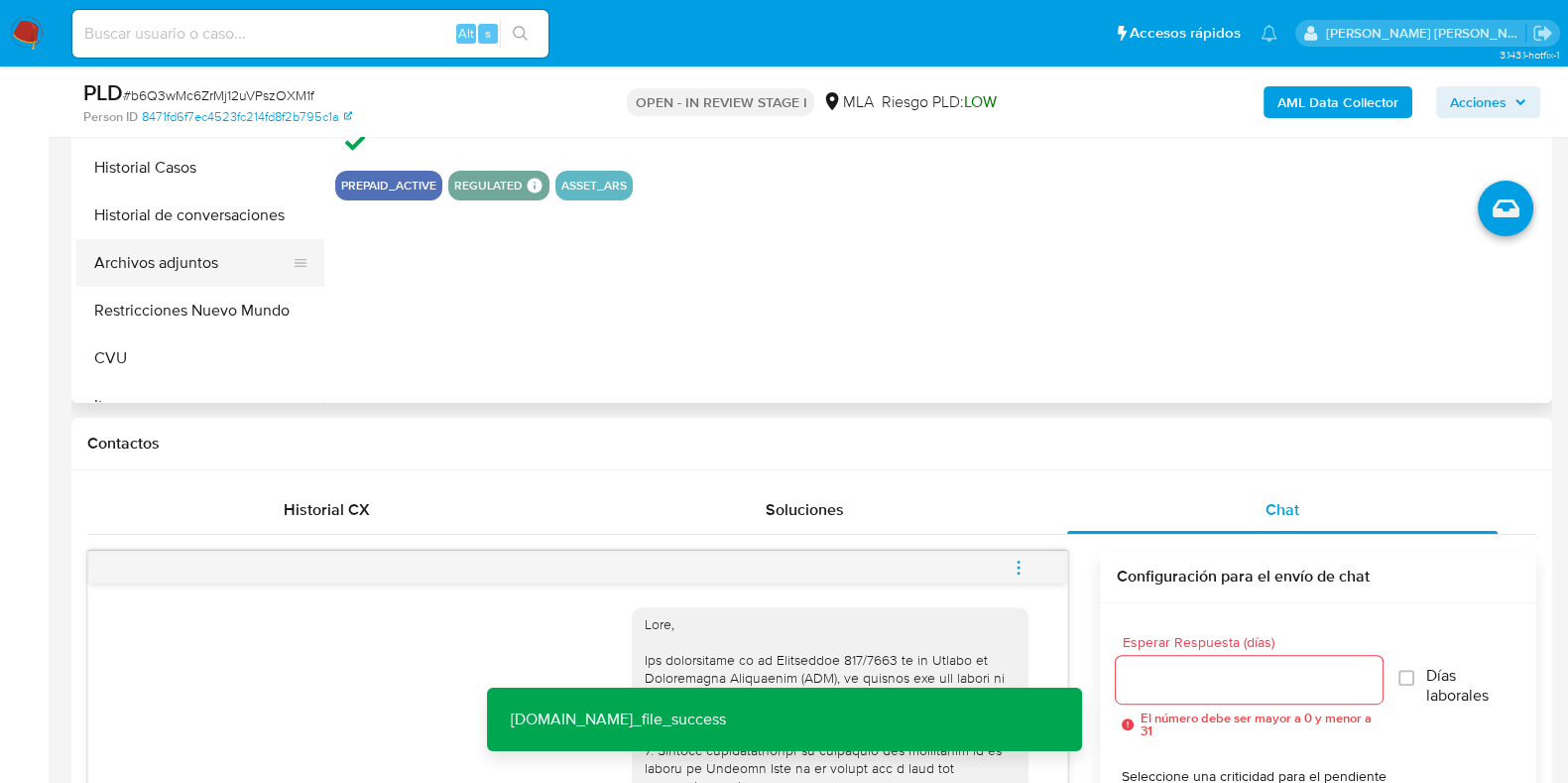 click on "Archivos adjuntos" at bounding box center (192, 263) 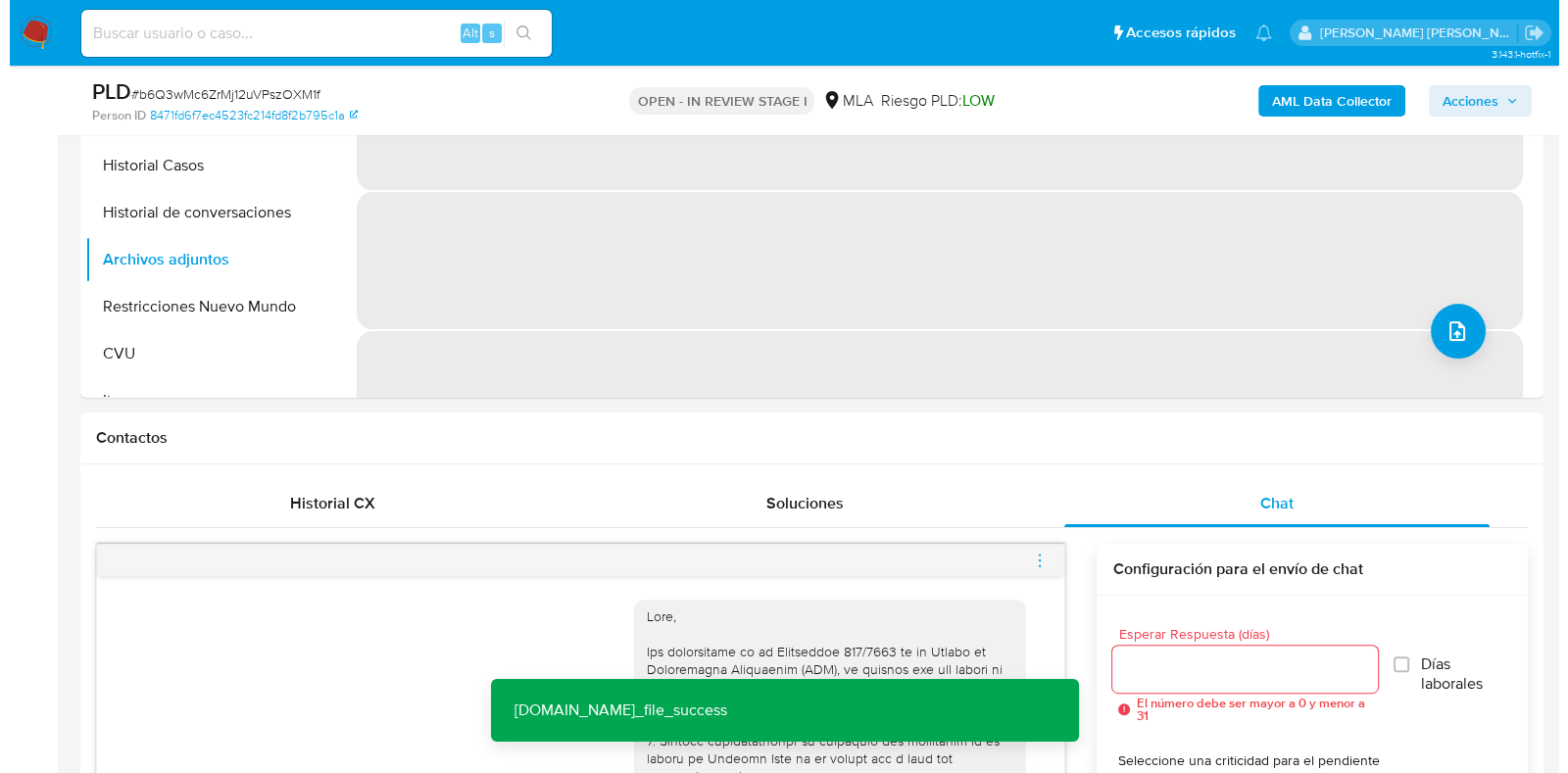 scroll, scrollTop: 489, scrollLeft: 0, axis: vertical 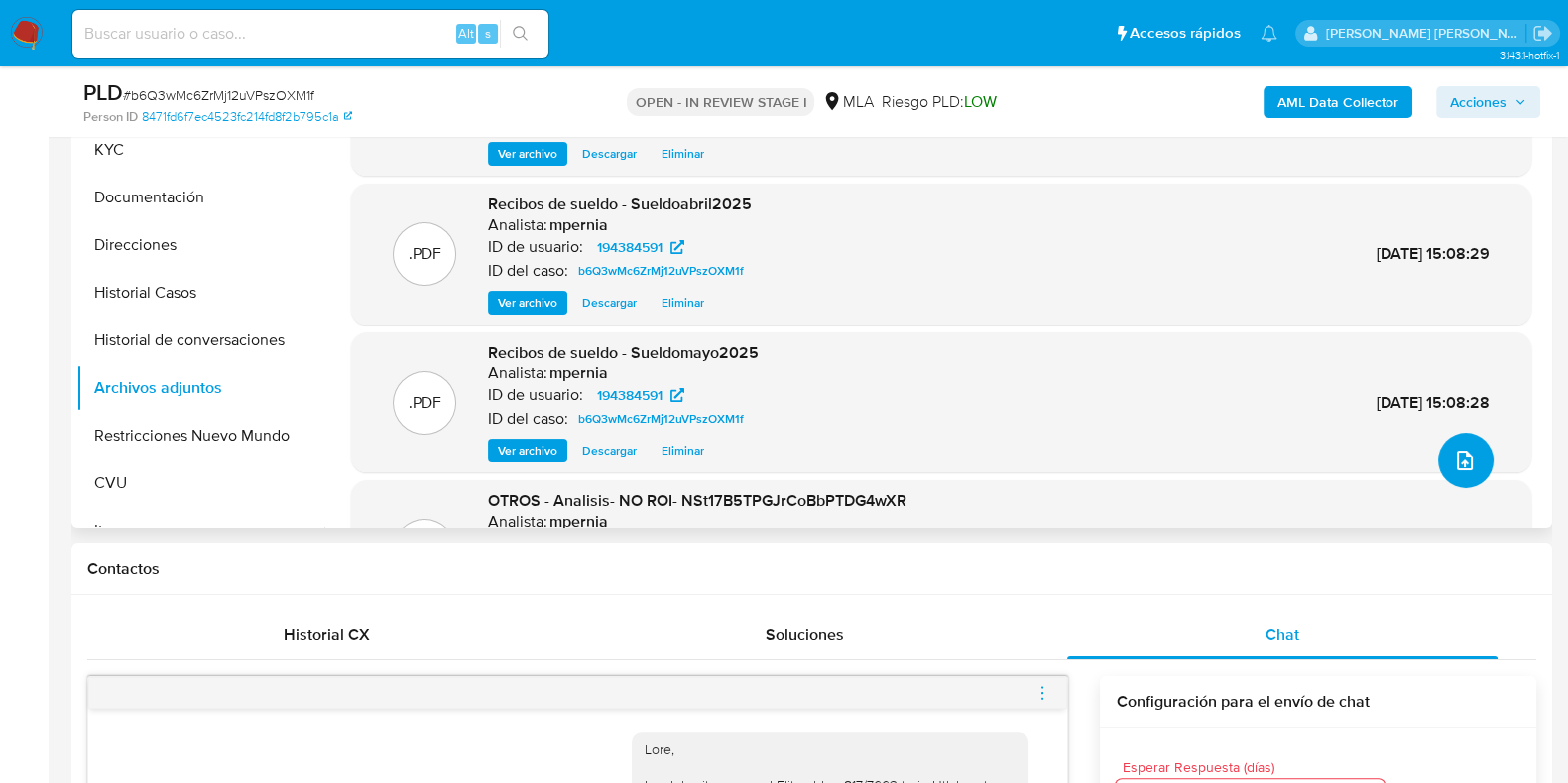 click 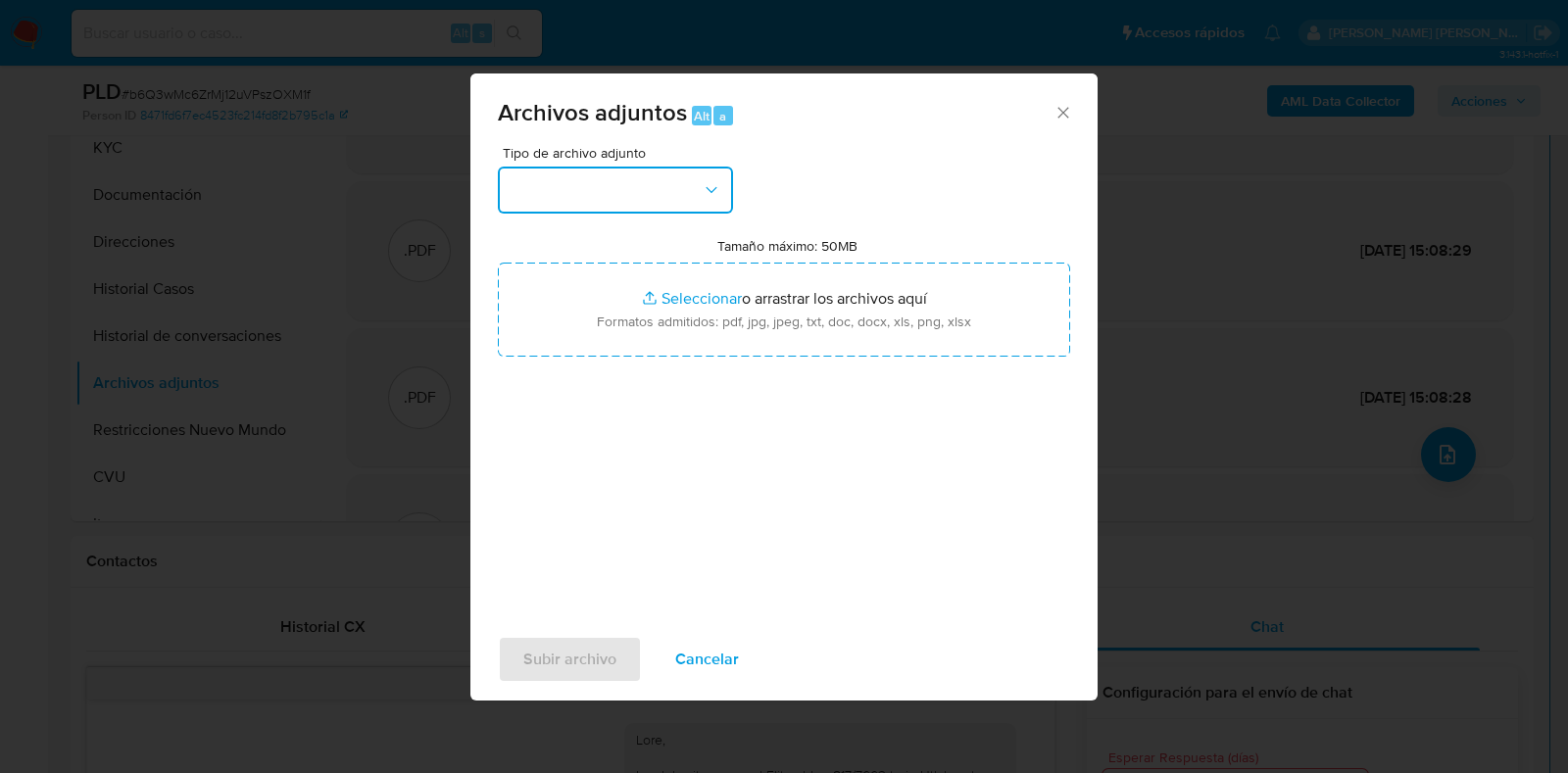 click at bounding box center [615, 190] 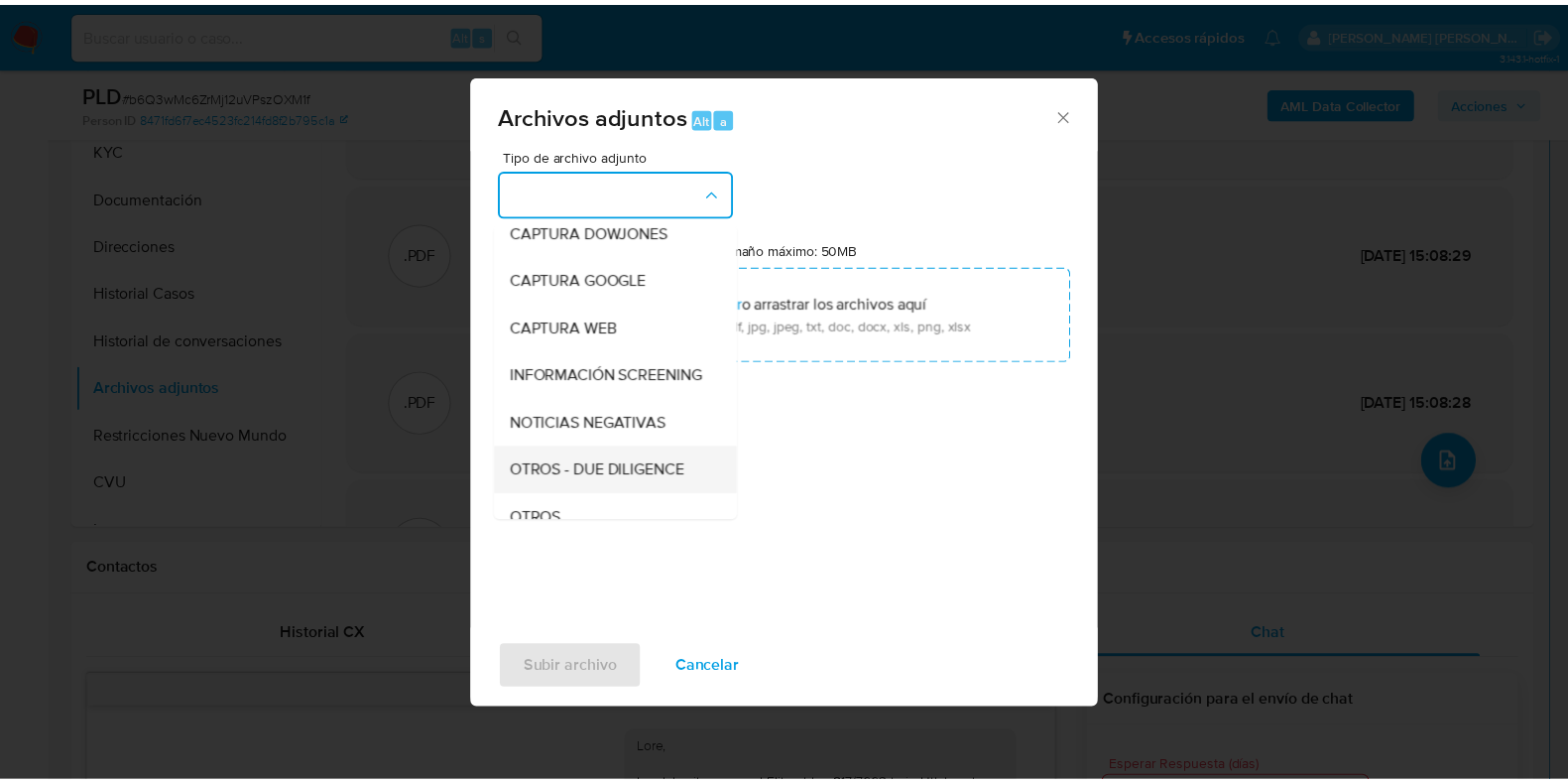 scroll, scrollTop: 247, scrollLeft: 0, axis: vertical 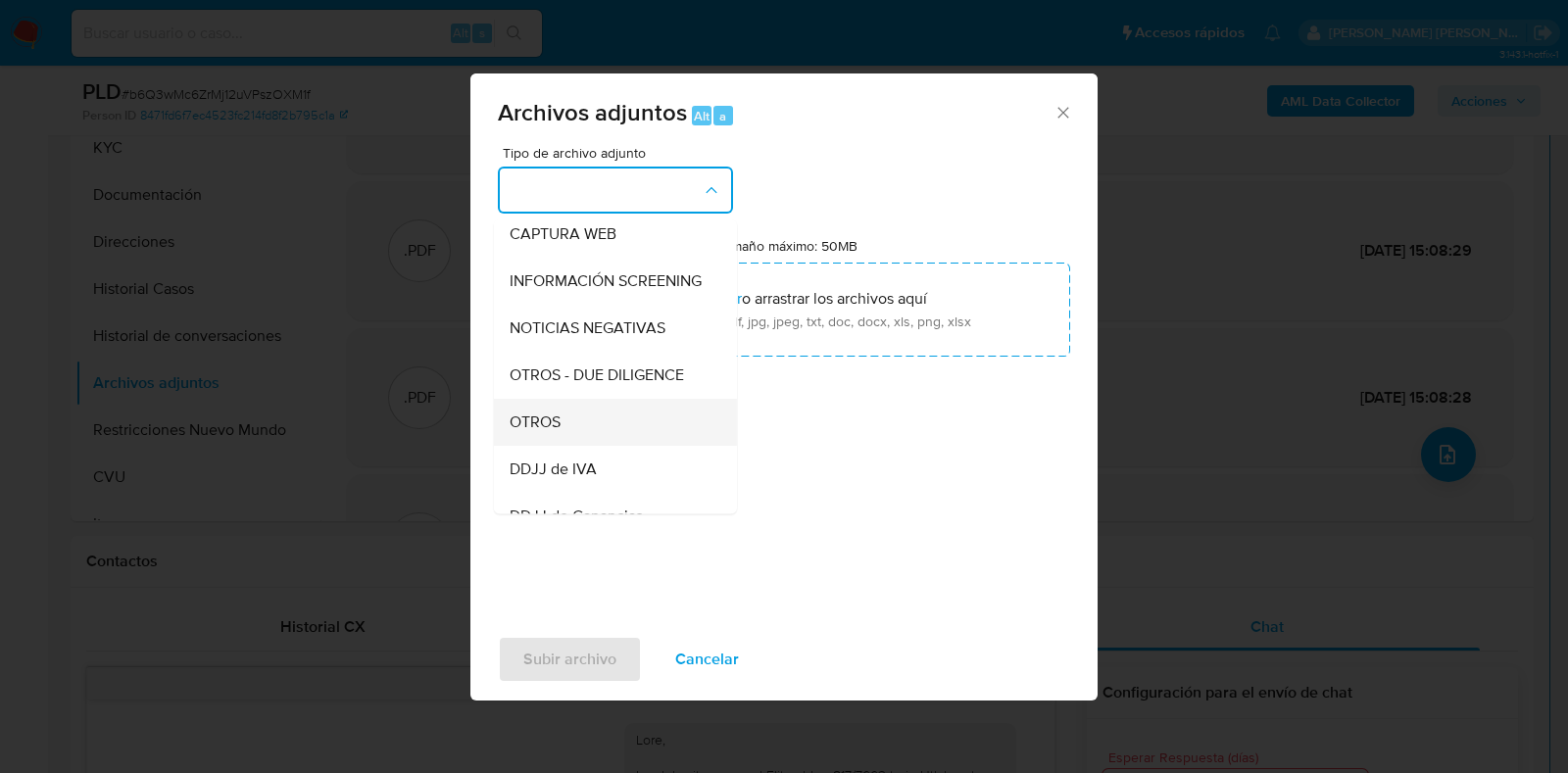 click on "OTROS" at bounding box center (610, 422) 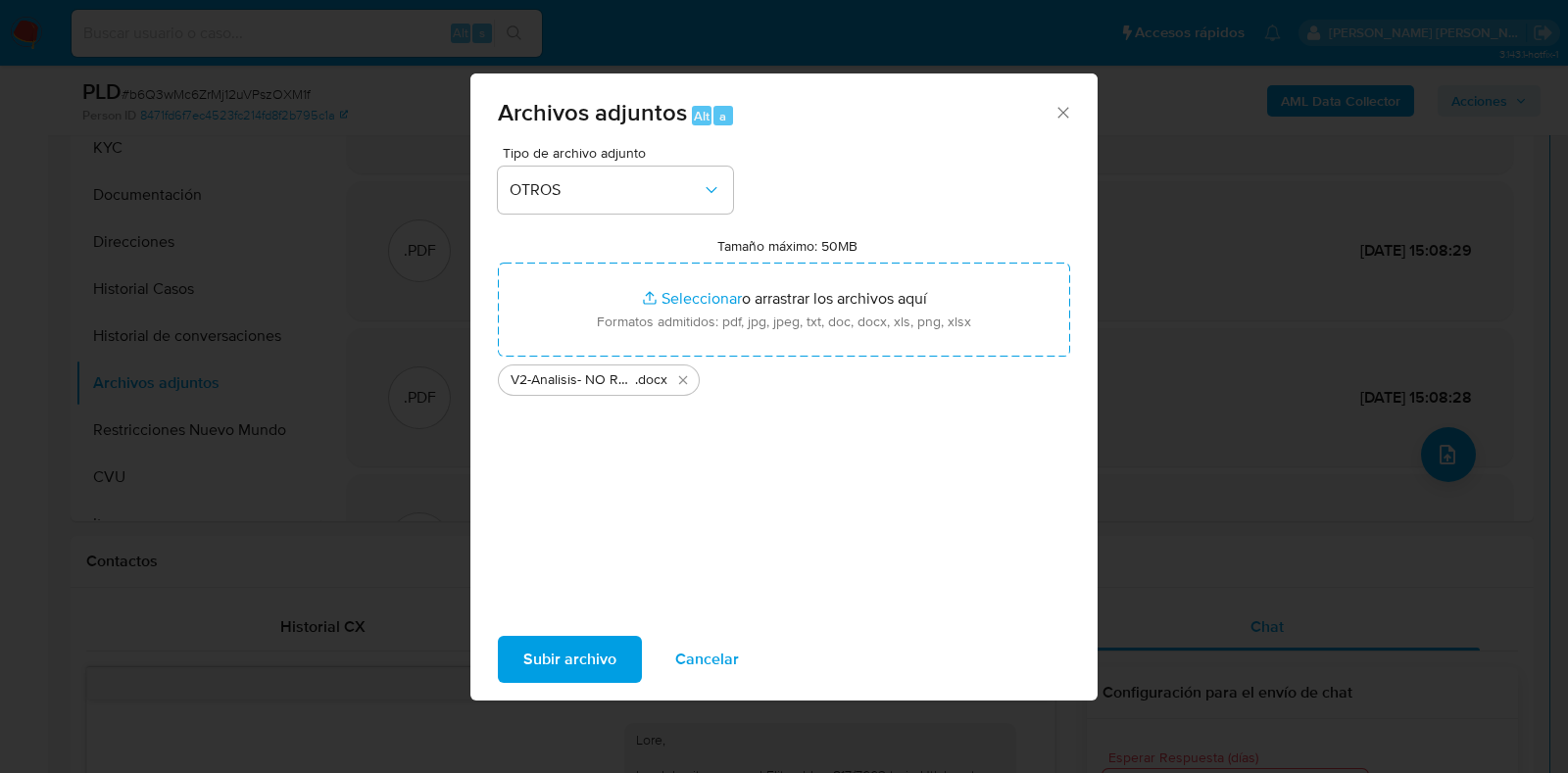 click on "Subir archivo" at bounding box center (569, 659) 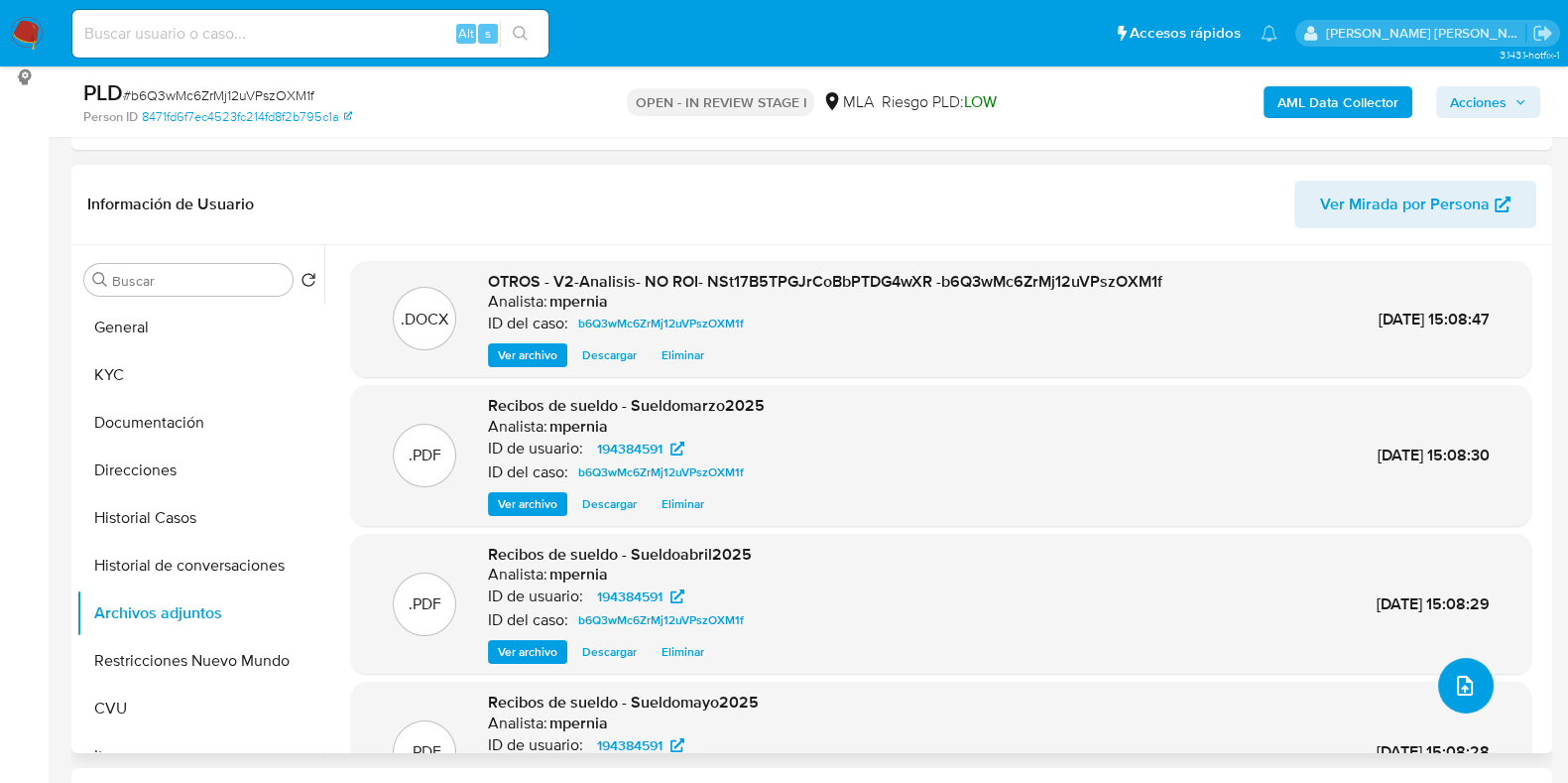 scroll, scrollTop: 247, scrollLeft: 0, axis: vertical 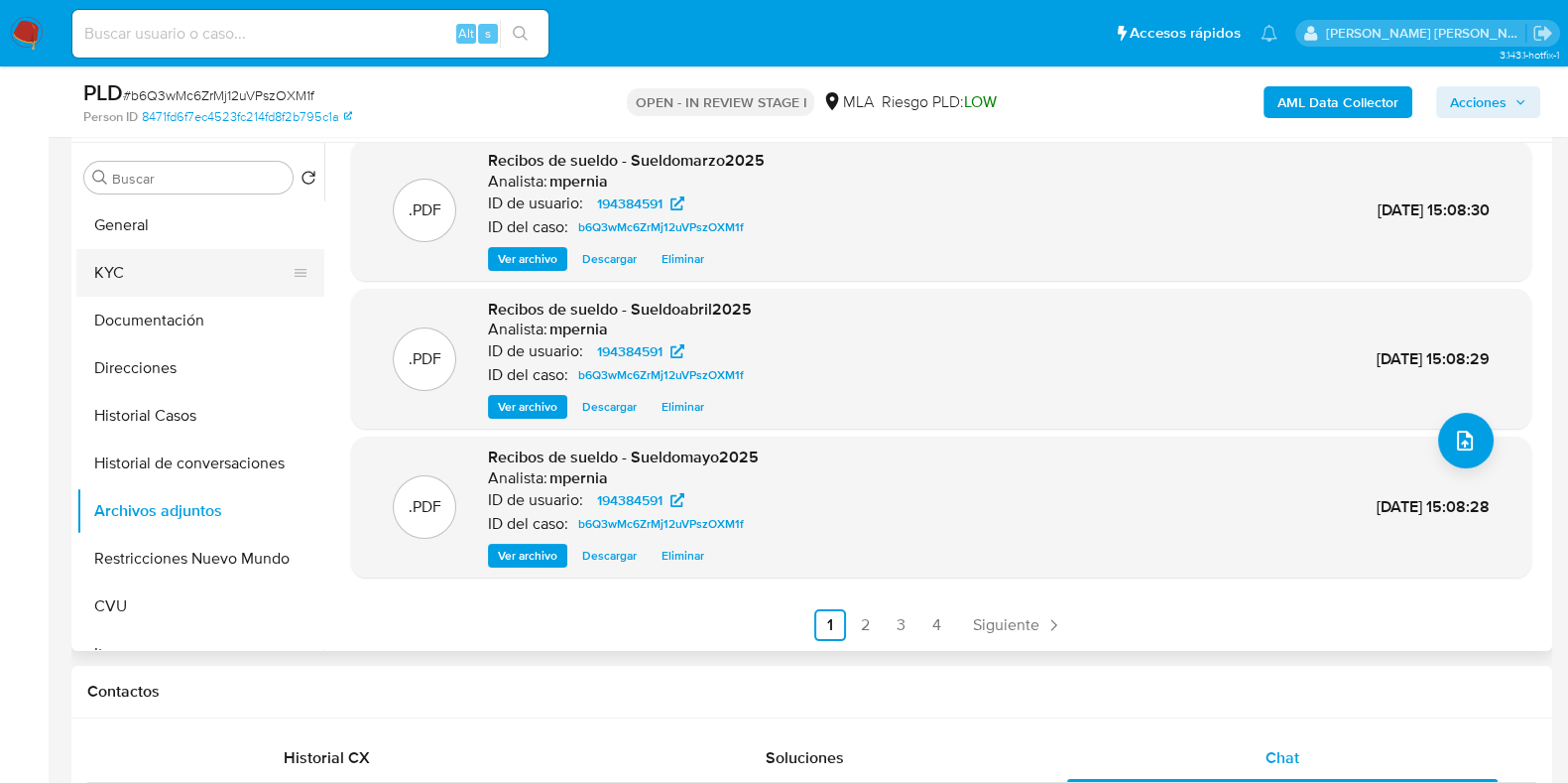 click on "KYC" at bounding box center [192, 273] 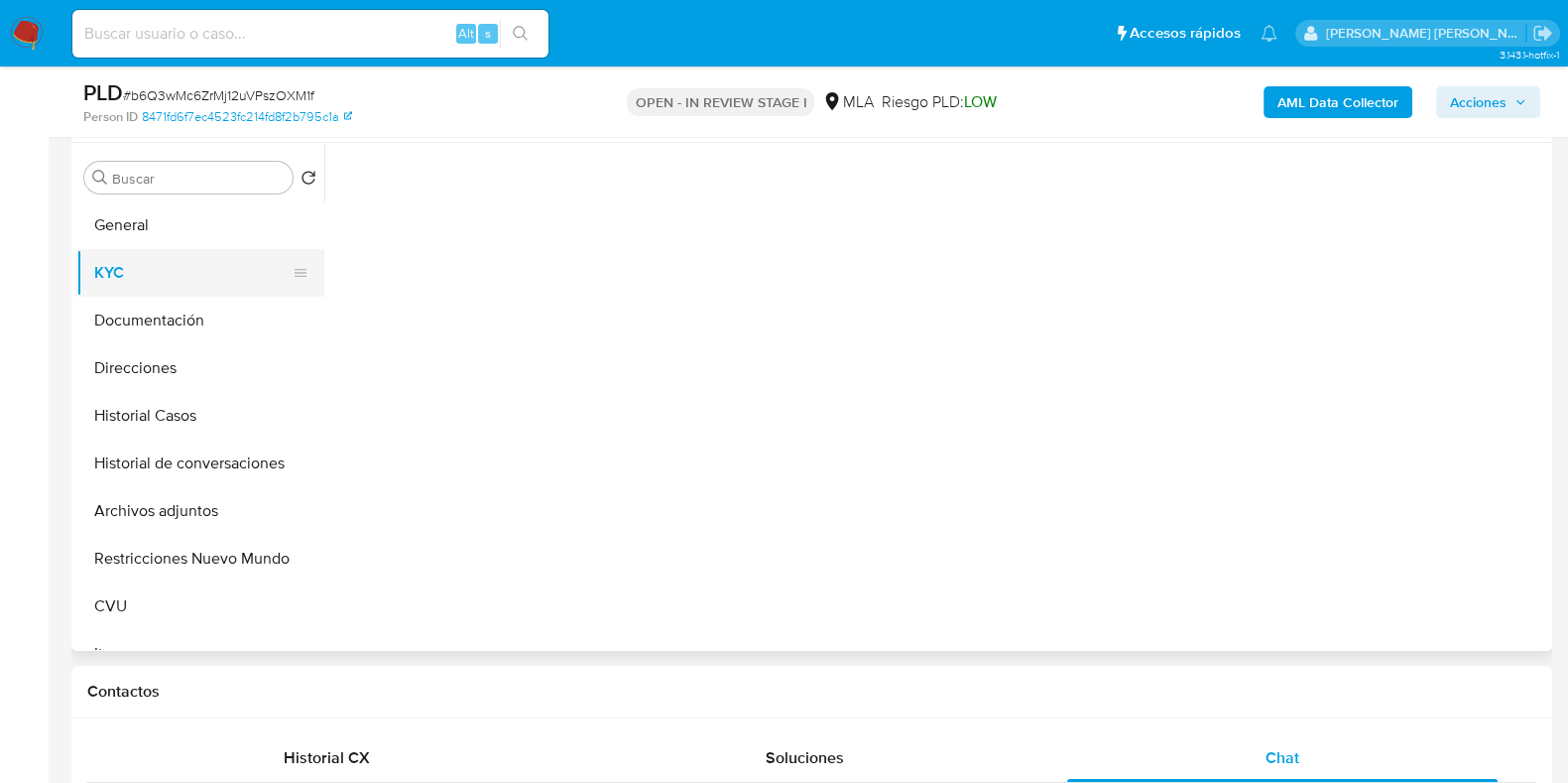 scroll, scrollTop: 0, scrollLeft: 0, axis: both 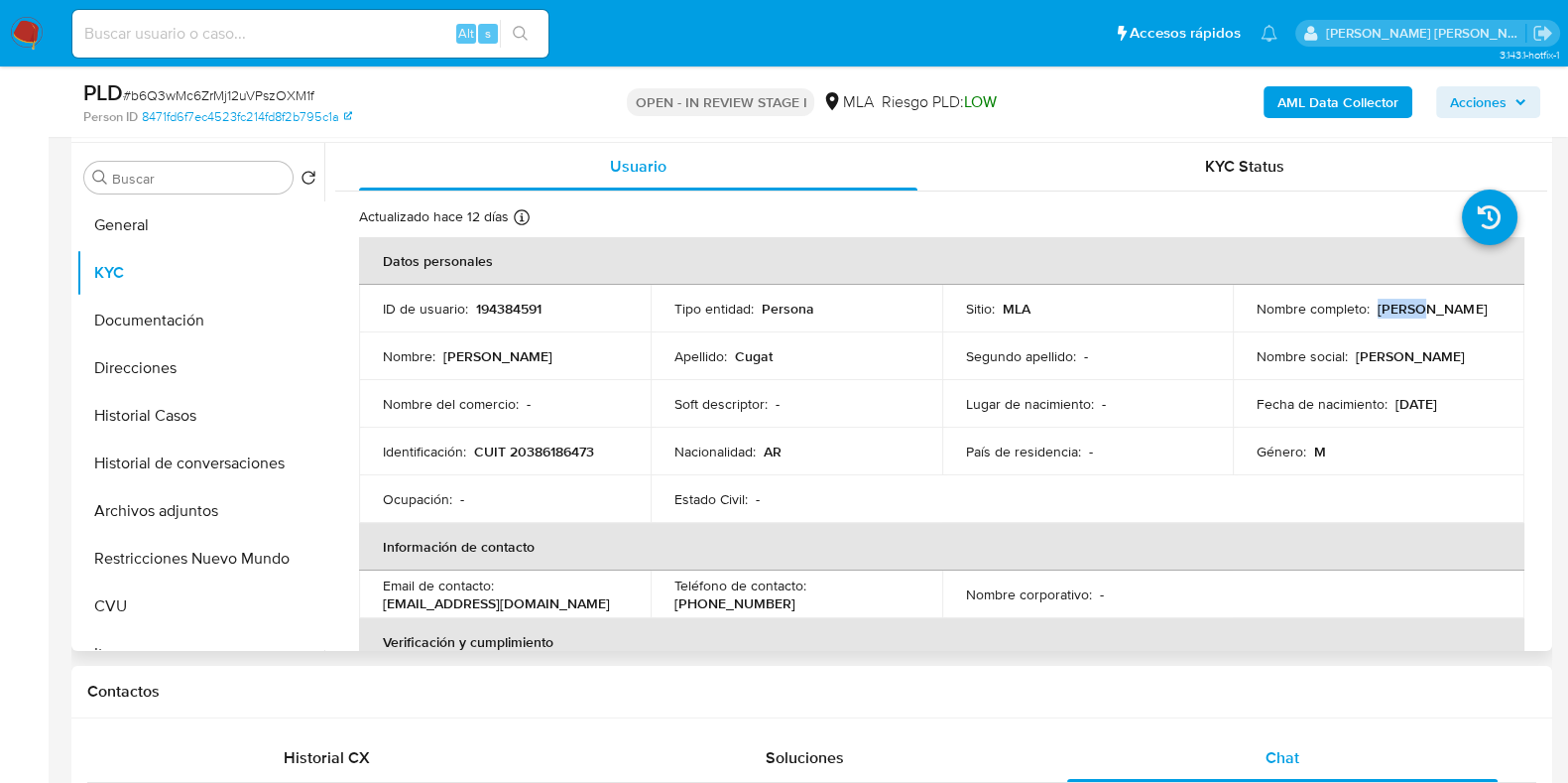 drag, startPoint x: 1374, startPoint y: 310, endPoint x: 1415, endPoint y: 312, distance: 41.048752 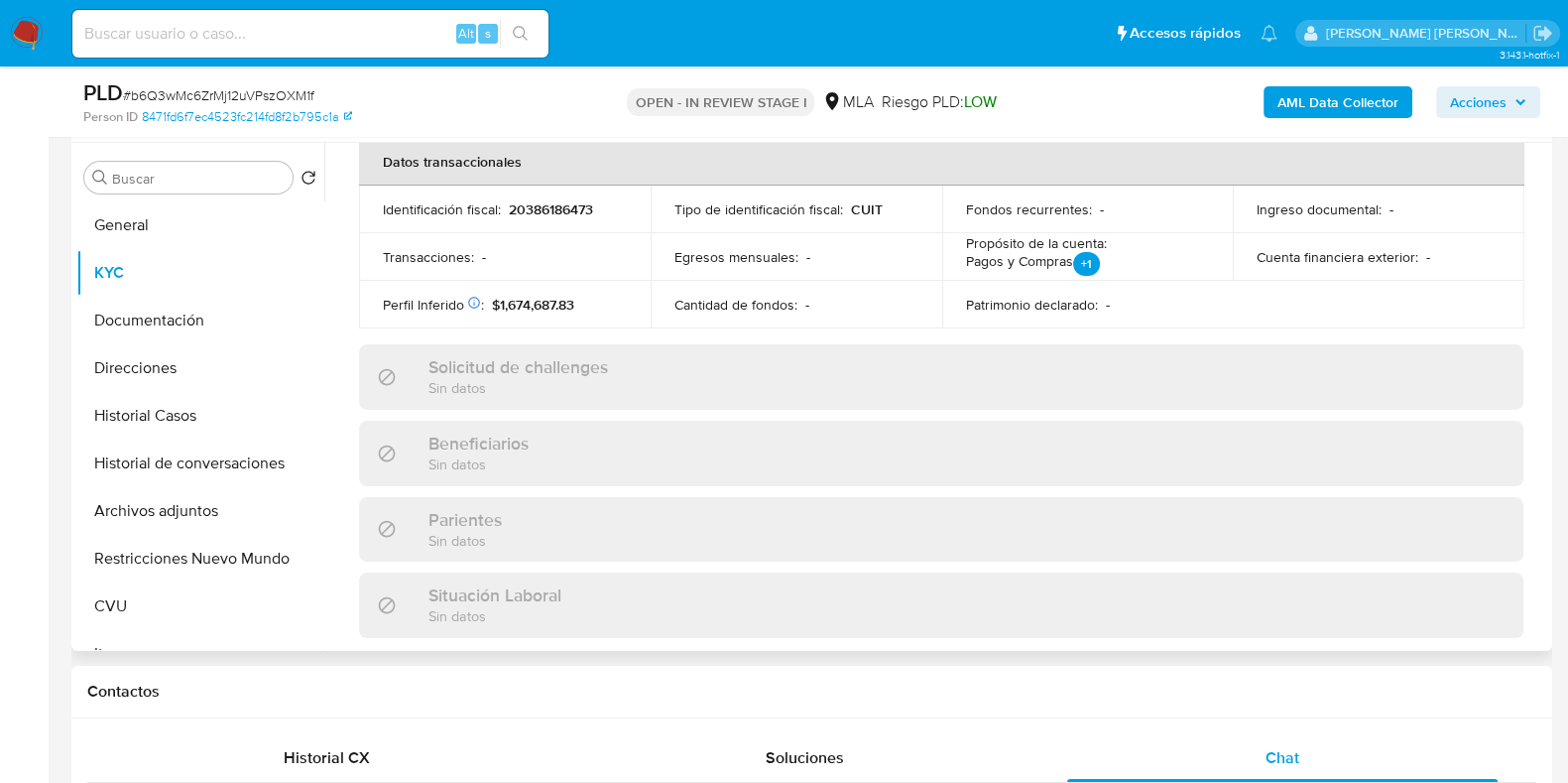 scroll, scrollTop: 991, scrollLeft: 0, axis: vertical 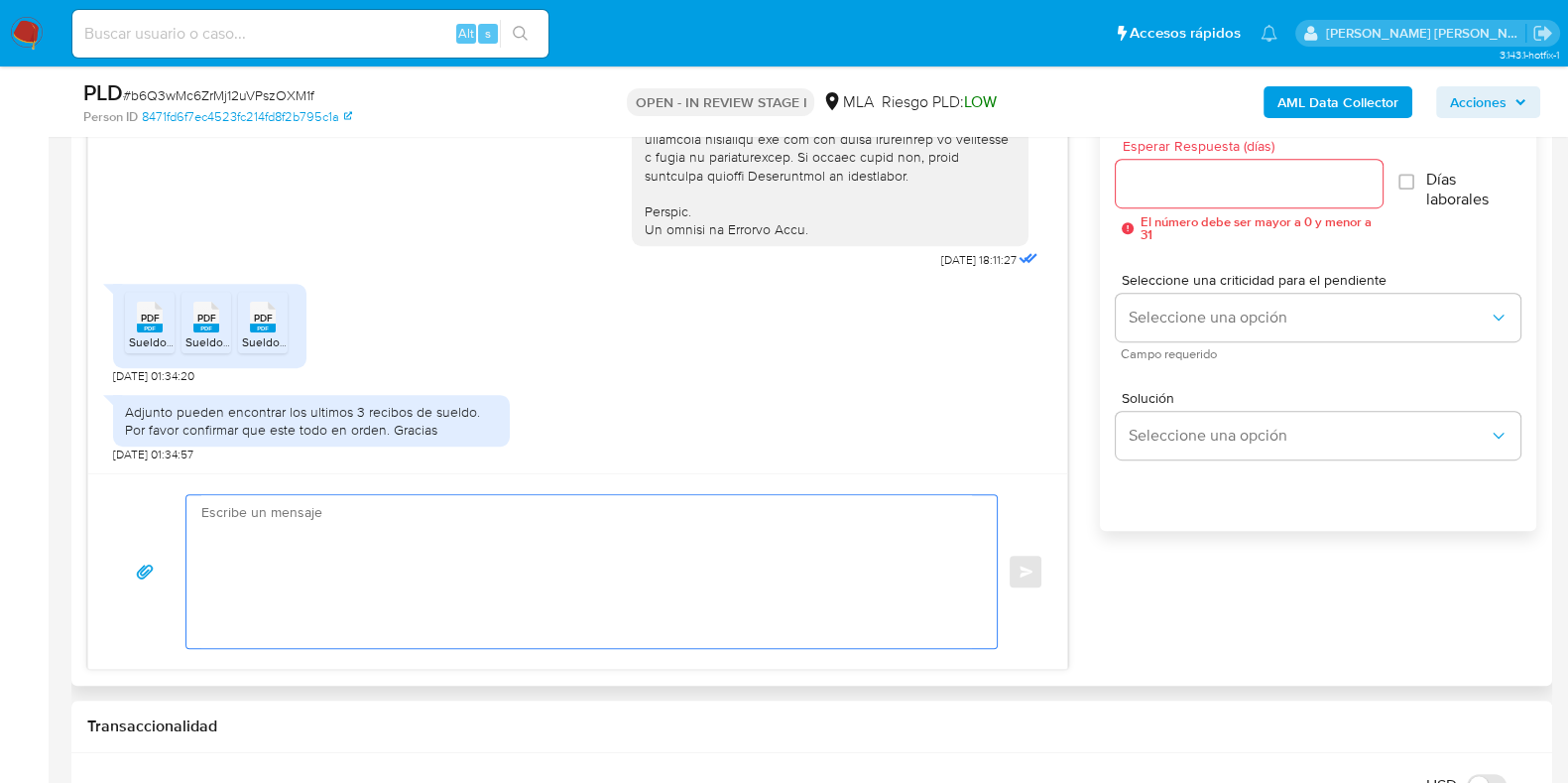 click at bounding box center (586, 572) 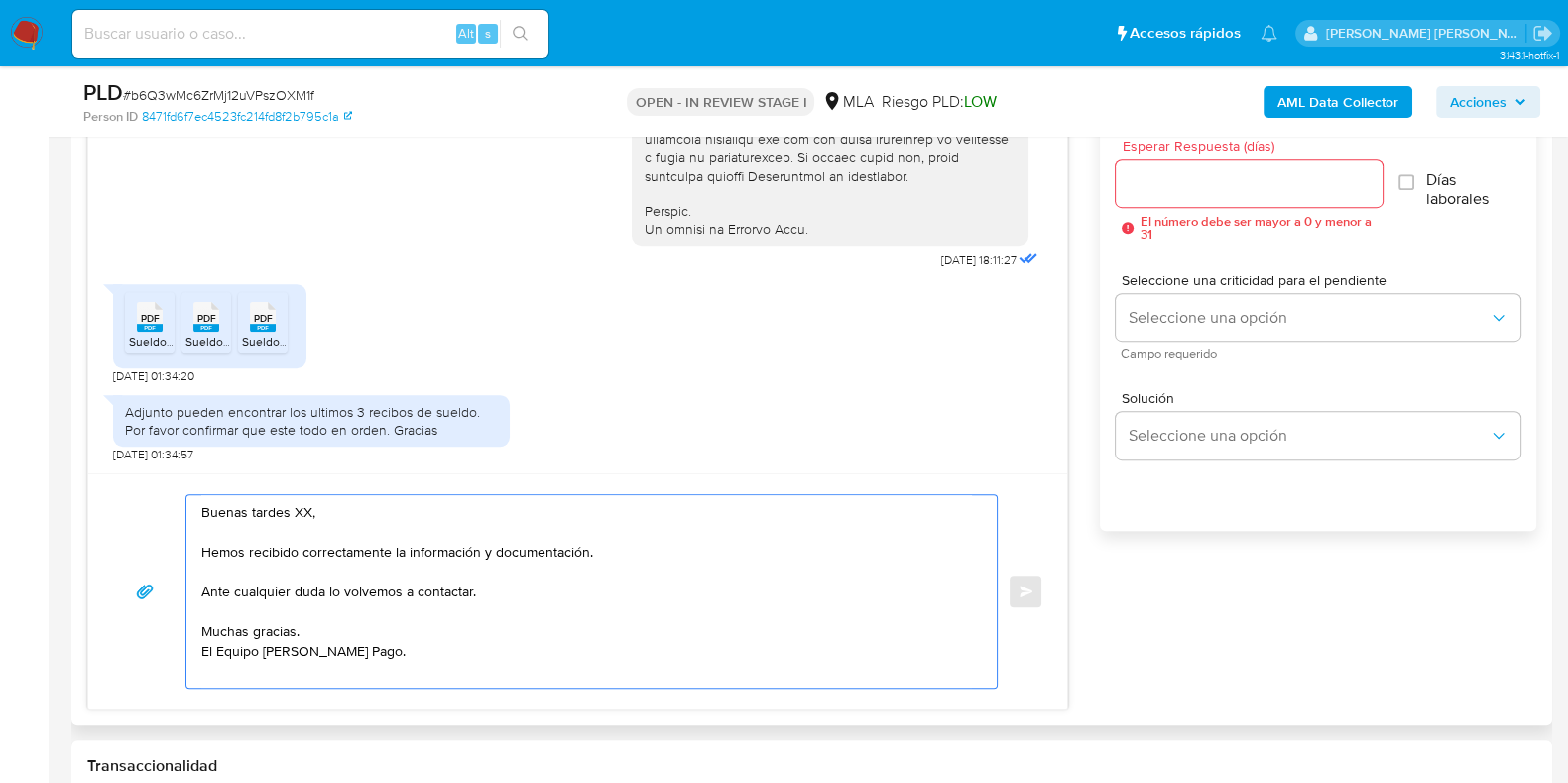 click on "Buenas tardes XX,
Hemos recibido correctamente la información y documentación.
Ante cualquier duda lo volvemos a contactar.
Muchas gracias.
El Equipo de Mercado Pago." at bounding box center (586, 591) 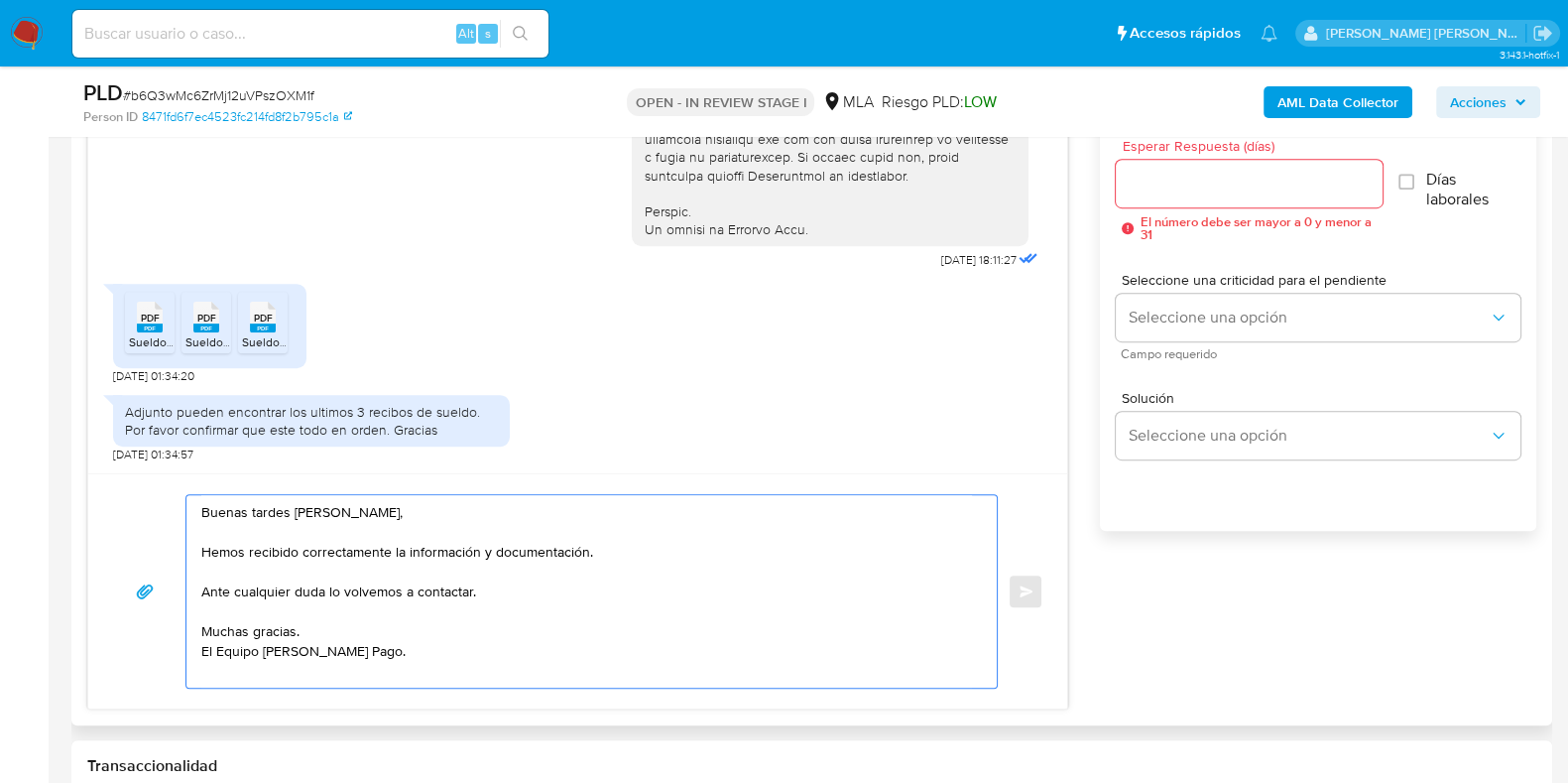 drag, startPoint x: 481, startPoint y: 551, endPoint x: 406, endPoint y: 555, distance: 75.106591 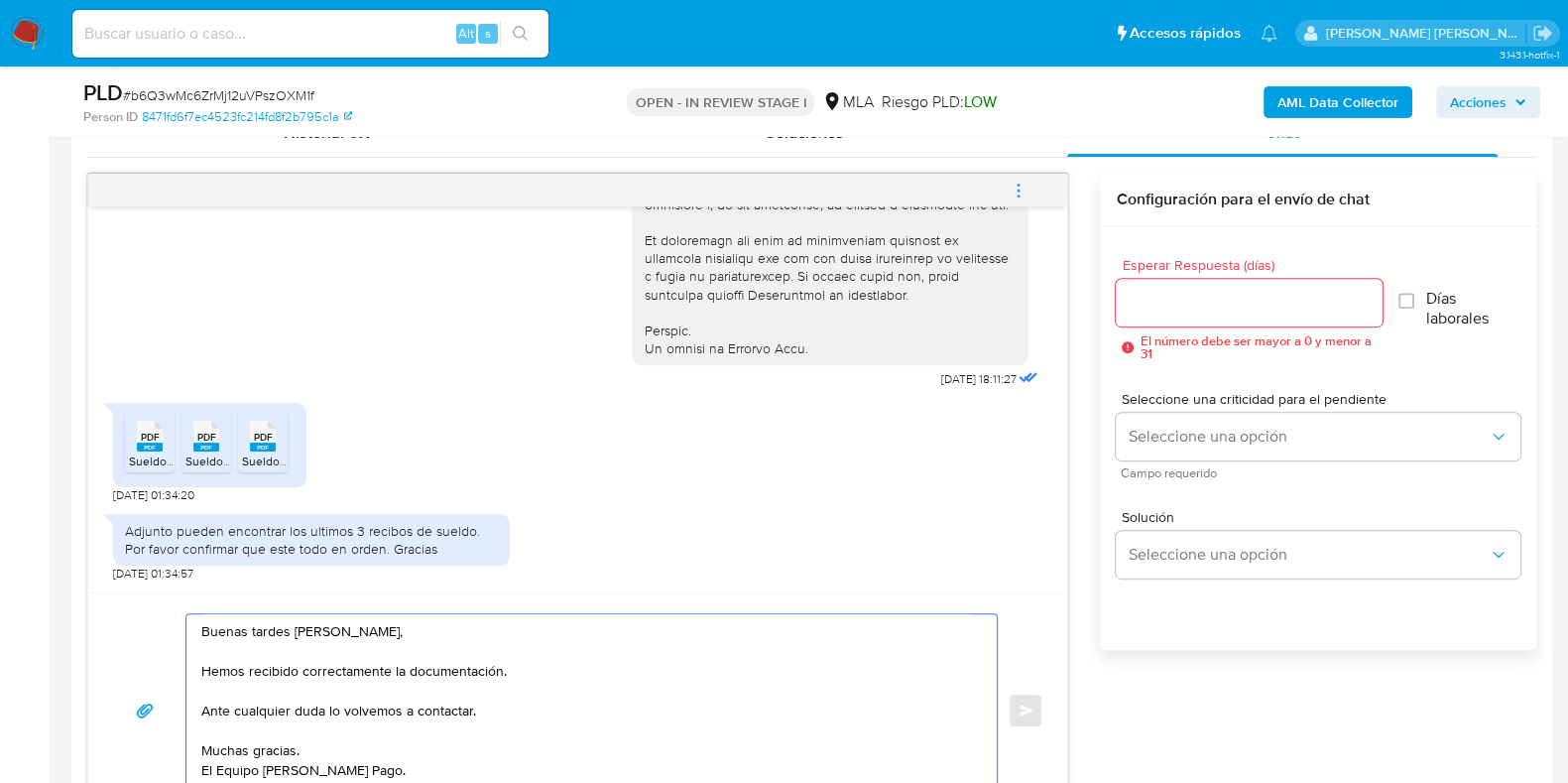 scroll, scrollTop: 867, scrollLeft: 0, axis: vertical 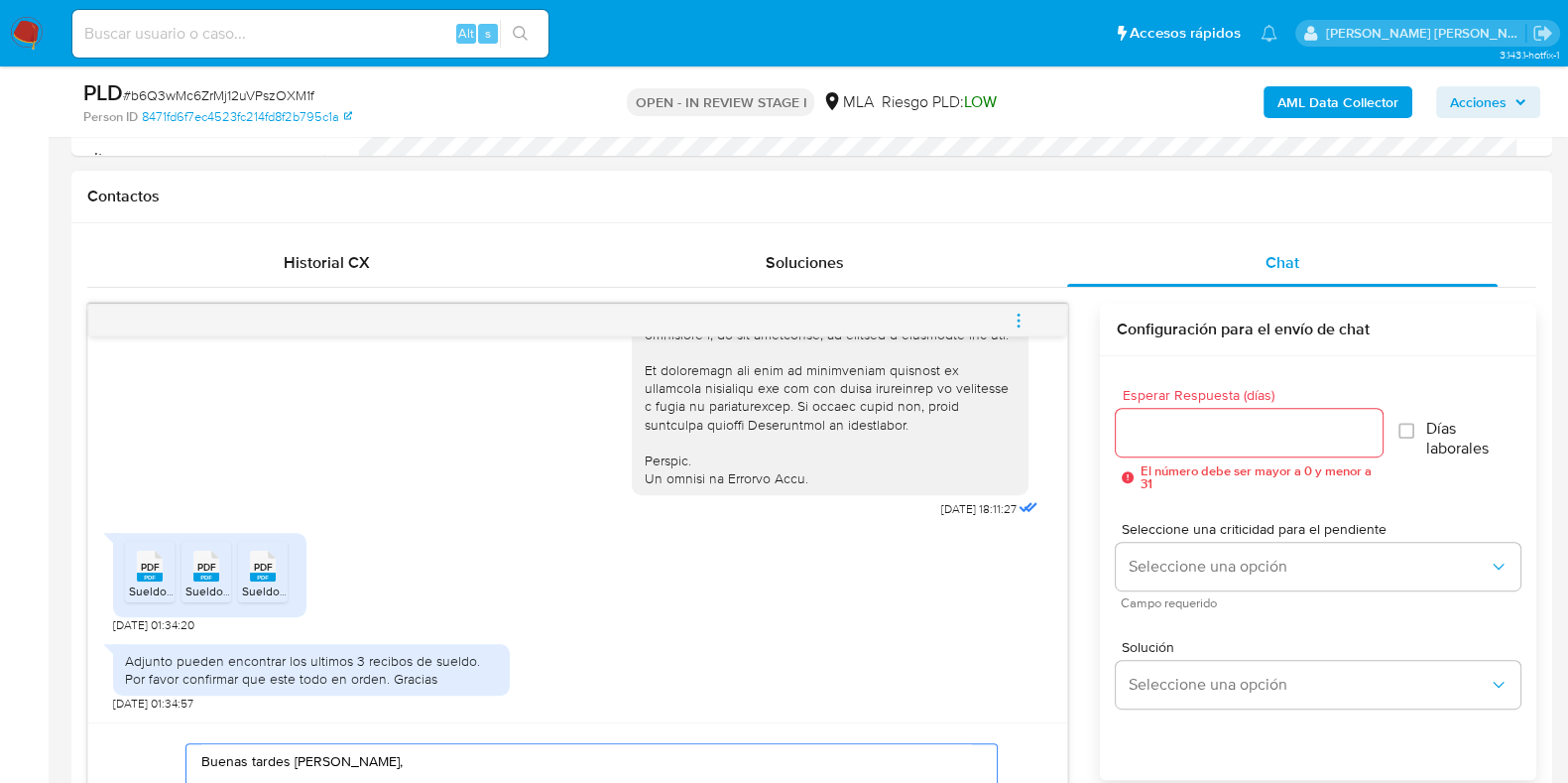 type on "Buenas tardes Ramiro,
Hemos recibido correctamente la documentación.
Ante cualquier duda lo volvemos a contactar.
Muchas gracias.
El Equipo de Mercado Pago." 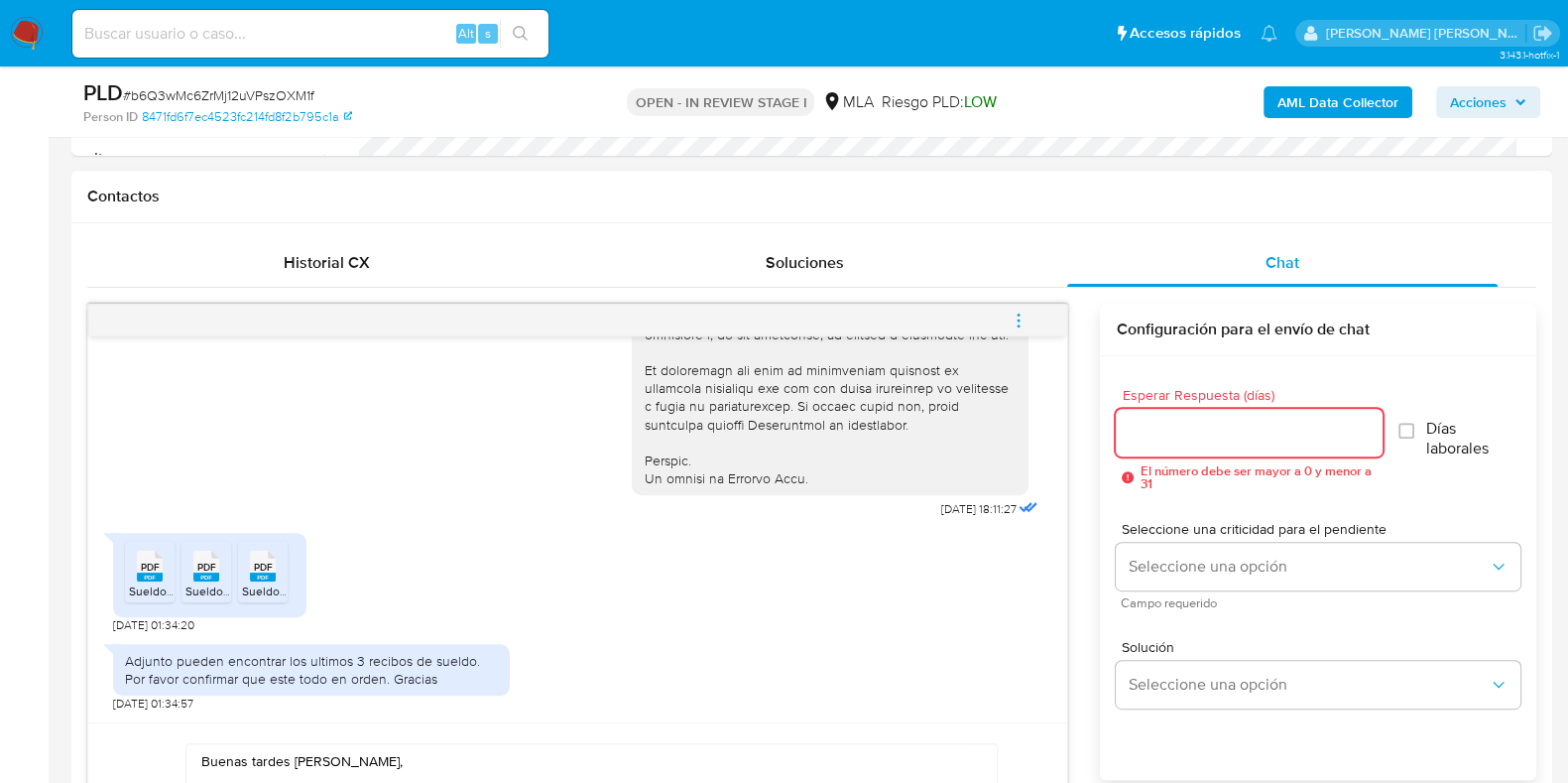 click on "Esperar Respuesta (días)" at bounding box center [1249, 433] 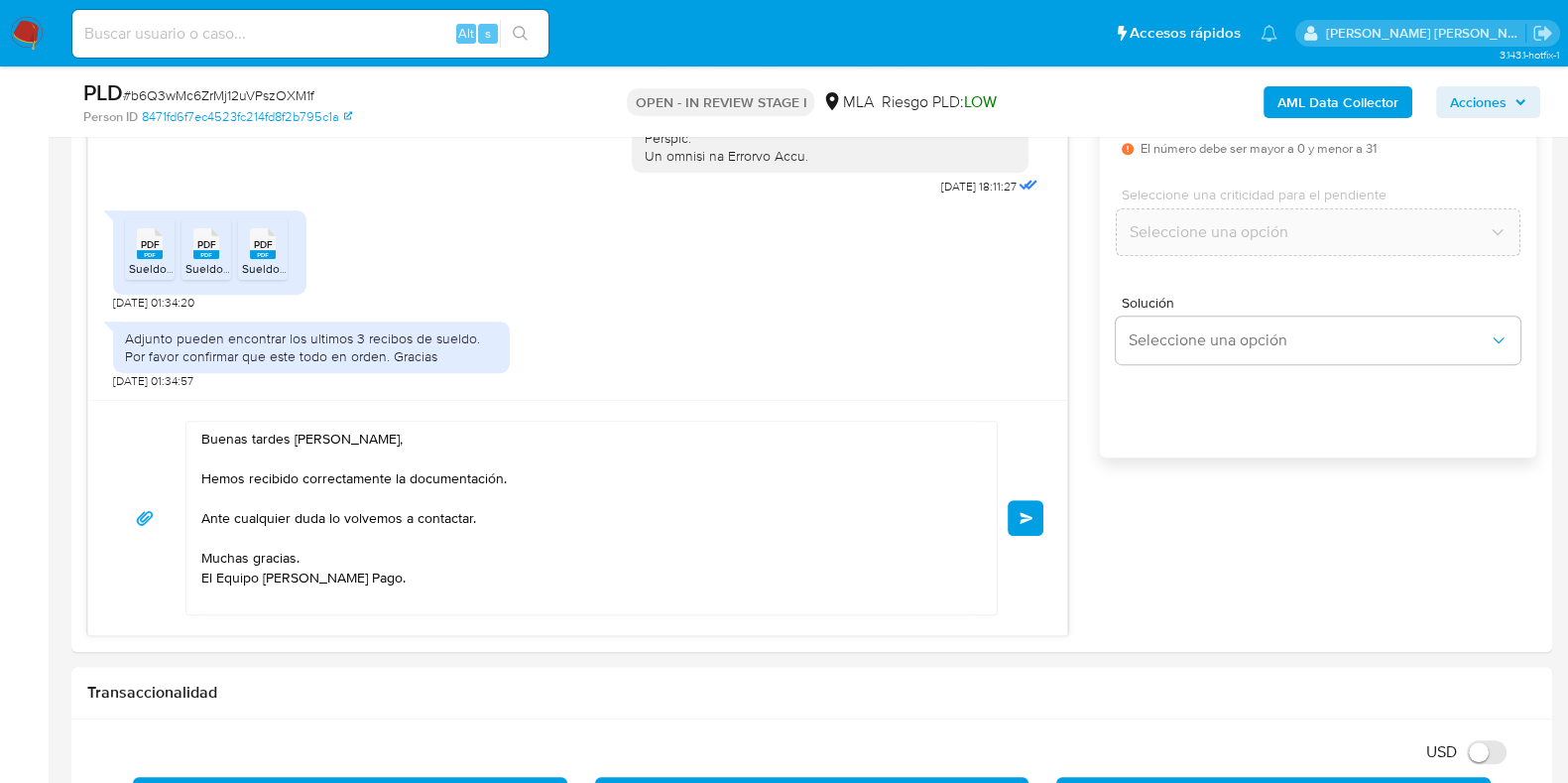 scroll, scrollTop: 1365, scrollLeft: 0, axis: vertical 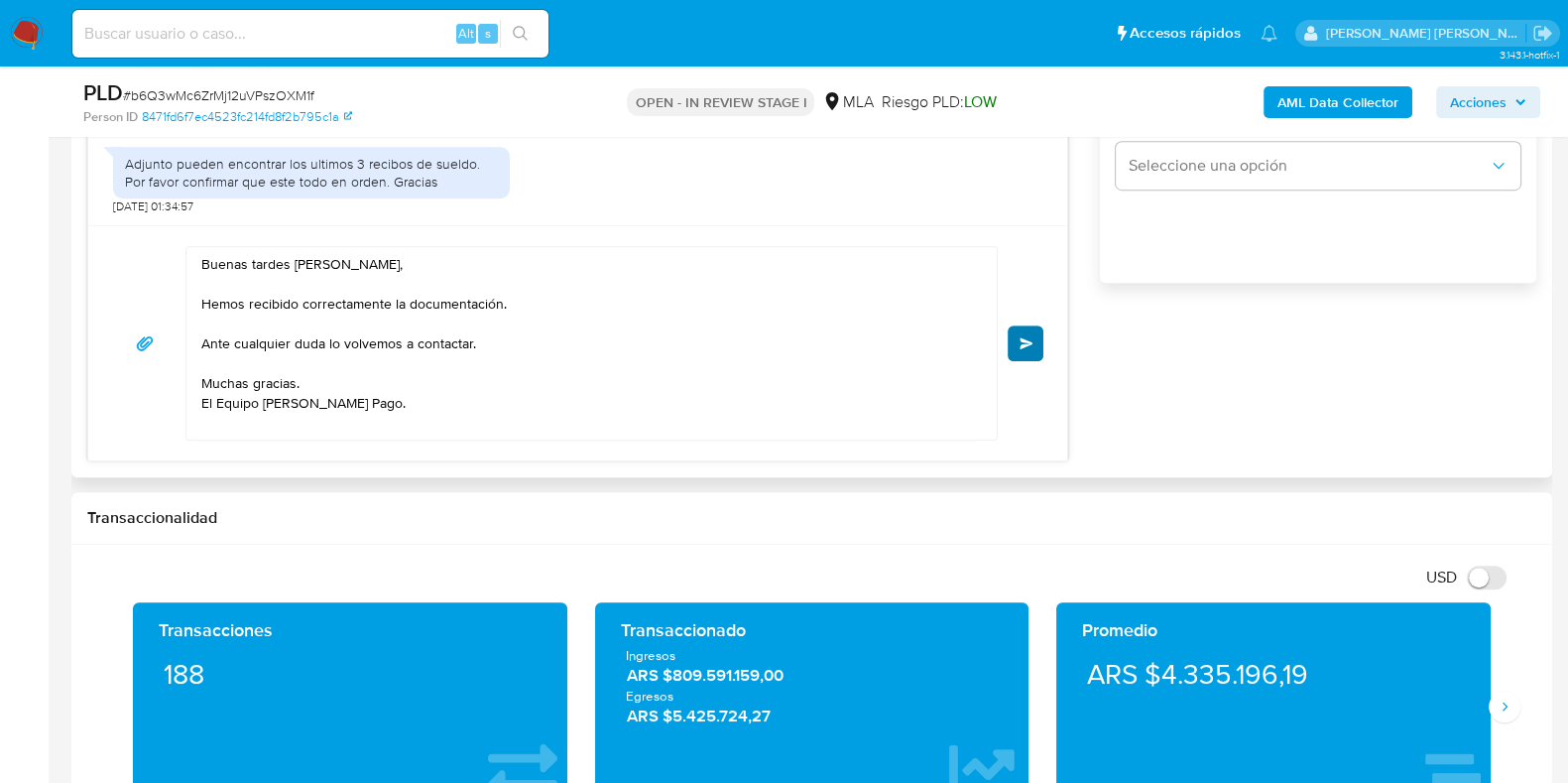 type on "0" 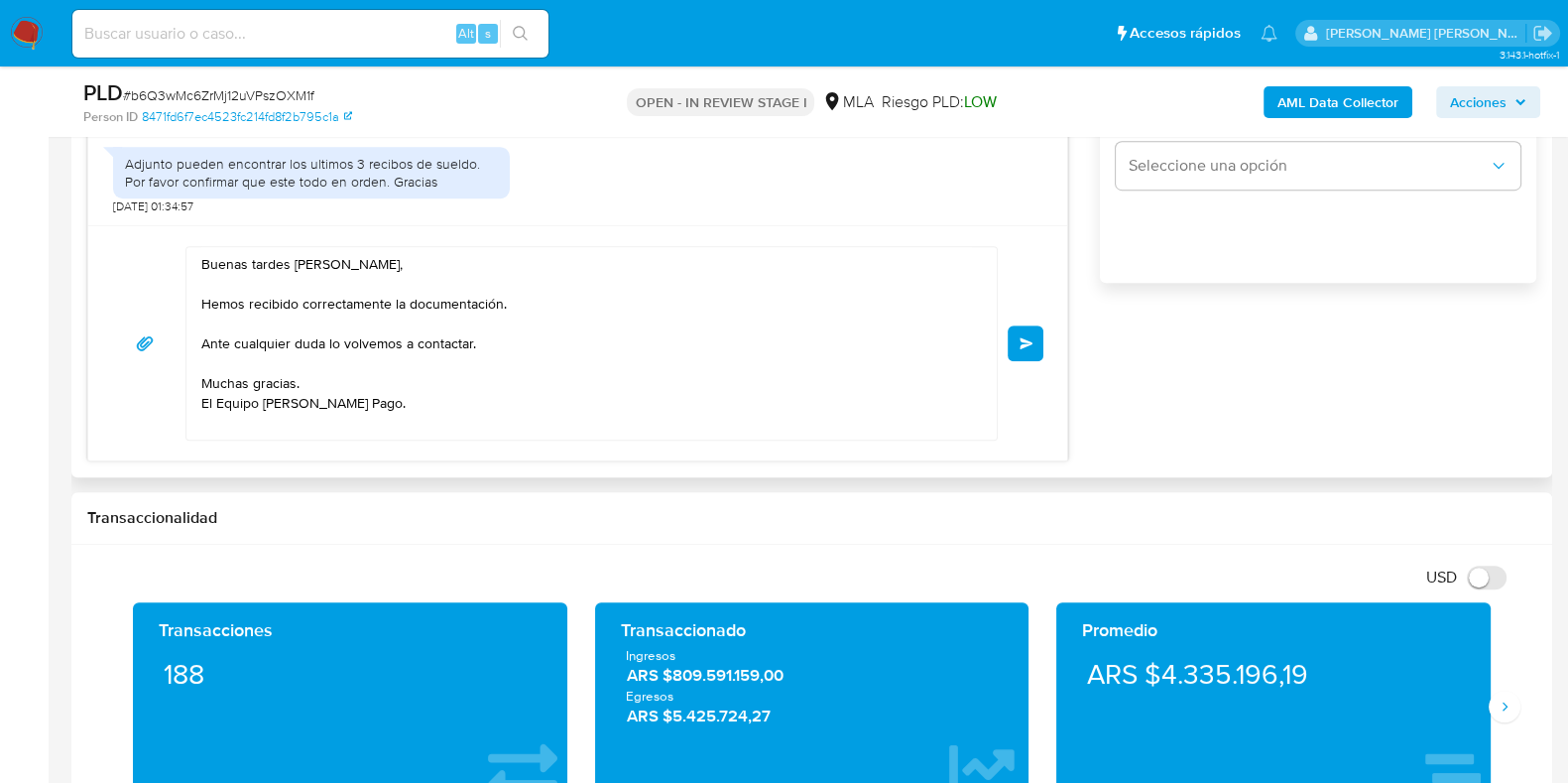 click on "Enviar" at bounding box center (1025, 343) 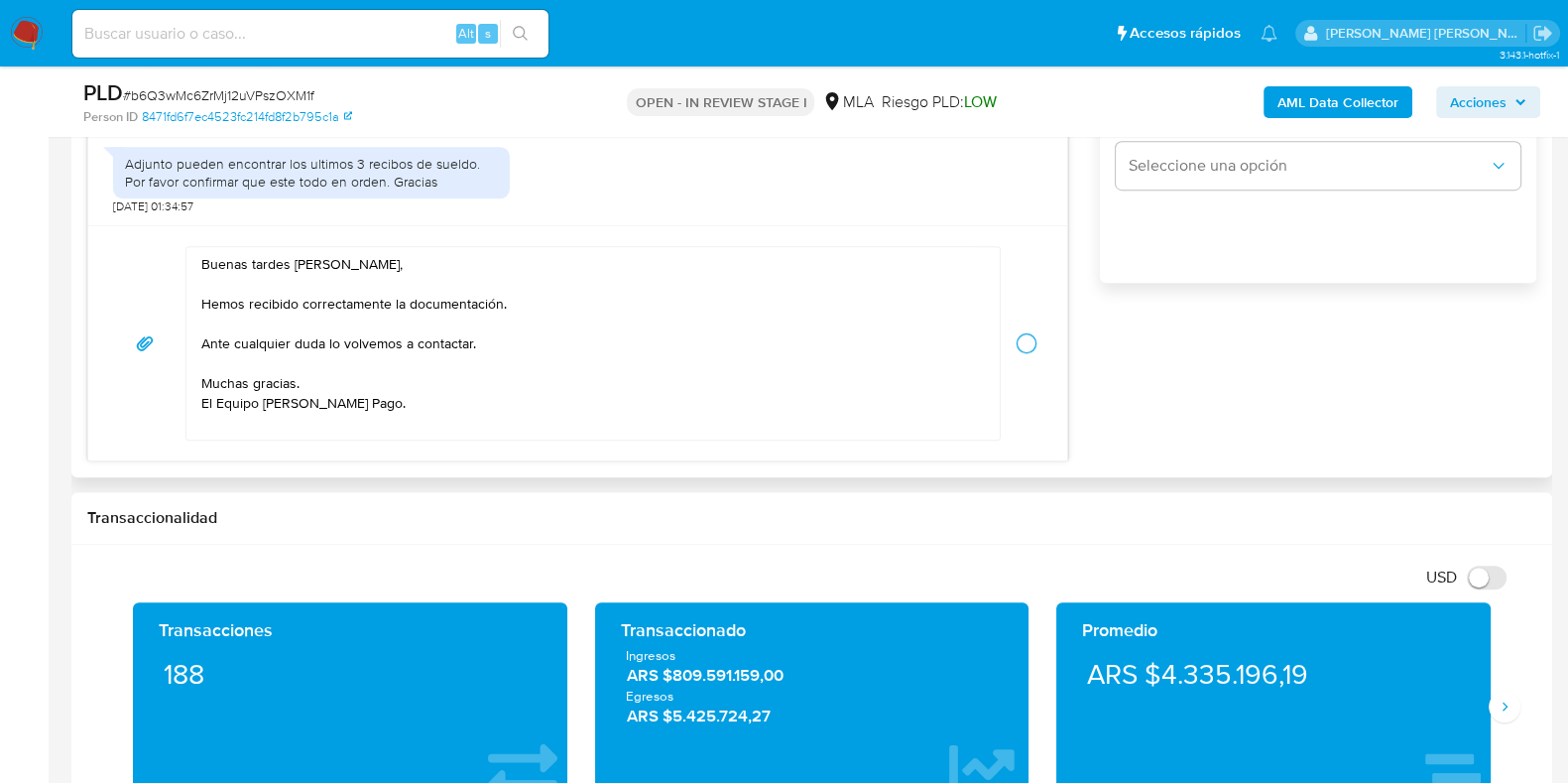 type 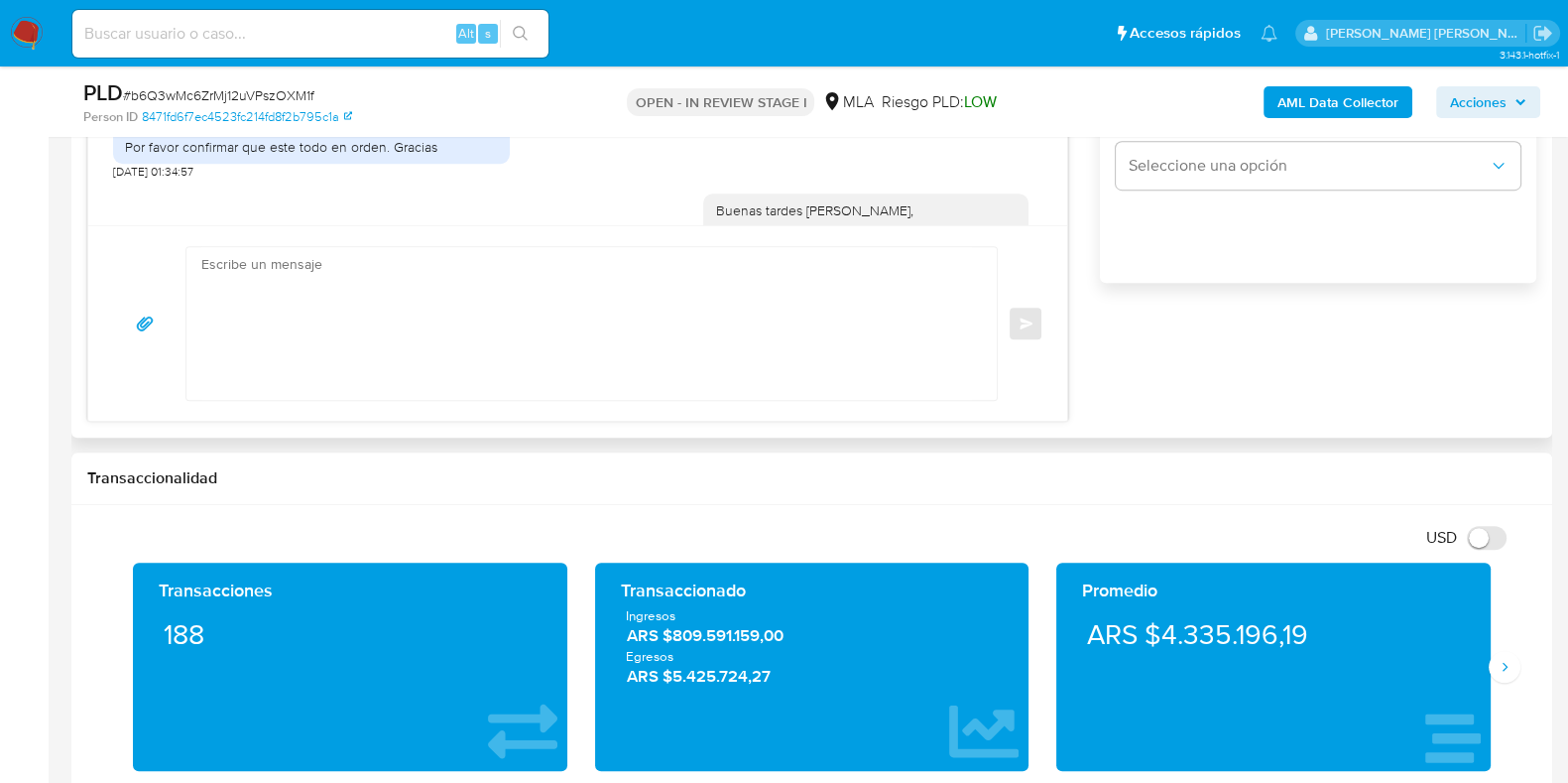 scroll, scrollTop: 1146, scrollLeft: 0, axis: vertical 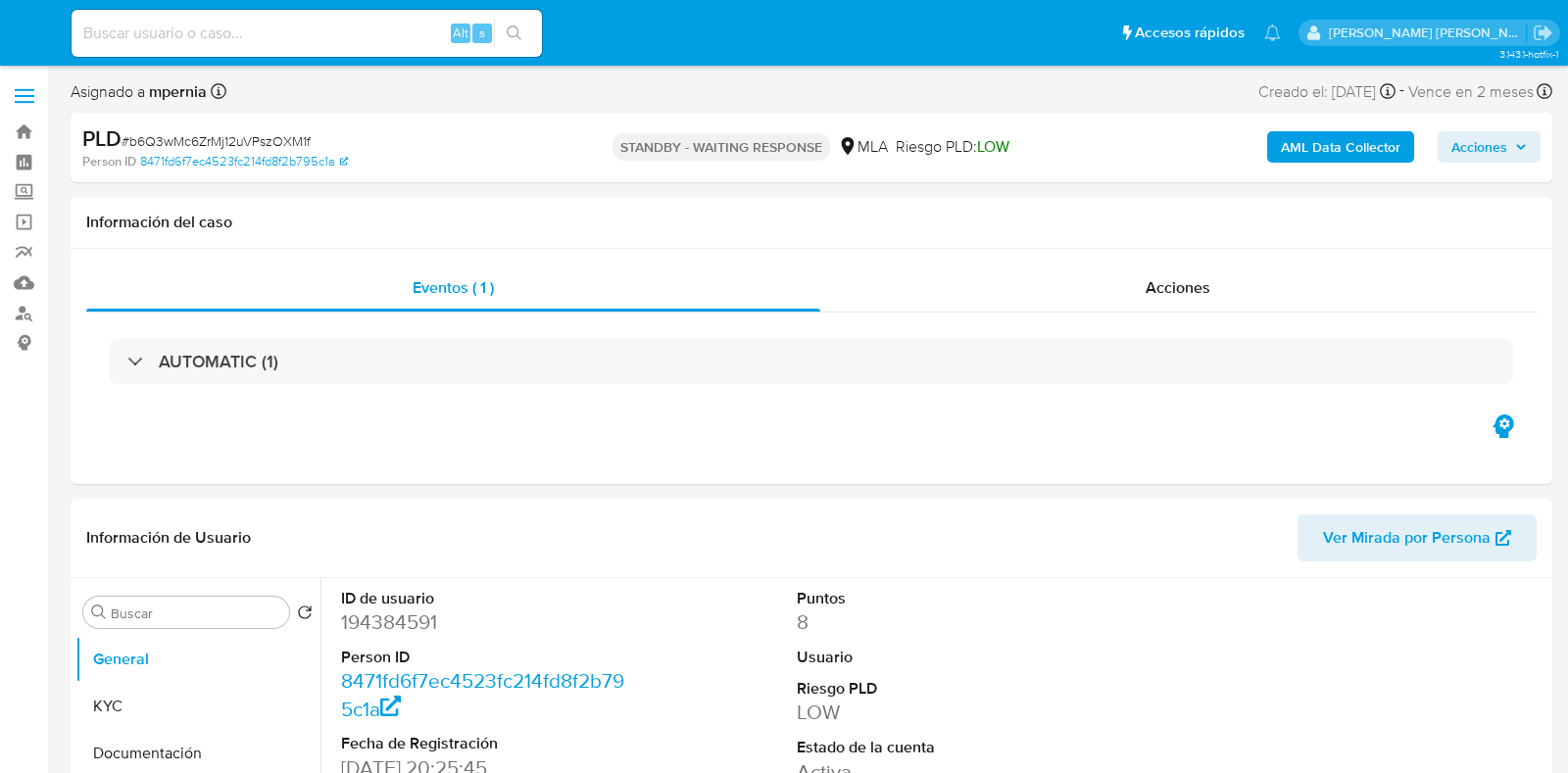 select on "10" 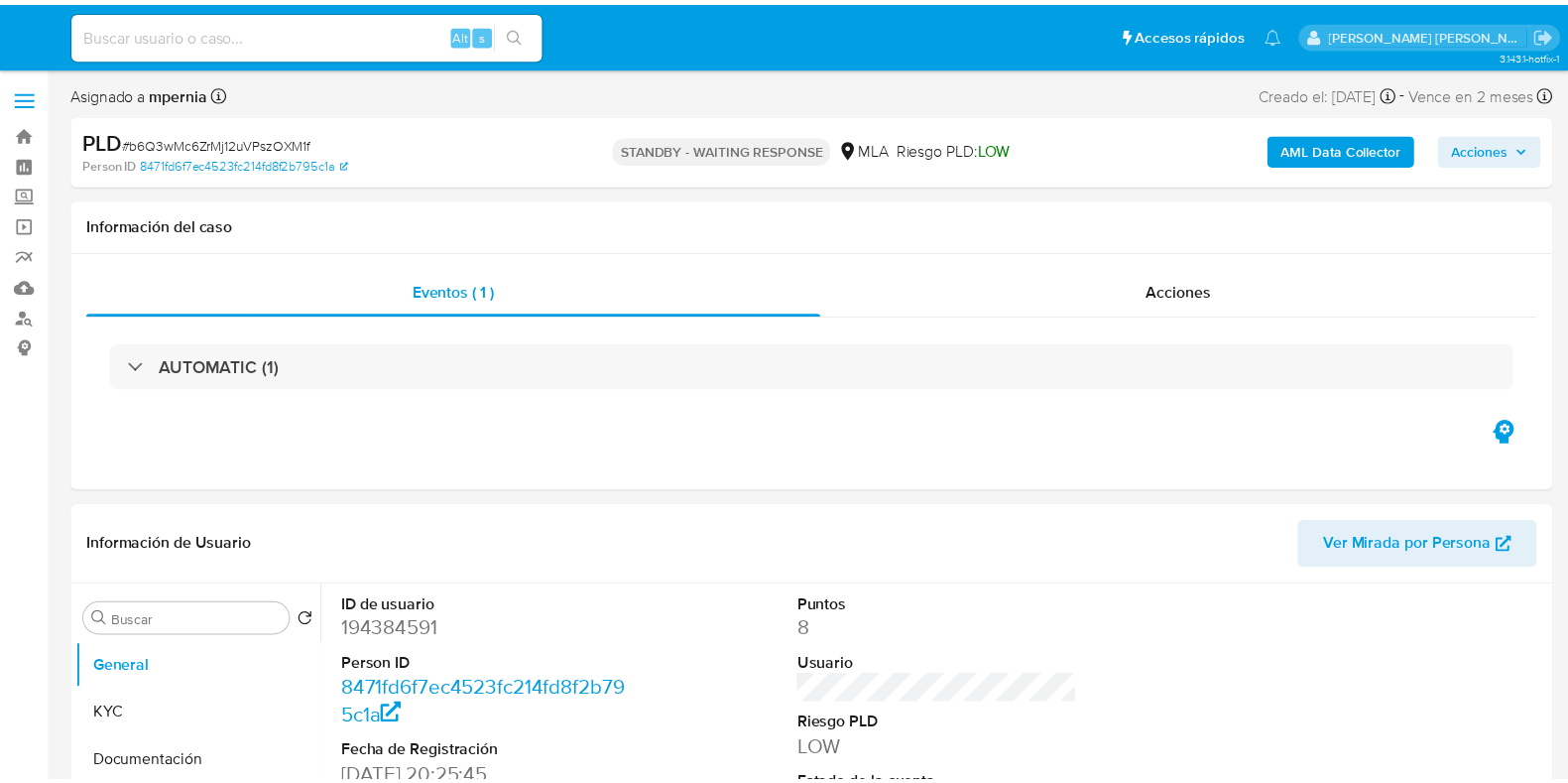 scroll, scrollTop: 0, scrollLeft: 0, axis: both 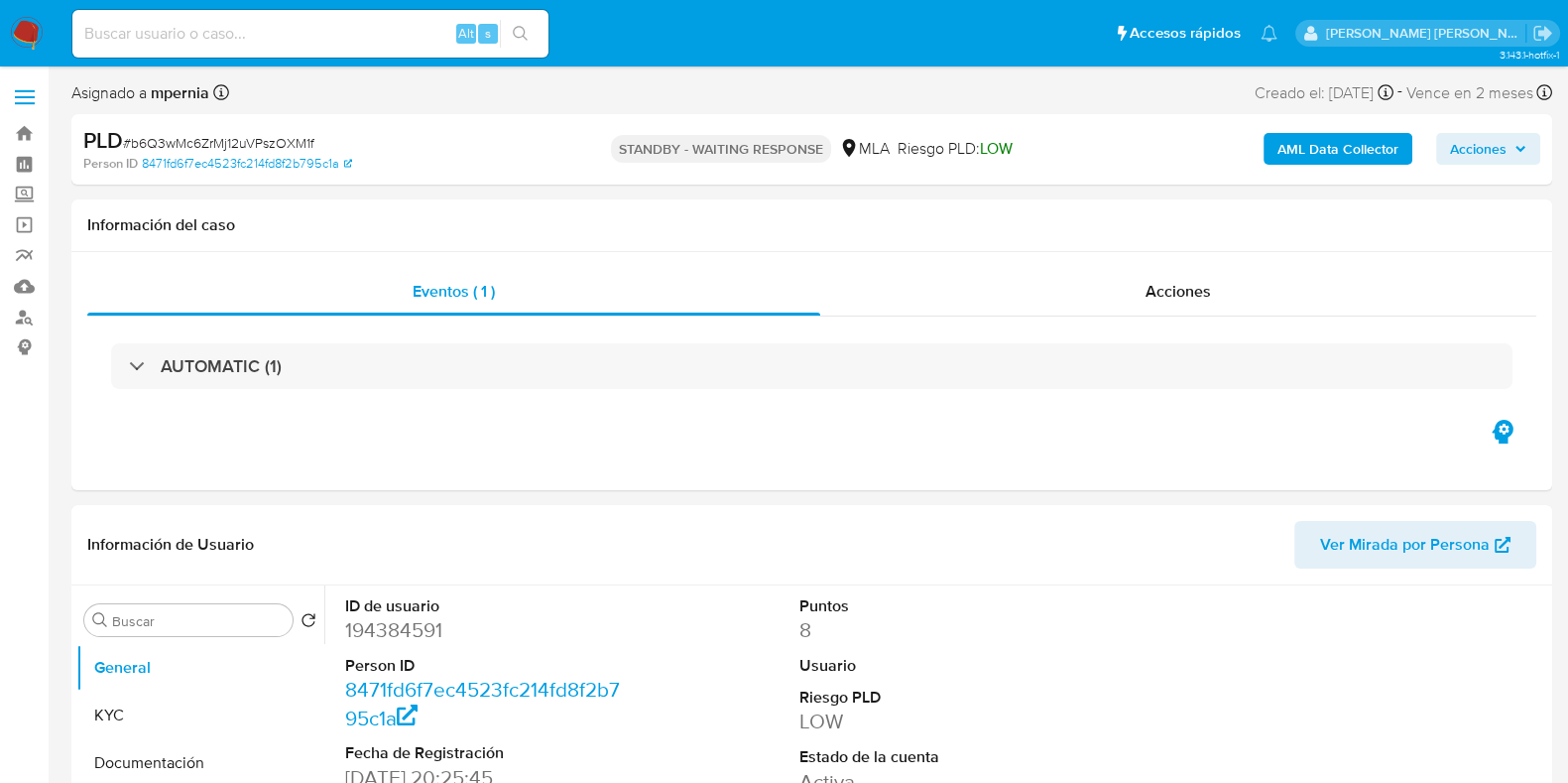 select on "10" 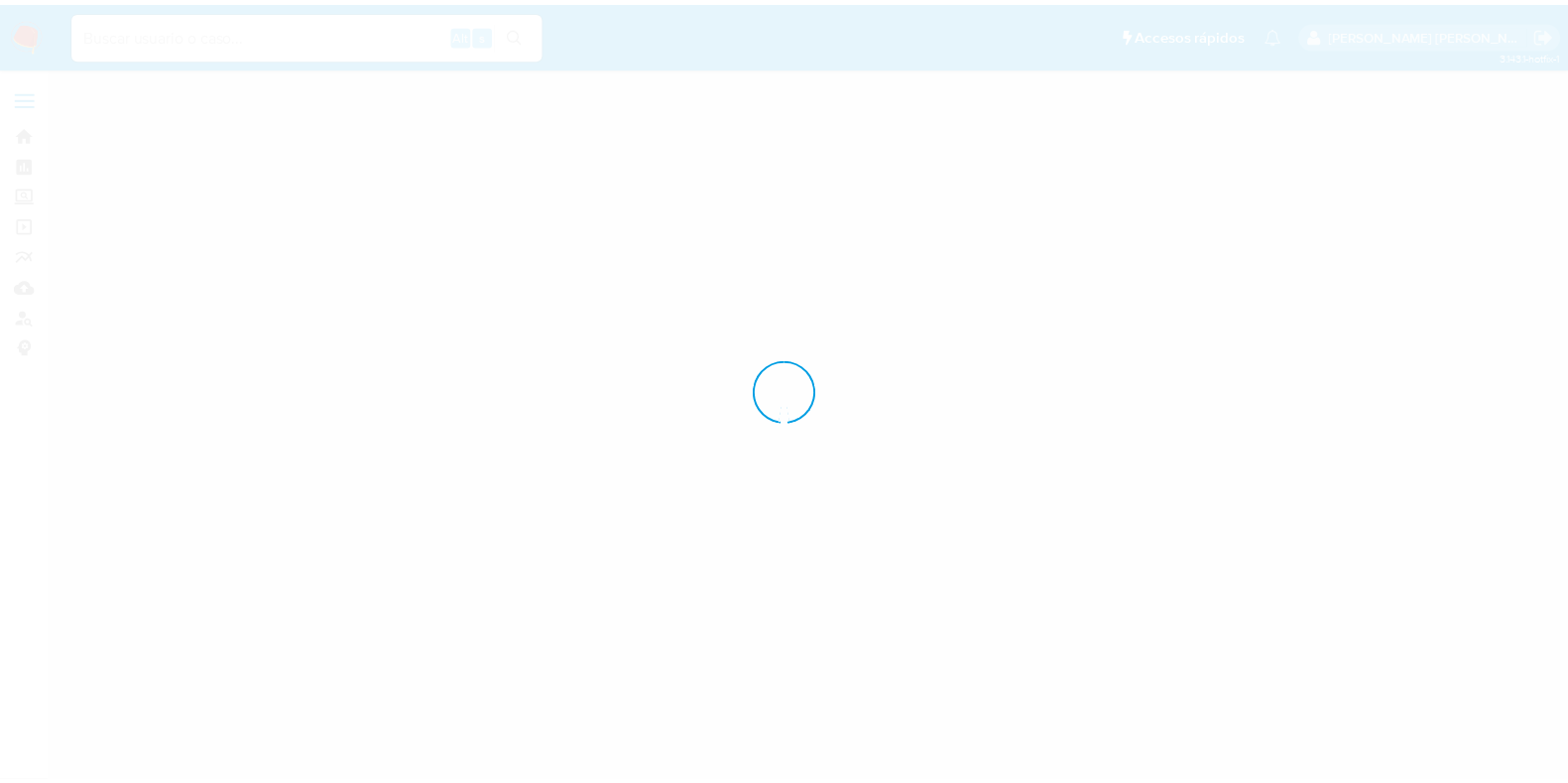 scroll, scrollTop: 0, scrollLeft: 0, axis: both 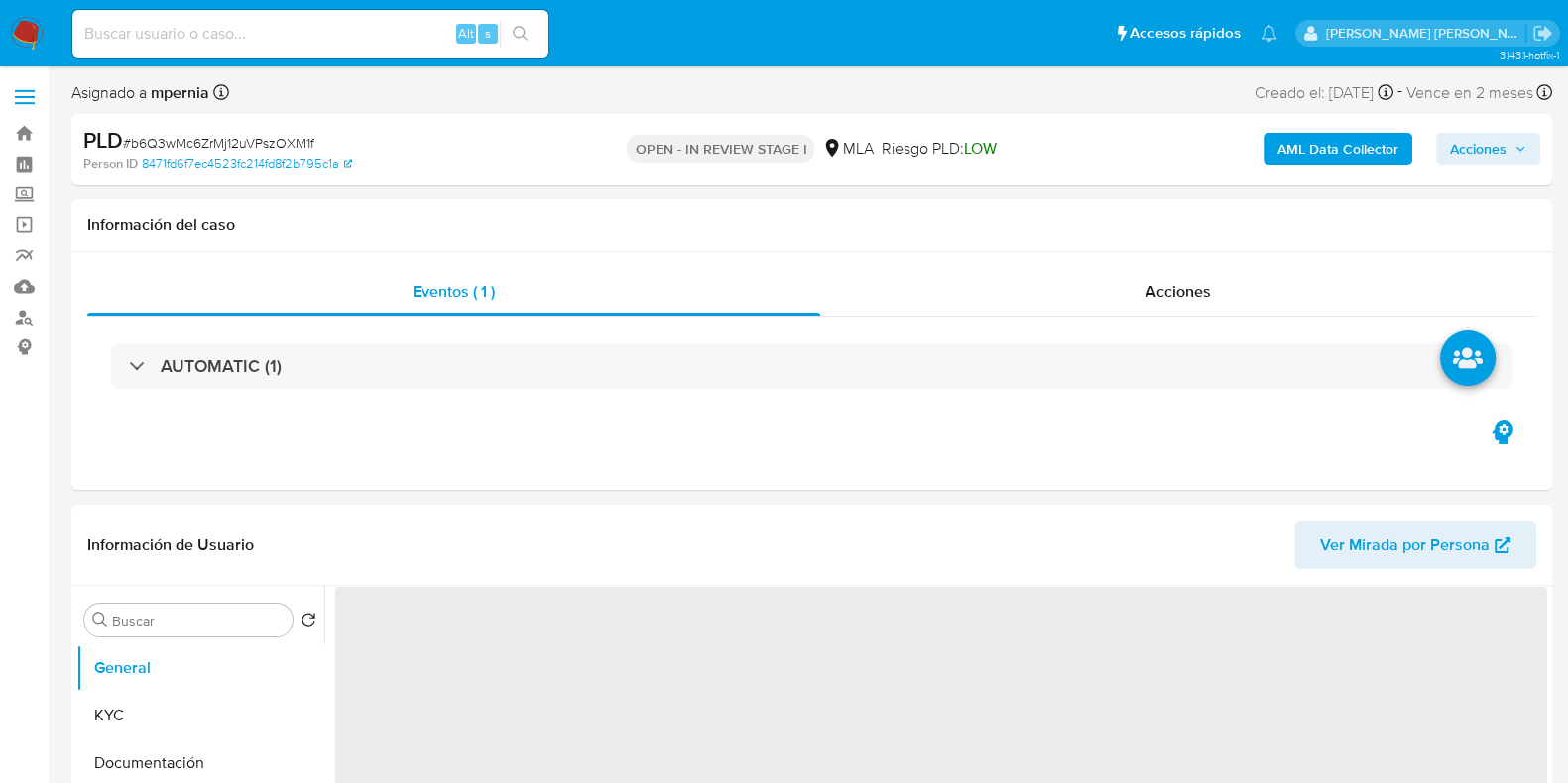 select on "10" 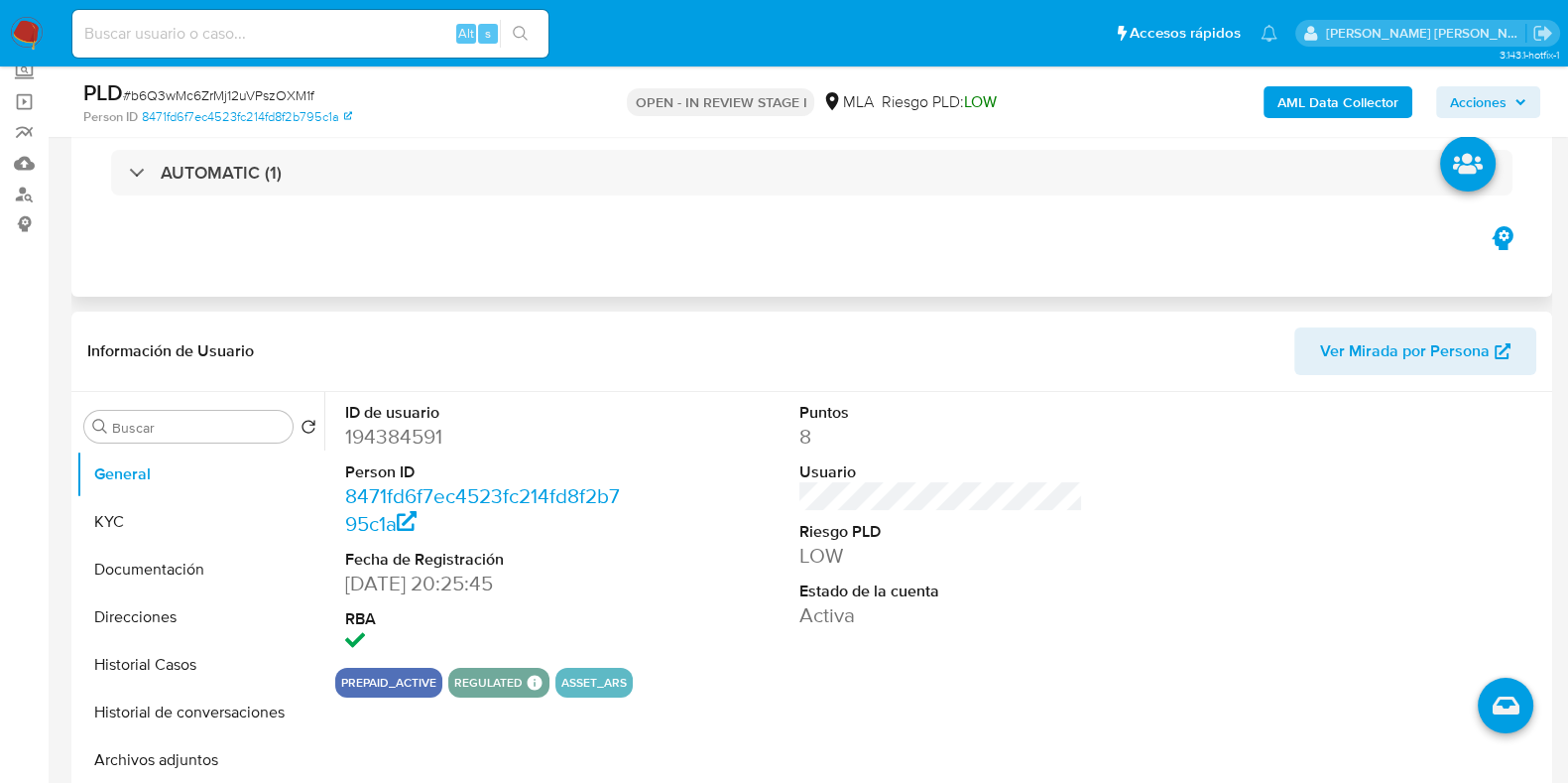 scroll, scrollTop: 0, scrollLeft: 0, axis: both 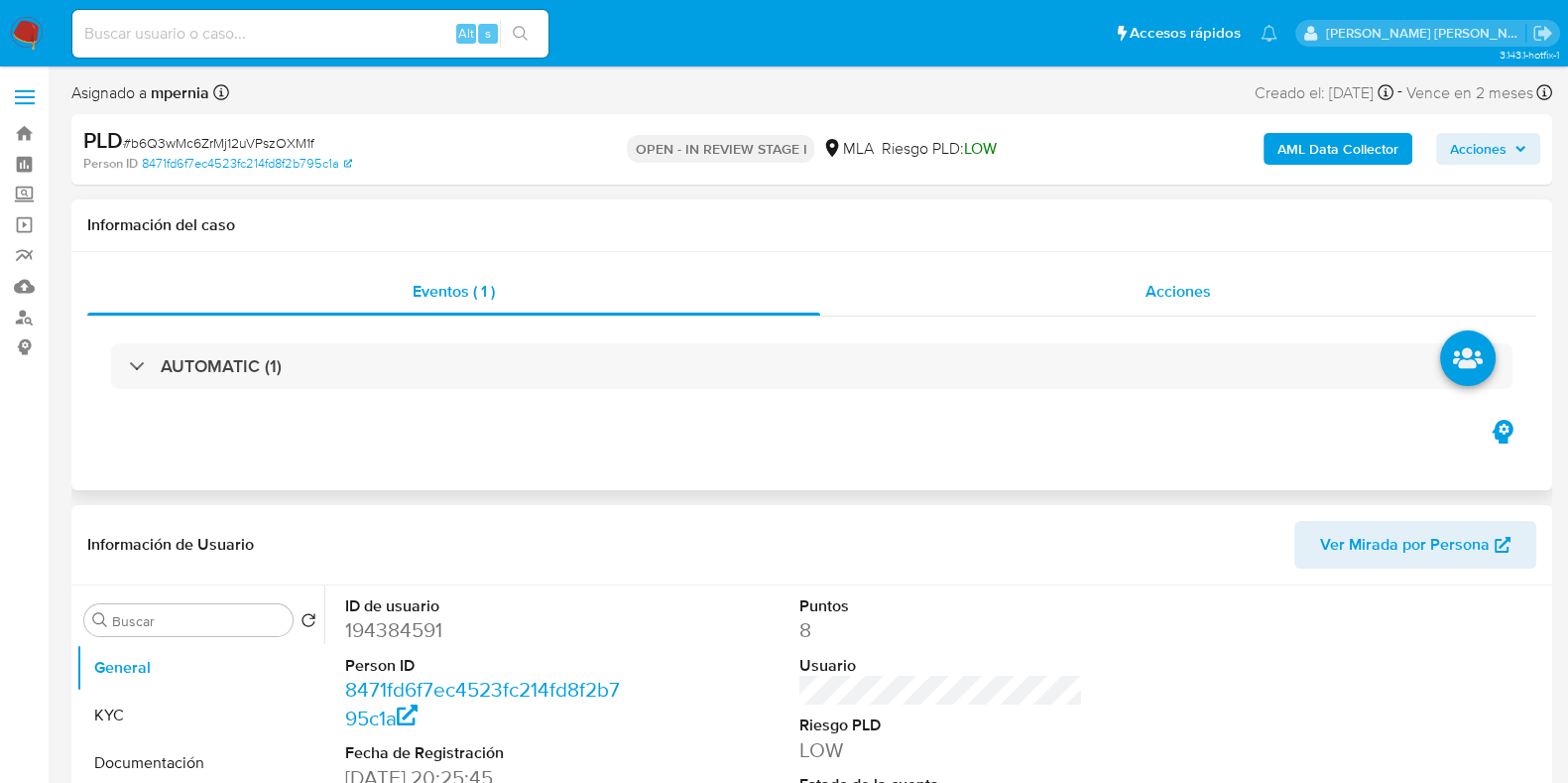 click on "Acciones" at bounding box center [1178, 291] 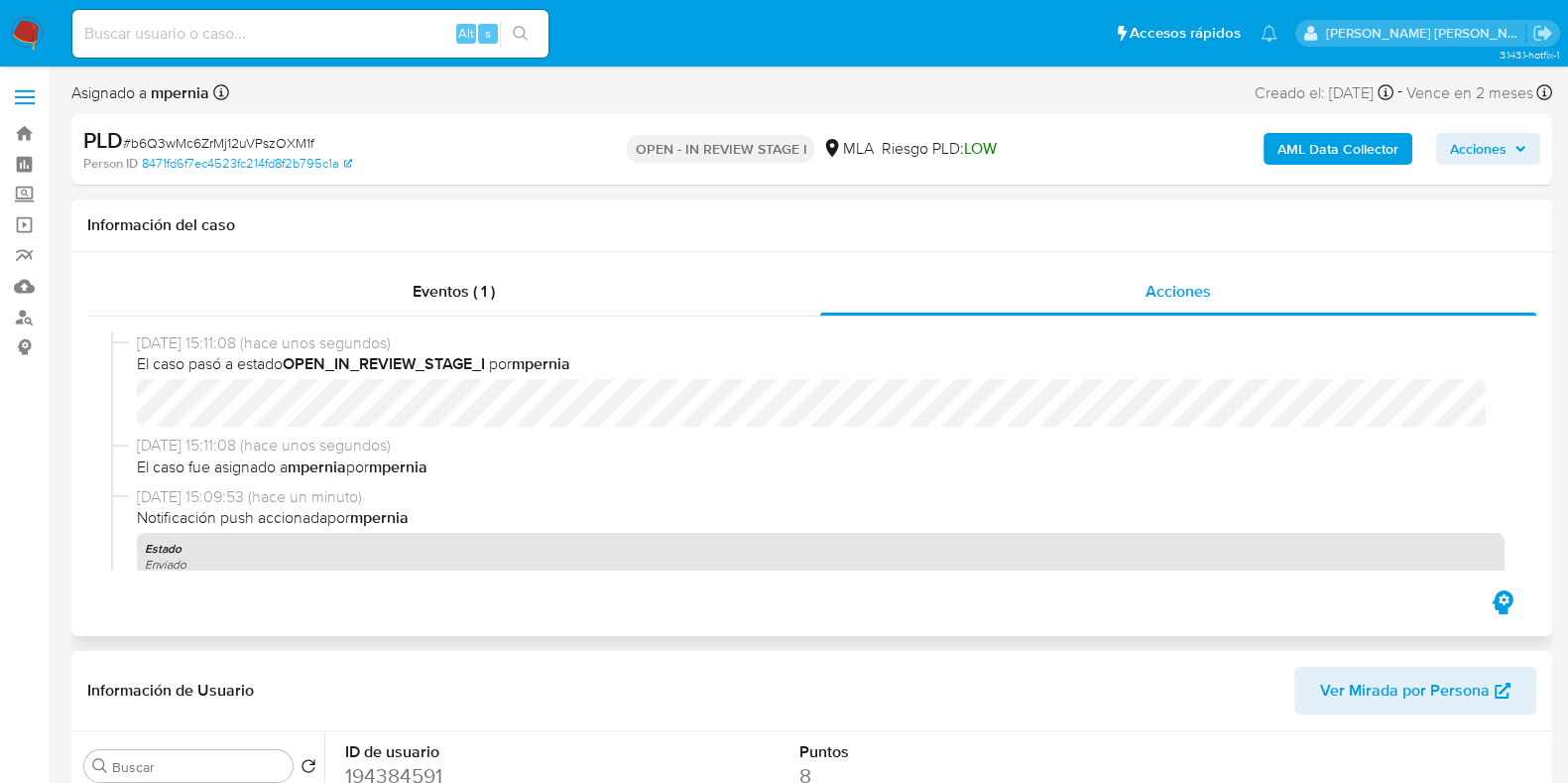 scroll, scrollTop: 123, scrollLeft: 0, axis: vertical 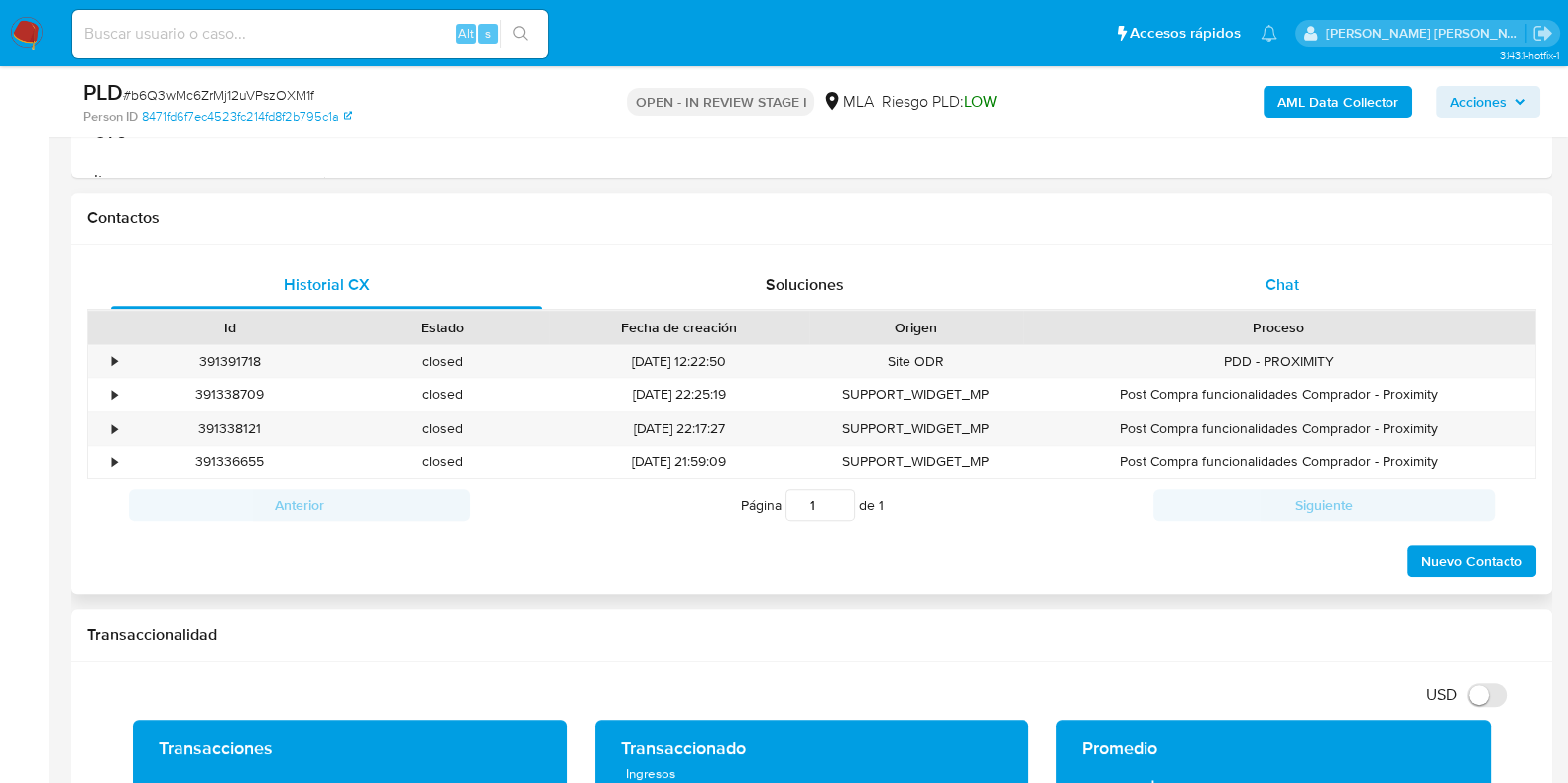 click on "Chat" at bounding box center [1282, 285] 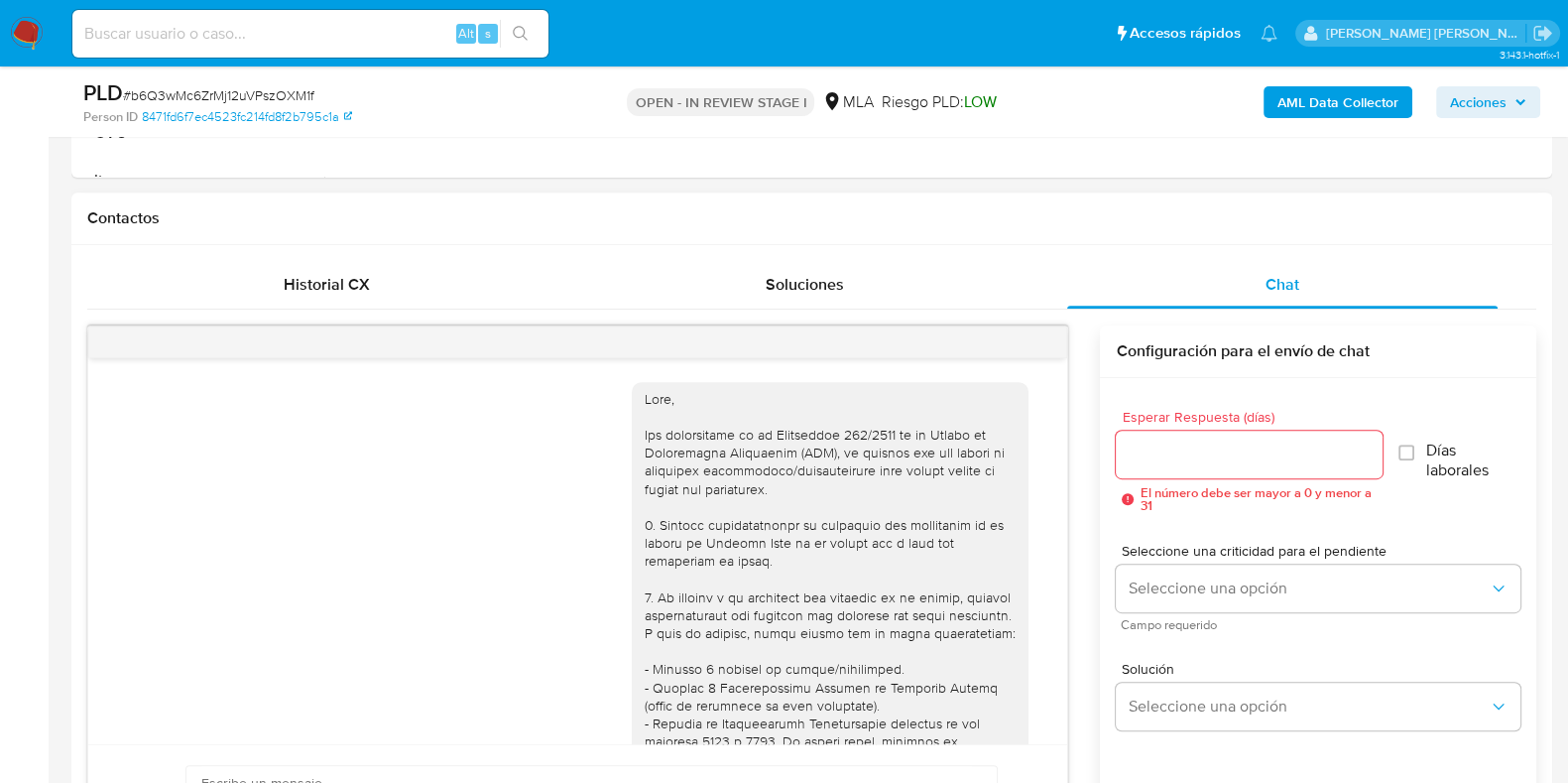 scroll, scrollTop: 1146, scrollLeft: 0, axis: vertical 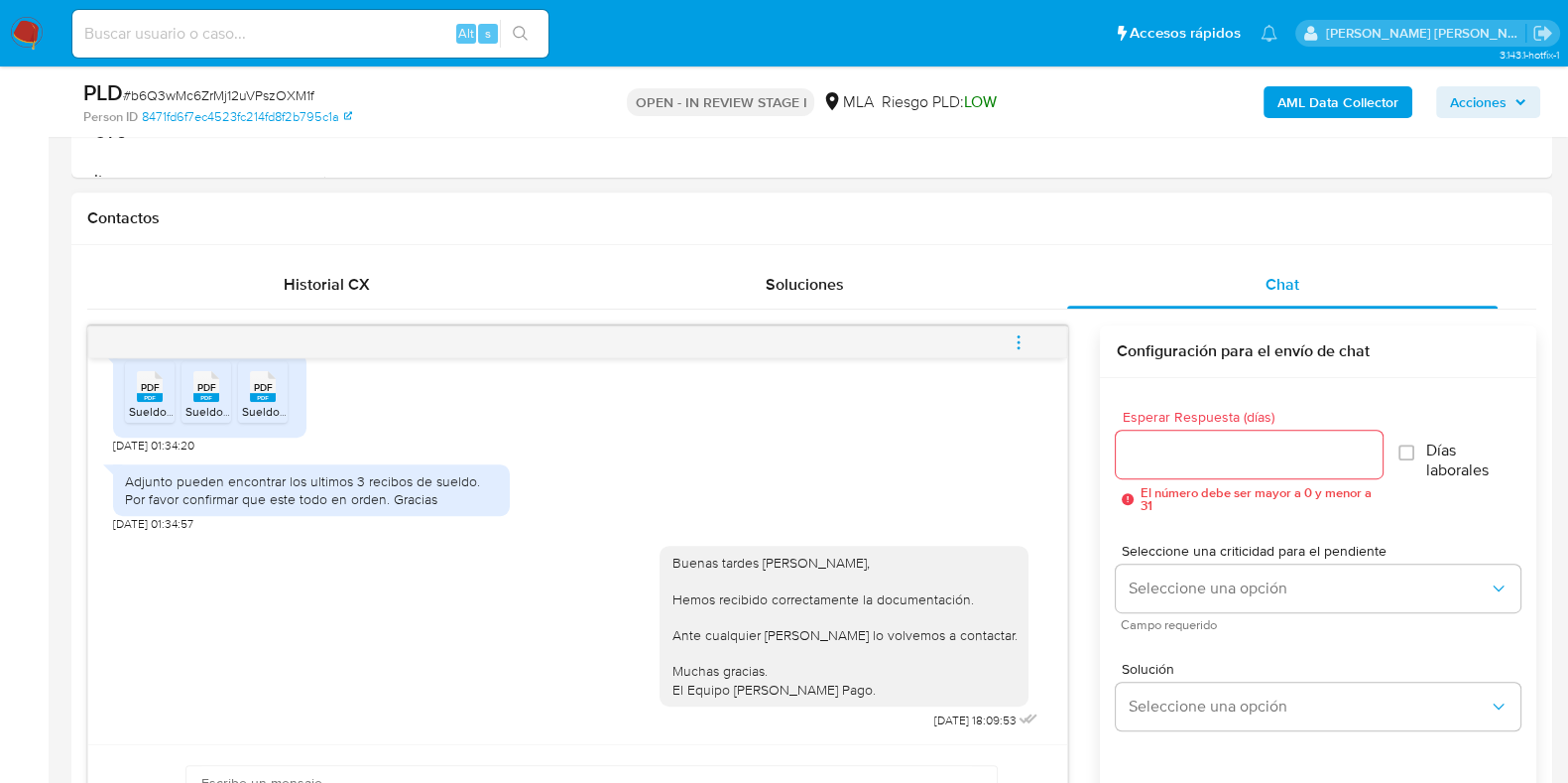 click at bounding box center [1019, 342] 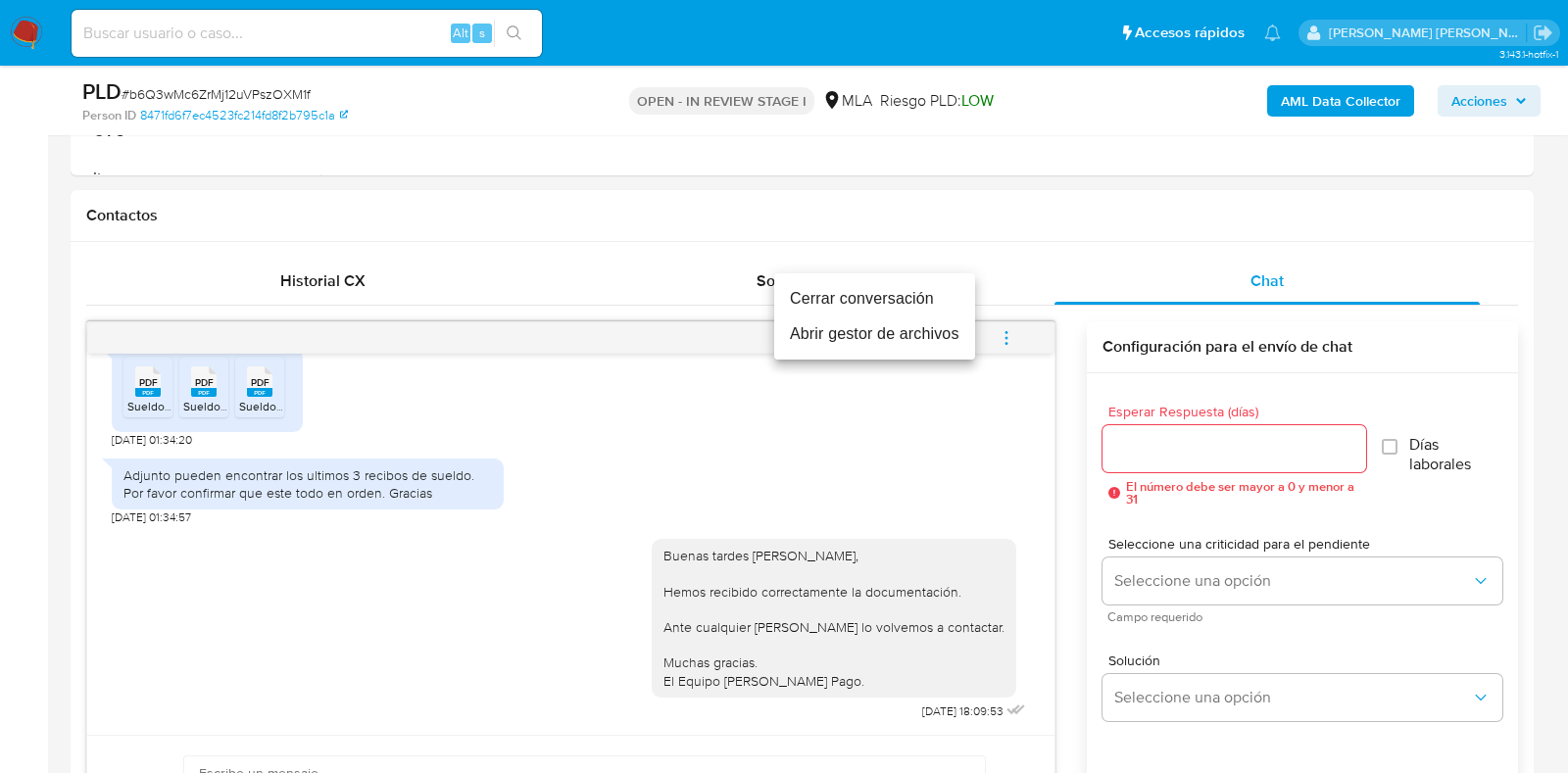 click on "Abrir gestor de archivos" at bounding box center (874, 334) 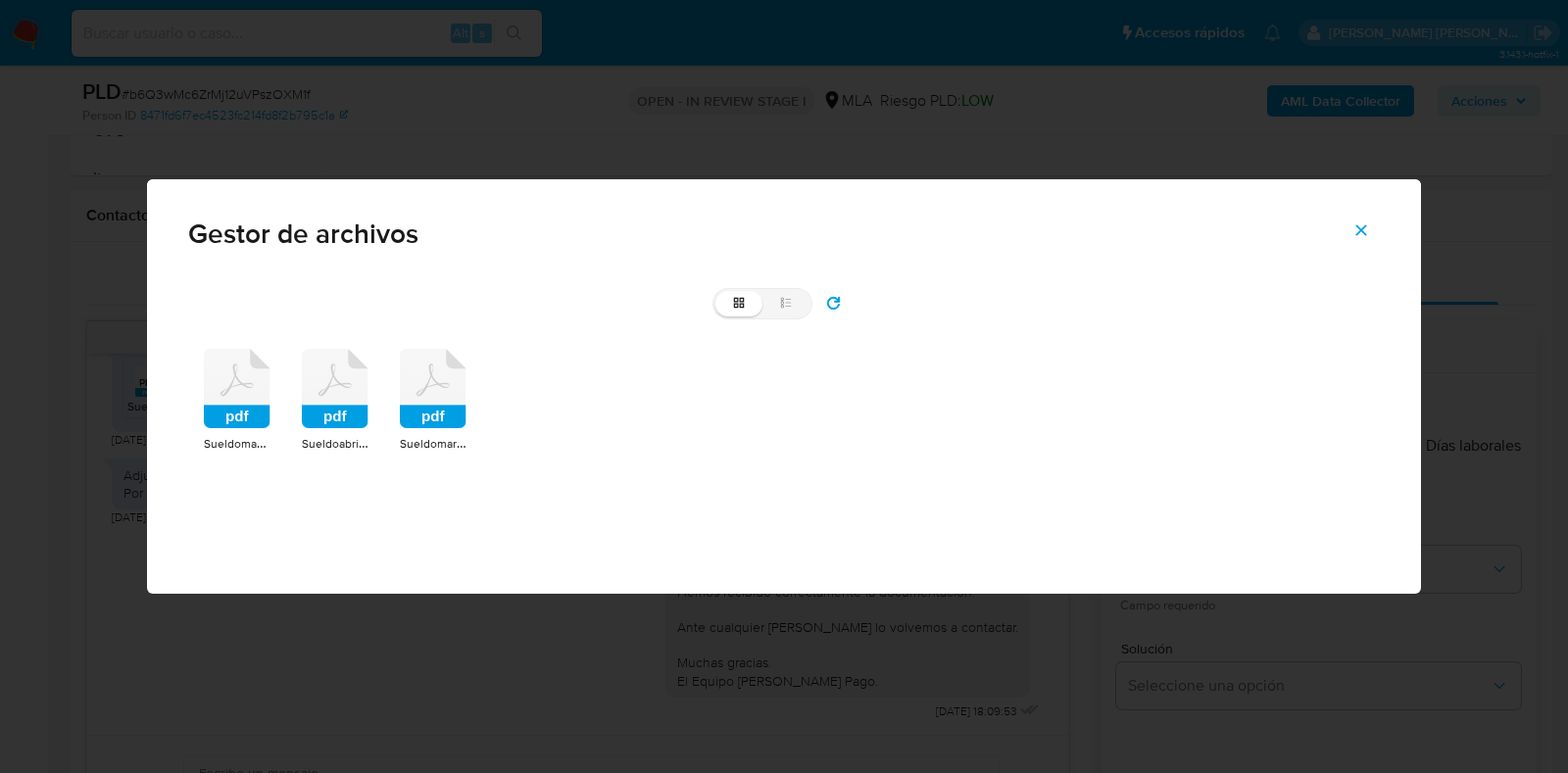 drag, startPoint x: 1367, startPoint y: 224, endPoint x: 1335, endPoint y: 237, distance: 34.539832 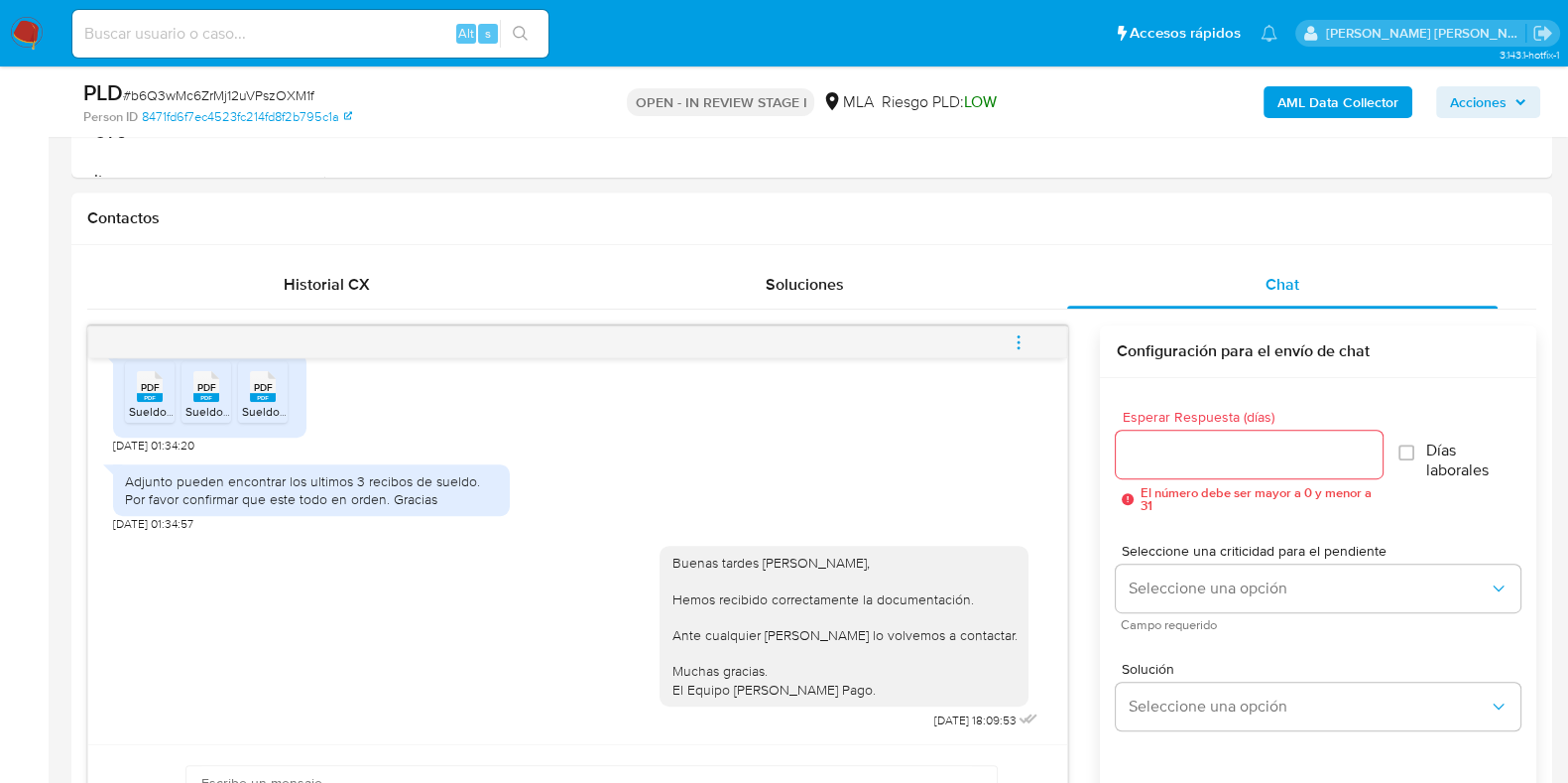 drag, startPoint x: 1025, startPoint y: 345, endPoint x: 982, endPoint y: 336, distance: 43.931765 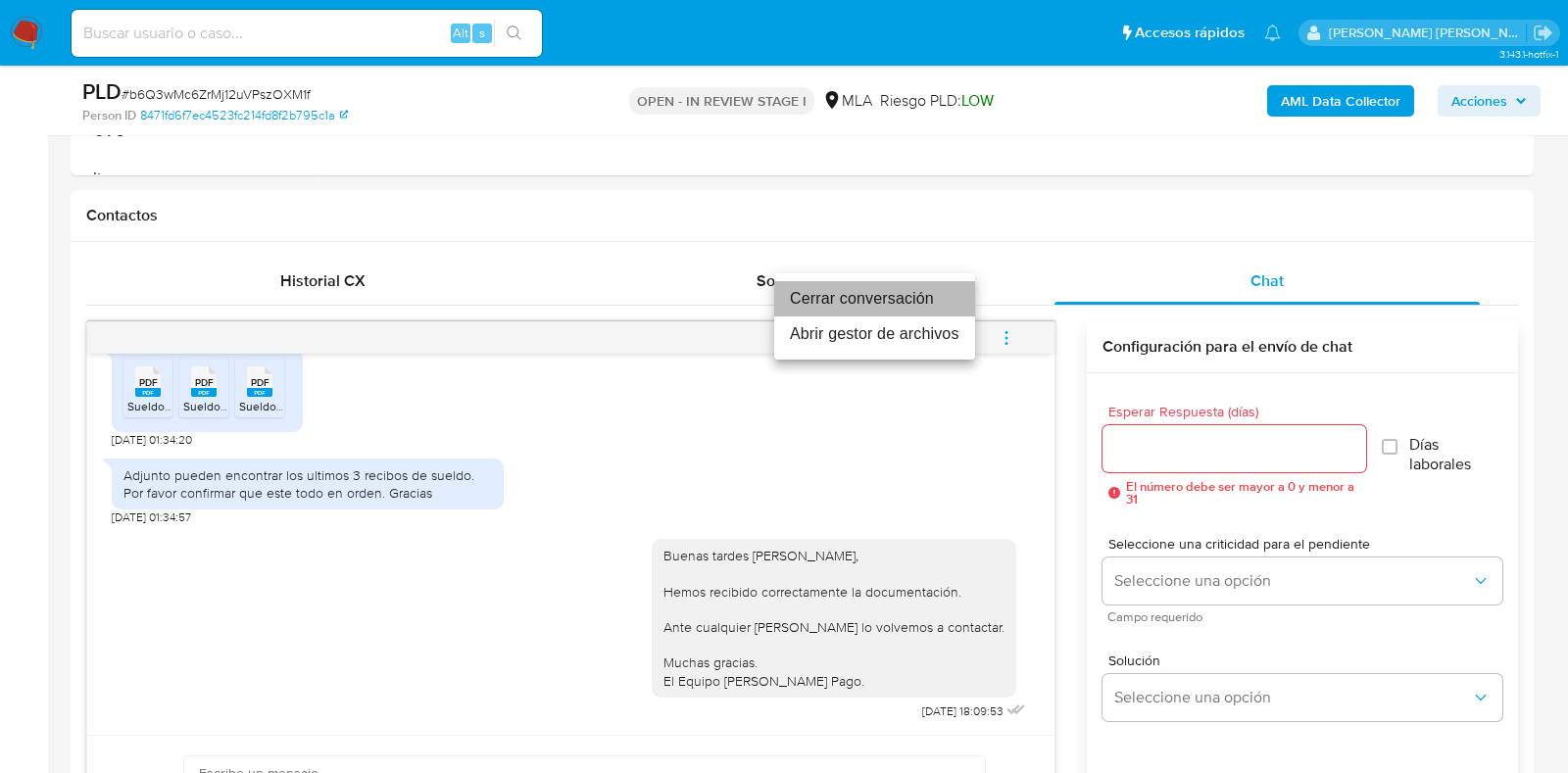 click on "Cerrar conversación" at bounding box center [874, 299] 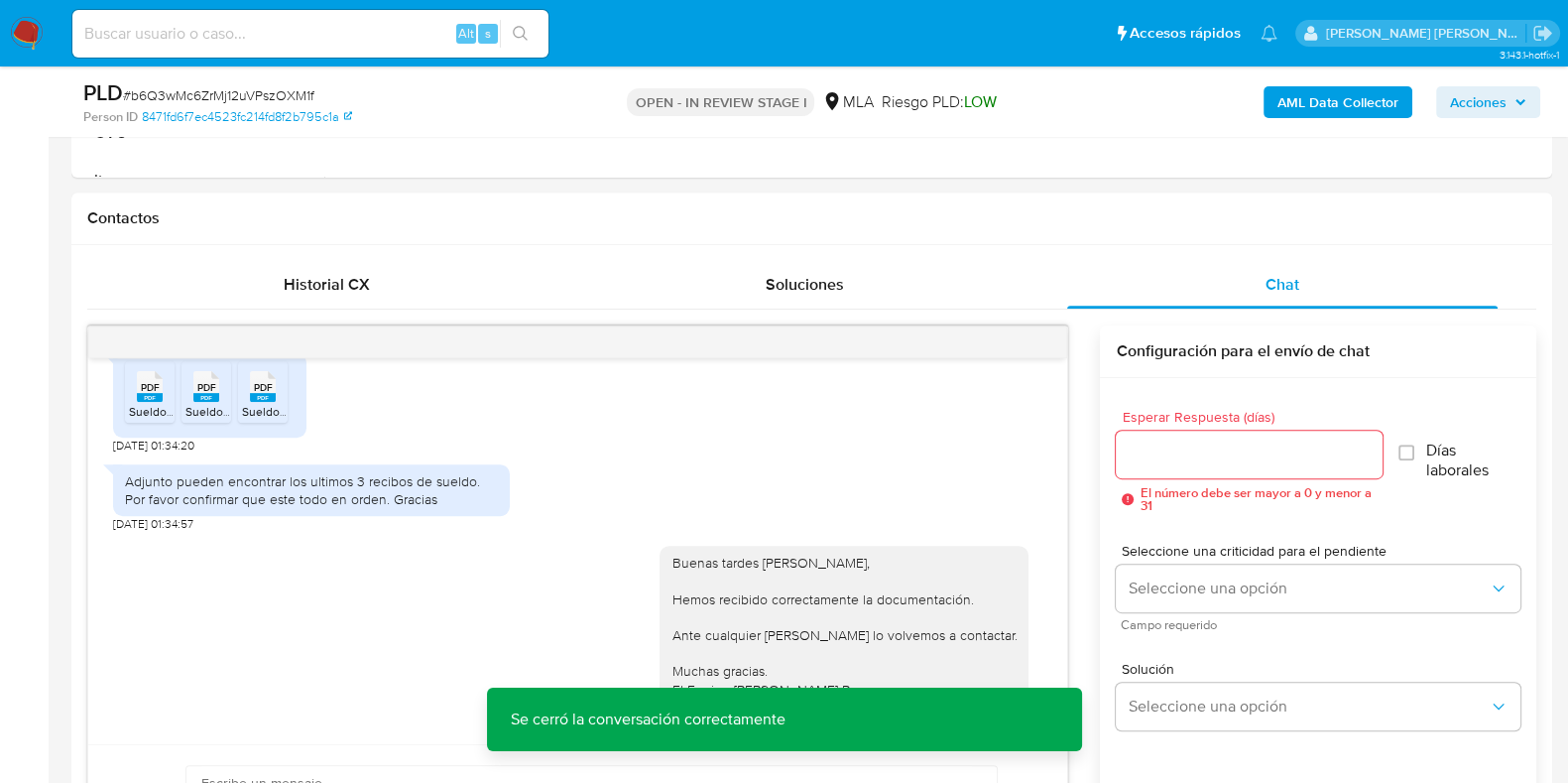 click on "Acciones" at bounding box center (1478, 102) 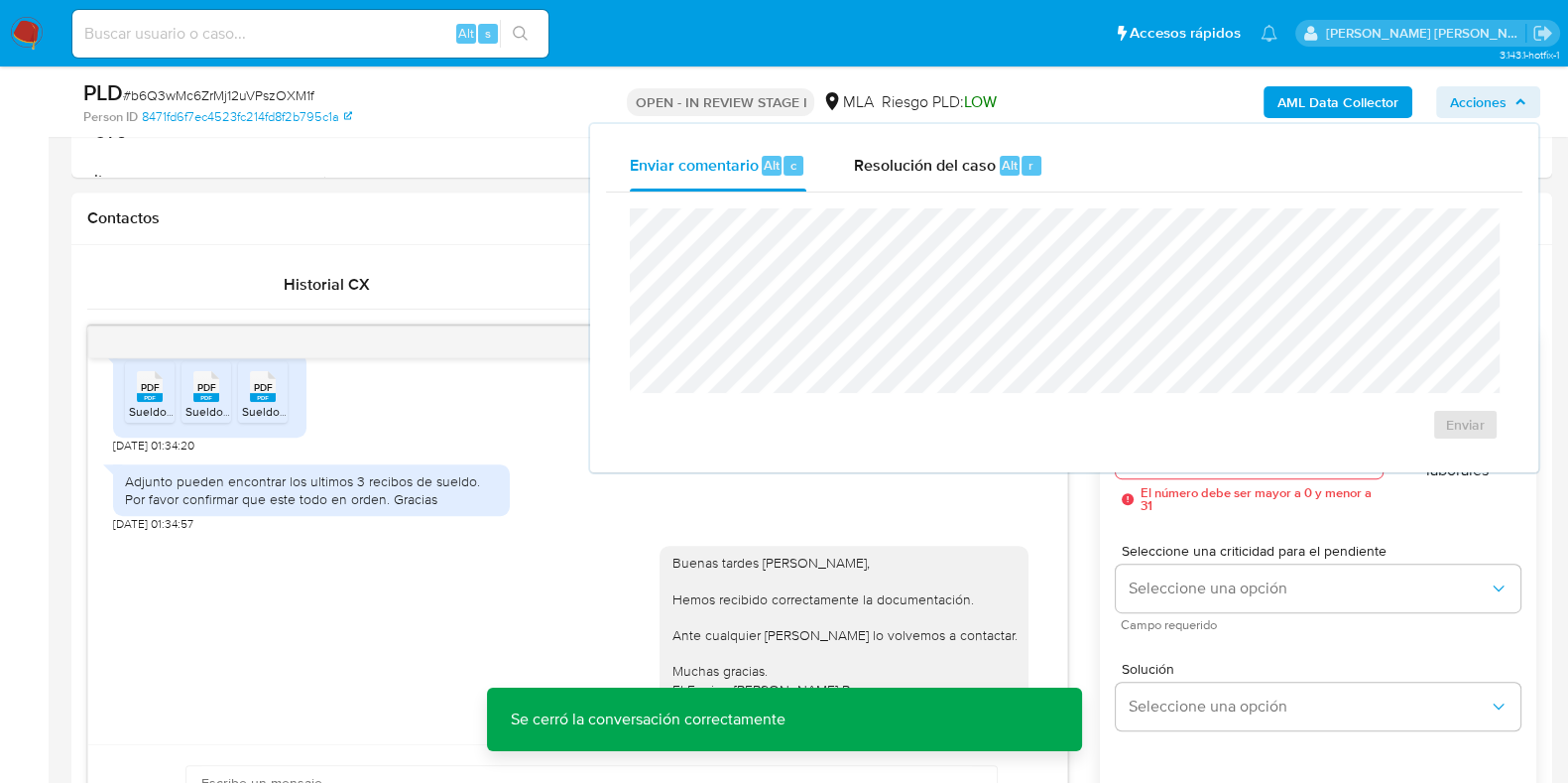 drag, startPoint x: 1017, startPoint y: 176, endPoint x: 1006, endPoint y: 200, distance: 26.401 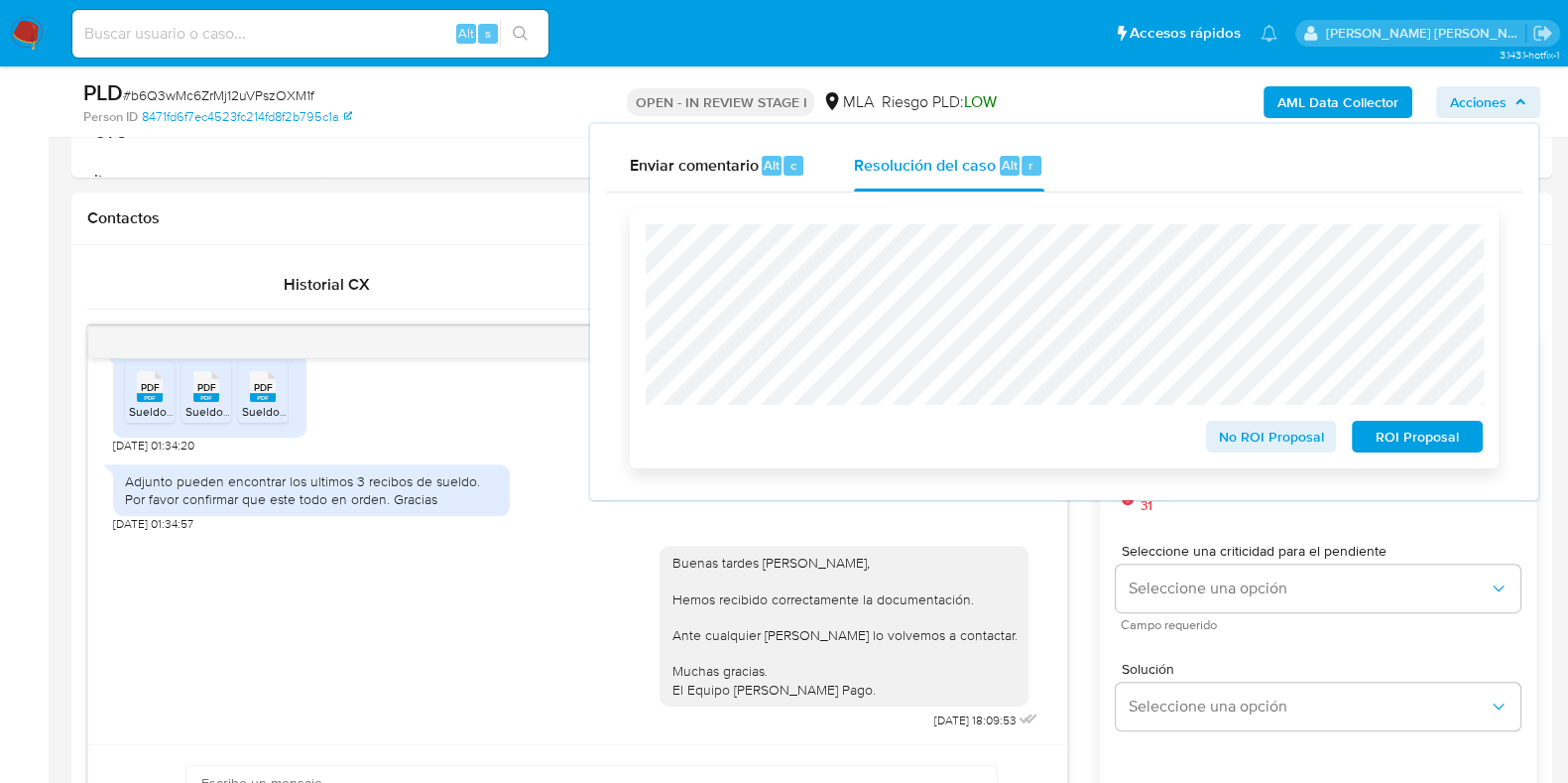 click on "No ROI Proposal" at bounding box center [1271, 437] 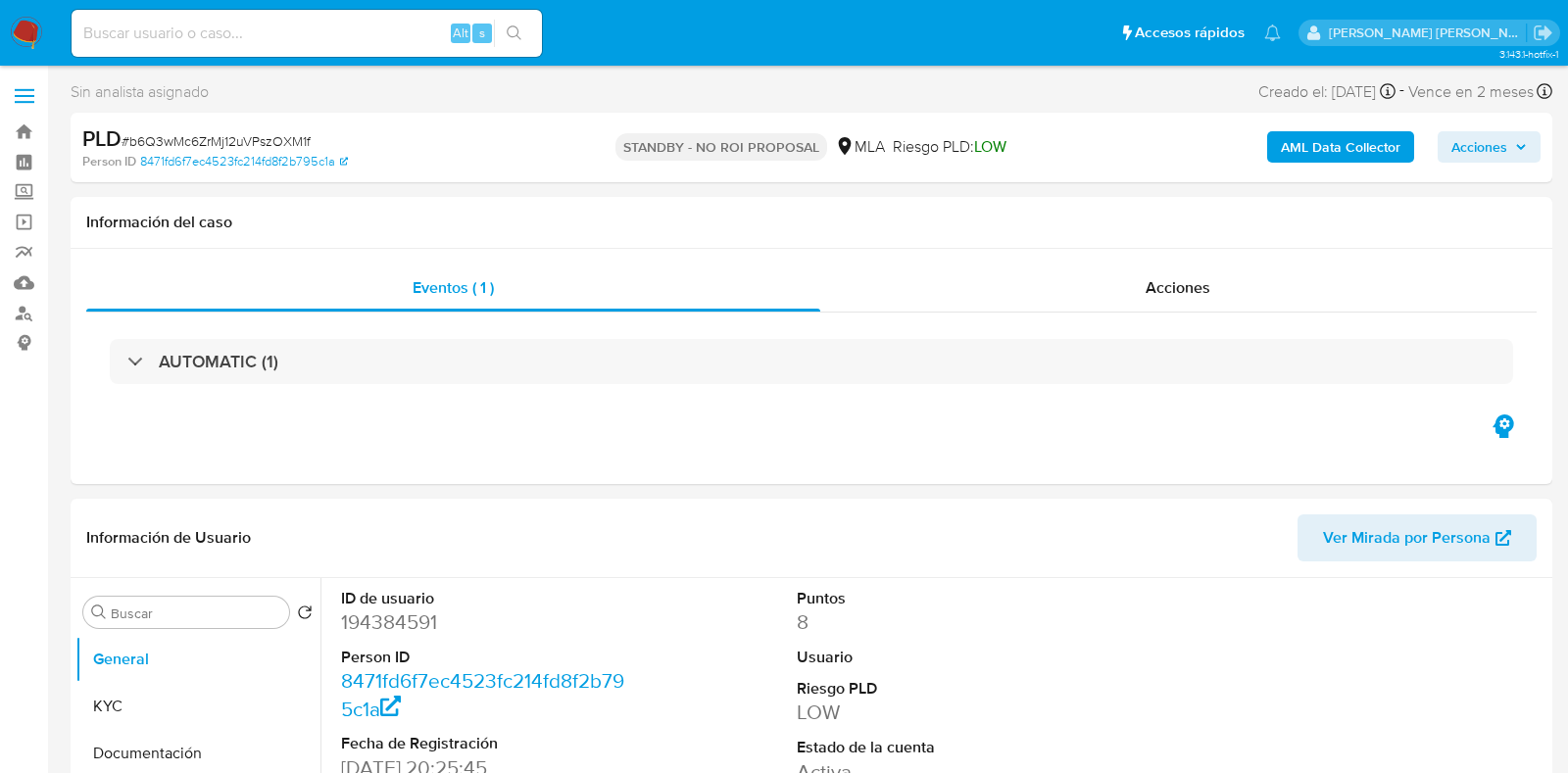 select on "10" 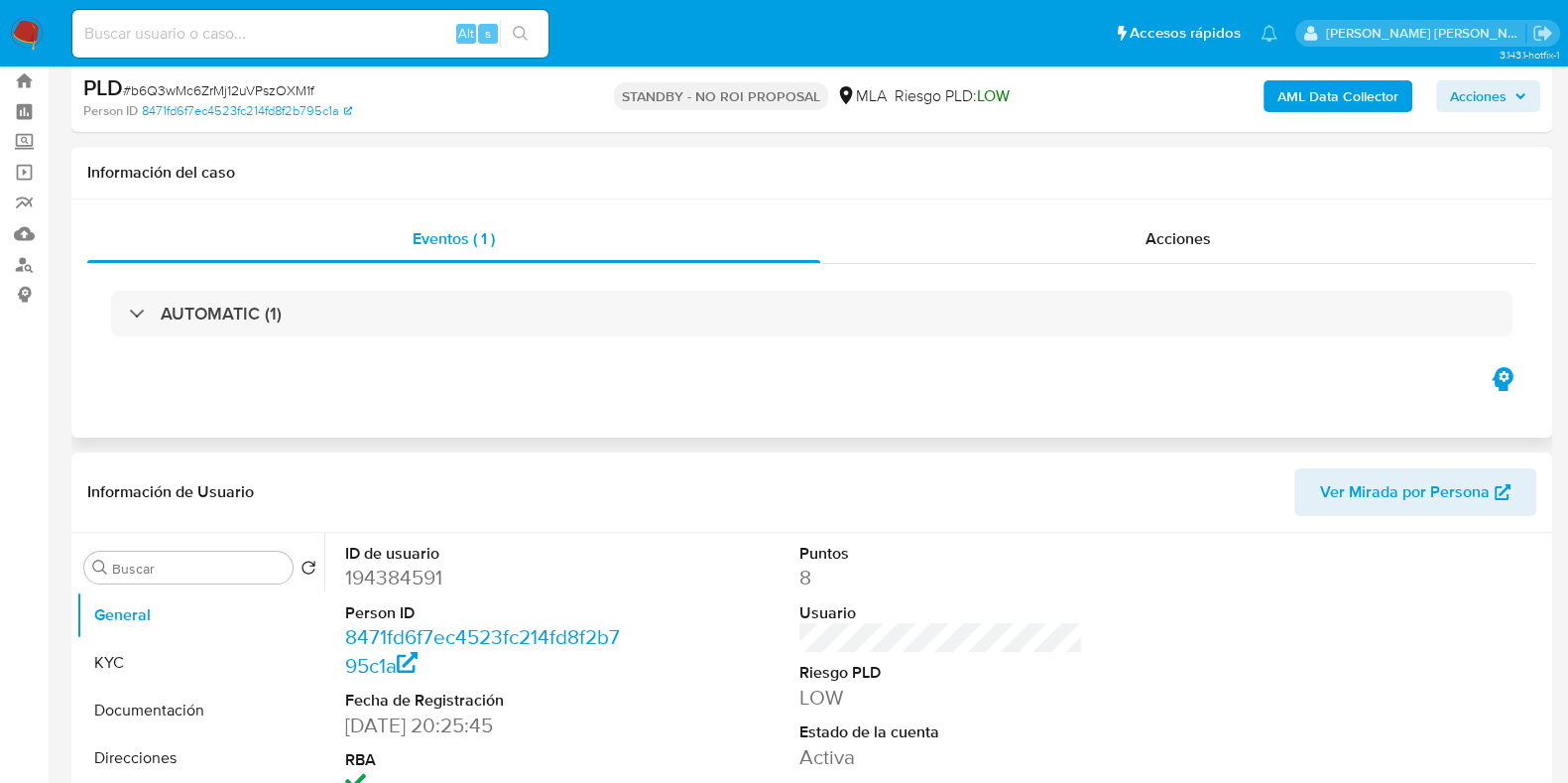 scroll, scrollTop: 0, scrollLeft: 0, axis: both 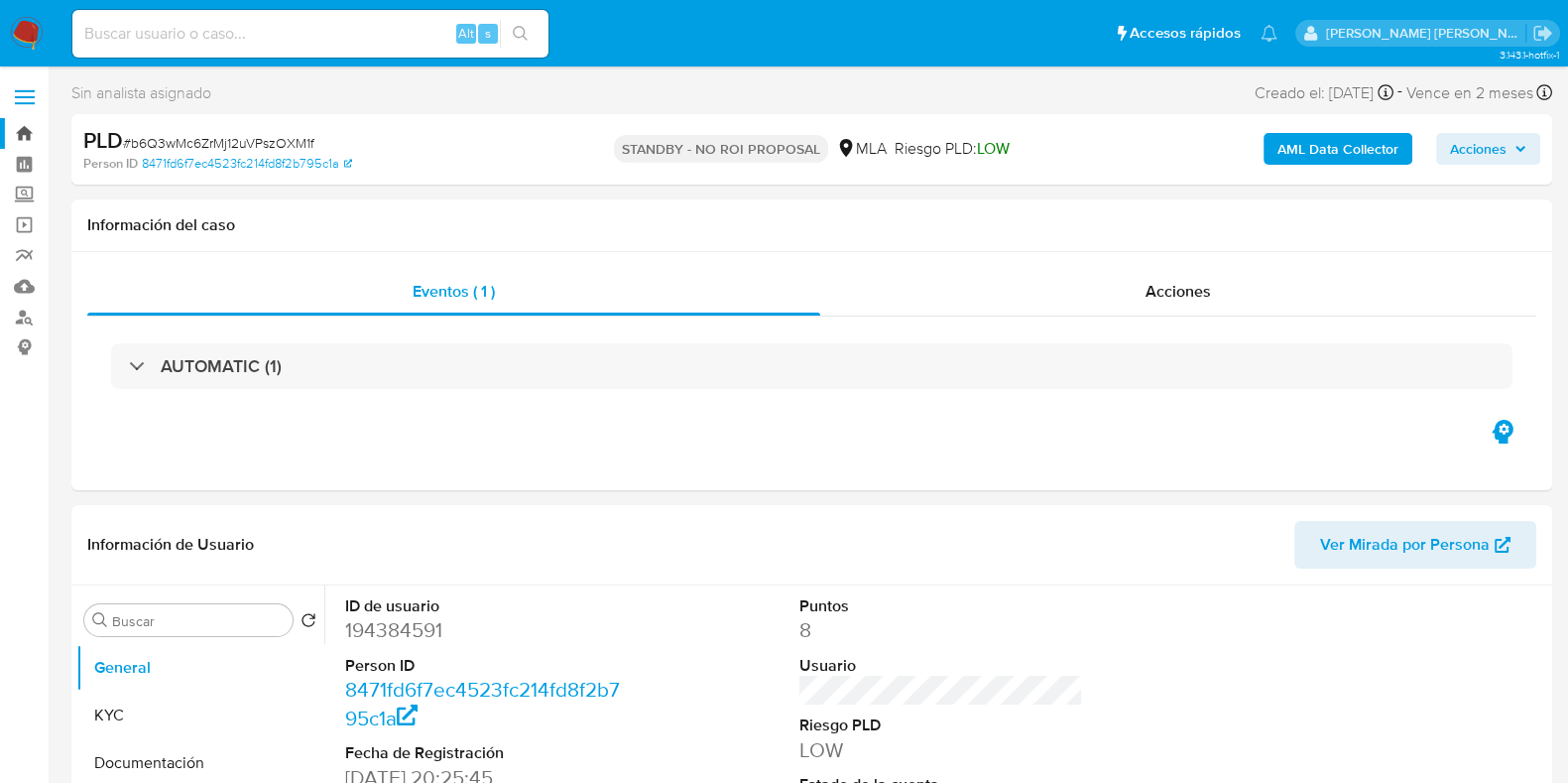 click on "Bandeja" at bounding box center [118, 133] 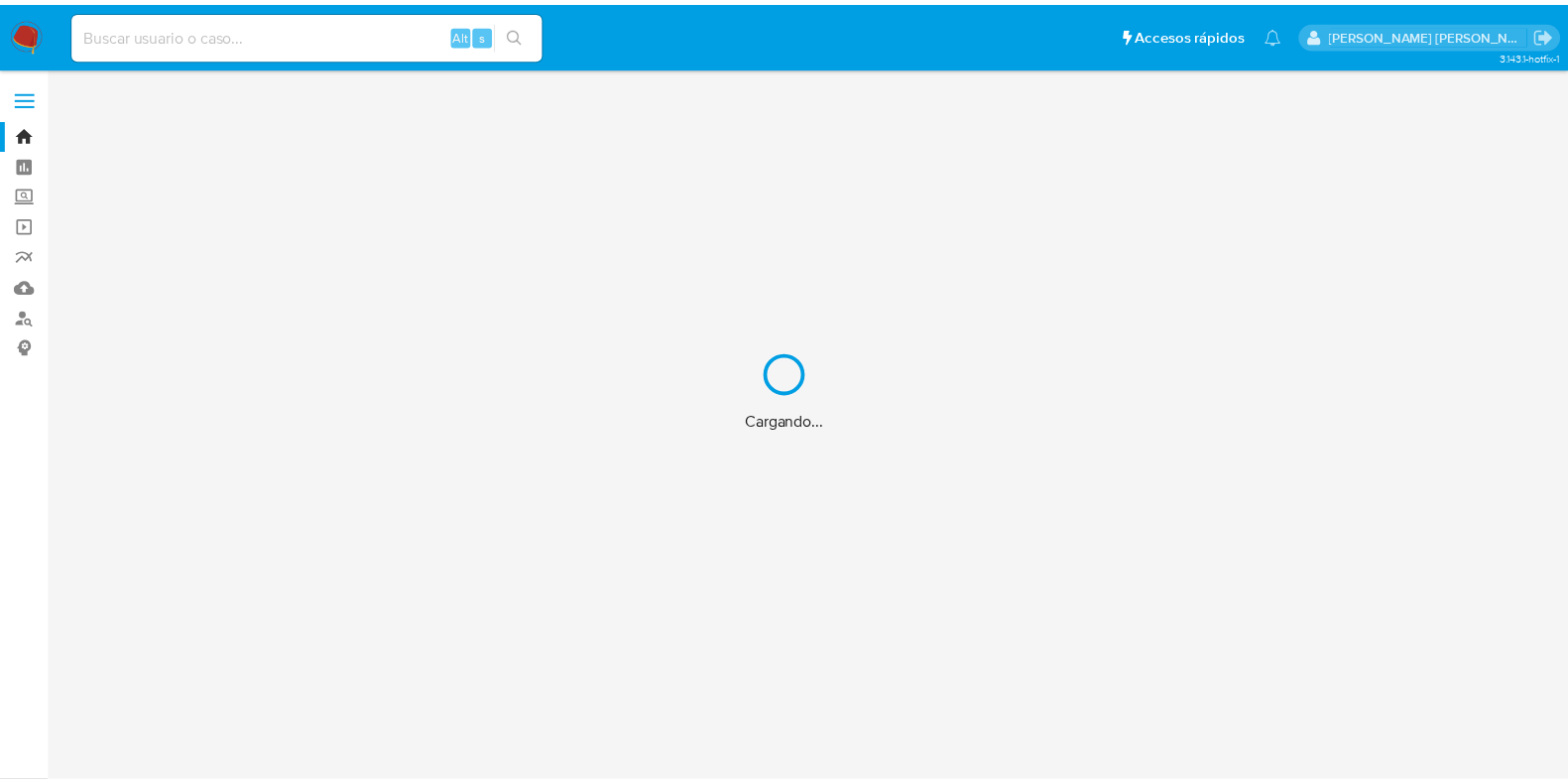 scroll, scrollTop: 0, scrollLeft: 0, axis: both 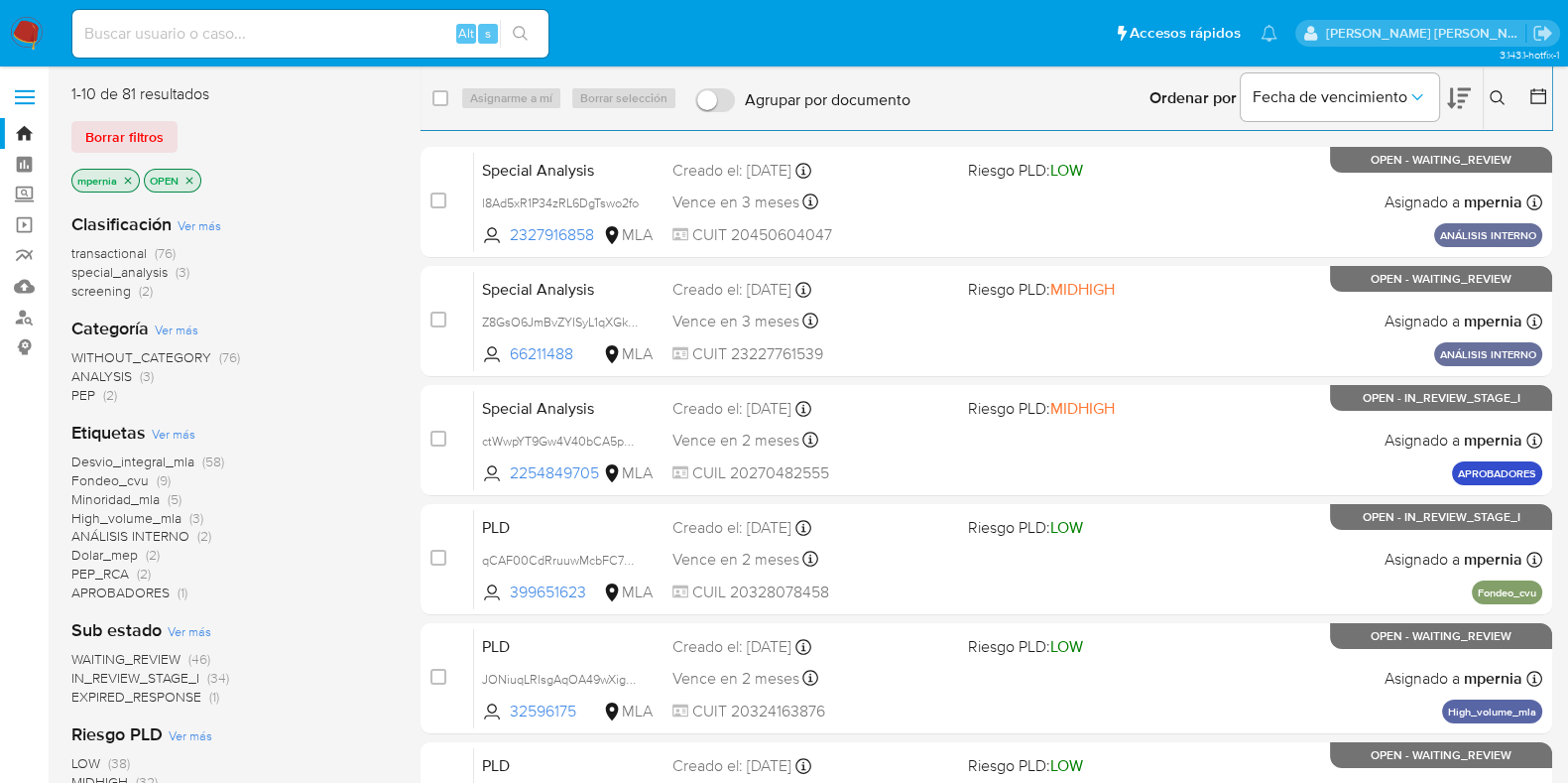 click at bounding box center (310, 34) 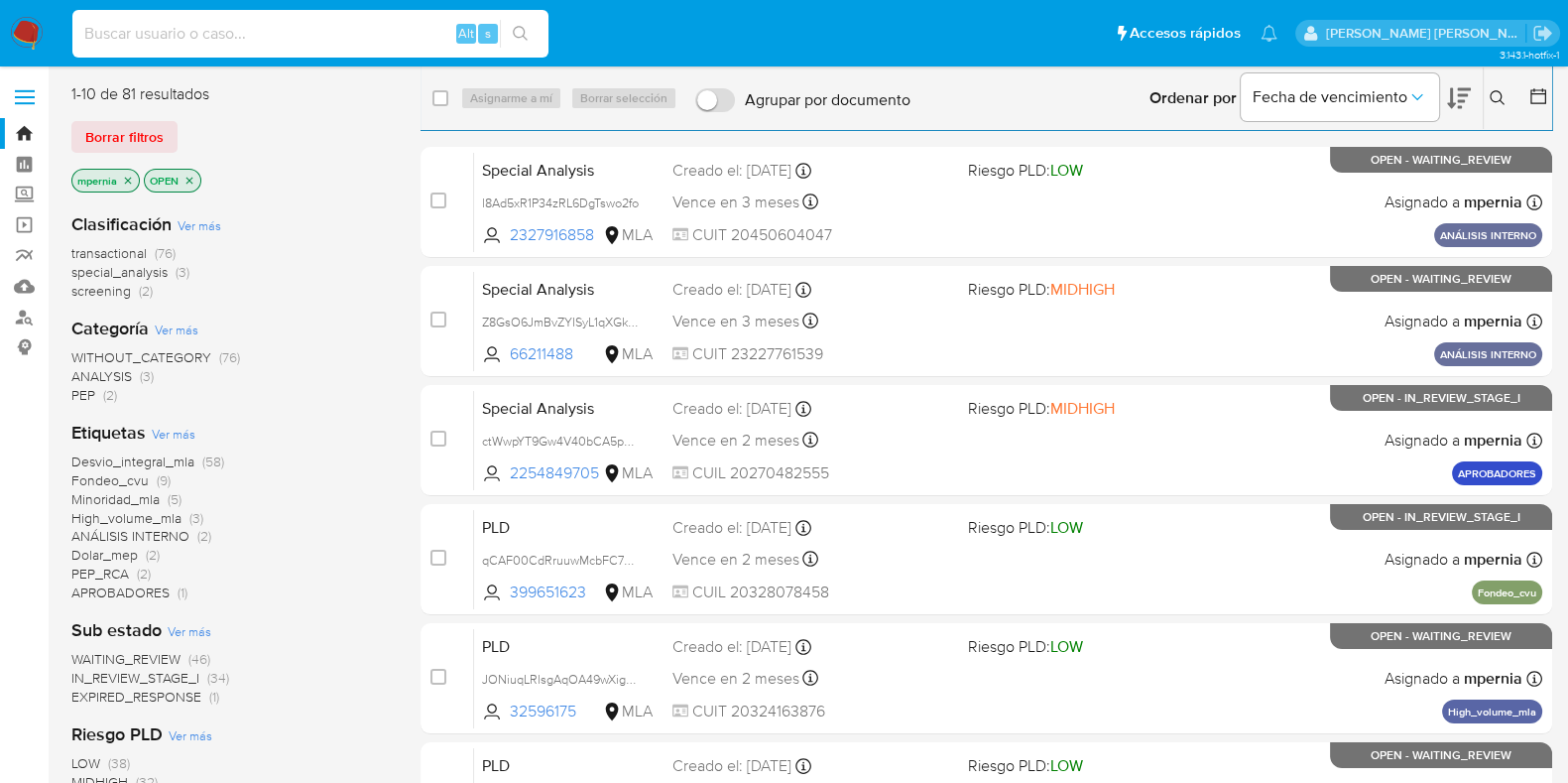 paste on "-	2327916858" 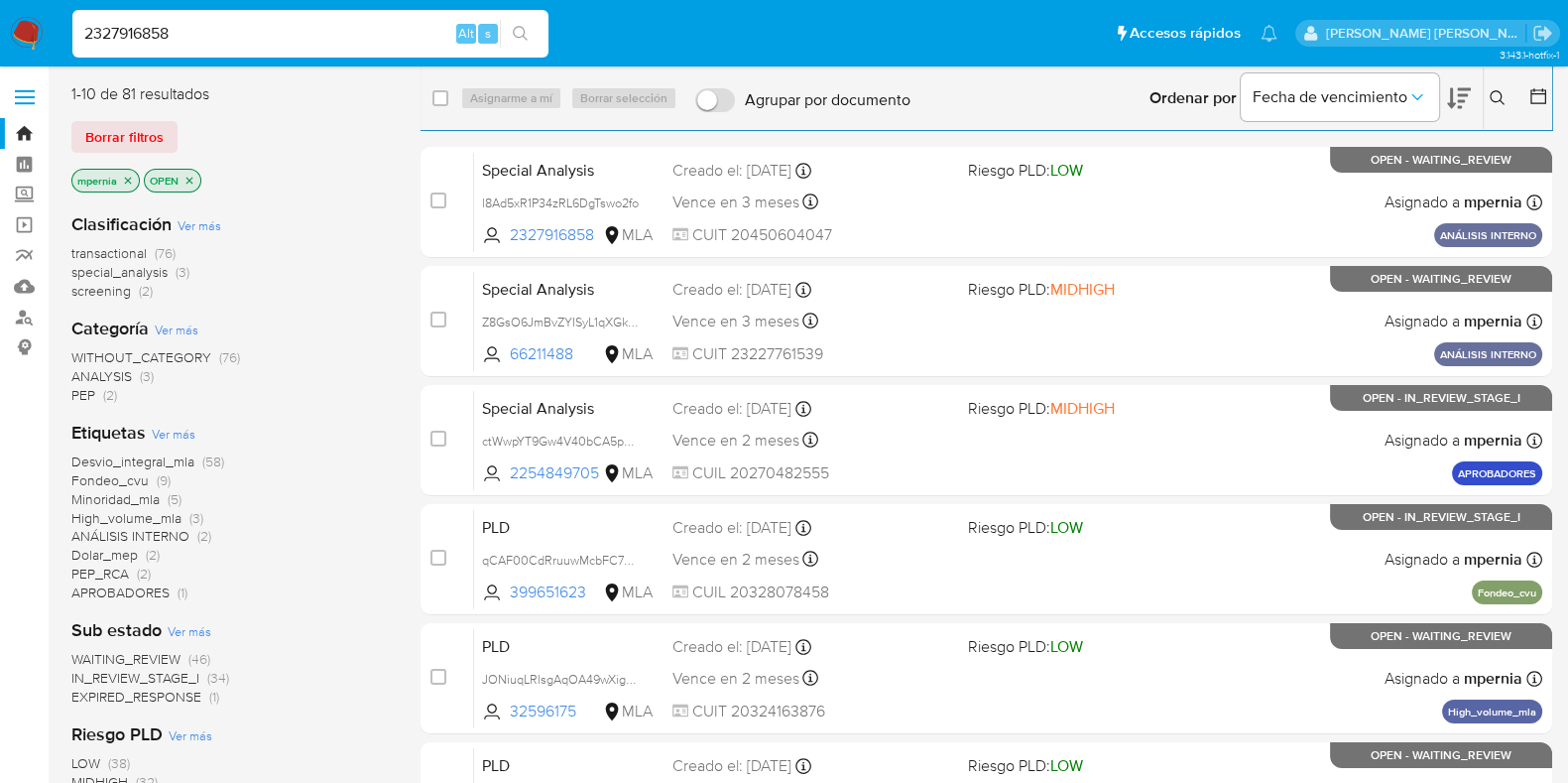 type on "2327916858" 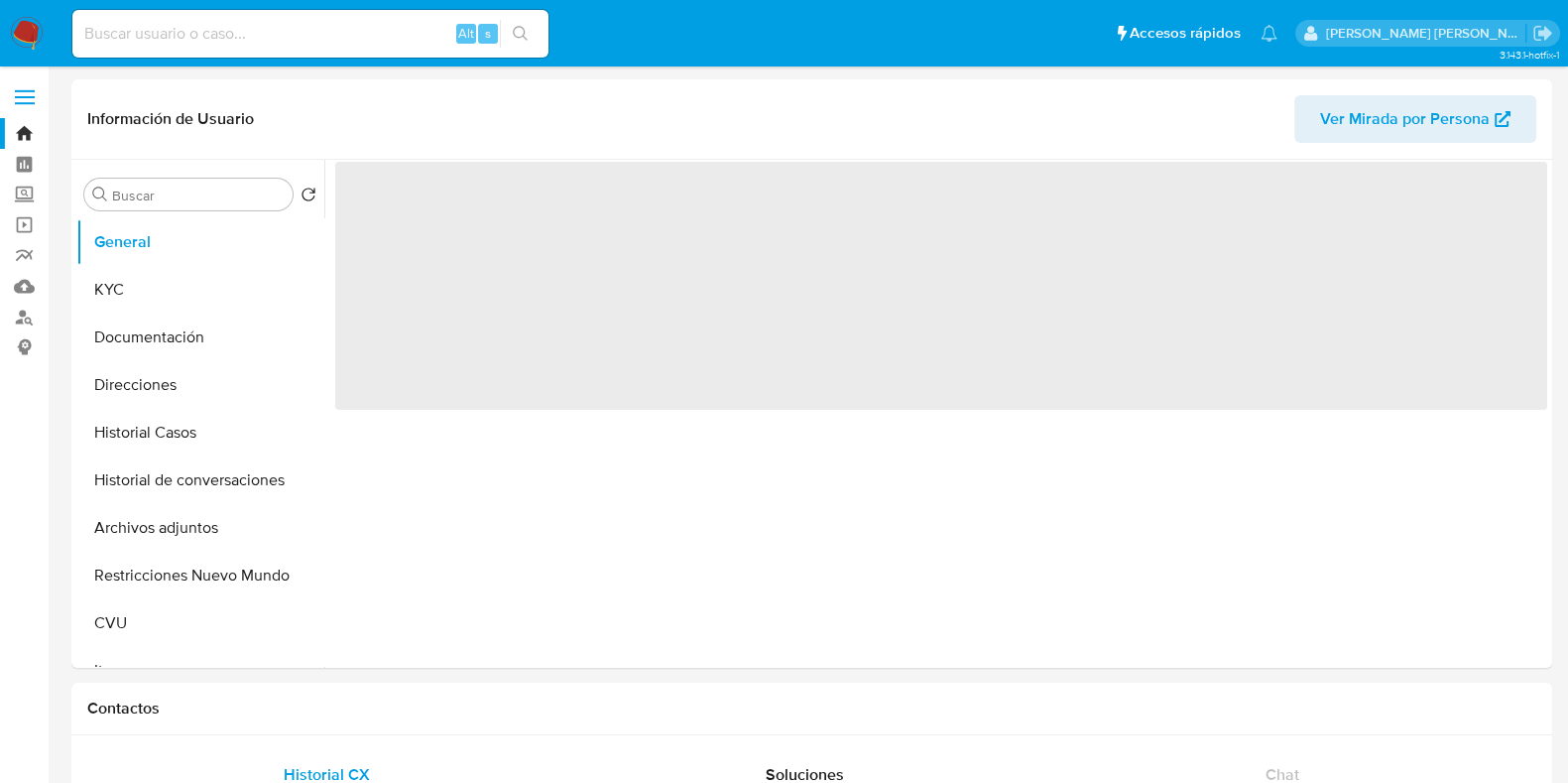 select on "10" 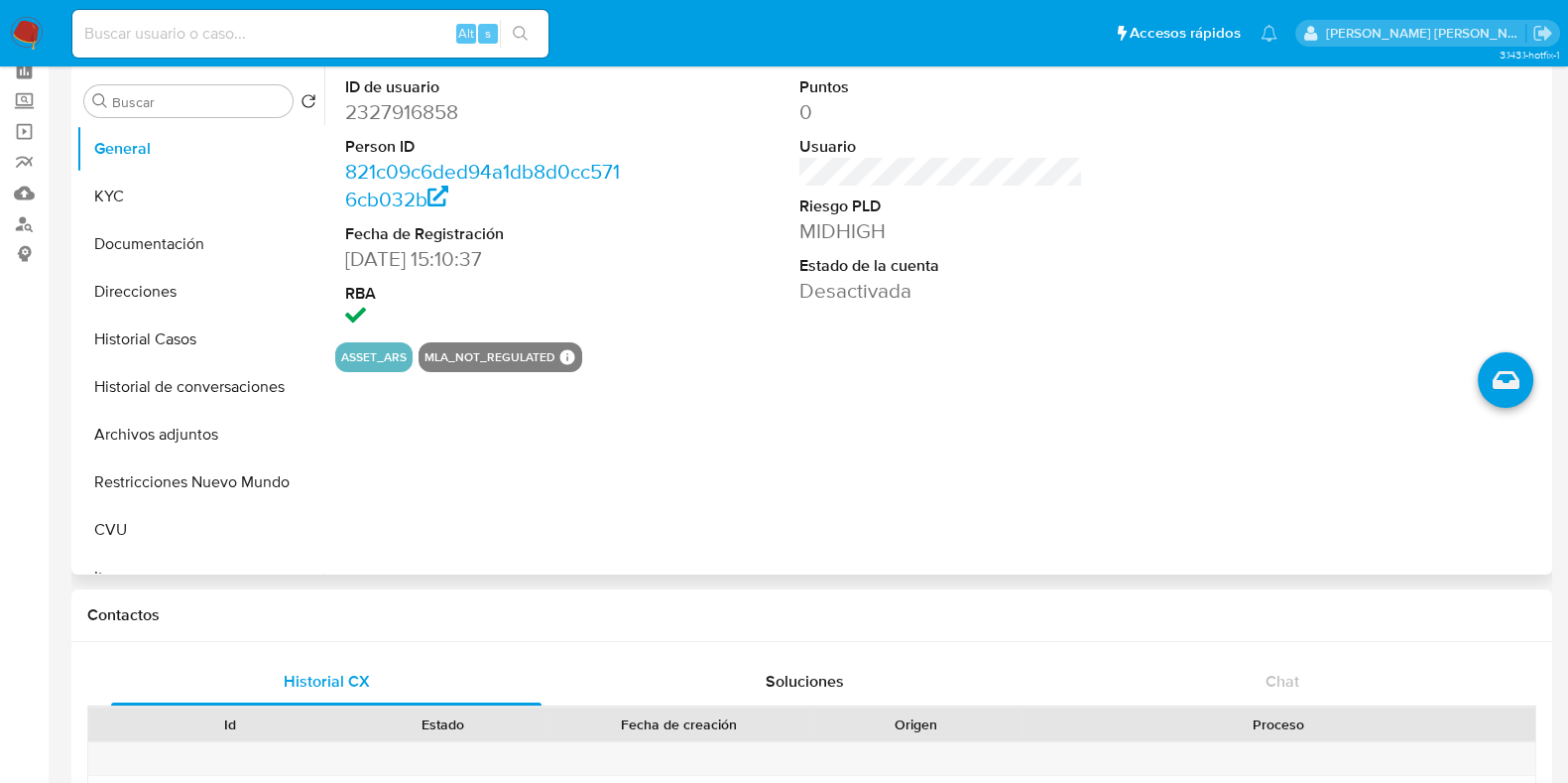scroll, scrollTop: 123, scrollLeft: 0, axis: vertical 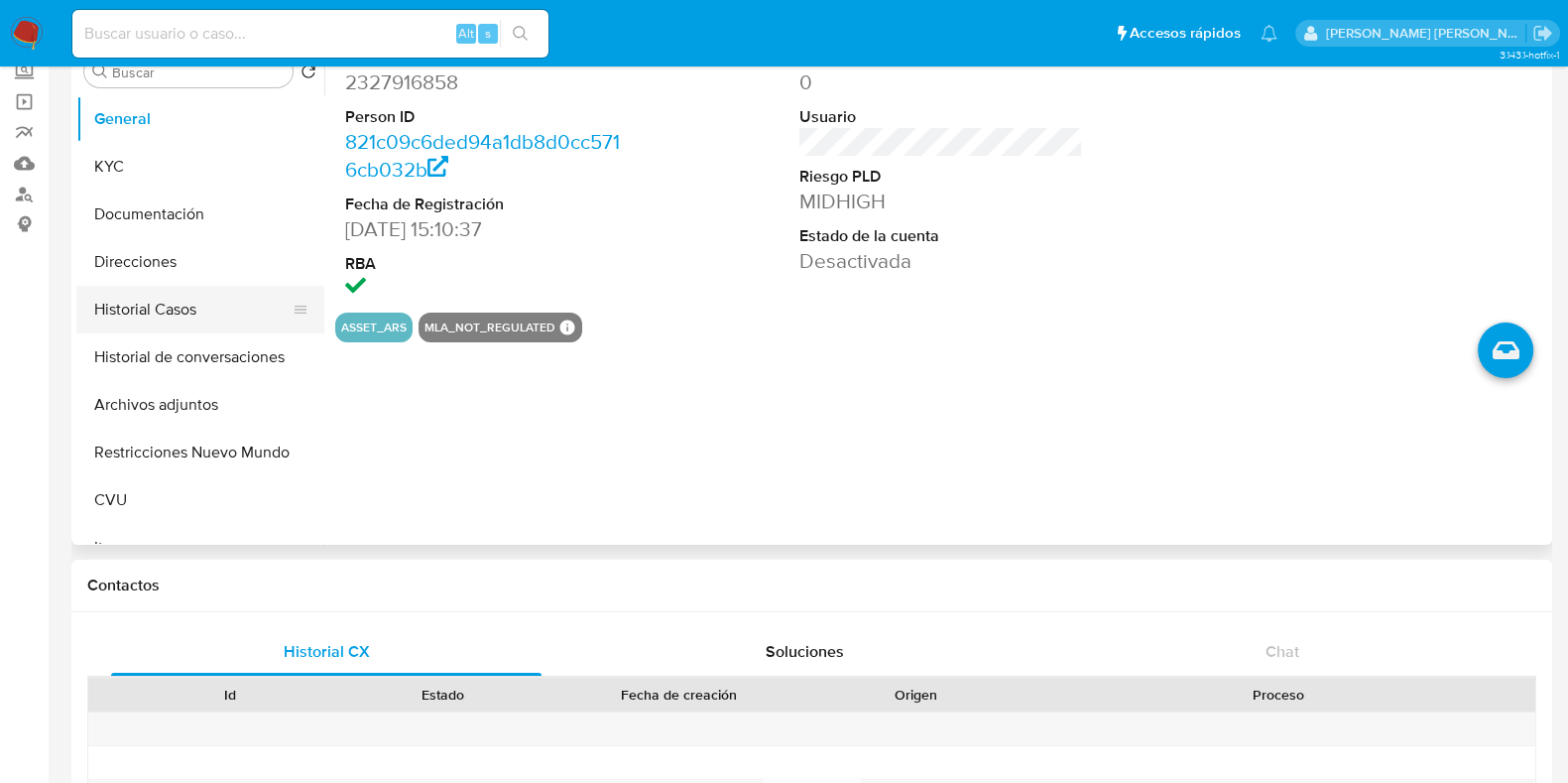 click on "Historial Casos" at bounding box center (192, 310) 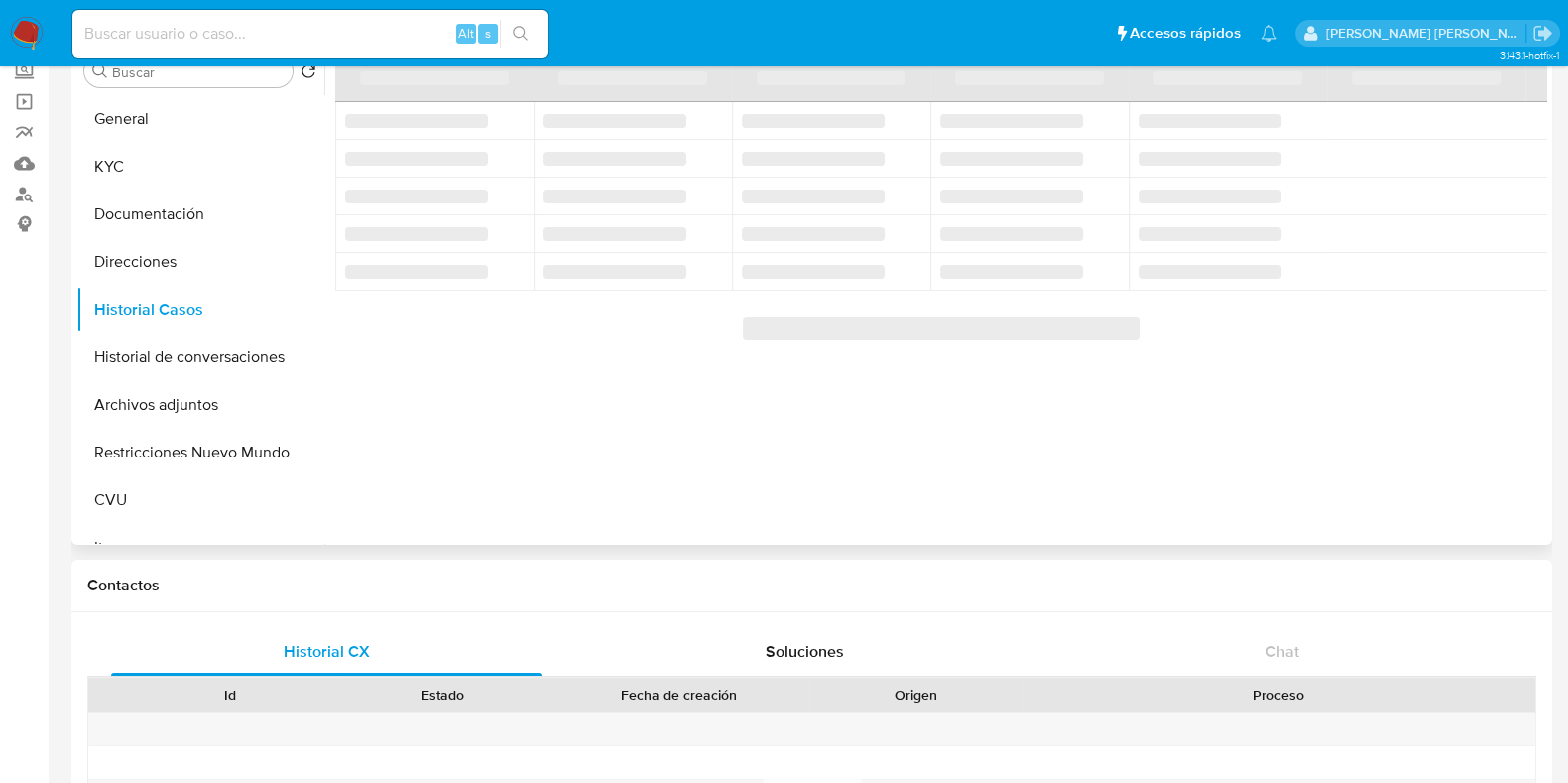 scroll, scrollTop: 0, scrollLeft: 0, axis: both 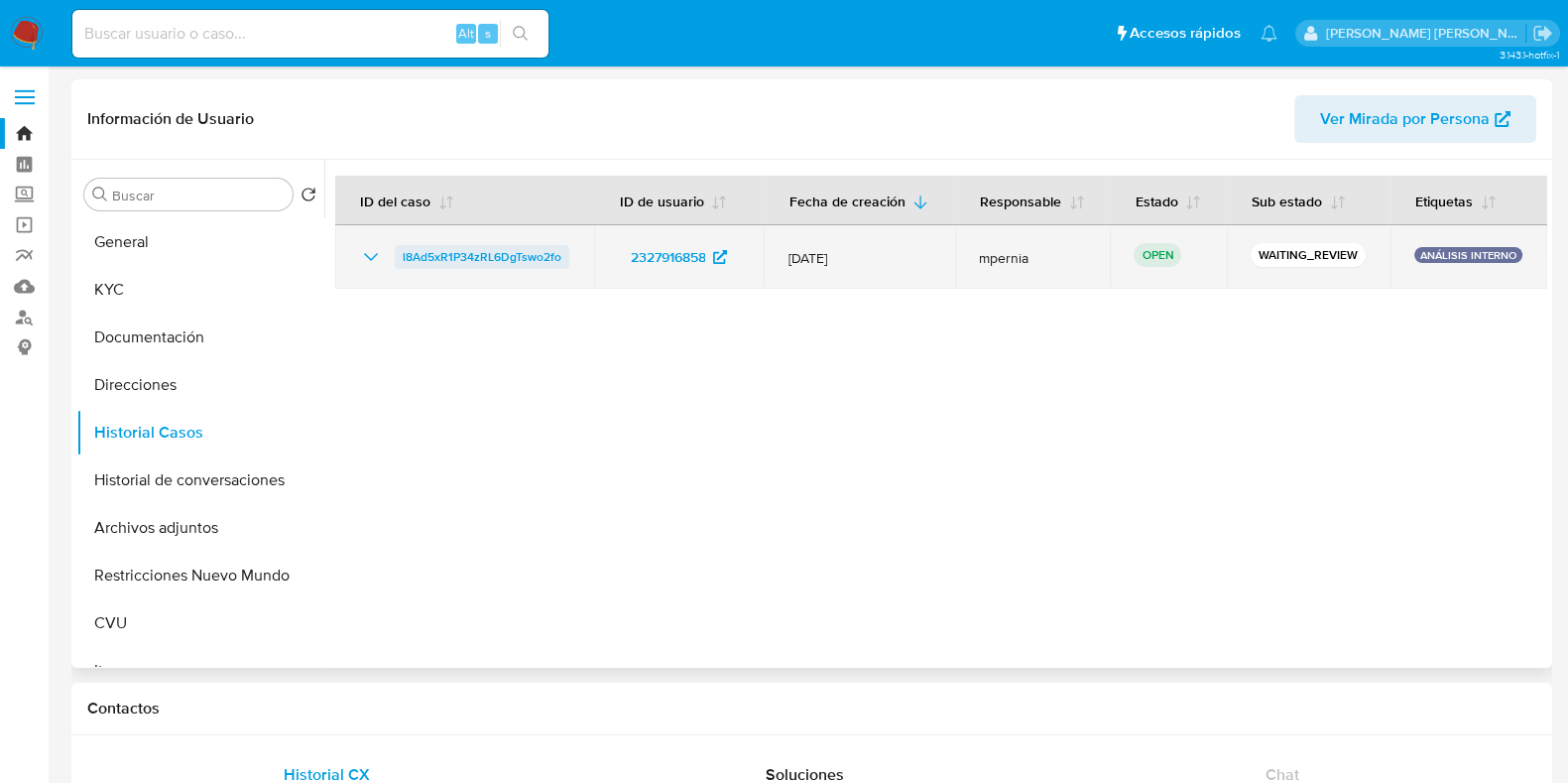 drag, startPoint x: 569, startPoint y: 253, endPoint x: 402, endPoint y: 253, distance: 167 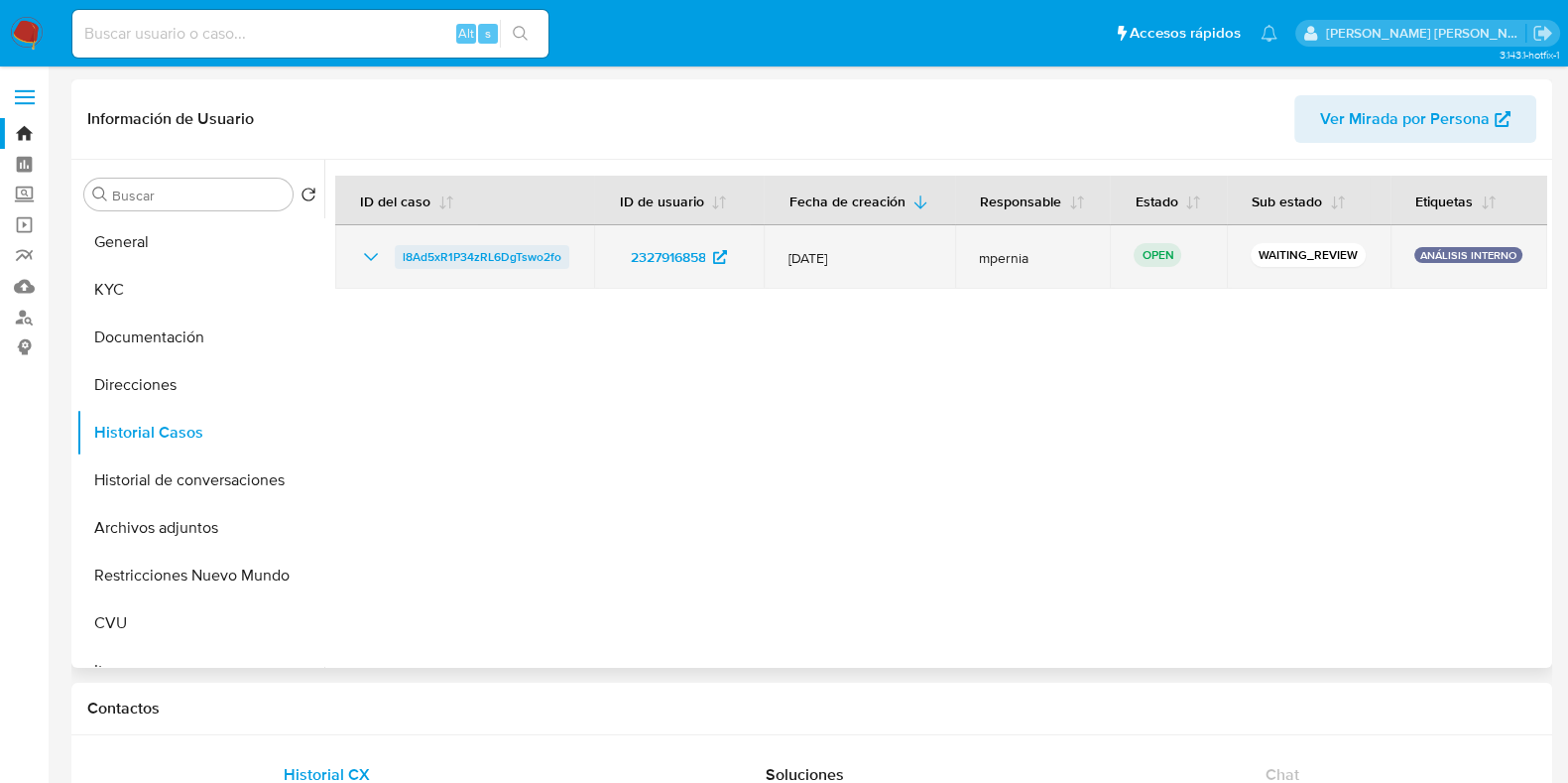 click on "l8Ad5xR1P34zRL6DgTswo2fo" at bounding box center (482, 257) 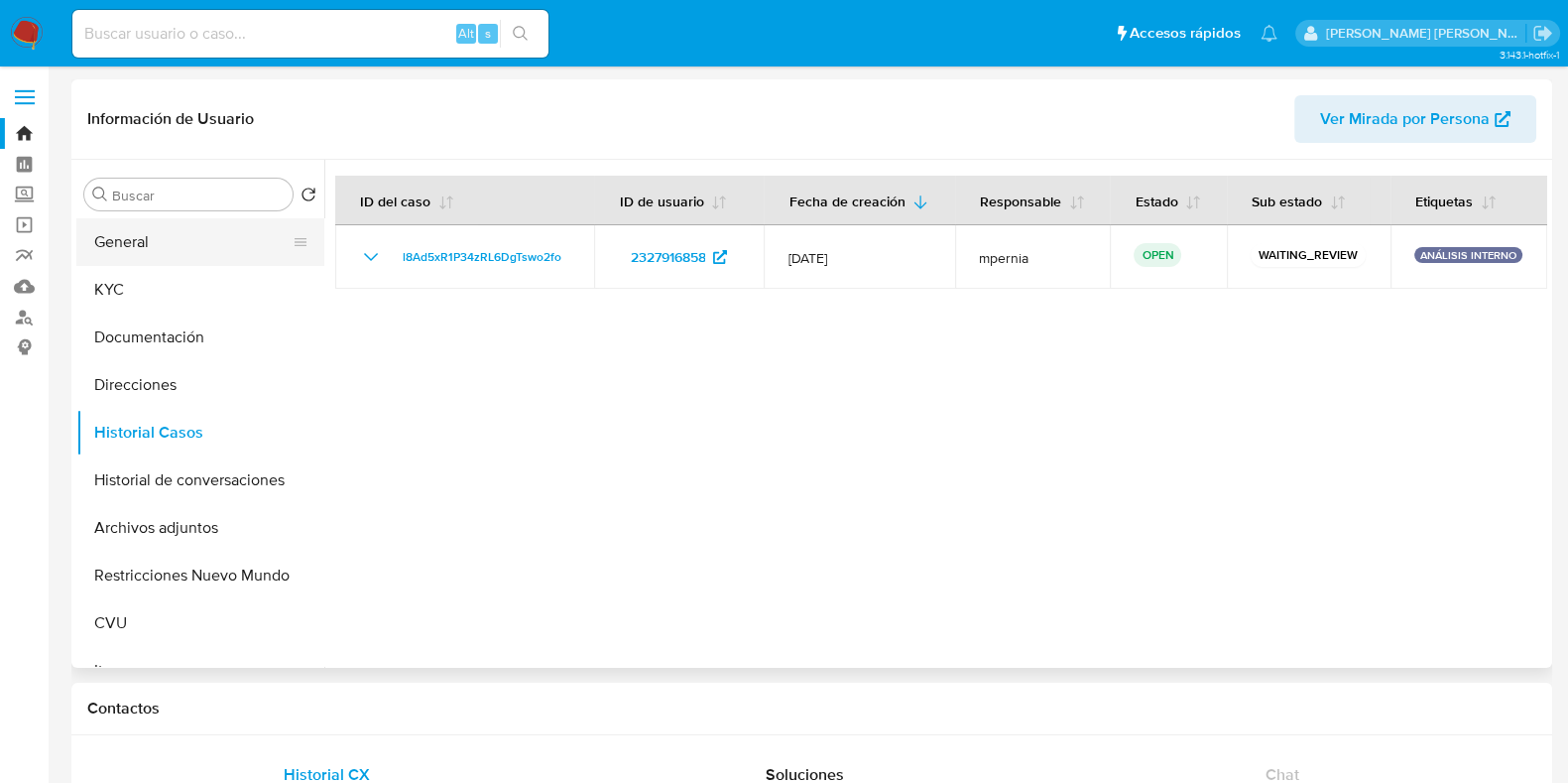 click on "General" at bounding box center [192, 242] 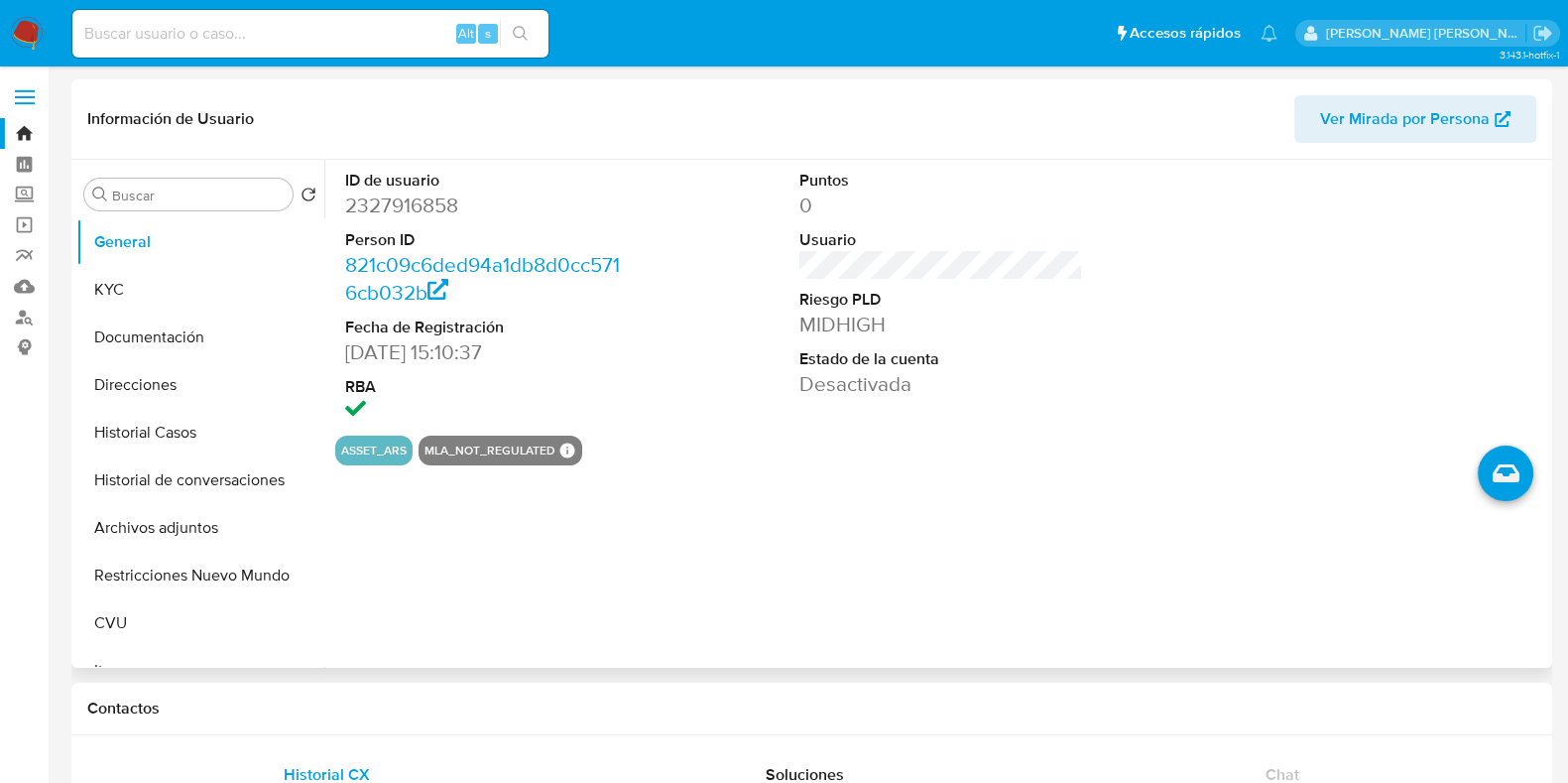 click on "2327916858" at bounding box center [487, 205] 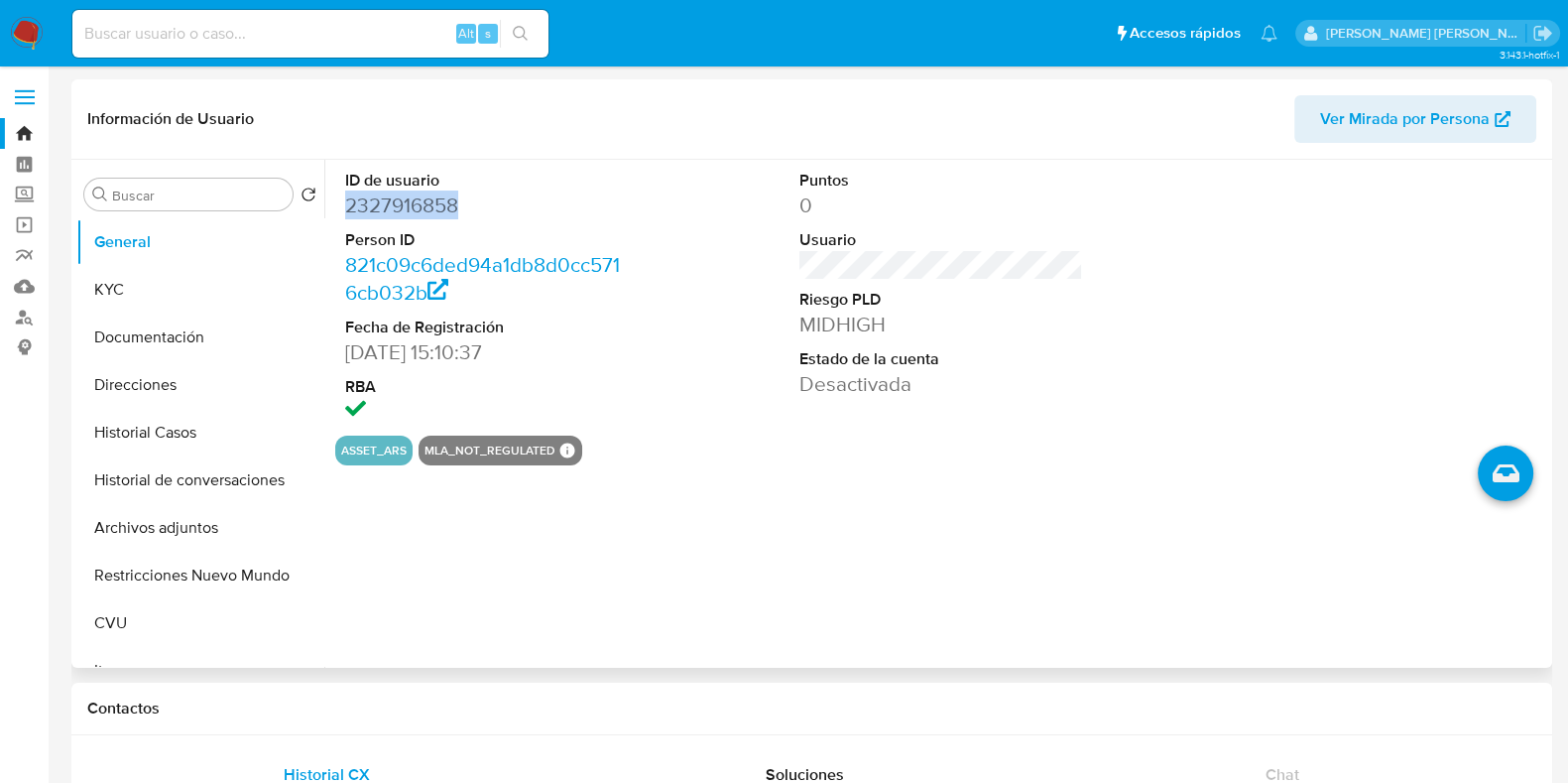 click on "2327916858" at bounding box center [487, 205] 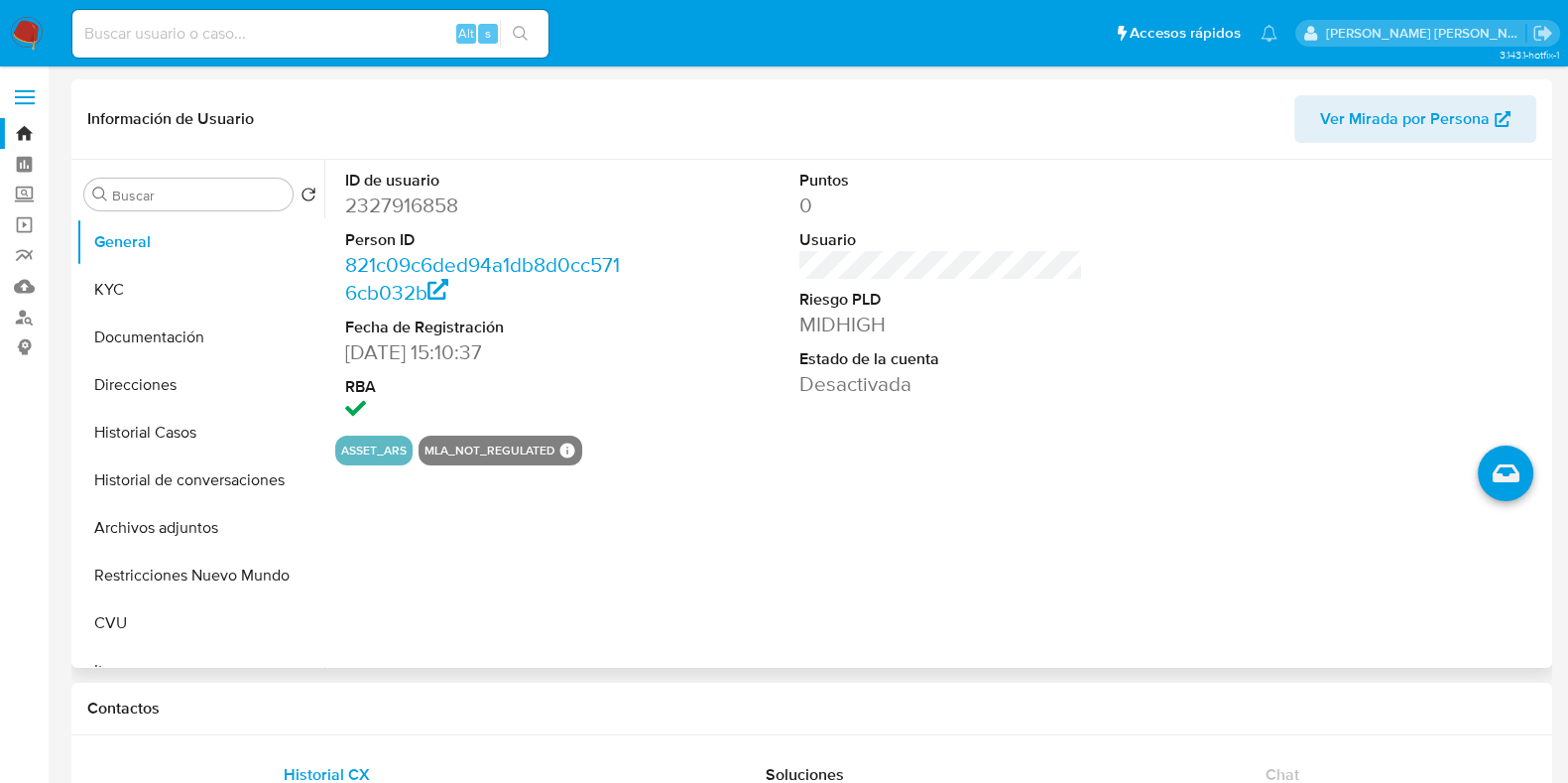 click at bounding box center (1396, 298) 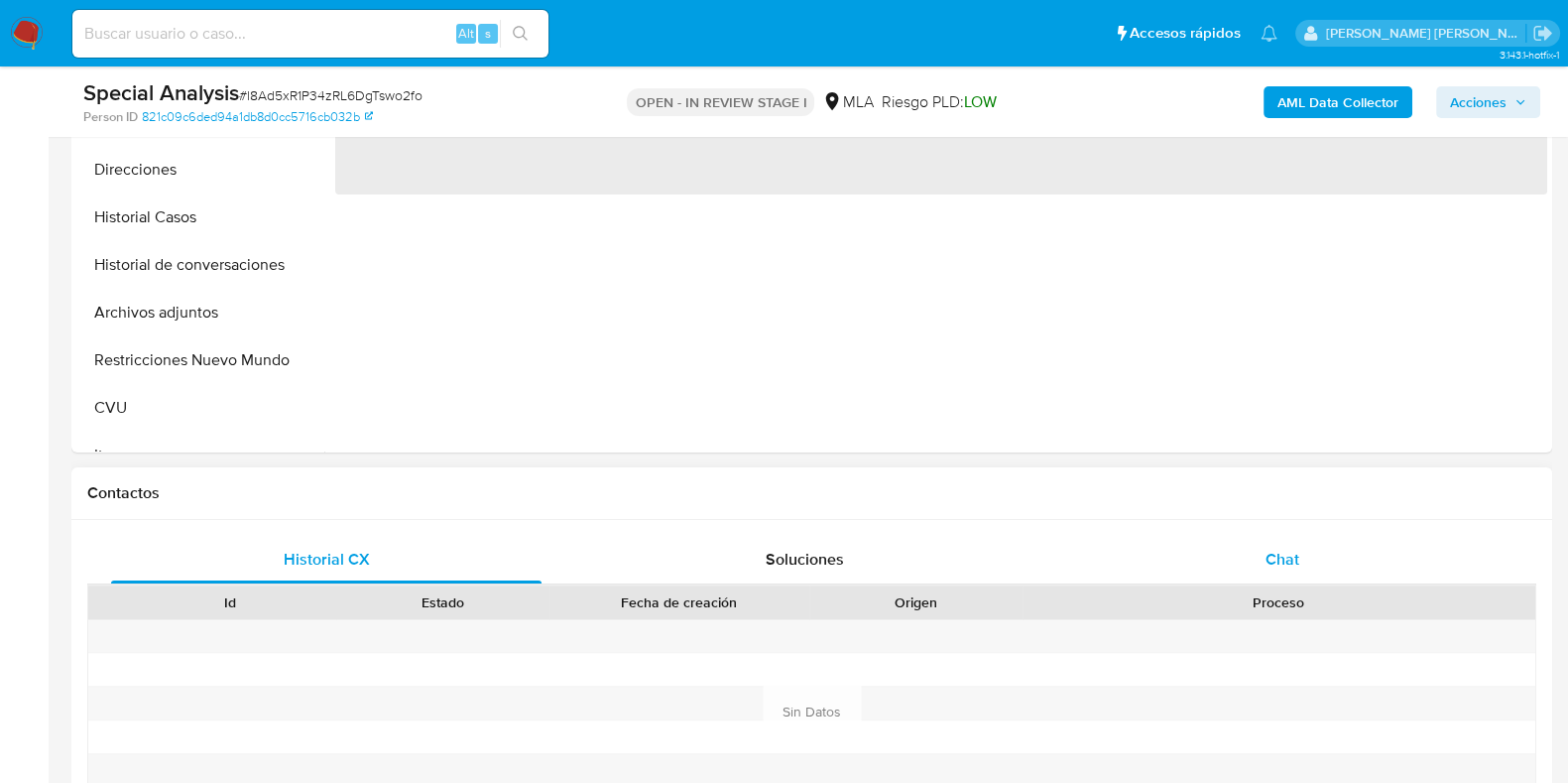 scroll, scrollTop: 620, scrollLeft: 0, axis: vertical 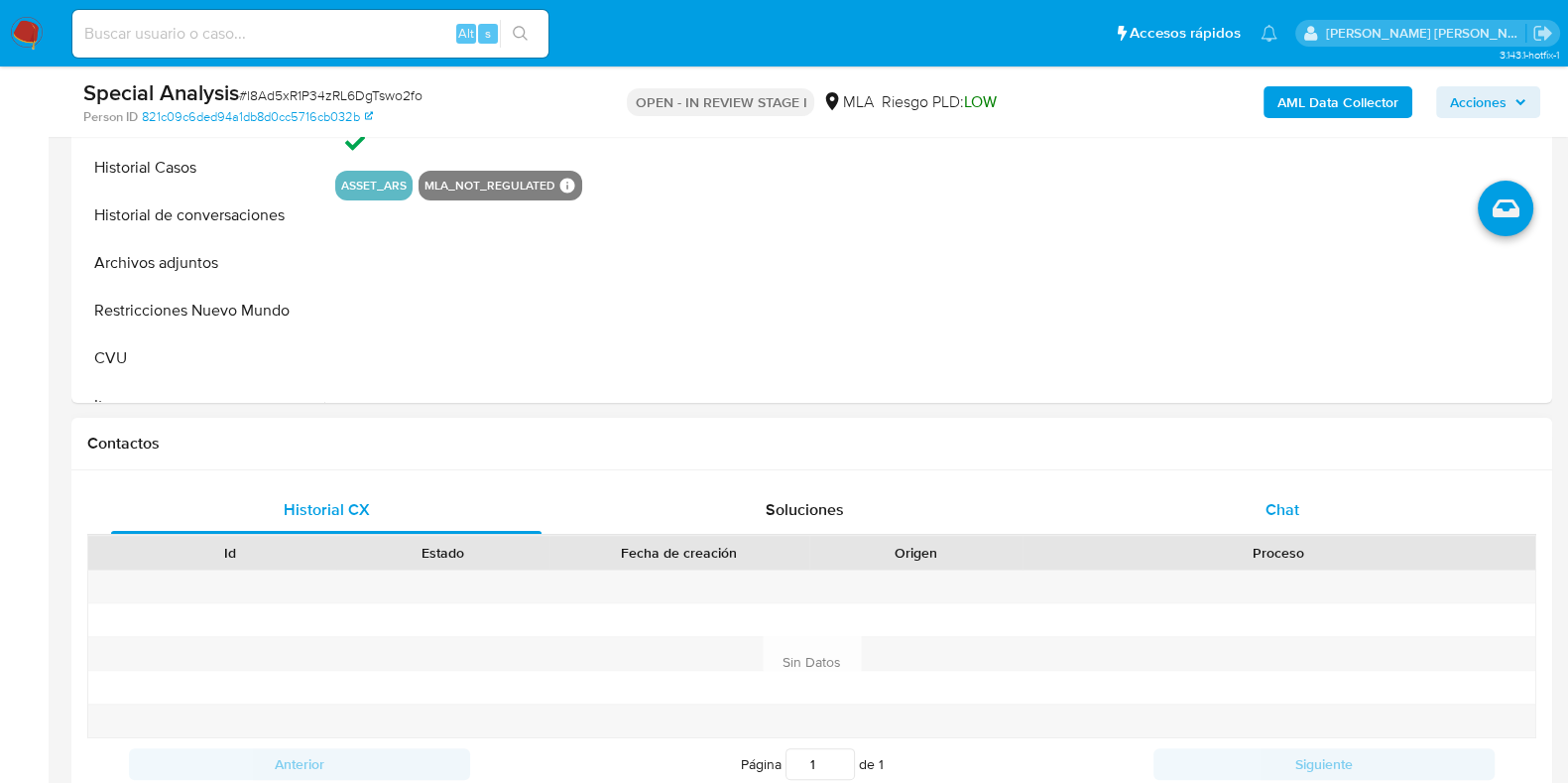 select on "10" 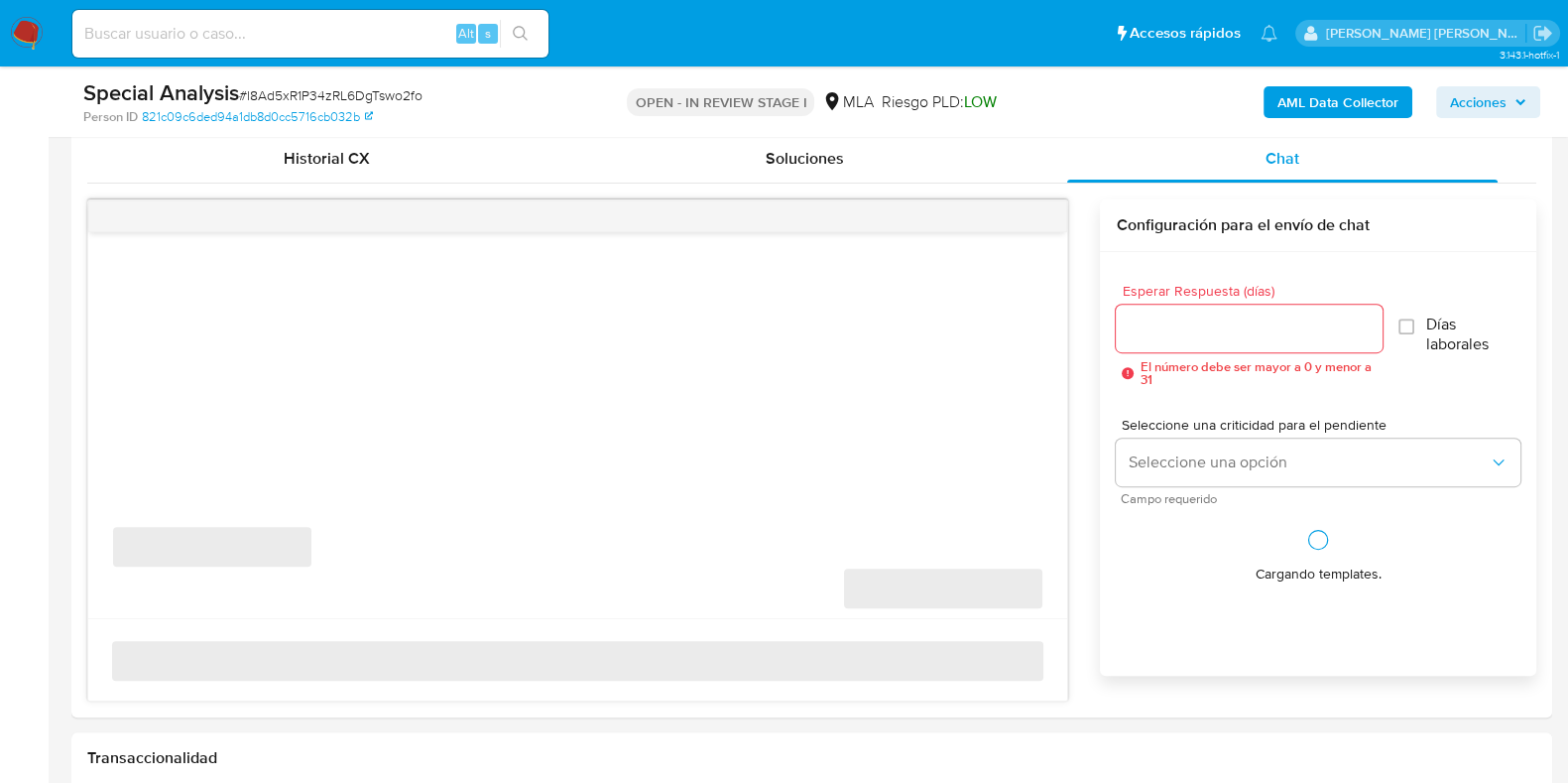 scroll, scrollTop: 991, scrollLeft: 0, axis: vertical 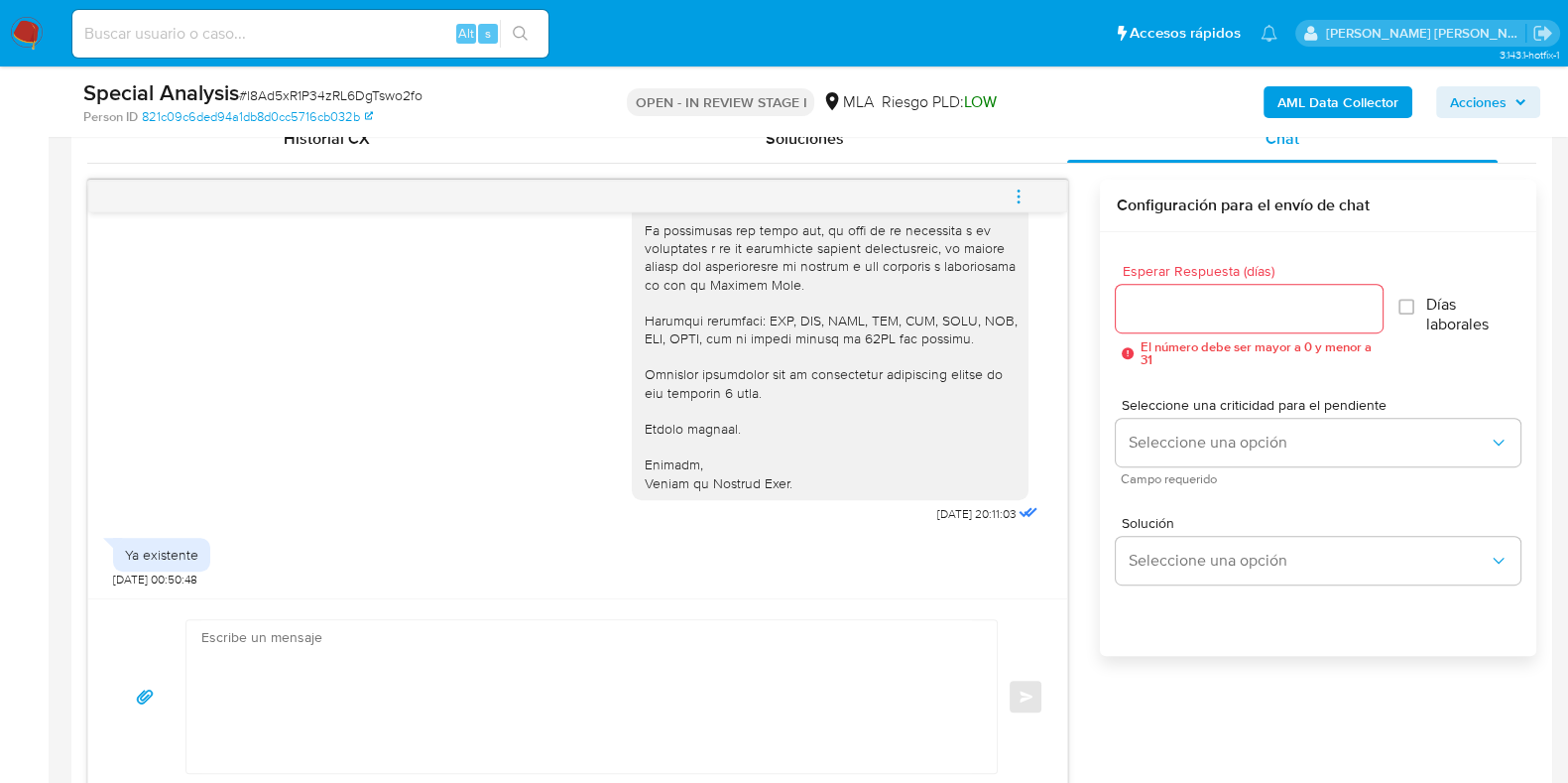 type 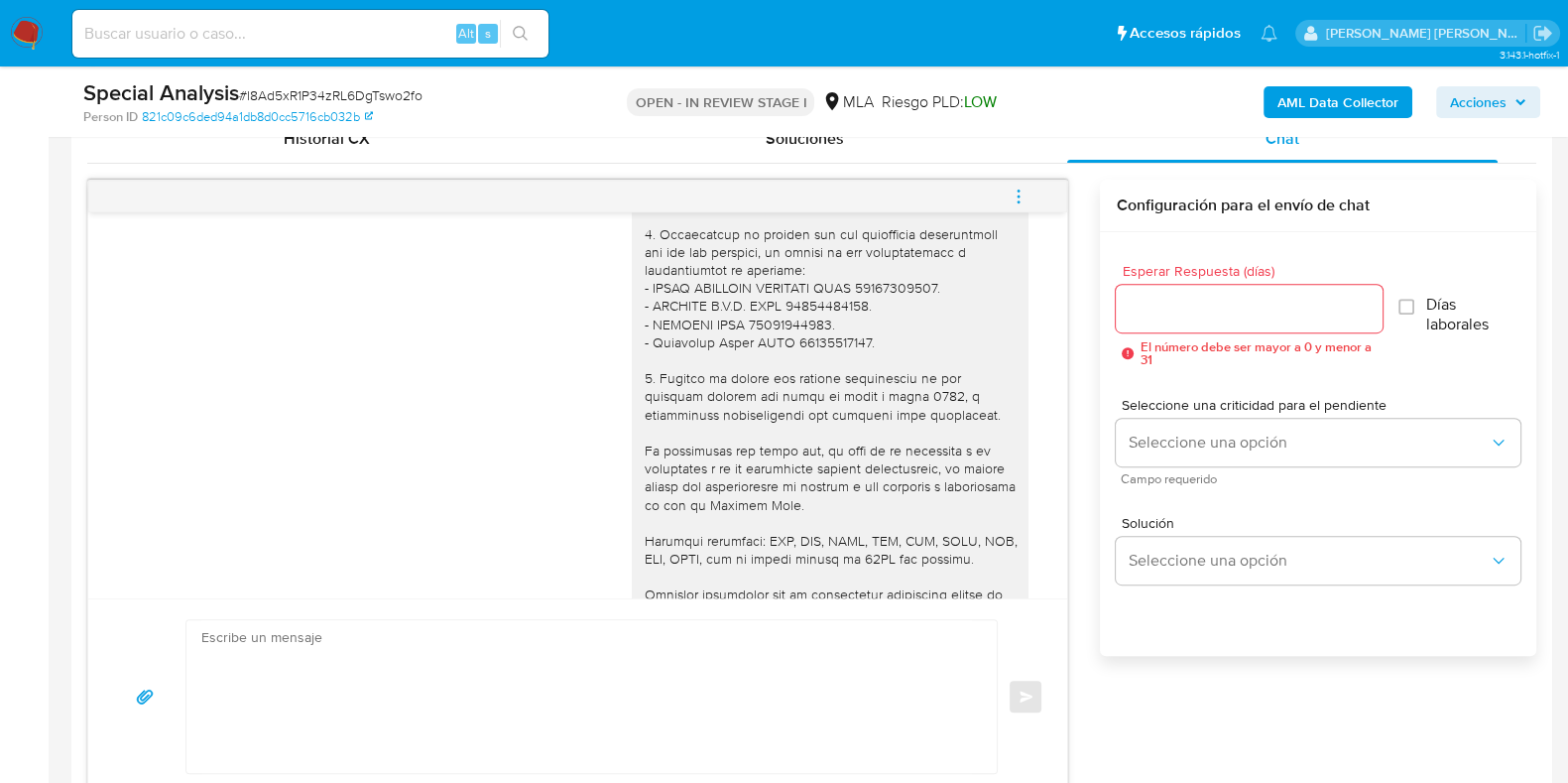 scroll, scrollTop: 157, scrollLeft: 0, axis: vertical 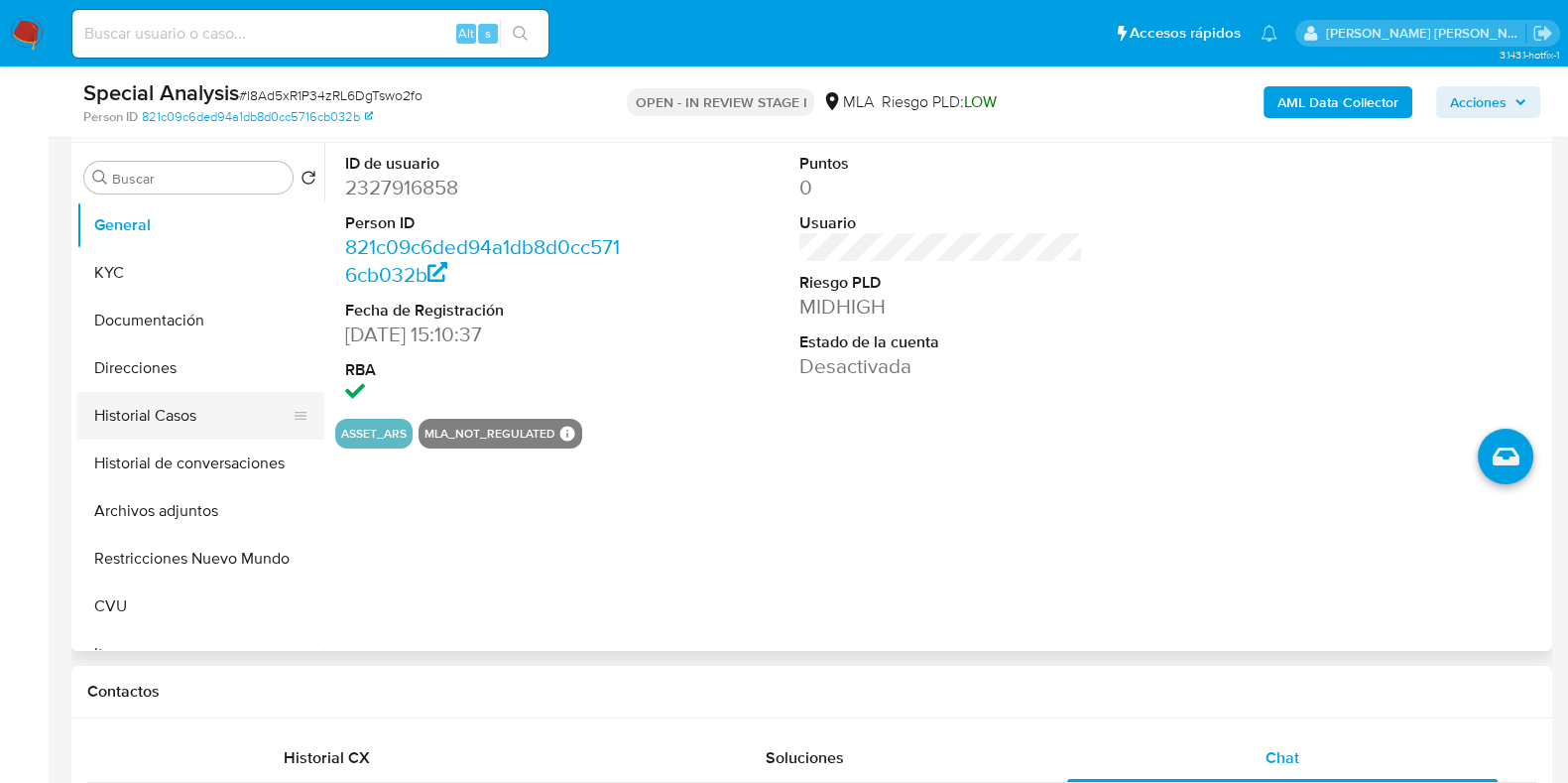 click on "Historial Casos" at bounding box center [192, 416] 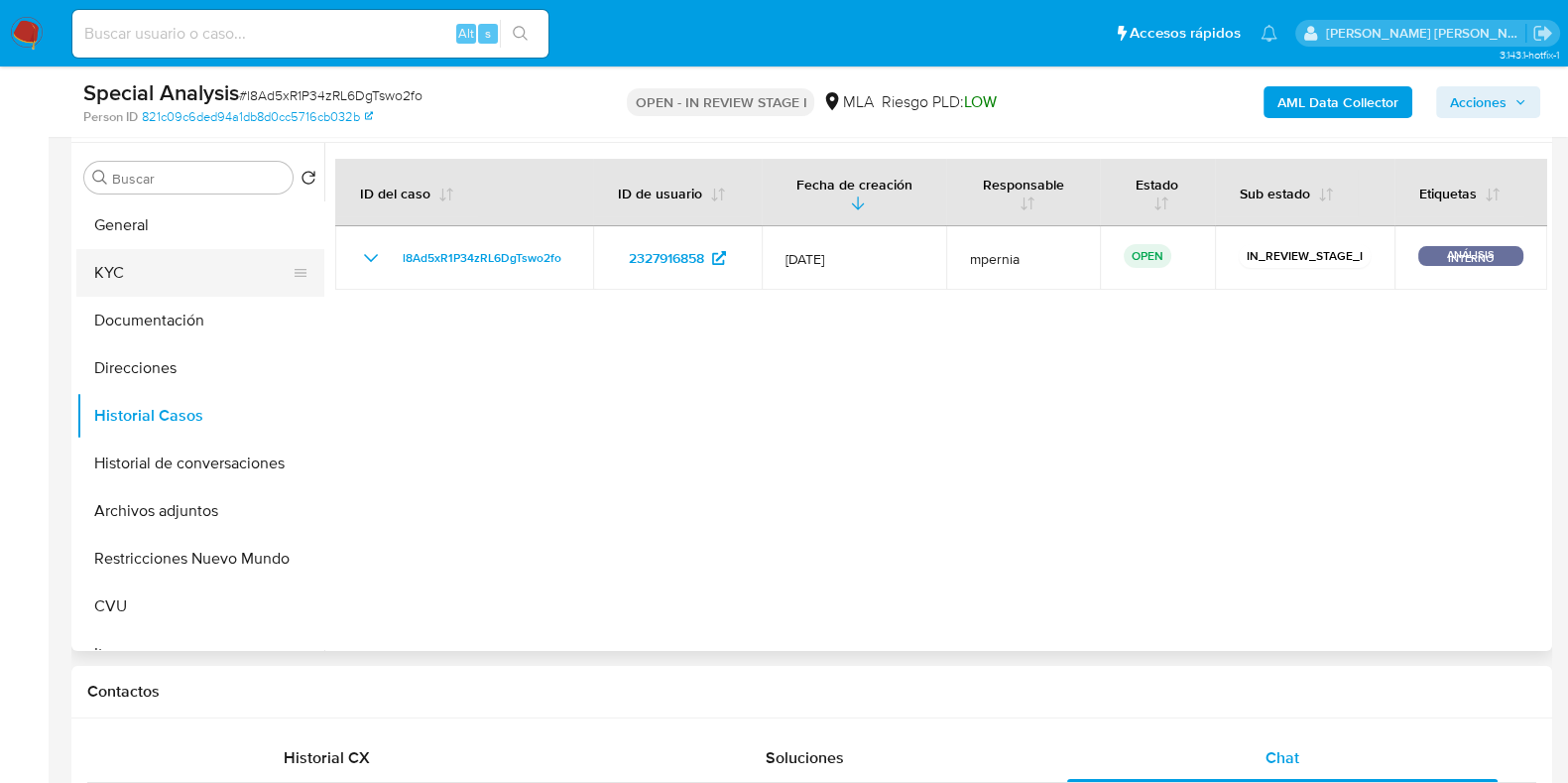 click on "KYC" at bounding box center (192, 273) 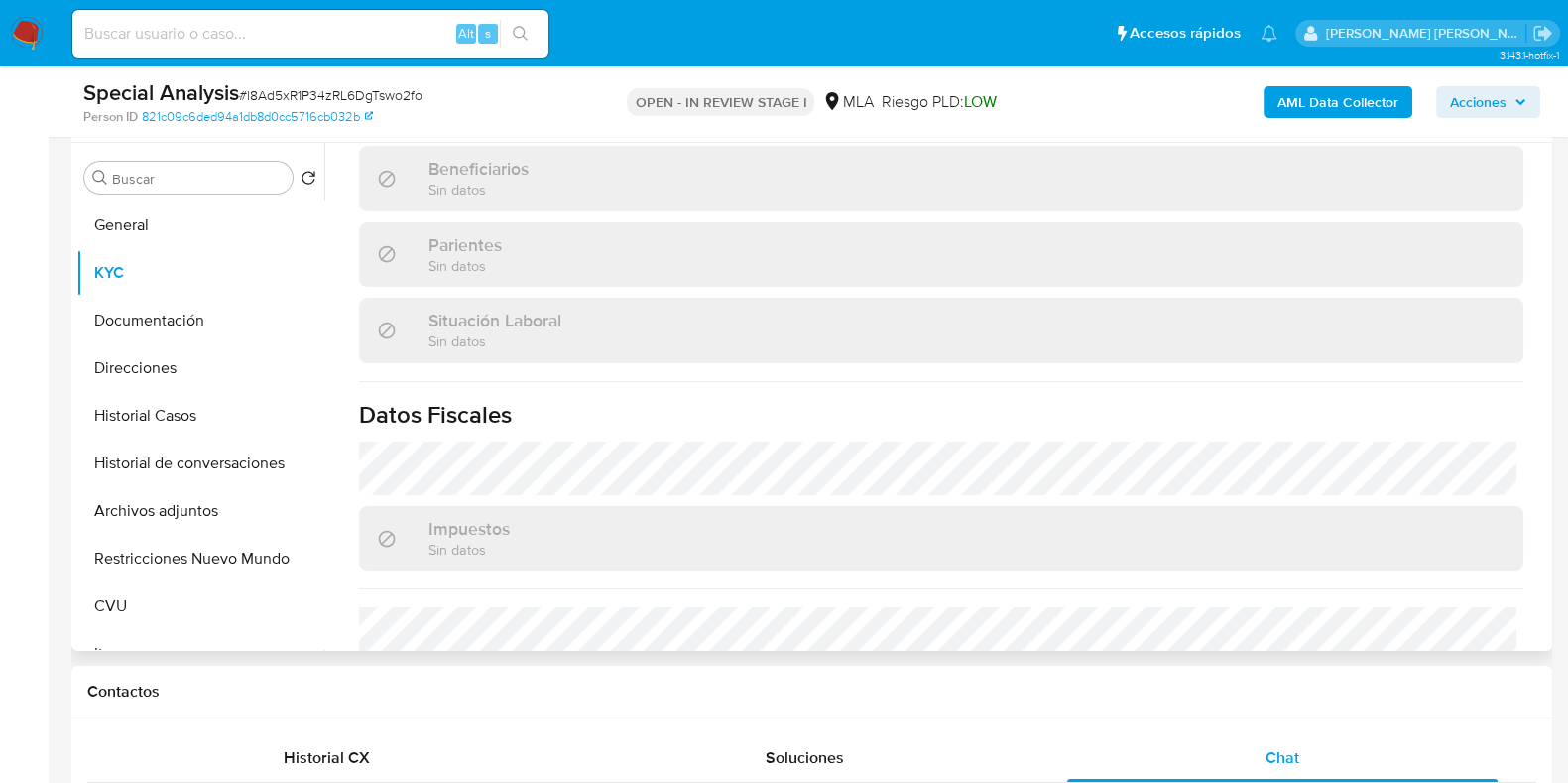 scroll, scrollTop: 1062, scrollLeft: 0, axis: vertical 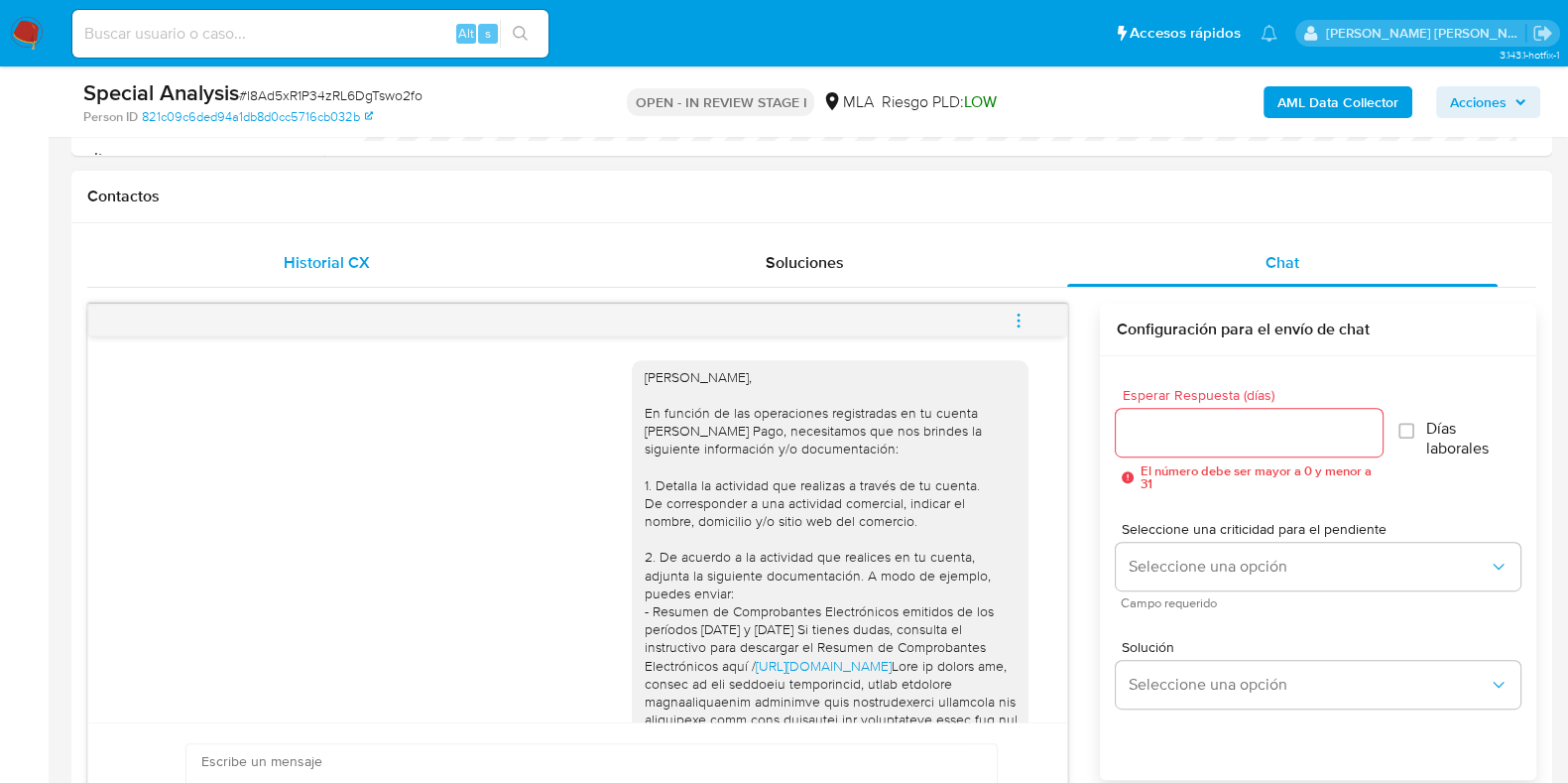 click on "Historial CX" at bounding box center (326, 263) 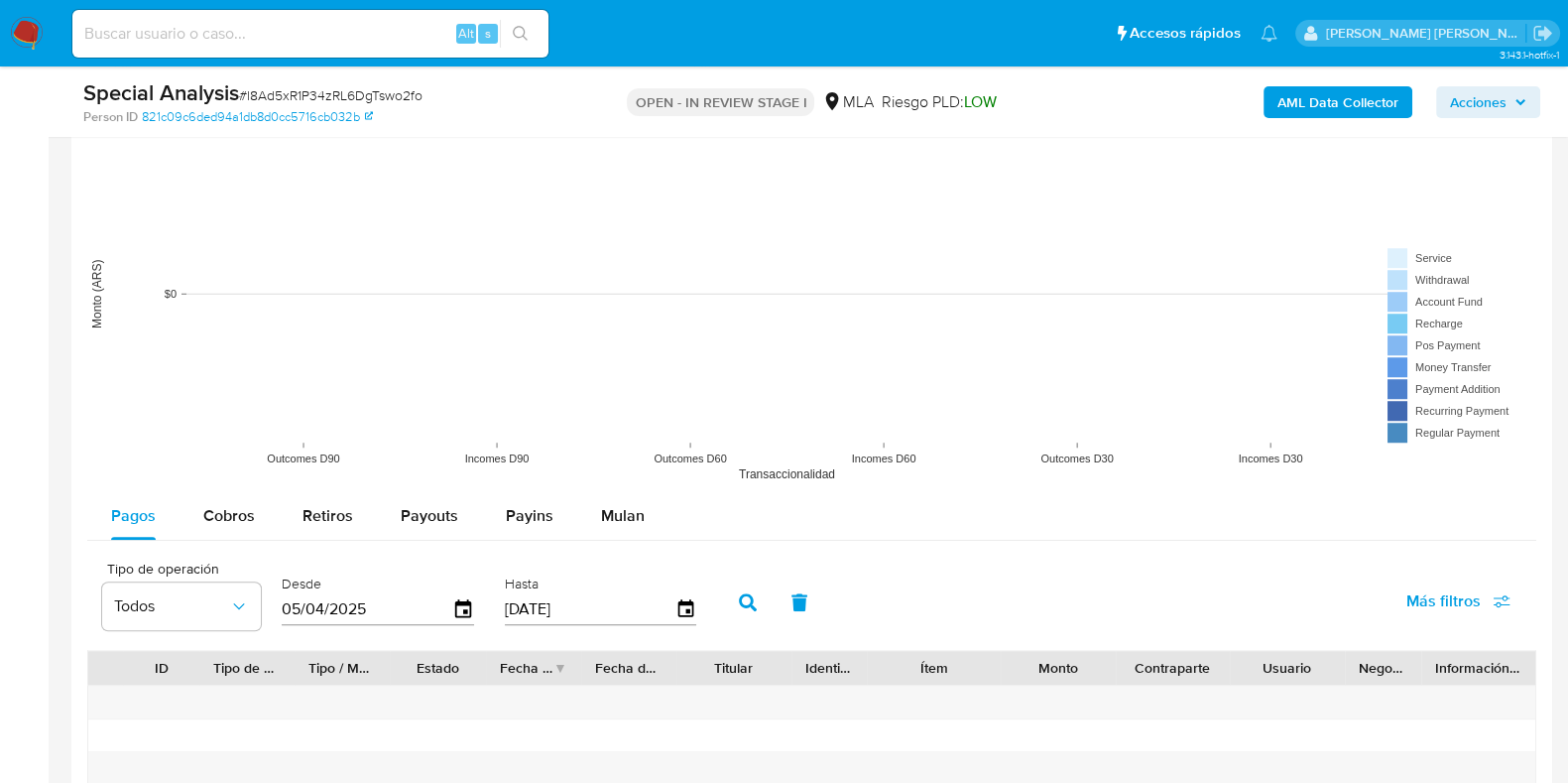 scroll, scrollTop: 1984, scrollLeft: 0, axis: vertical 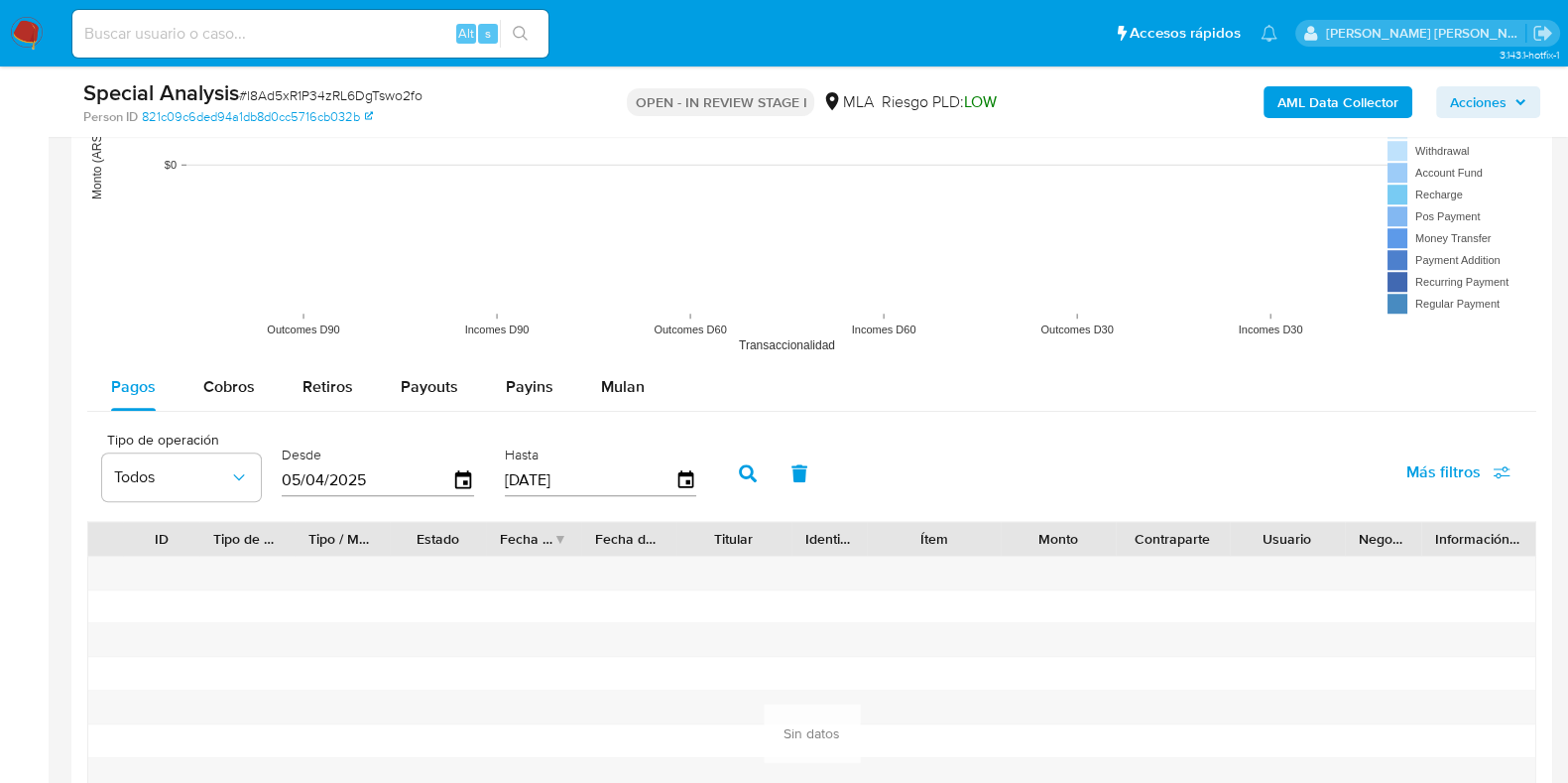 click on "05/04/2025" at bounding box center [367, 480] 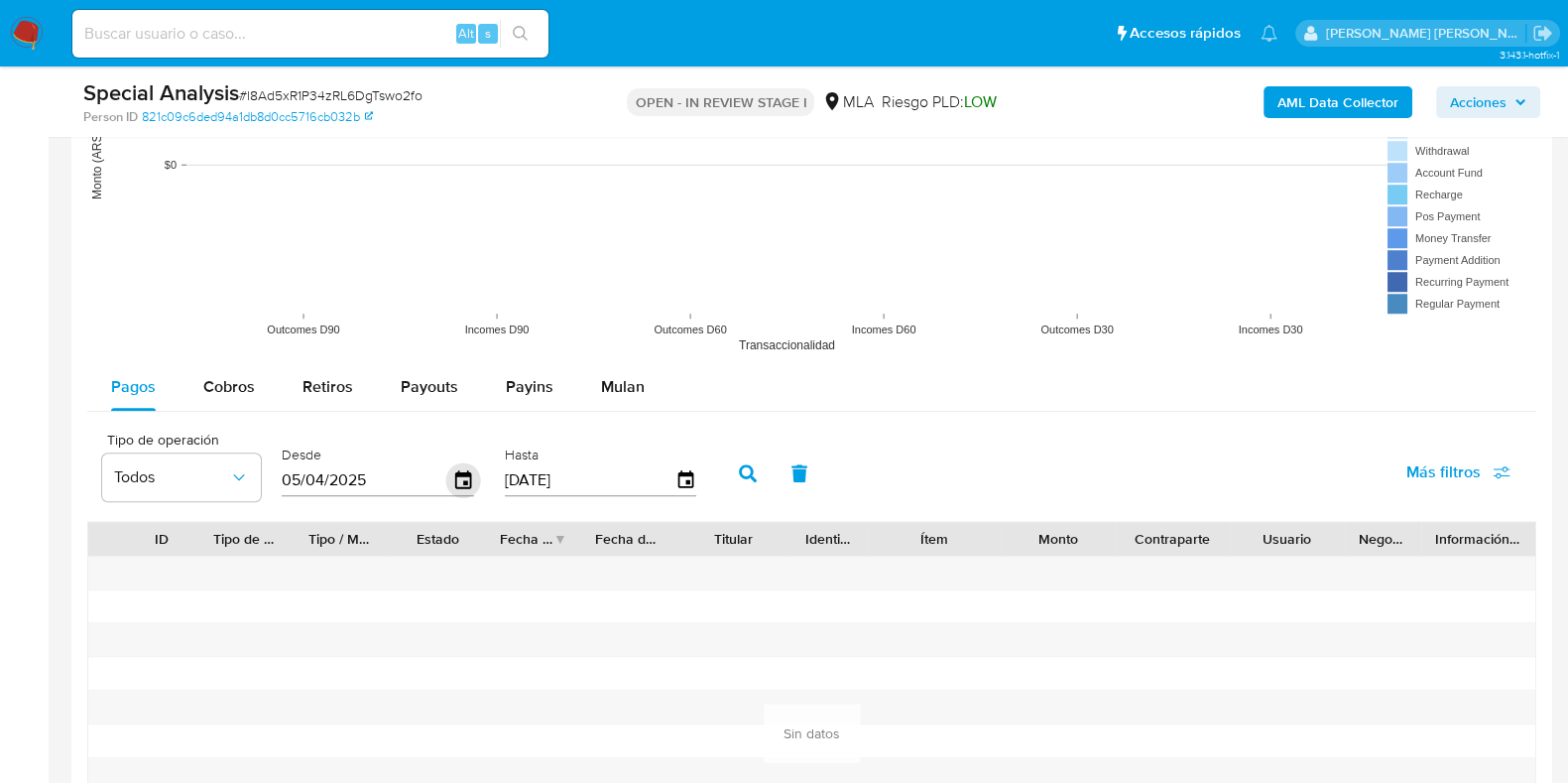 click 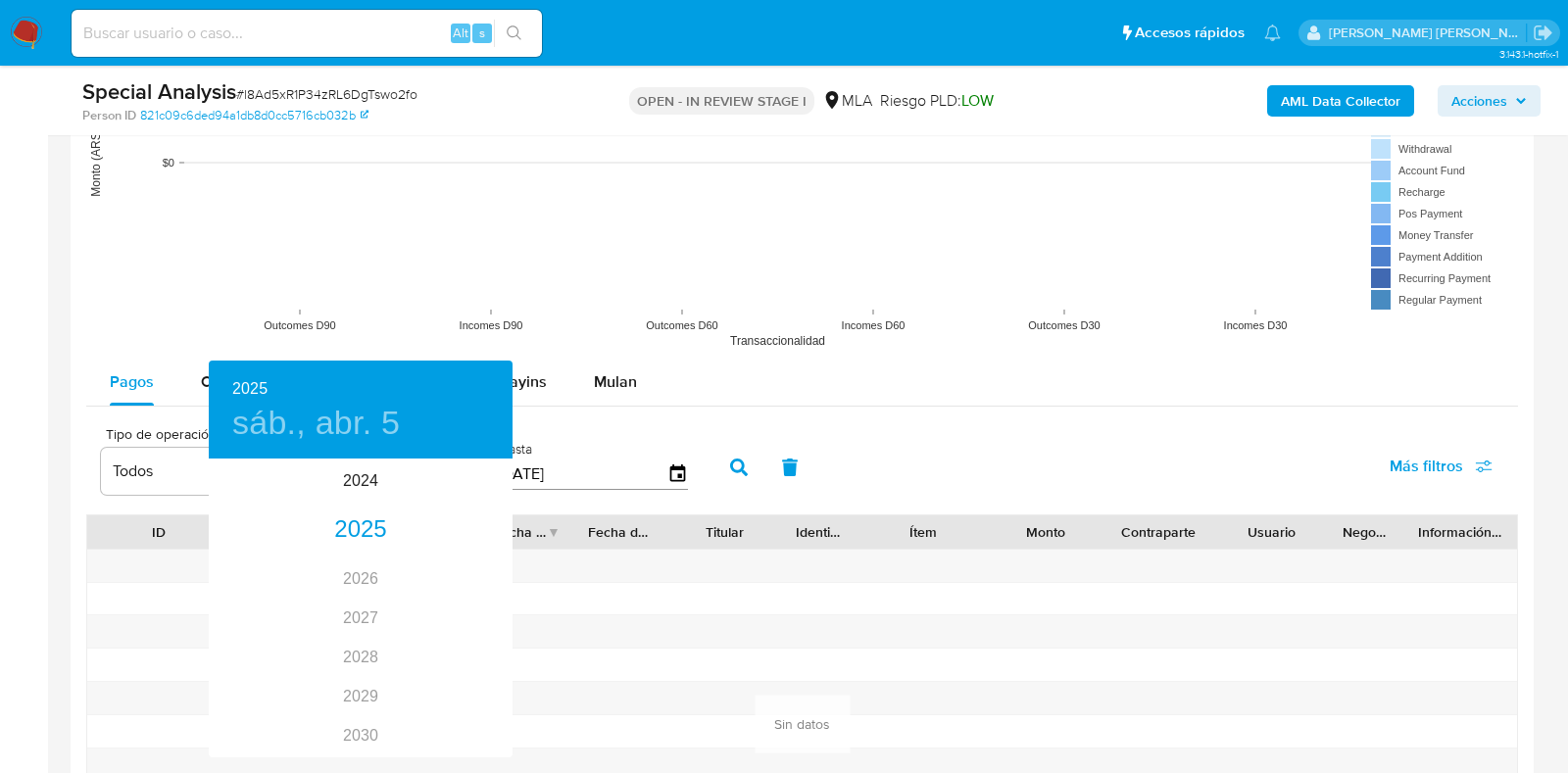 click at bounding box center [784, 386] 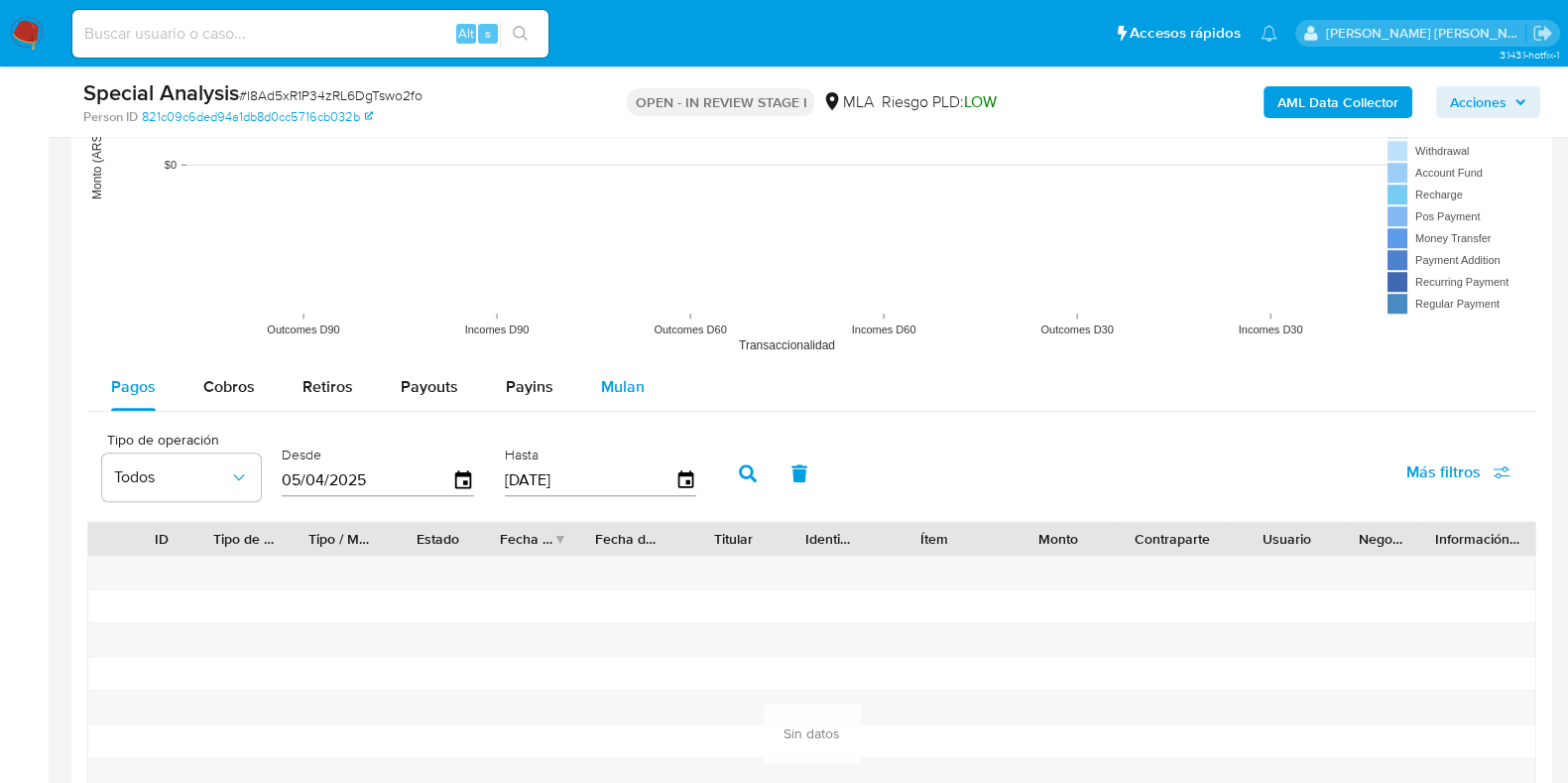 click on "Mulan" at bounding box center (623, 386) 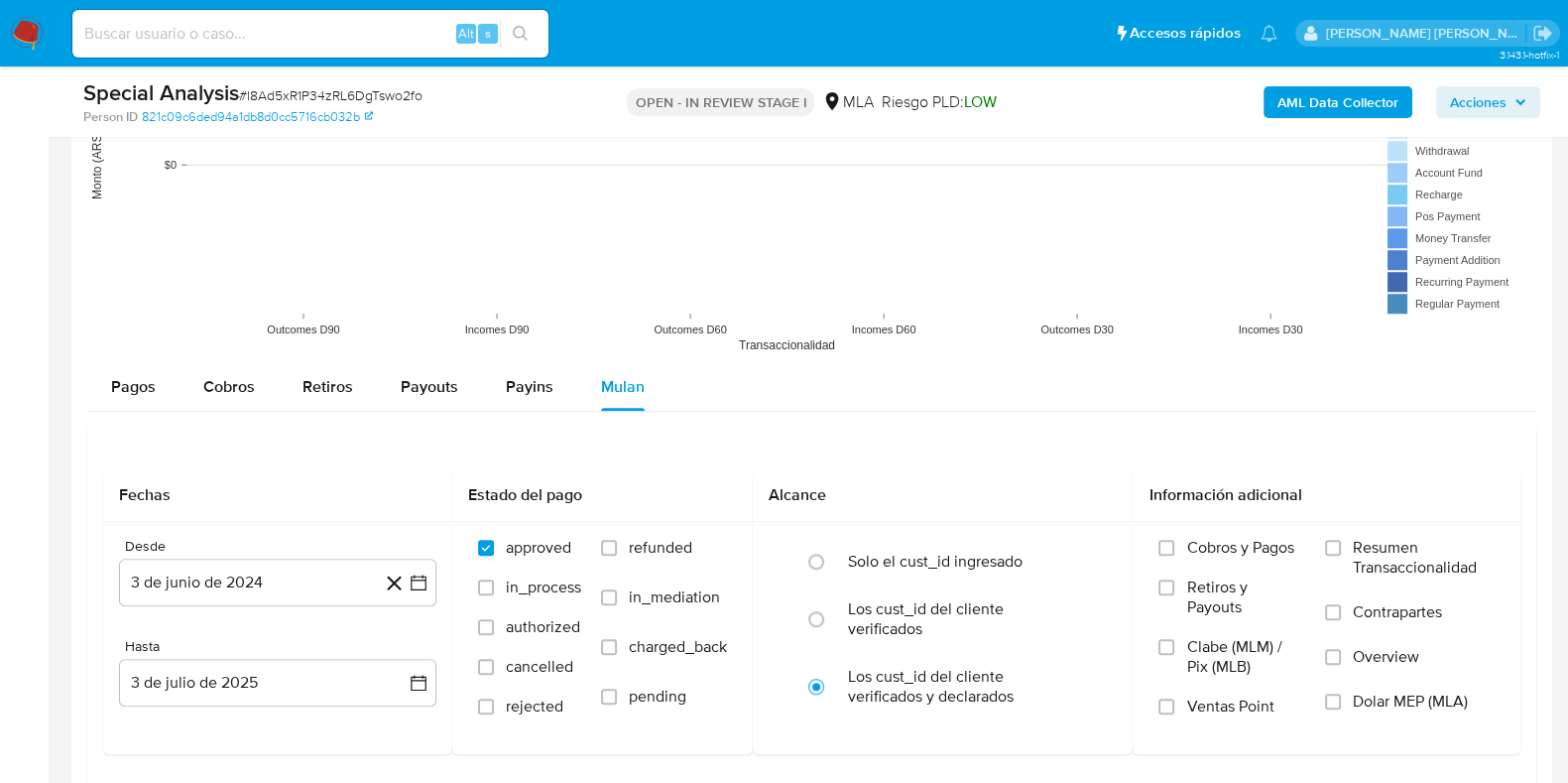 click on "Pagos Cobros Retiros Payouts Payins Mulan" at bounding box center [811, 387] 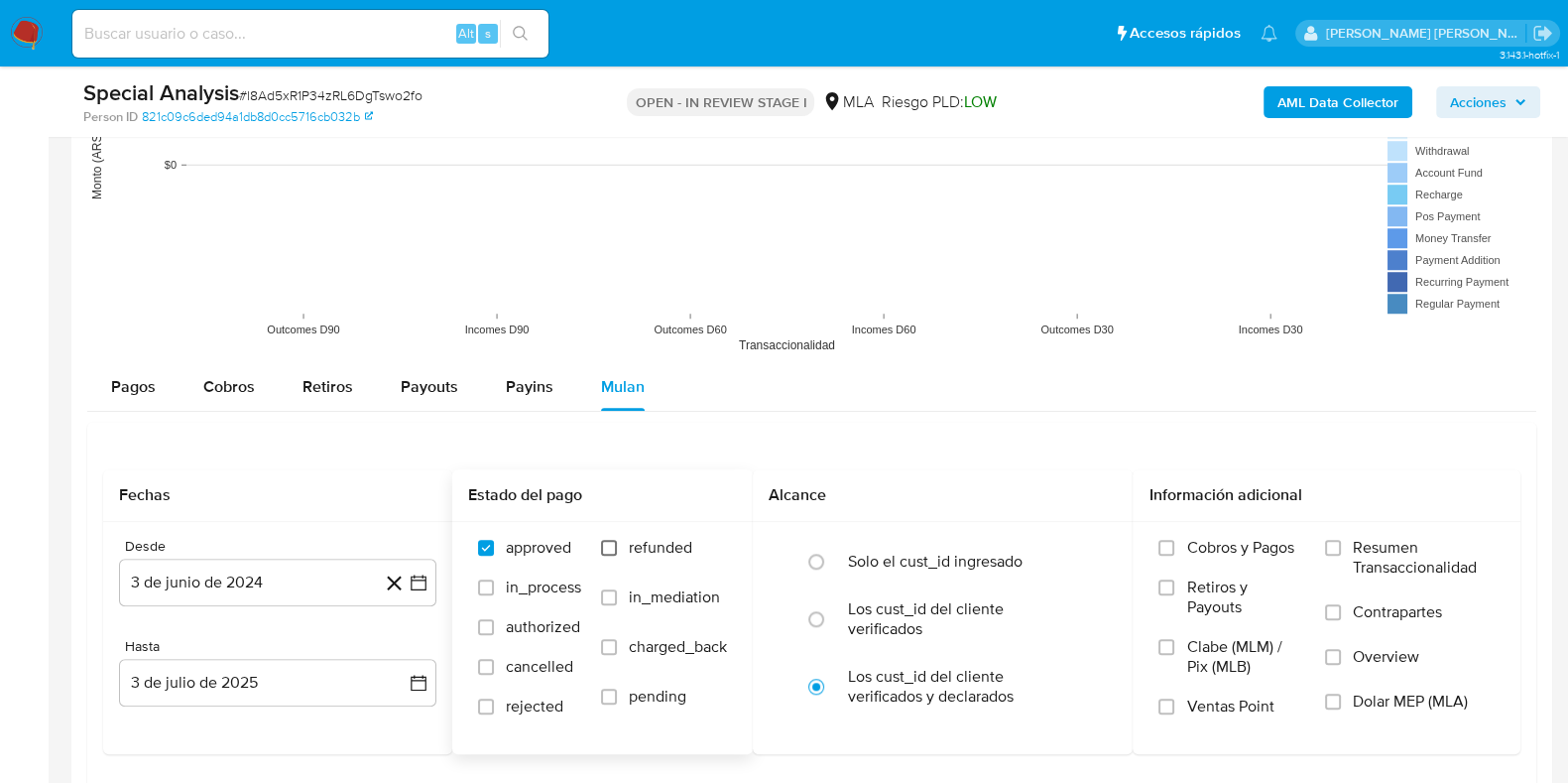 click on "refunded" at bounding box center [609, 548] 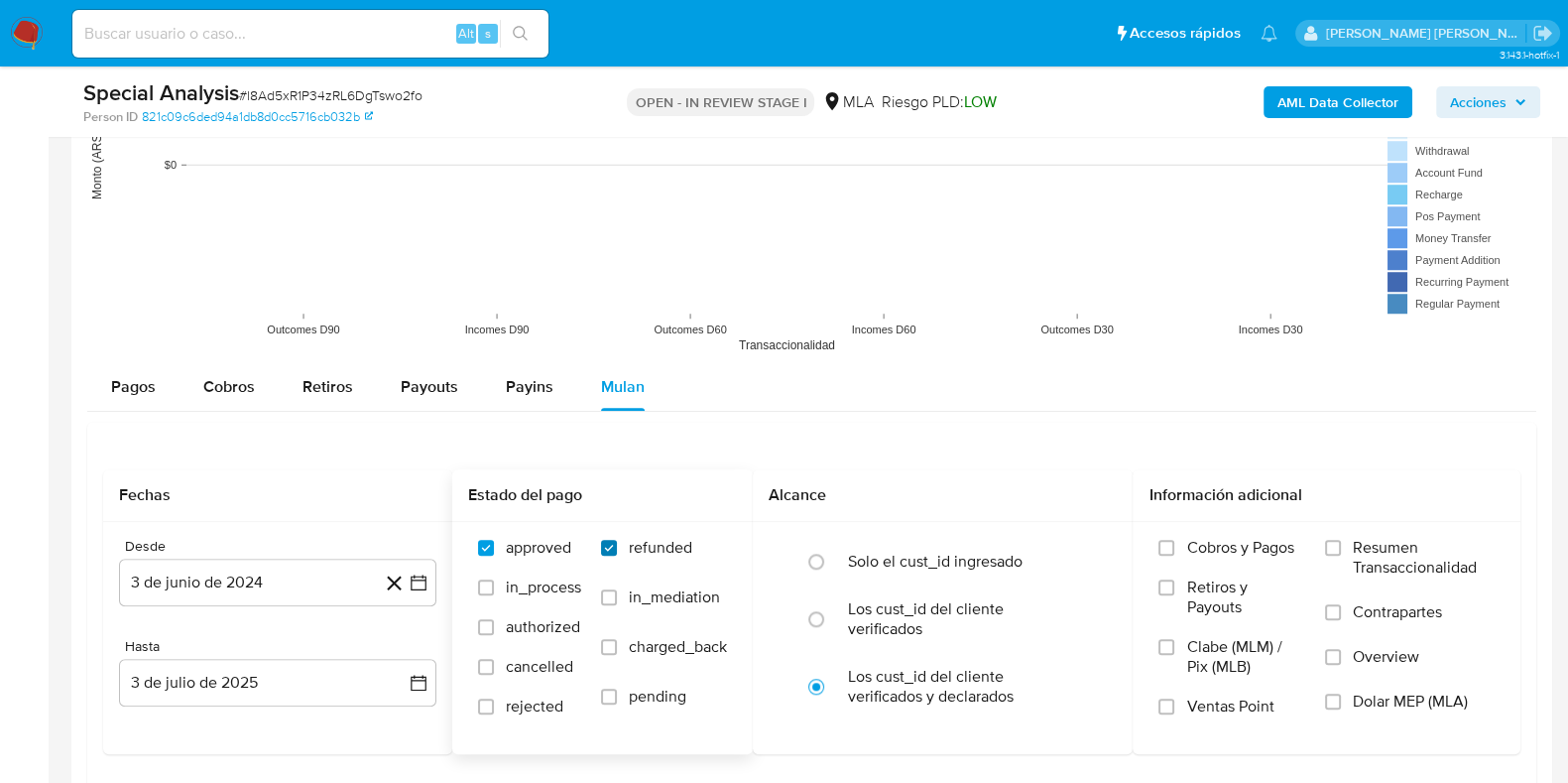 checkbox on "true" 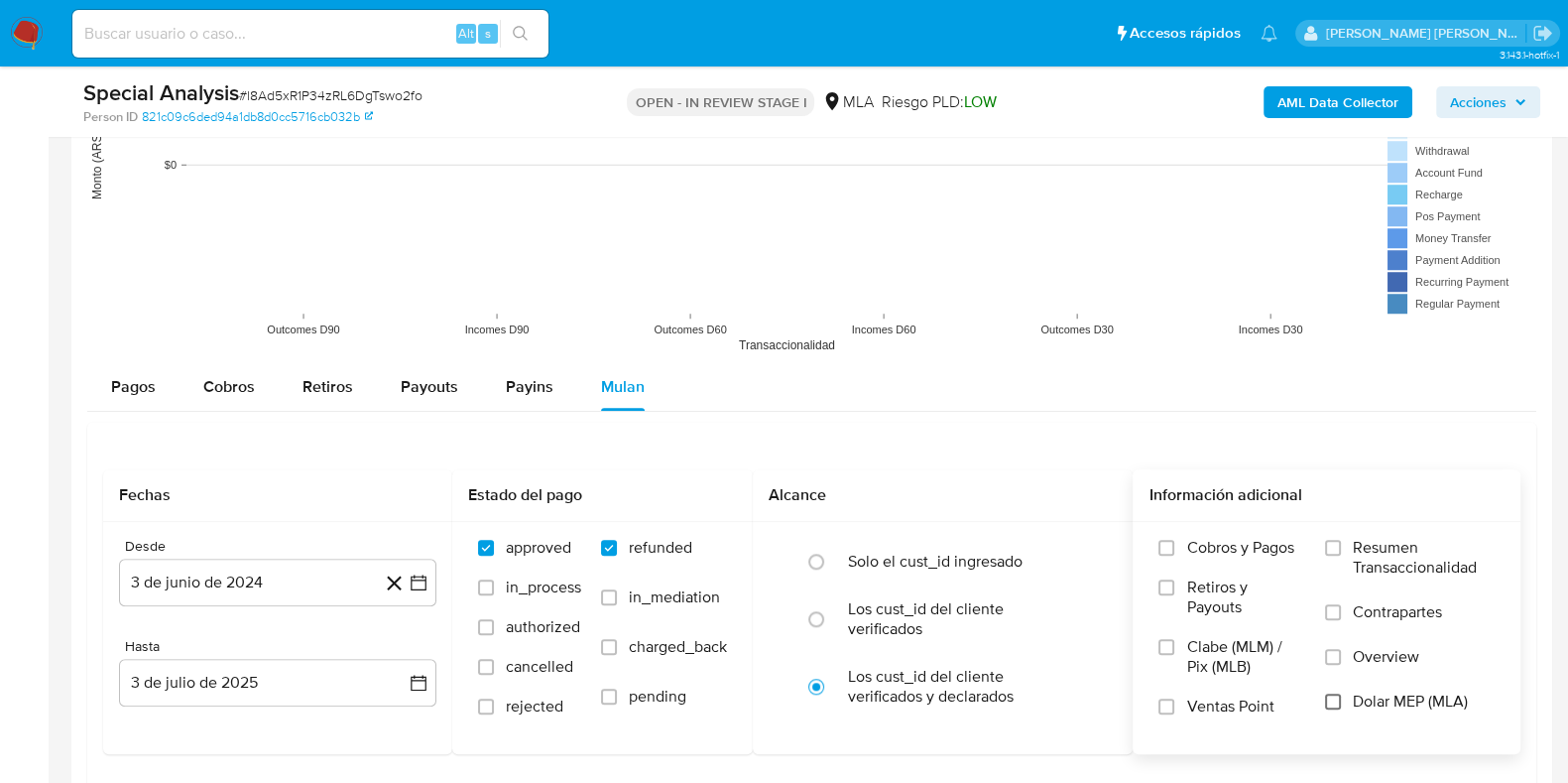 click on "Dolar MEP (MLA)" at bounding box center [1333, 702] 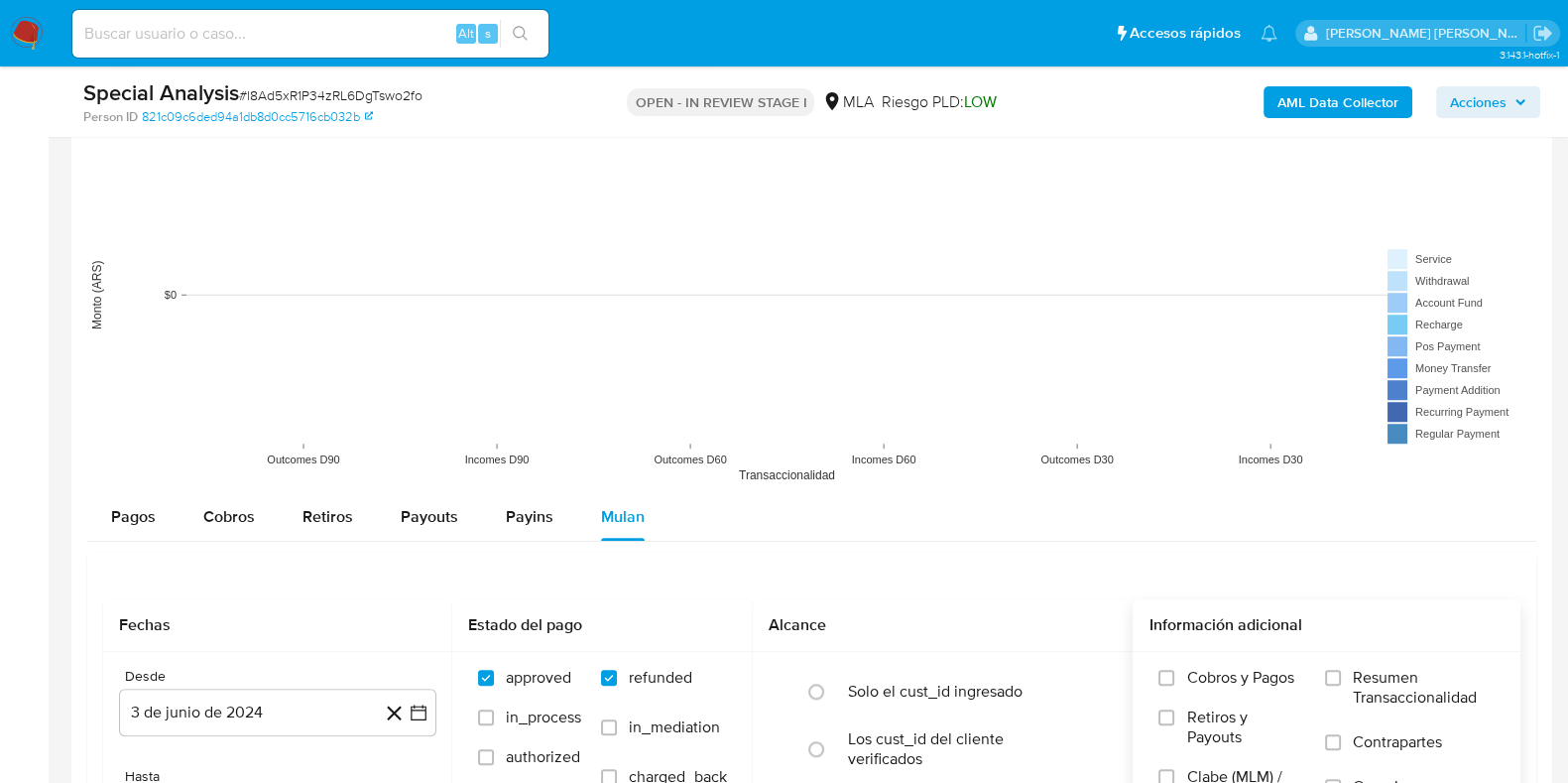 scroll, scrollTop: 2109, scrollLeft: 0, axis: vertical 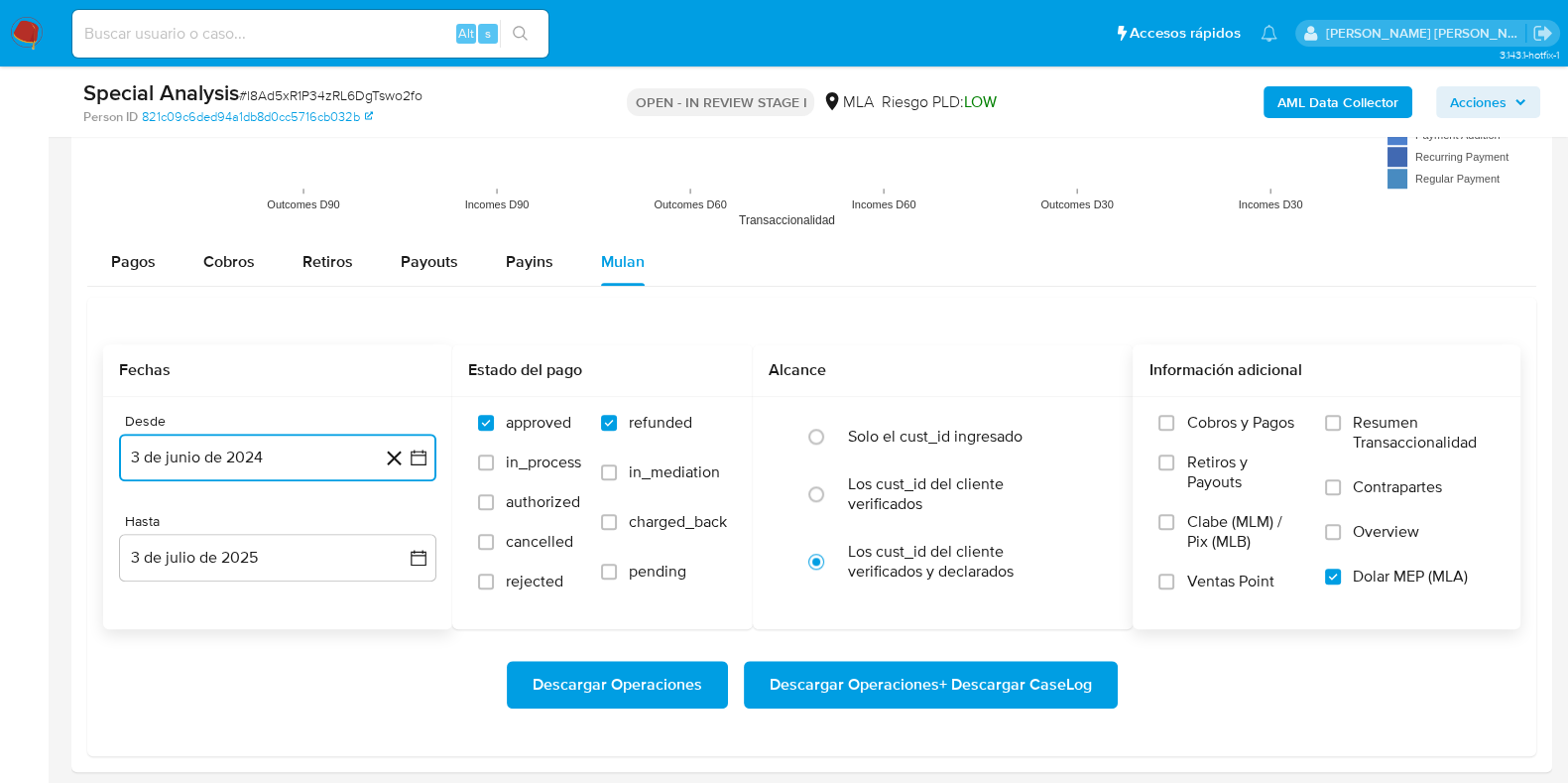 click on "3 de junio de 2024" at bounding box center [278, 457] 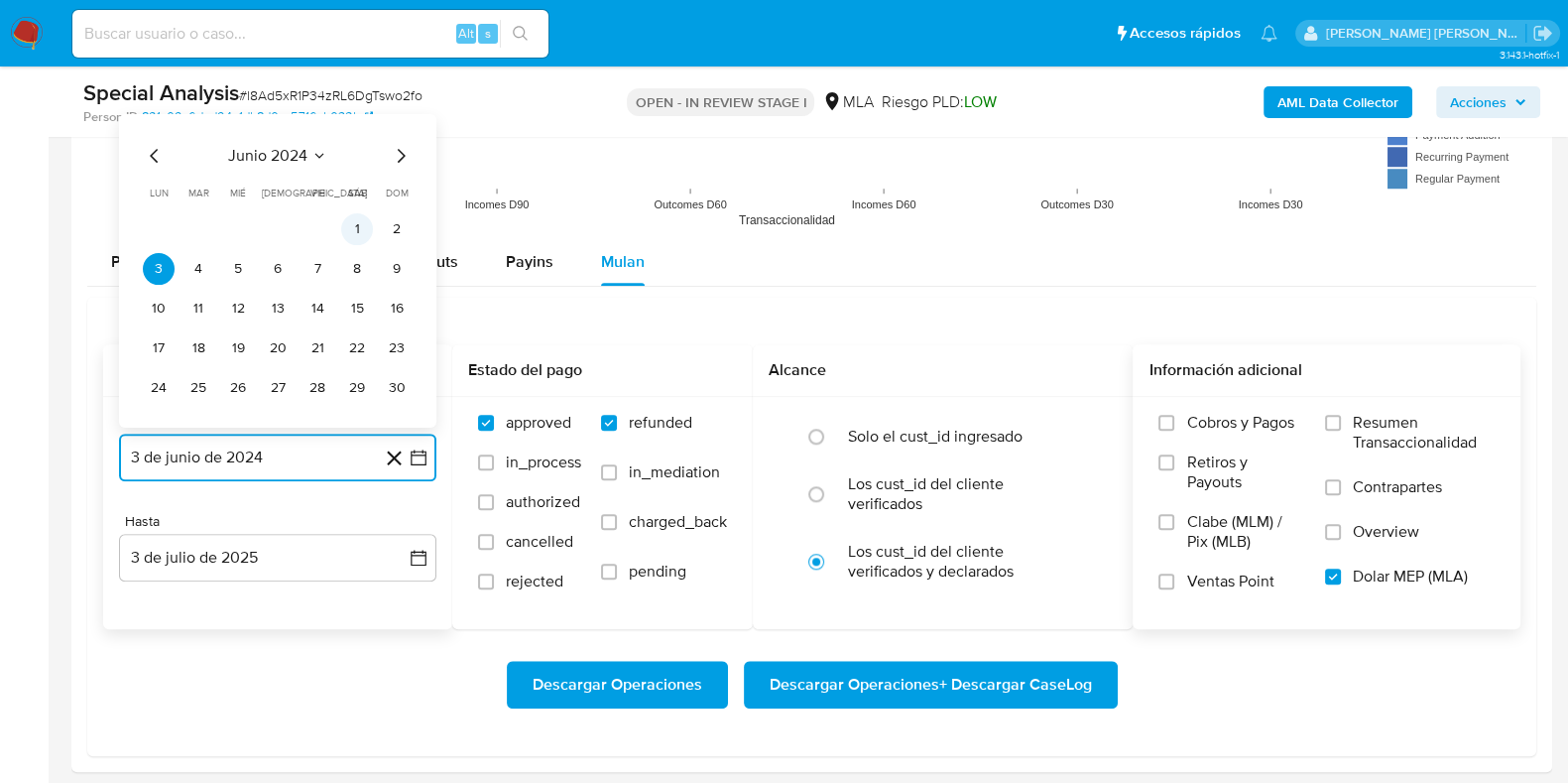 click on "1" at bounding box center (357, 228) 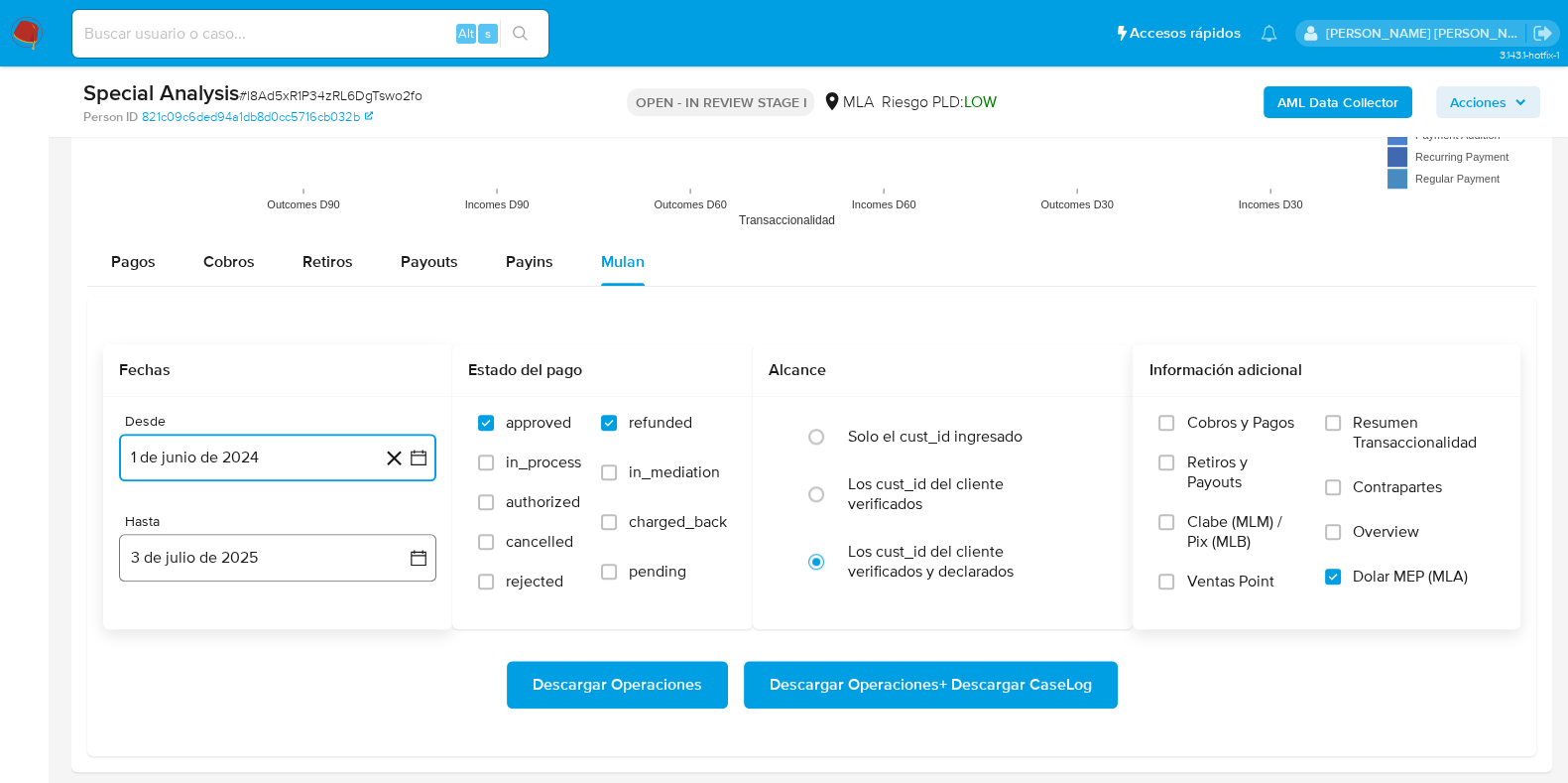 click on "3 de julio de 2025" at bounding box center [278, 558] 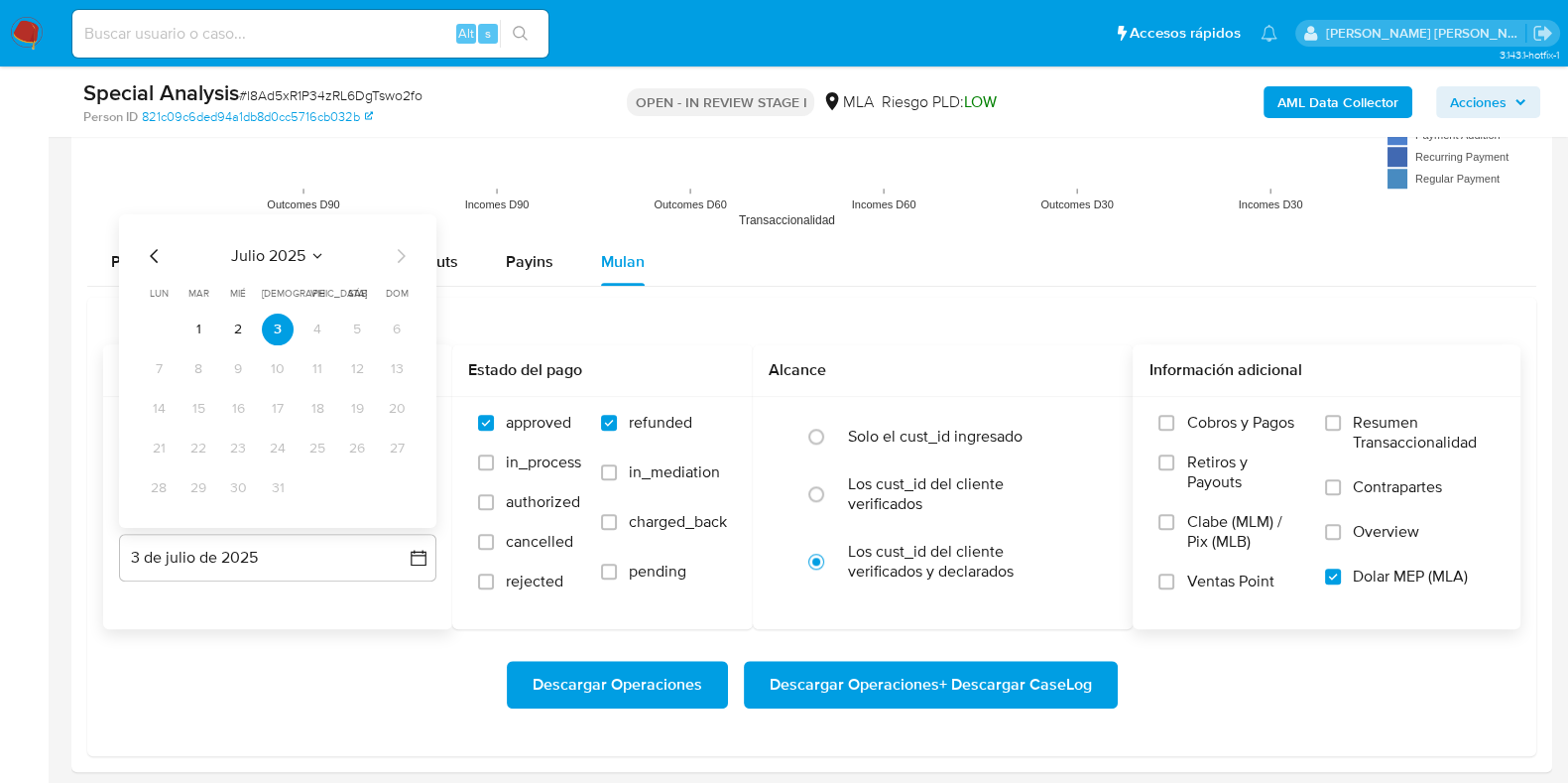 click 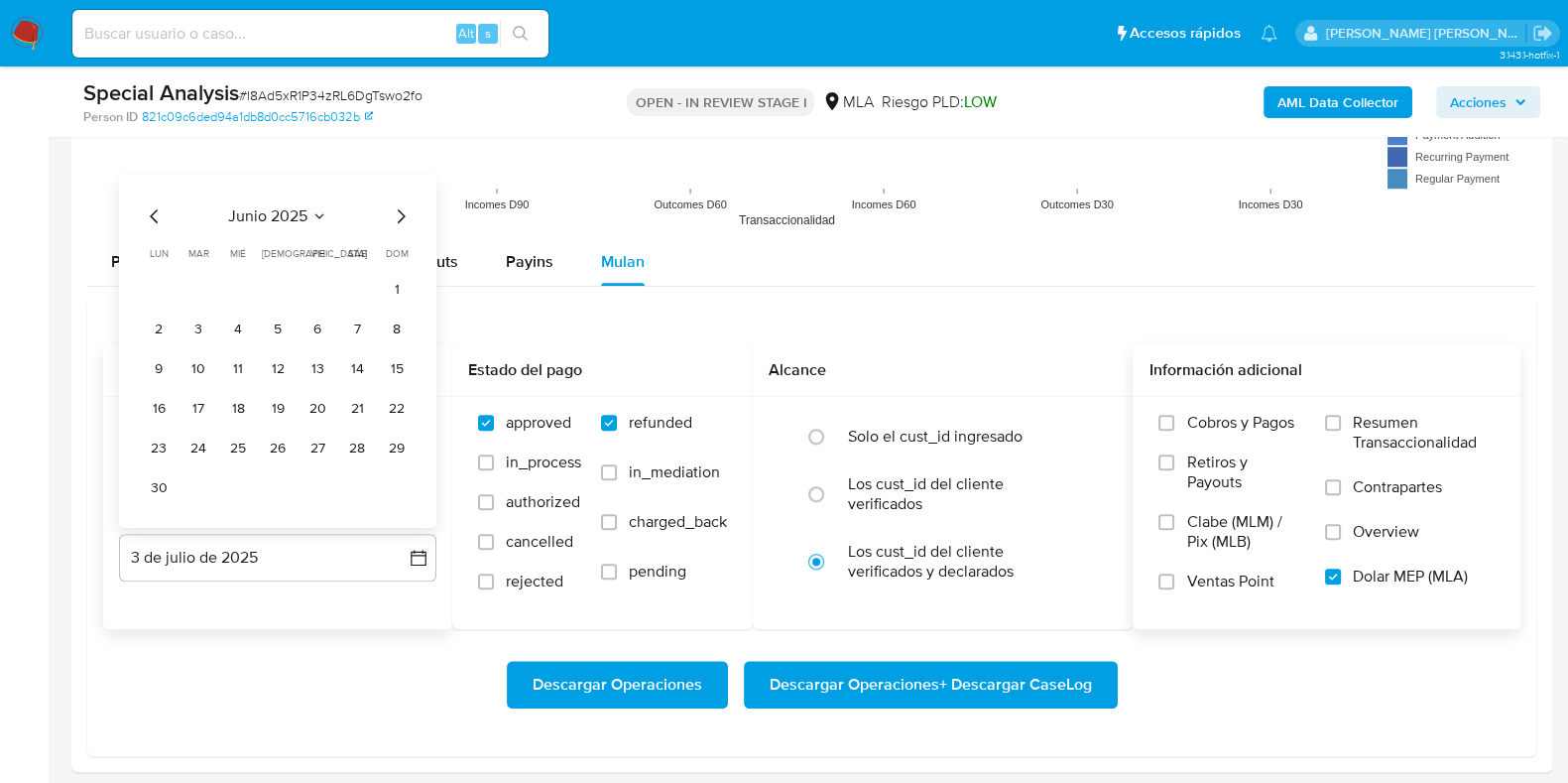 click 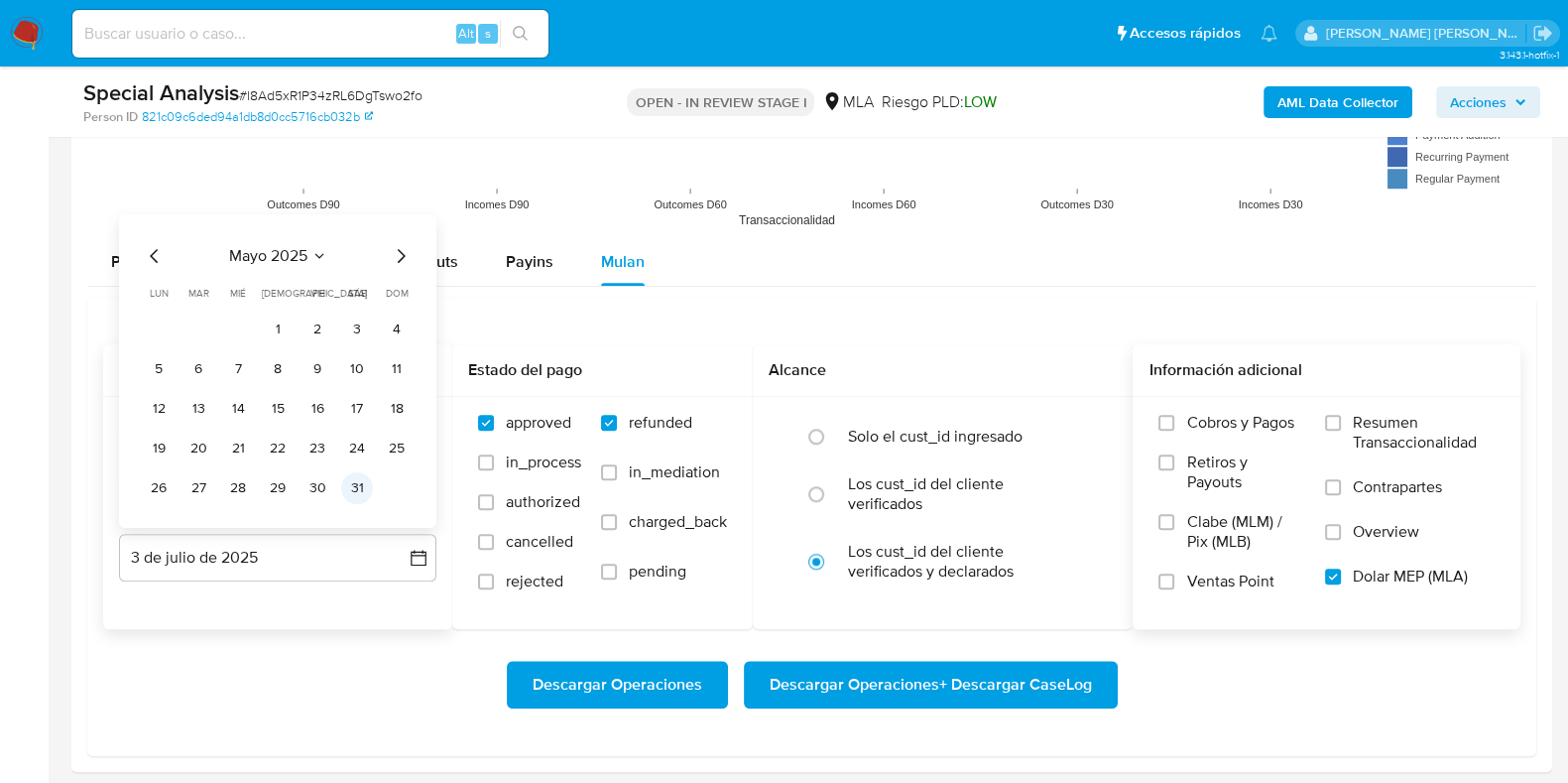 click on "31" at bounding box center (357, 487) 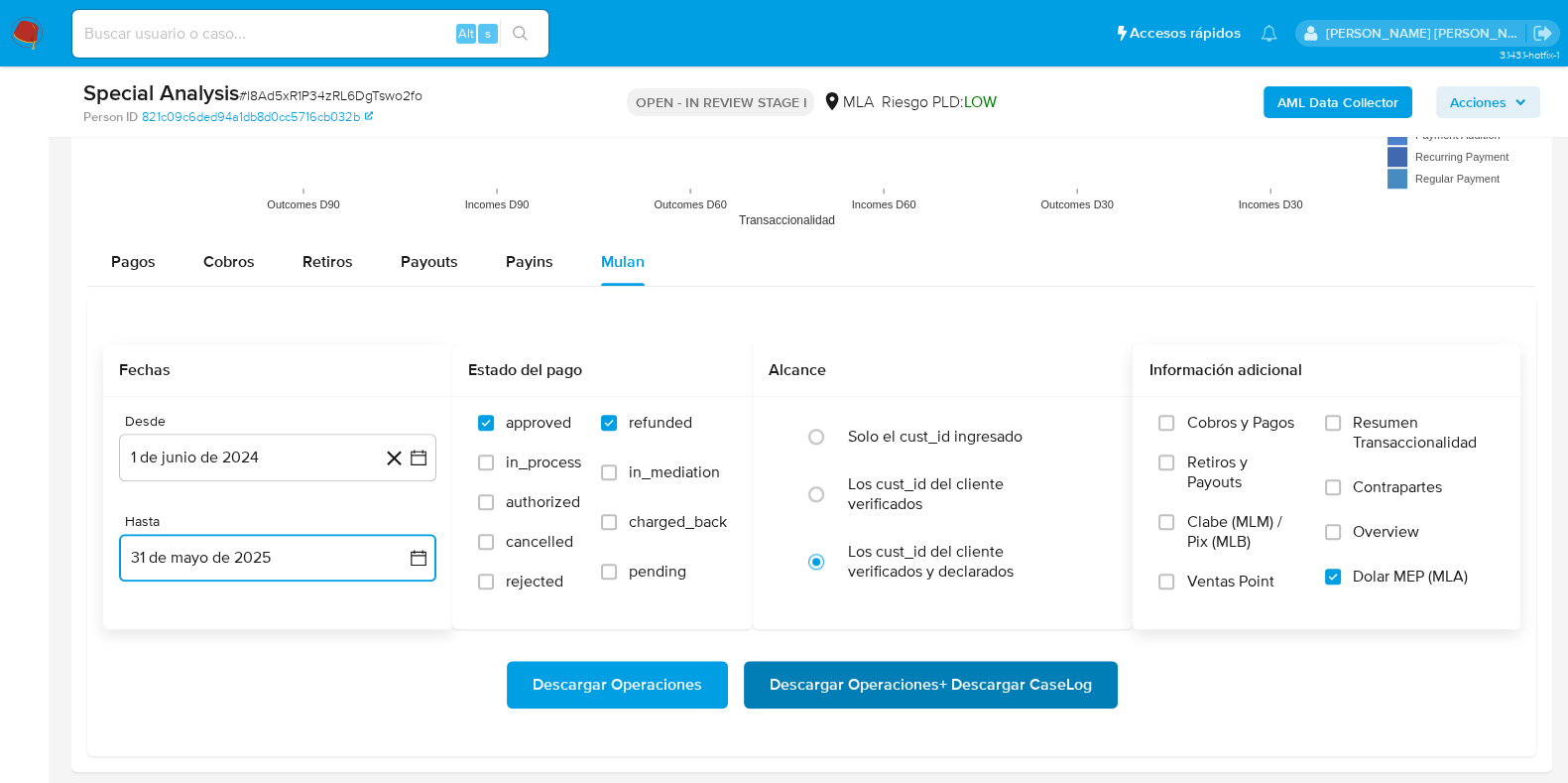click on "Descargar Operaciones  +   Descargar CaseLog" at bounding box center (930, 685) 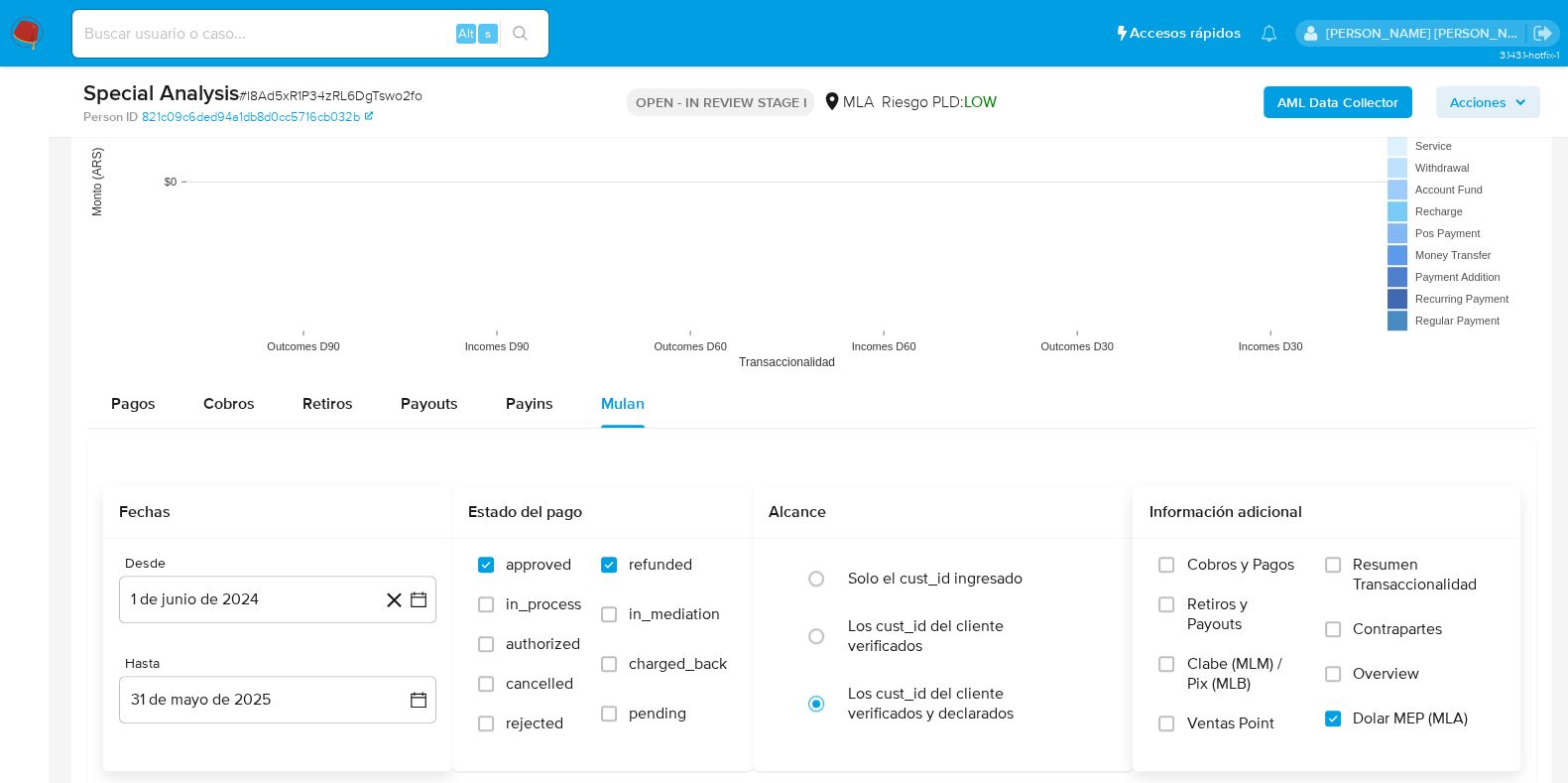 scroll, scrollTop: 1736, scrollLeft: 0, axis: vertical 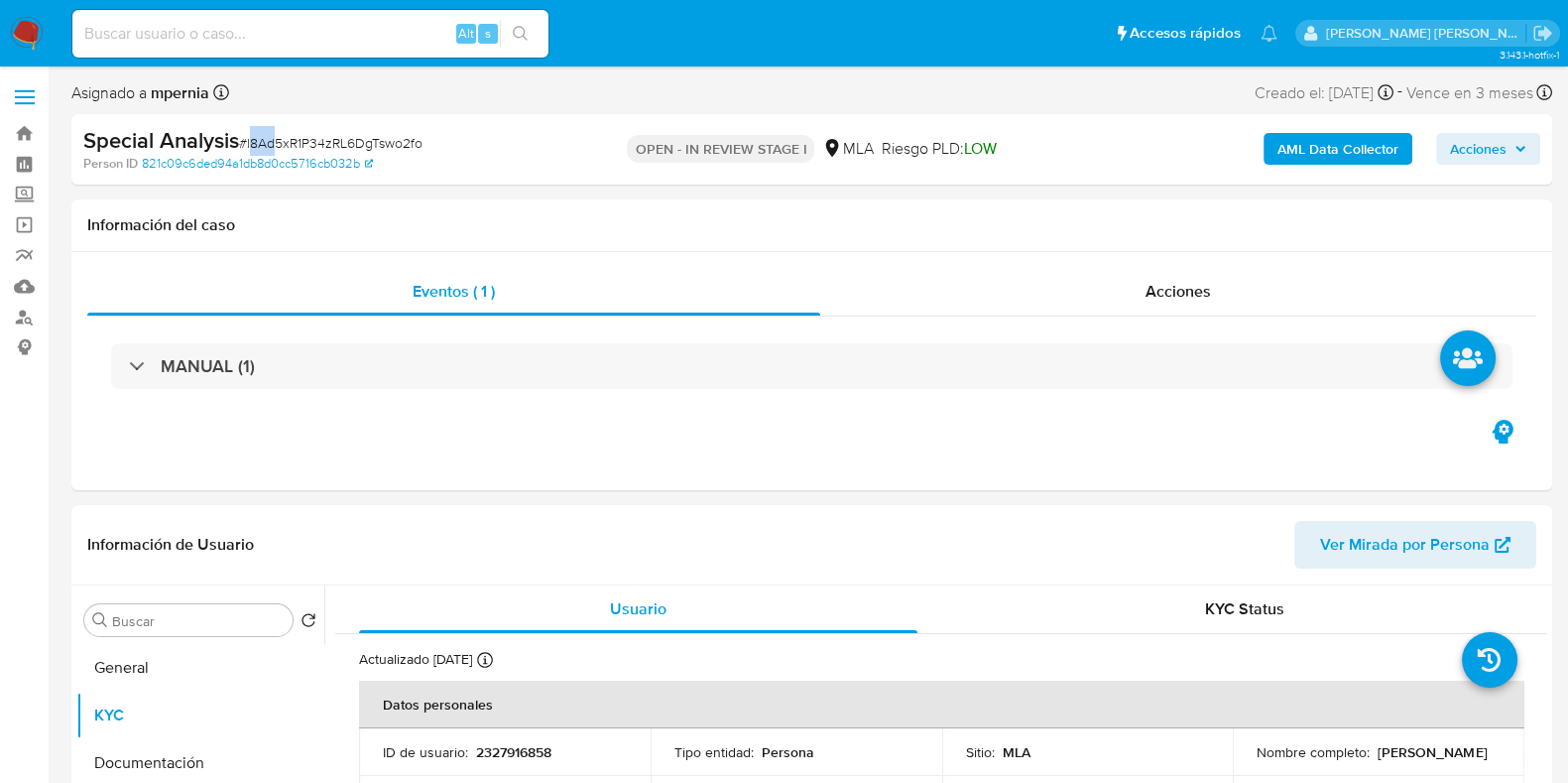 drag, startPoint x: 252, startPoint y: 145, endPoint x: 278, endPoint y: 146, distance: 26.019224 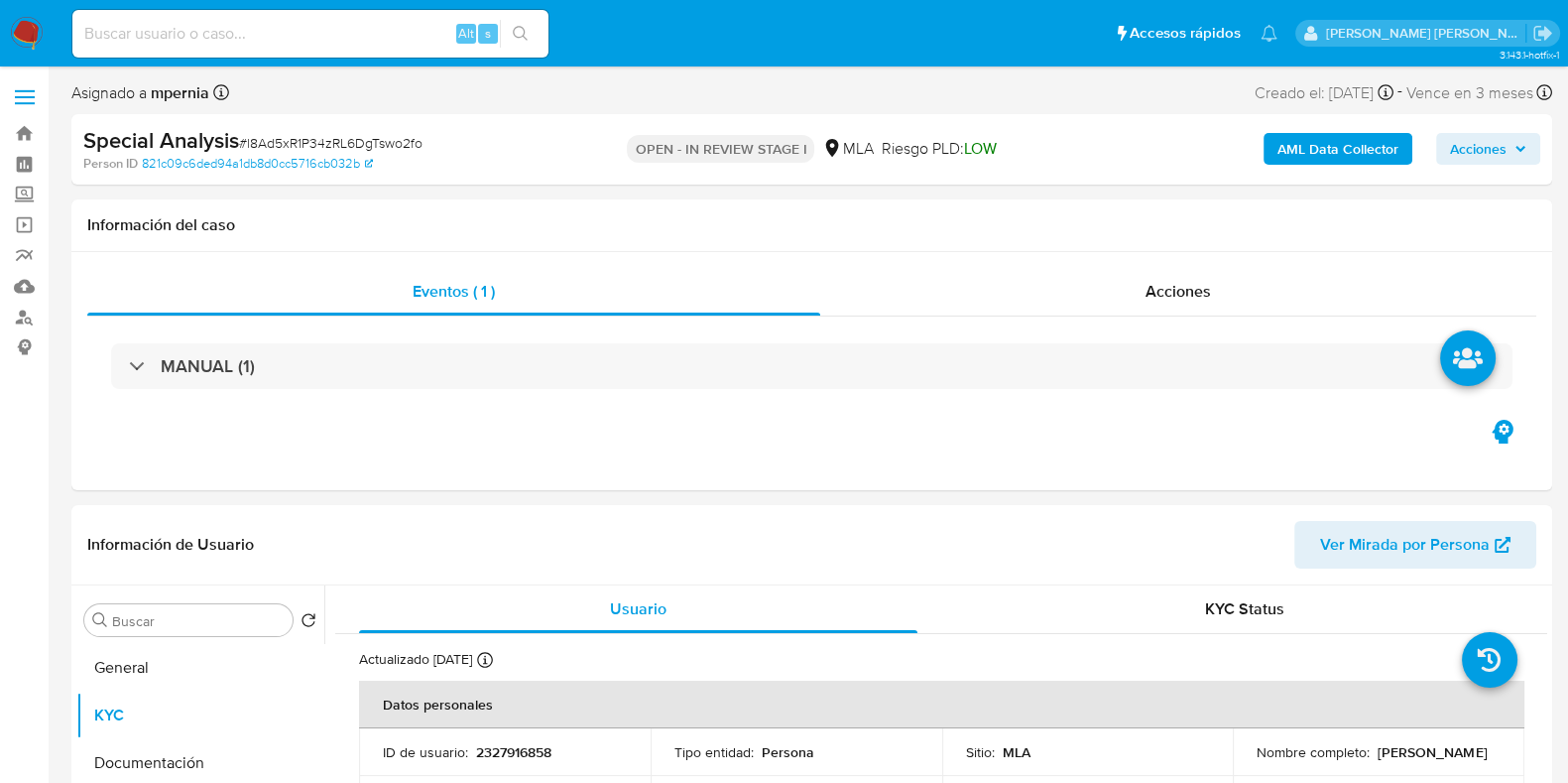 click on "# l8Ad5xR1P34zRL6DgTswo2fo" at bounding box center [330, 143] 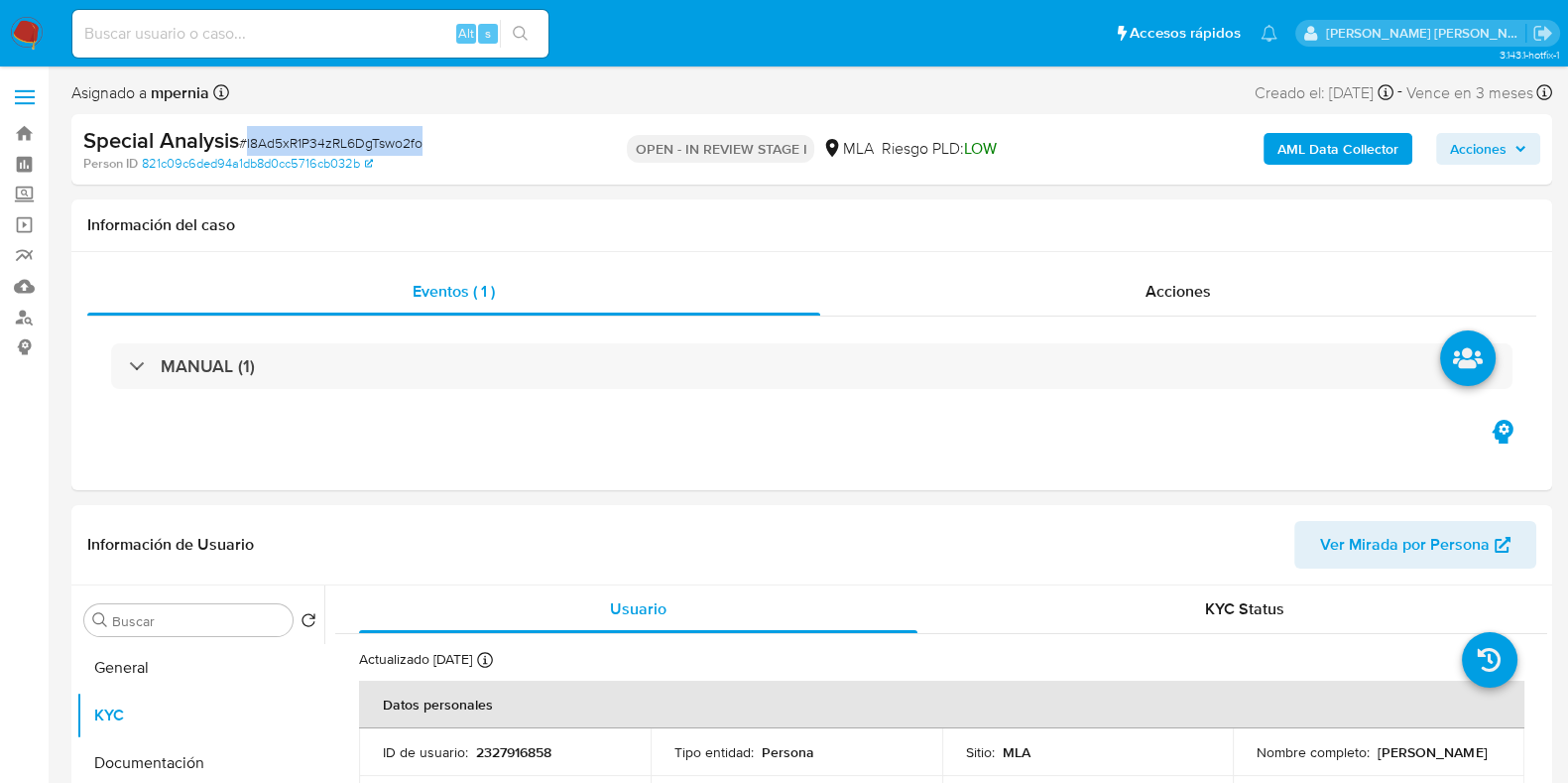 click on "# l8Ad5xR1P34zRL6DgTswo2fo" at bounding box center [330, 143] 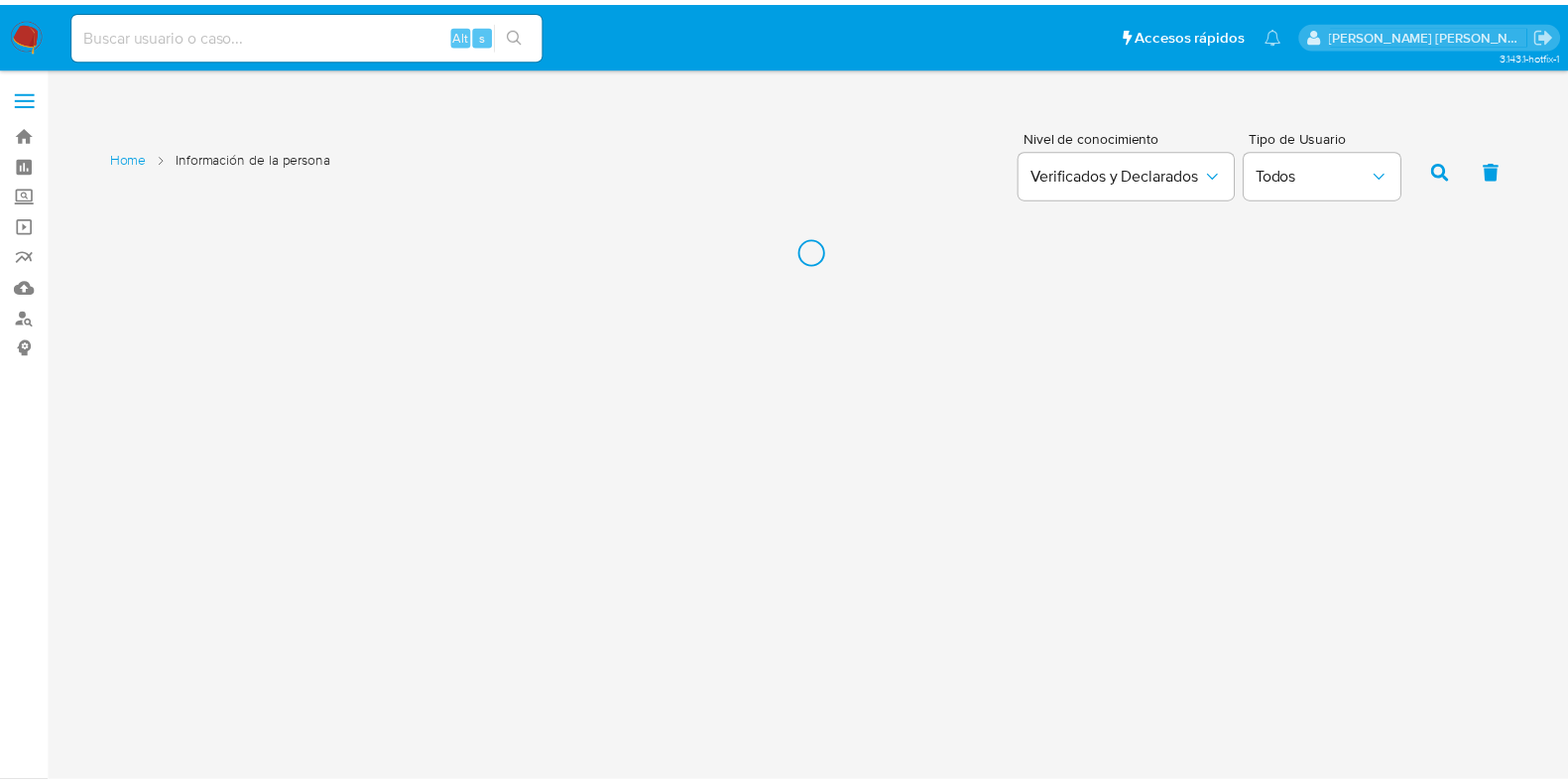scroll, scrollTop: 0, scrollLeft: 0, axis: both 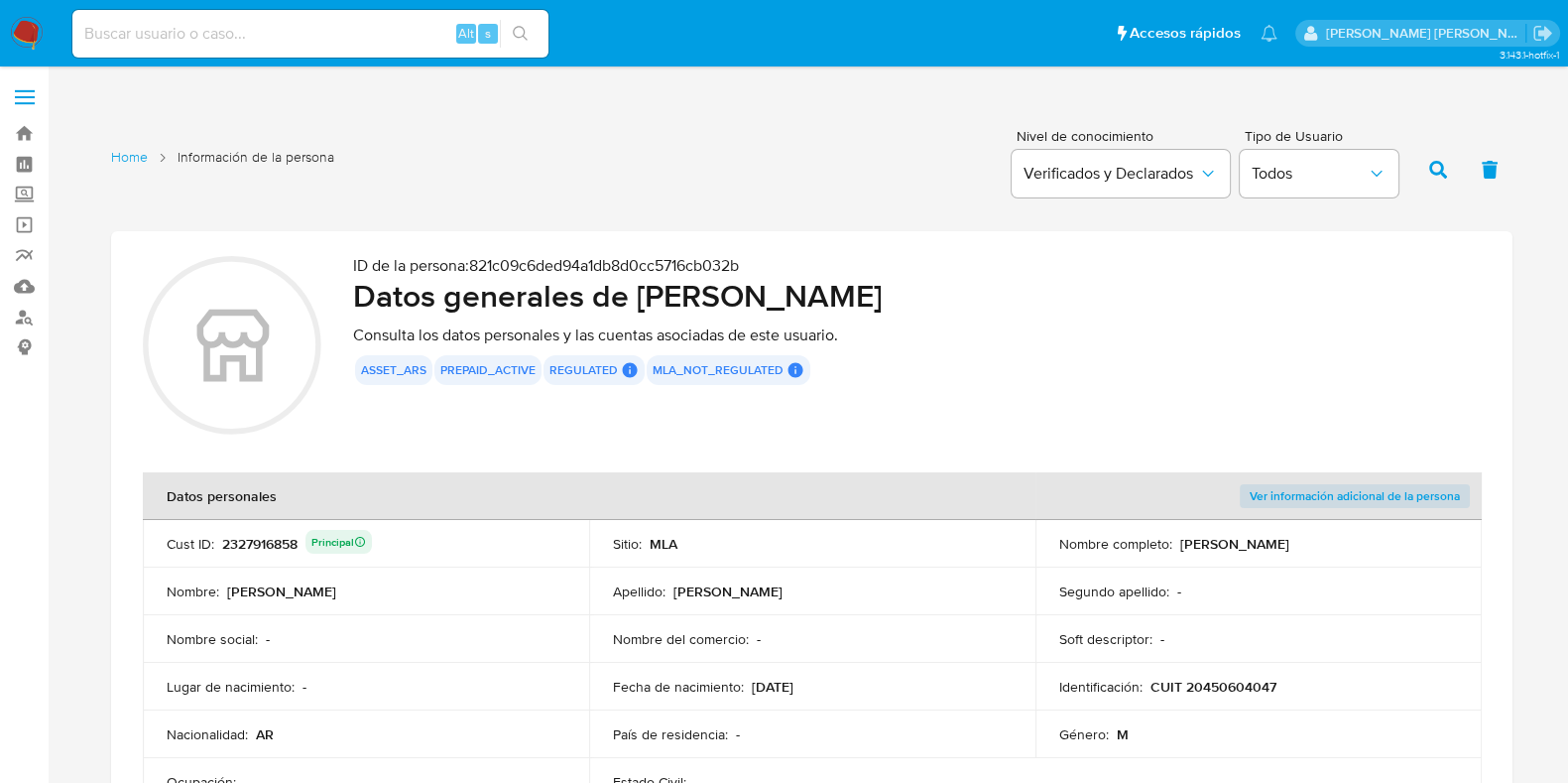 drag, startPoint x: 1118, startPoint y: 82, endPoint x: 877, endPoint y: 77, distance: 241.05186 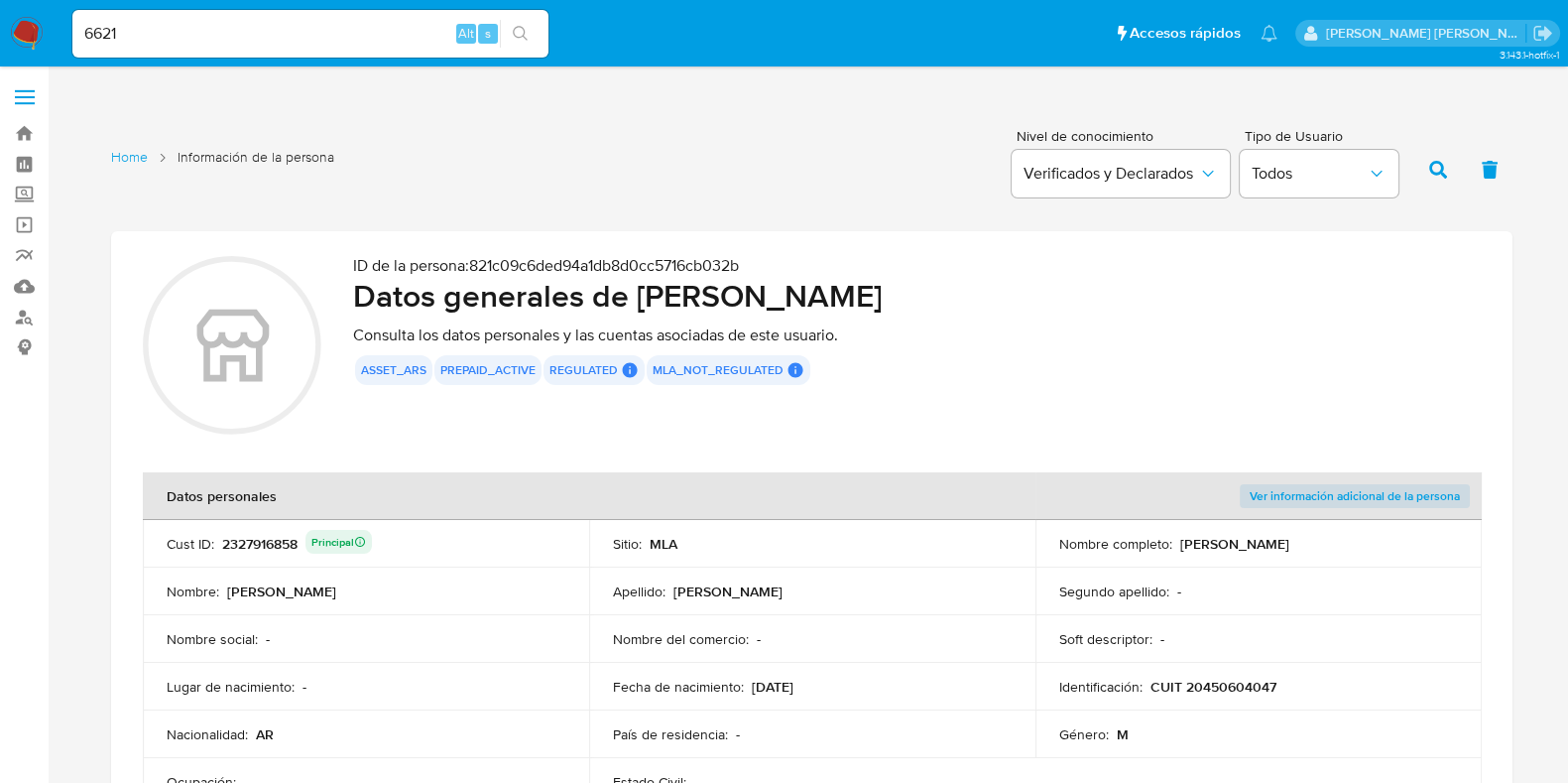 click on "Home Información de  la persona Nivel de conocimiento Verificados y Declarados Tipo de Usuario Todos KYC Riesgo/AML Transaccional Información financiera y fiscal Consulta cuentas bancarias, CVU y datos fiscales de este usuario." at bounding box center (811, 1431) 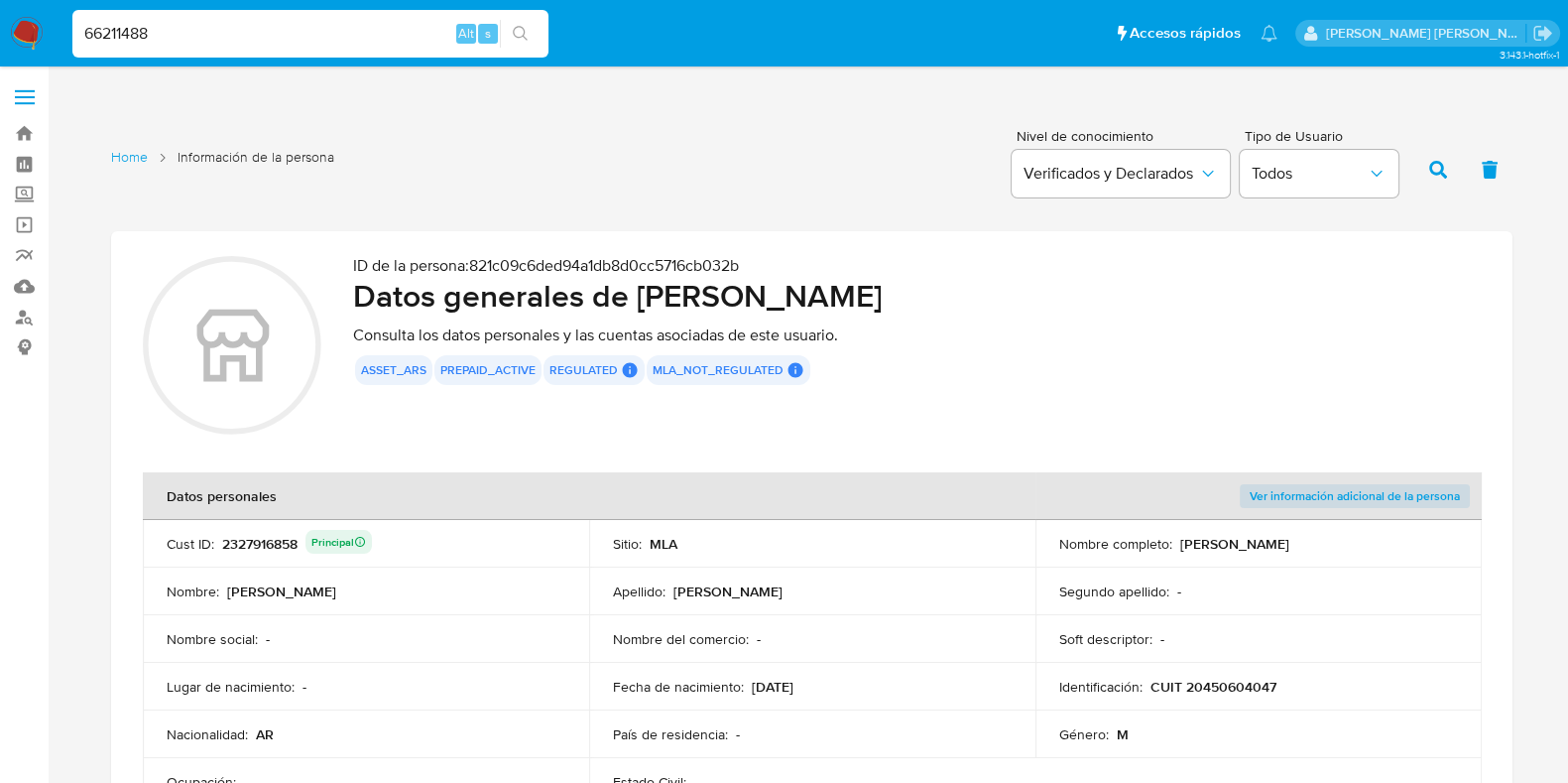 type on "66211488" 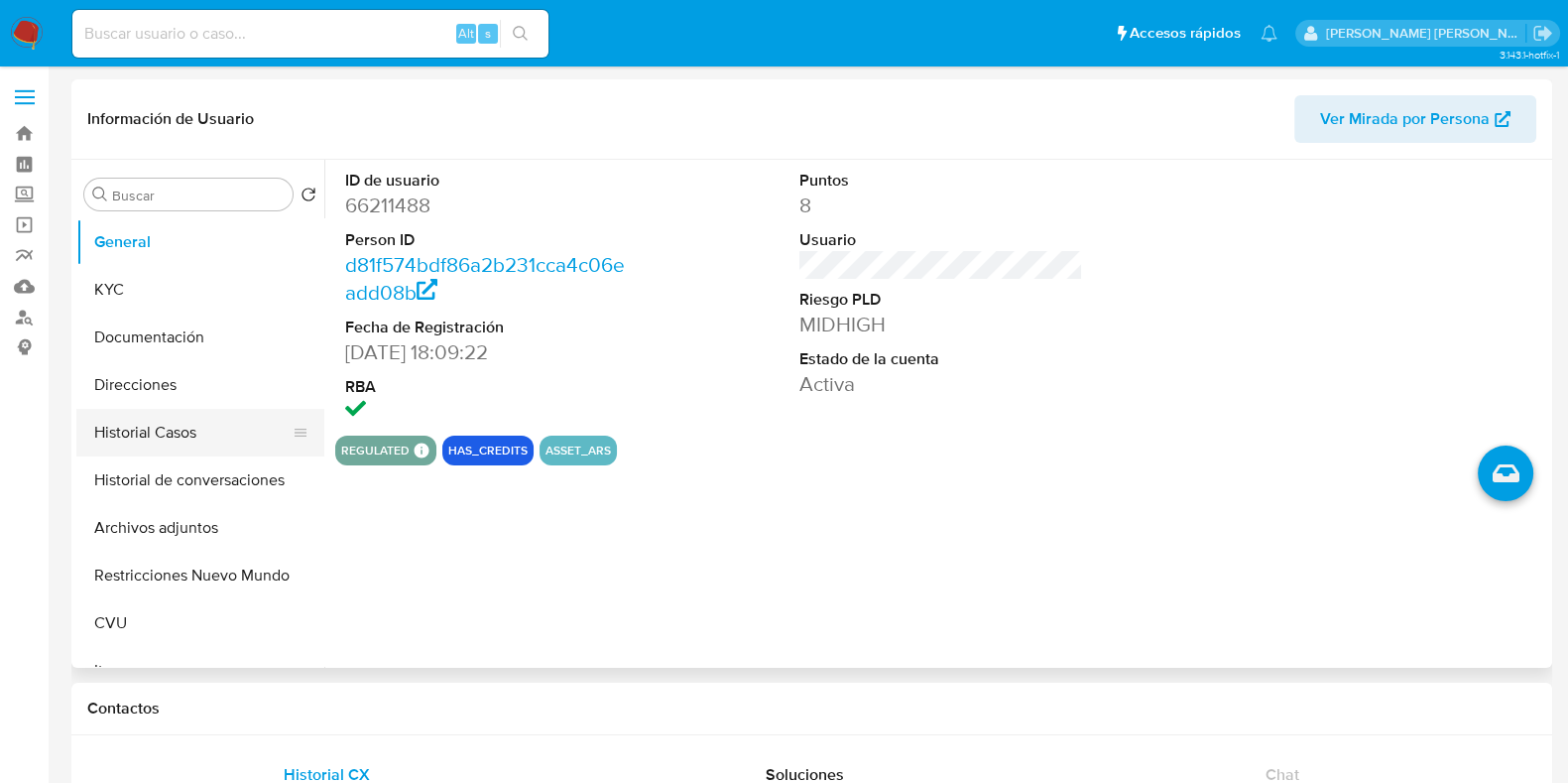 click on "Historial Casos" at bounding box center (192, 433) 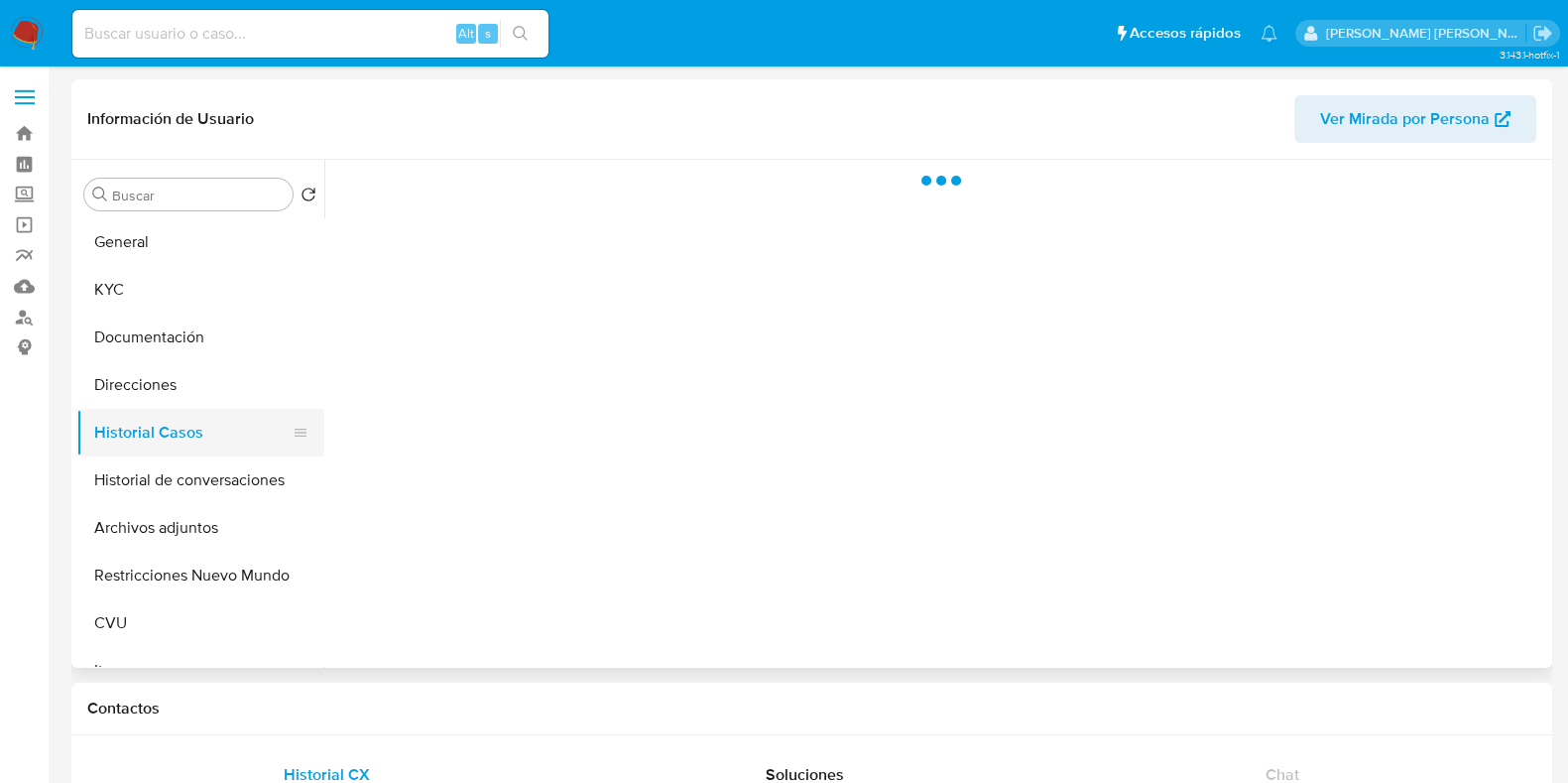 select on "10" 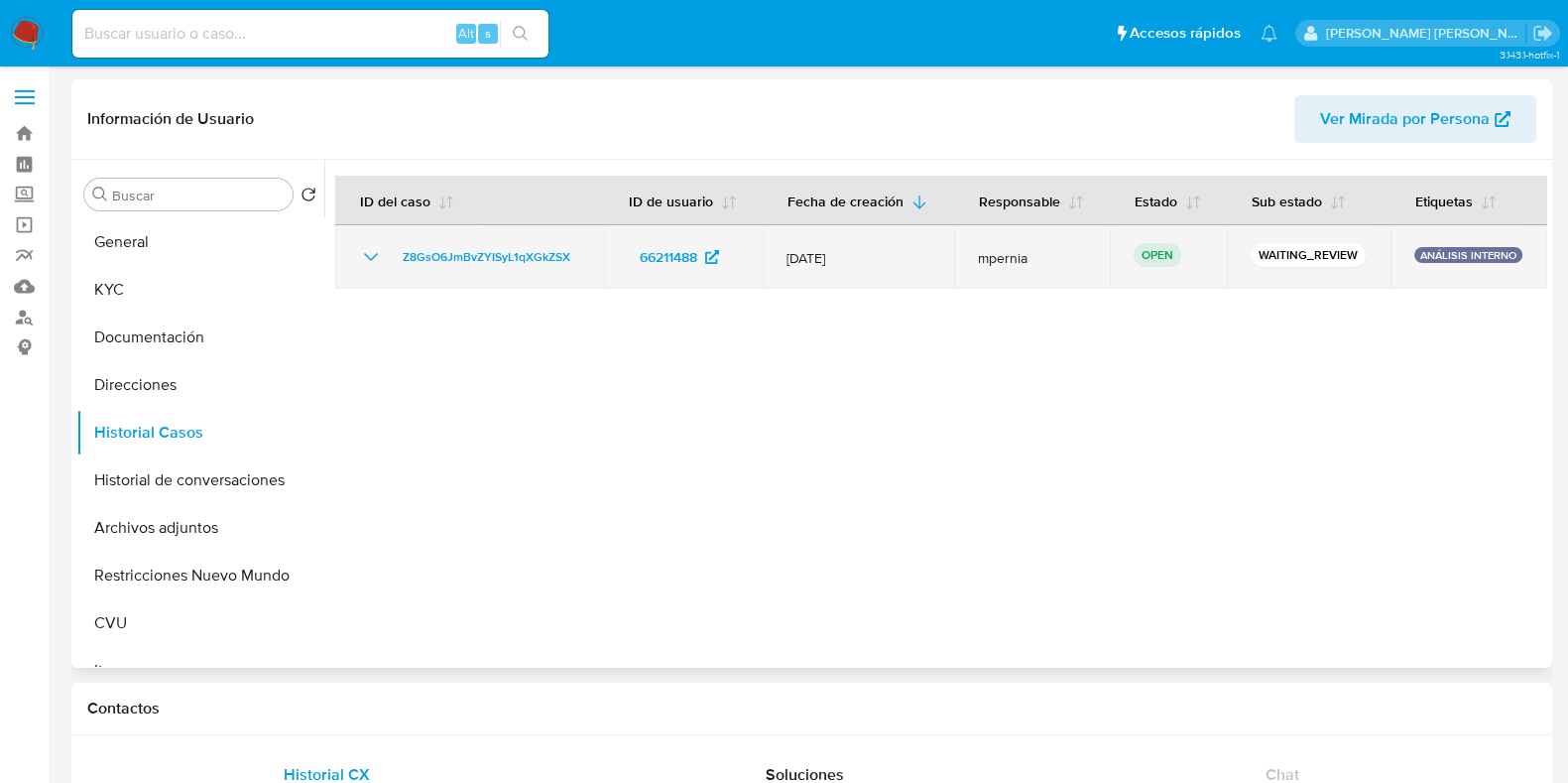 drag, startPoint x: 583, startPoint y: 254, endPoint x: 387, endPoint y: 260, distance: 196.09182 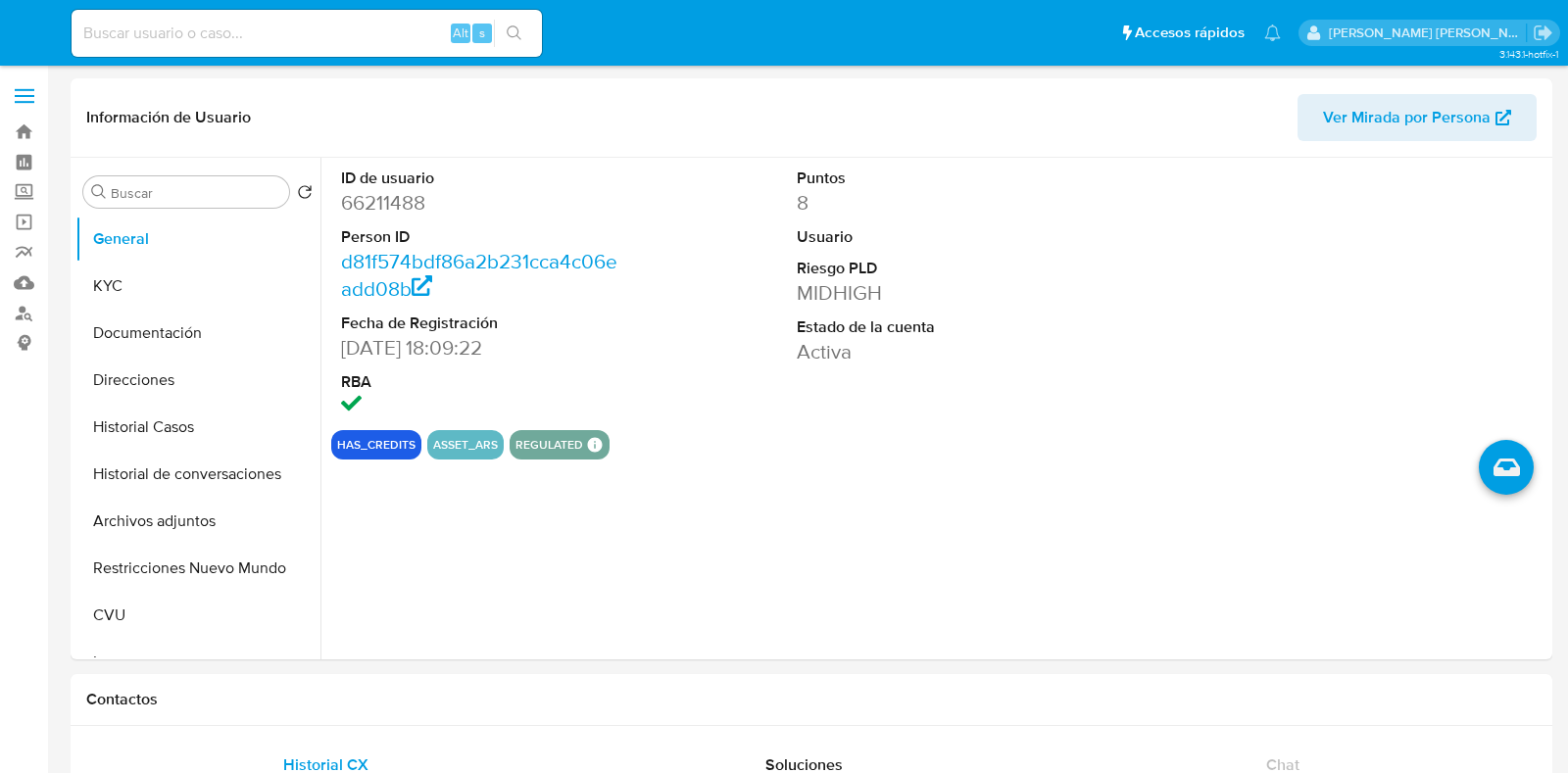 select on "10" 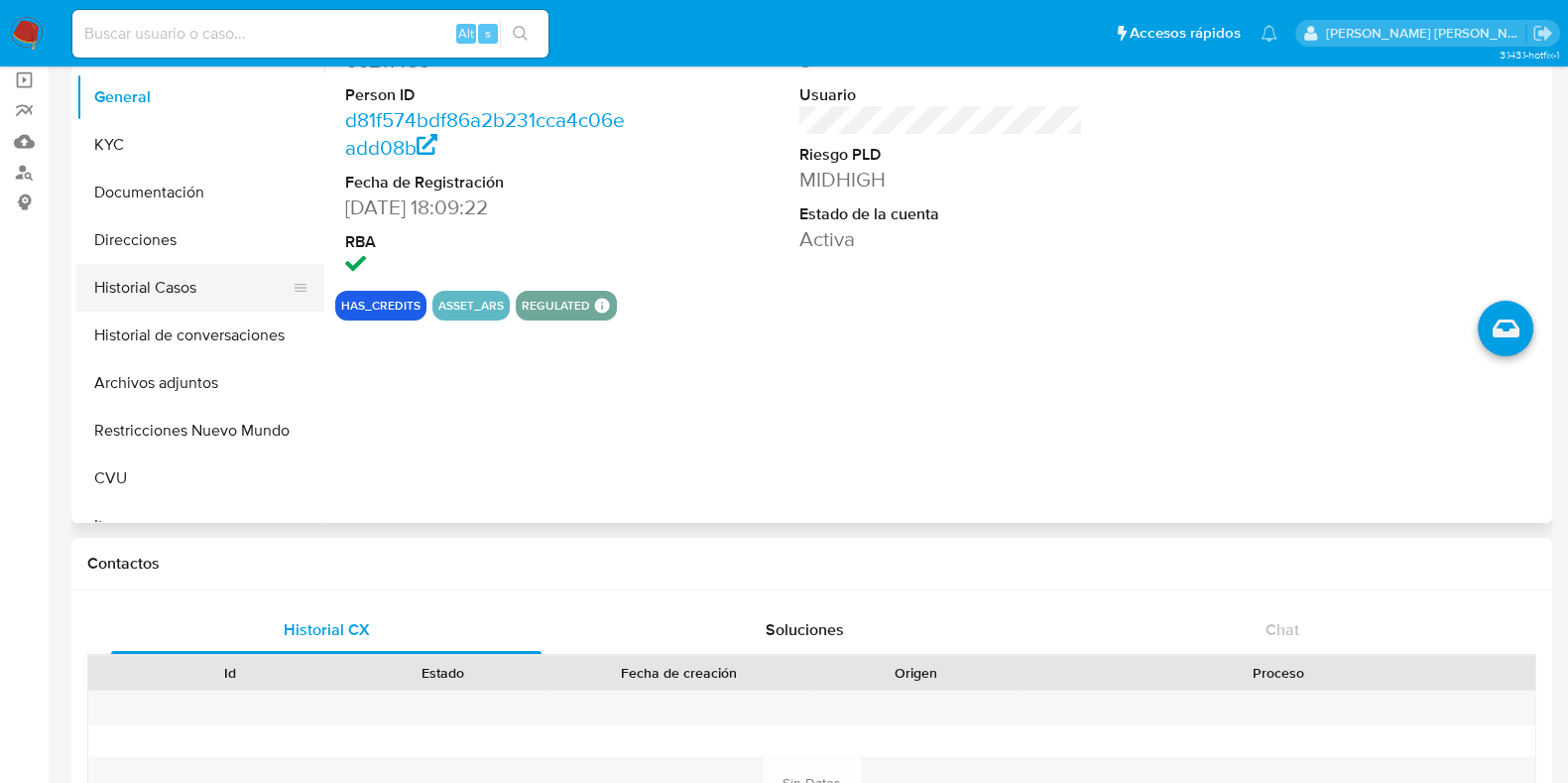 scroll, scrollTop: 123, scrollLeft: 0, axis: vertical 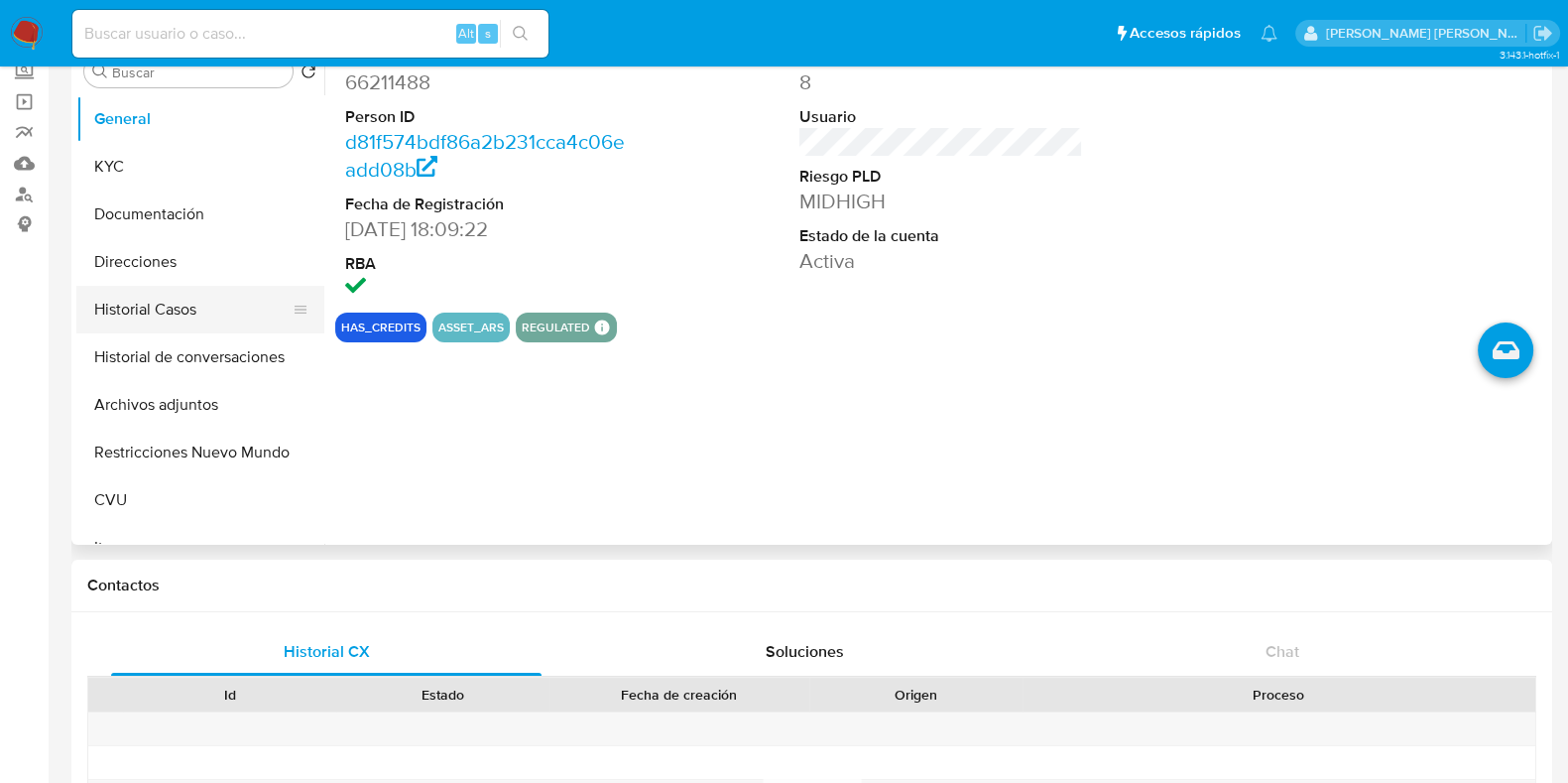 click on "Historial Casos" at bounding box center (192, 310) 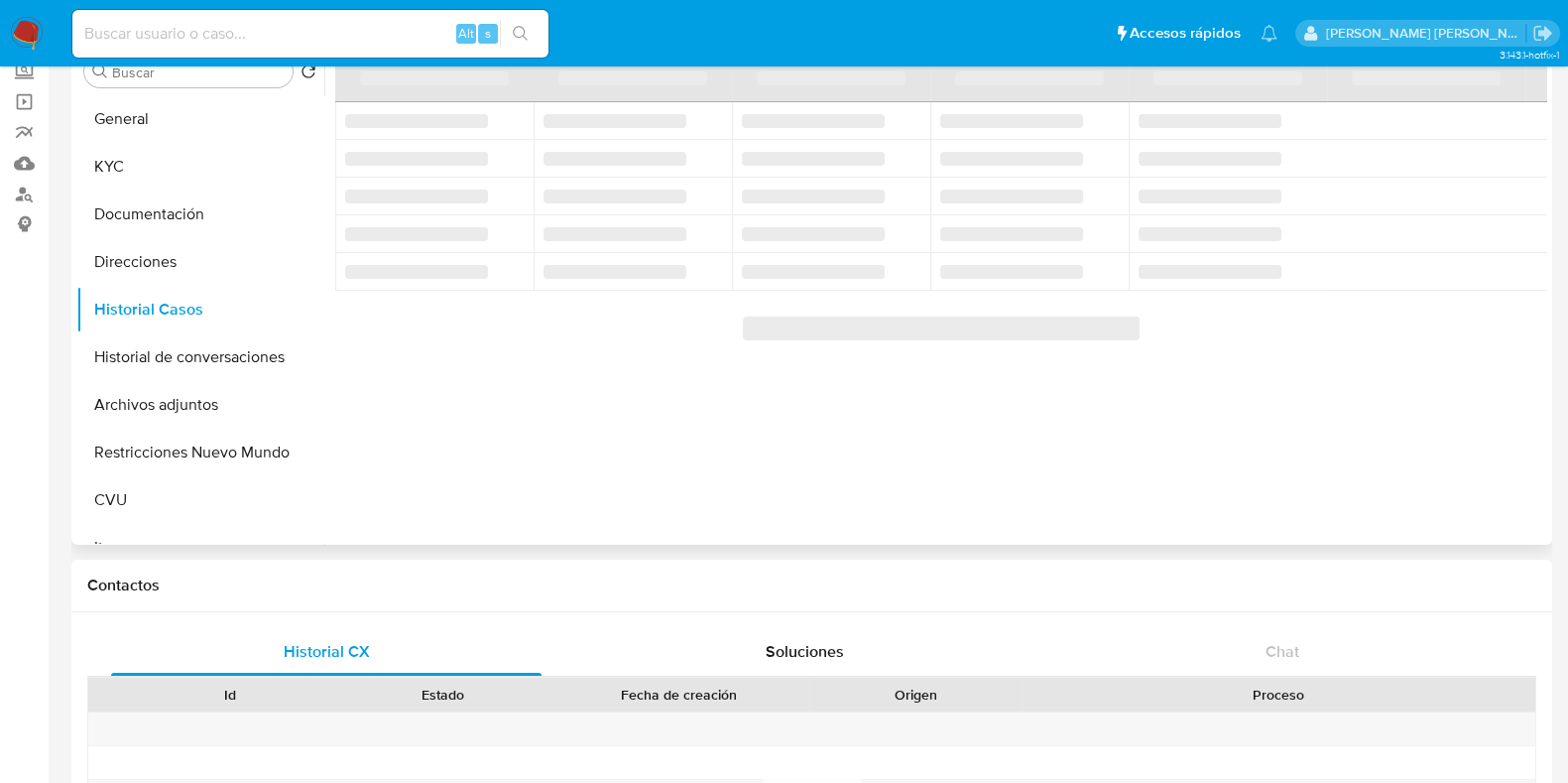 scroll, scrollTop: 0, scrollLeft: 0, axis: both 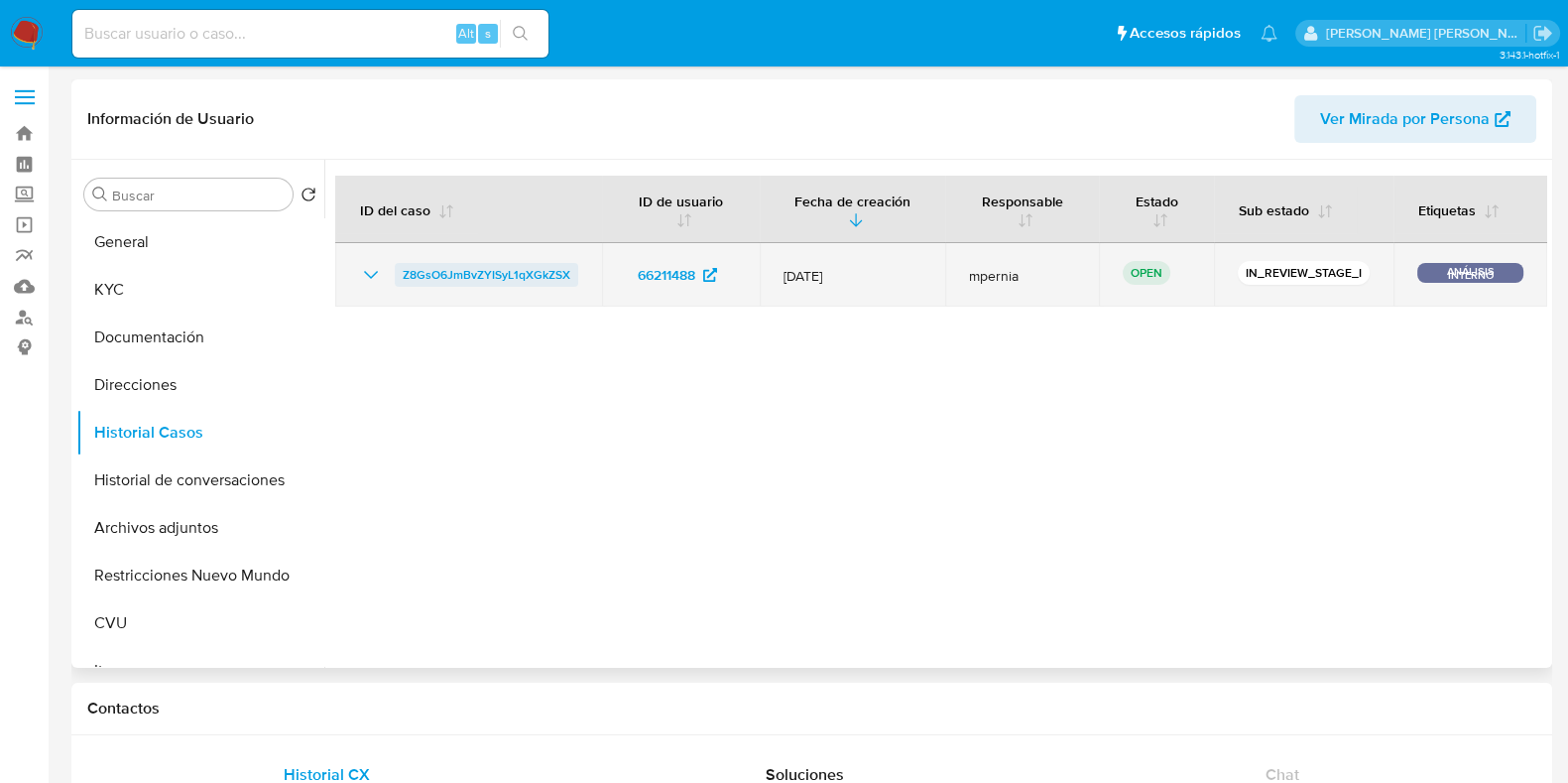 click on "Z8GsO6JmBvZYISyL1qXGkZSX" at bounding box center [486, 275] 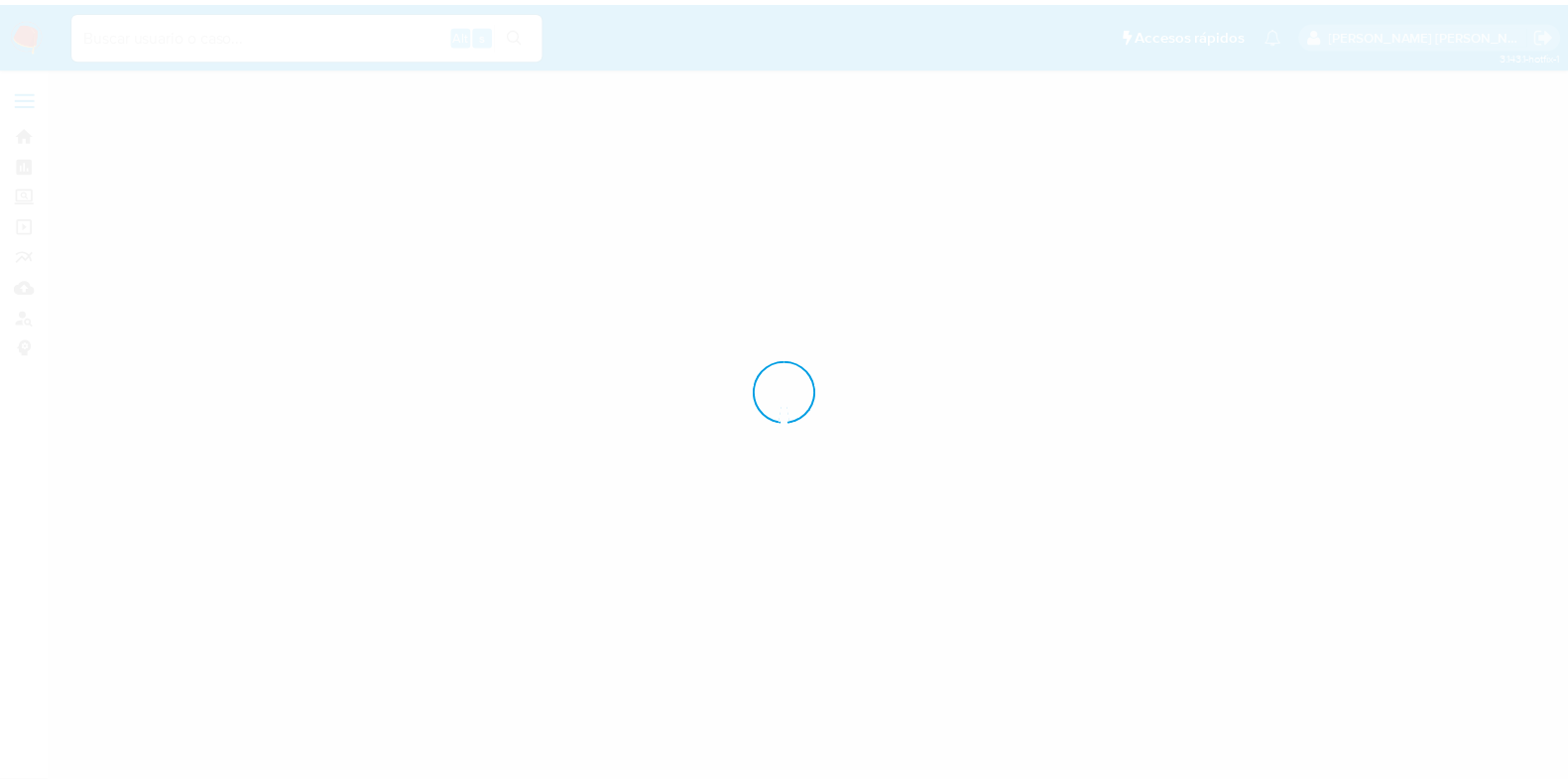 scroll, scrollTop: 0, scrollLeft: 0, axis: both 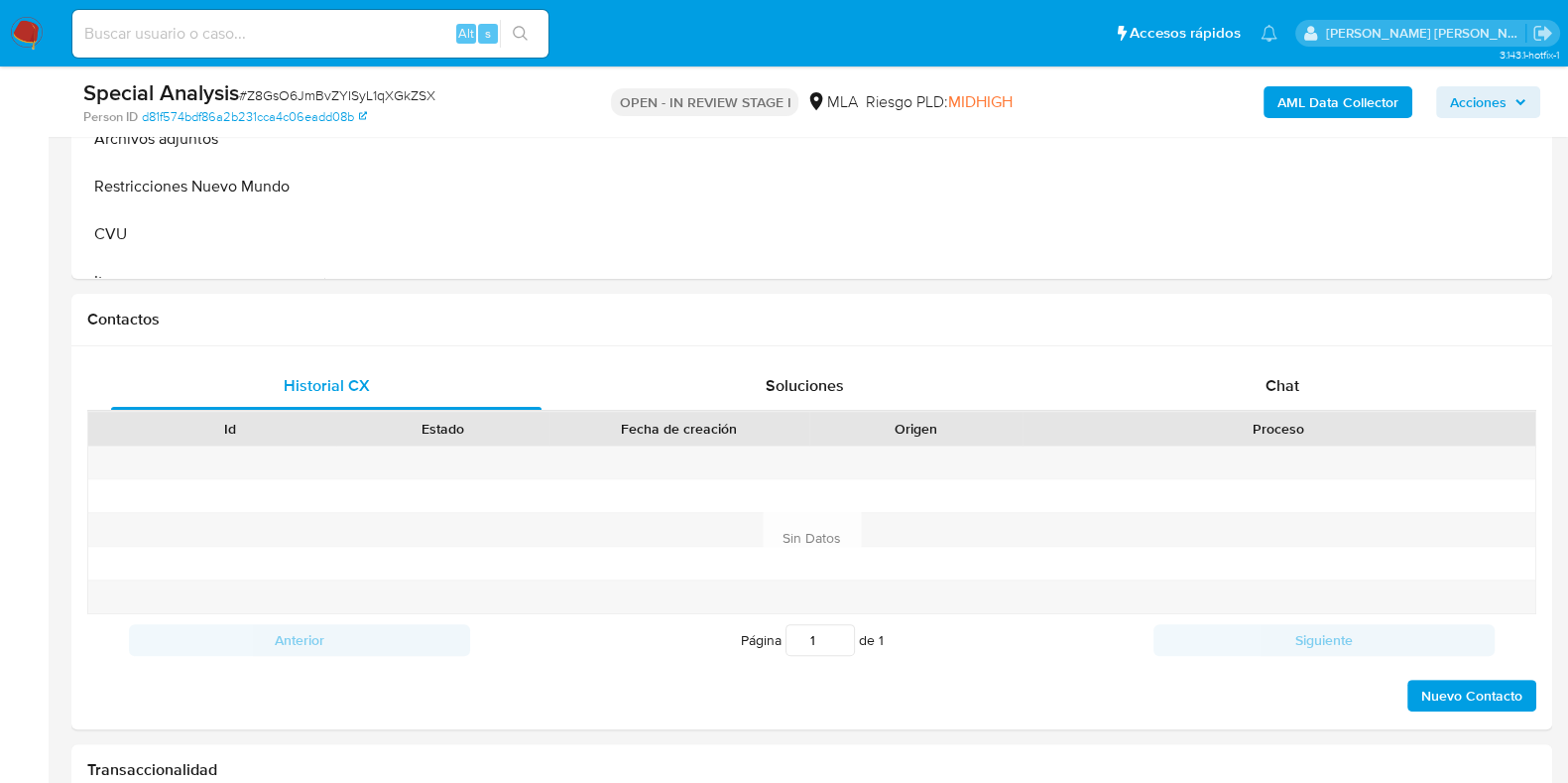 select on "10" 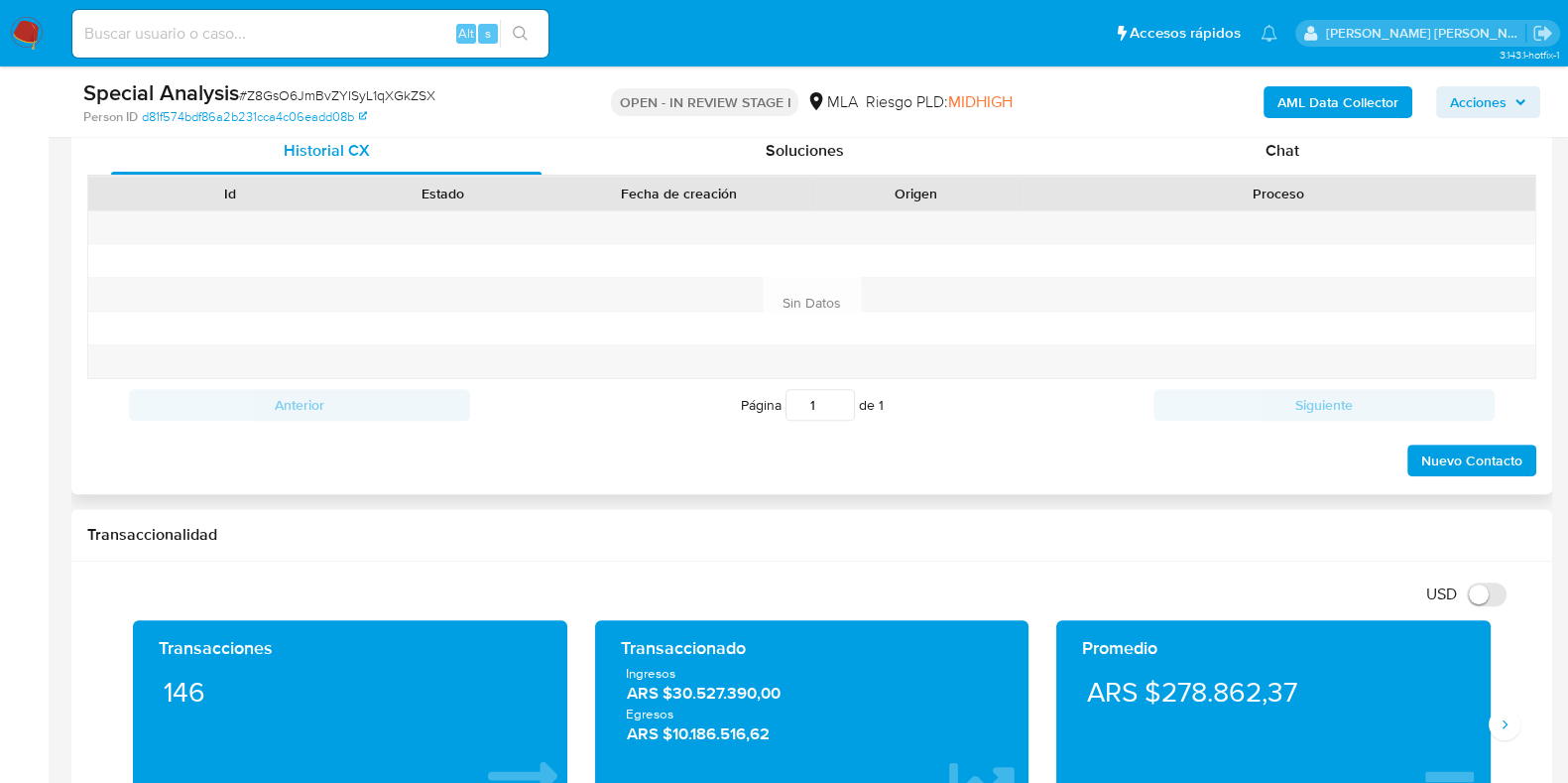 scroll, scrollTop: 867, scrollLeft: 0, axis: vertical 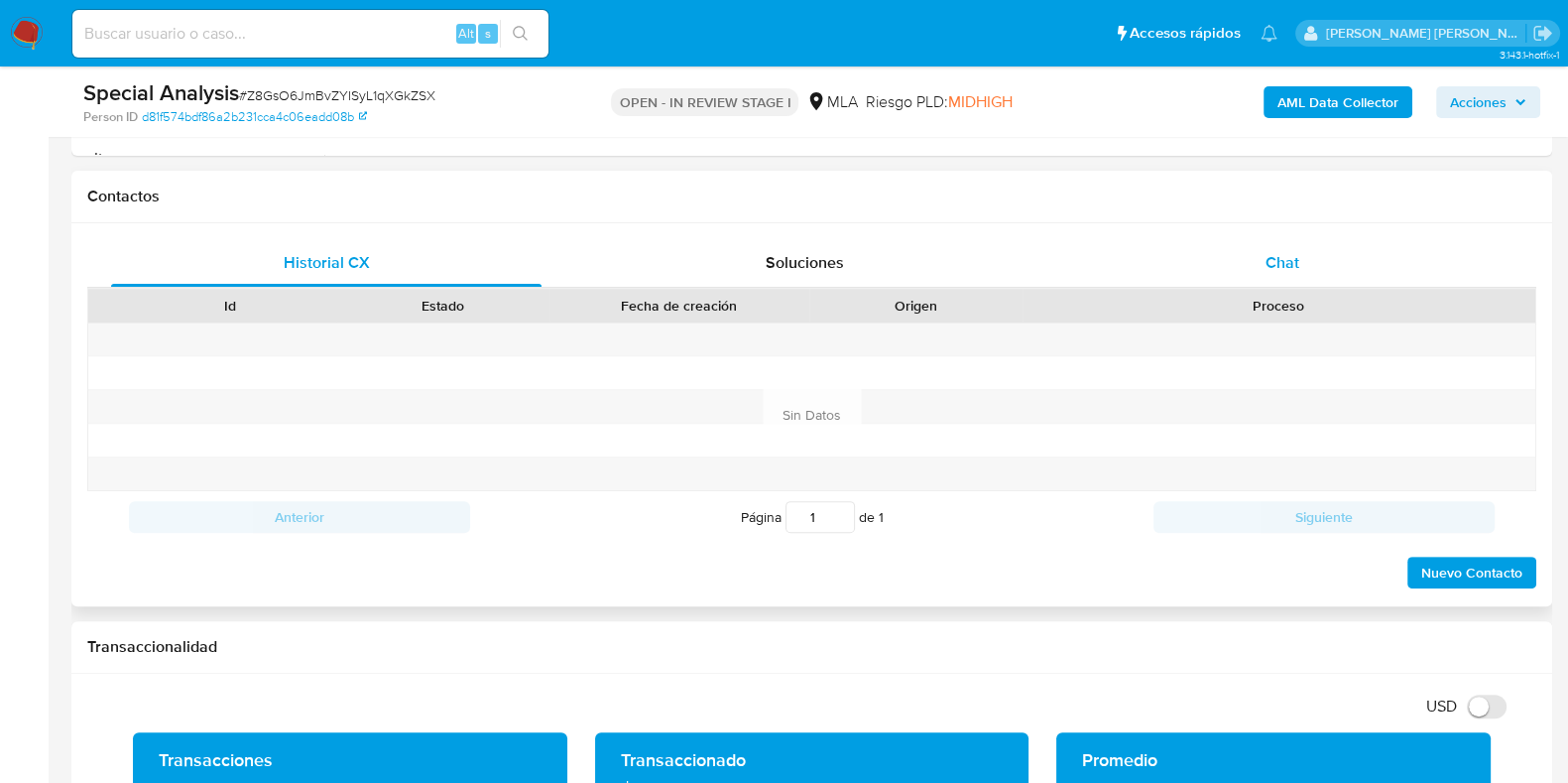 click on "Chat" at bounding box center [1282, 263] 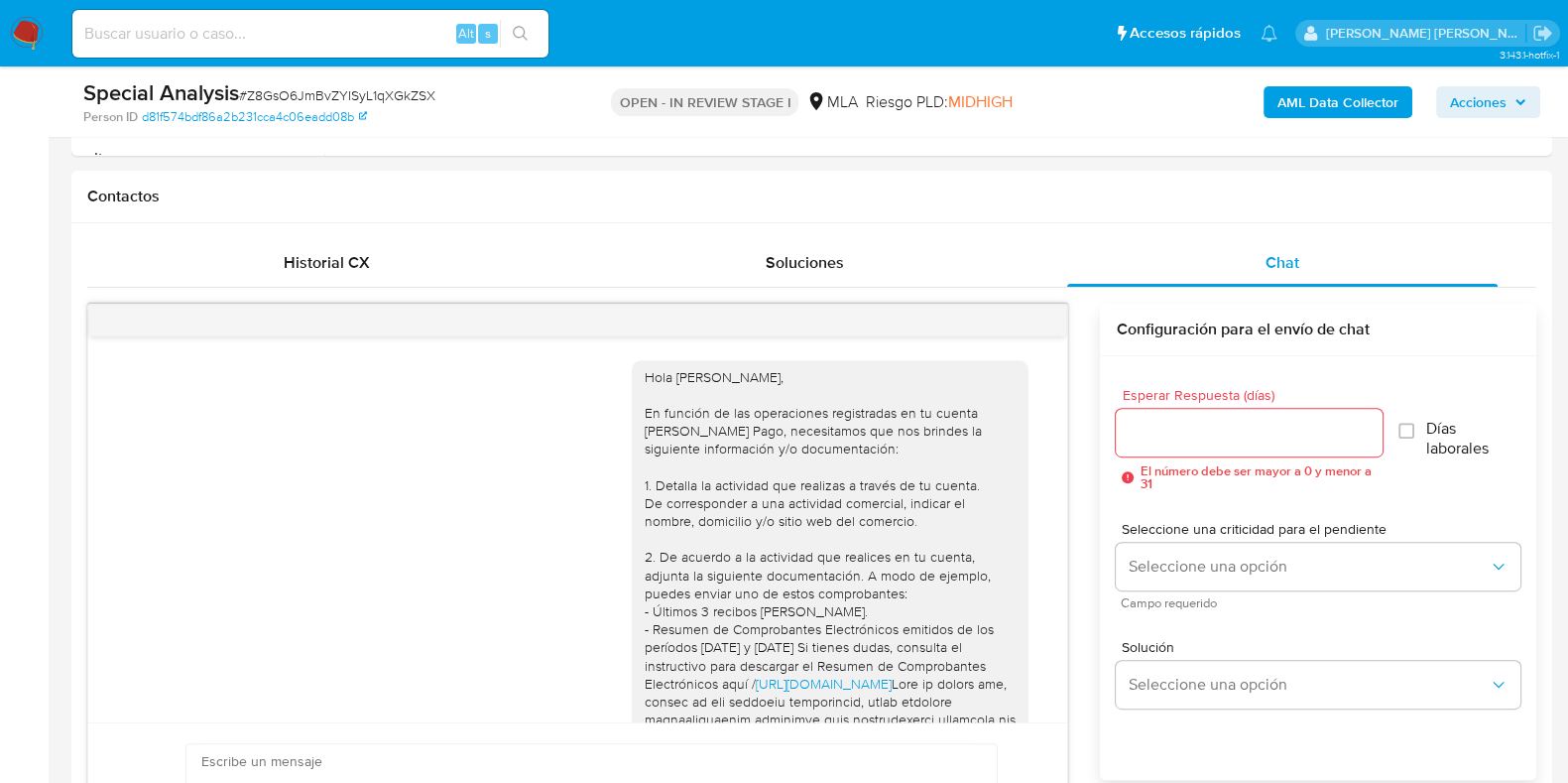 scroll, scrollTop: 1112, scrollLeft: 0, axis: vertical 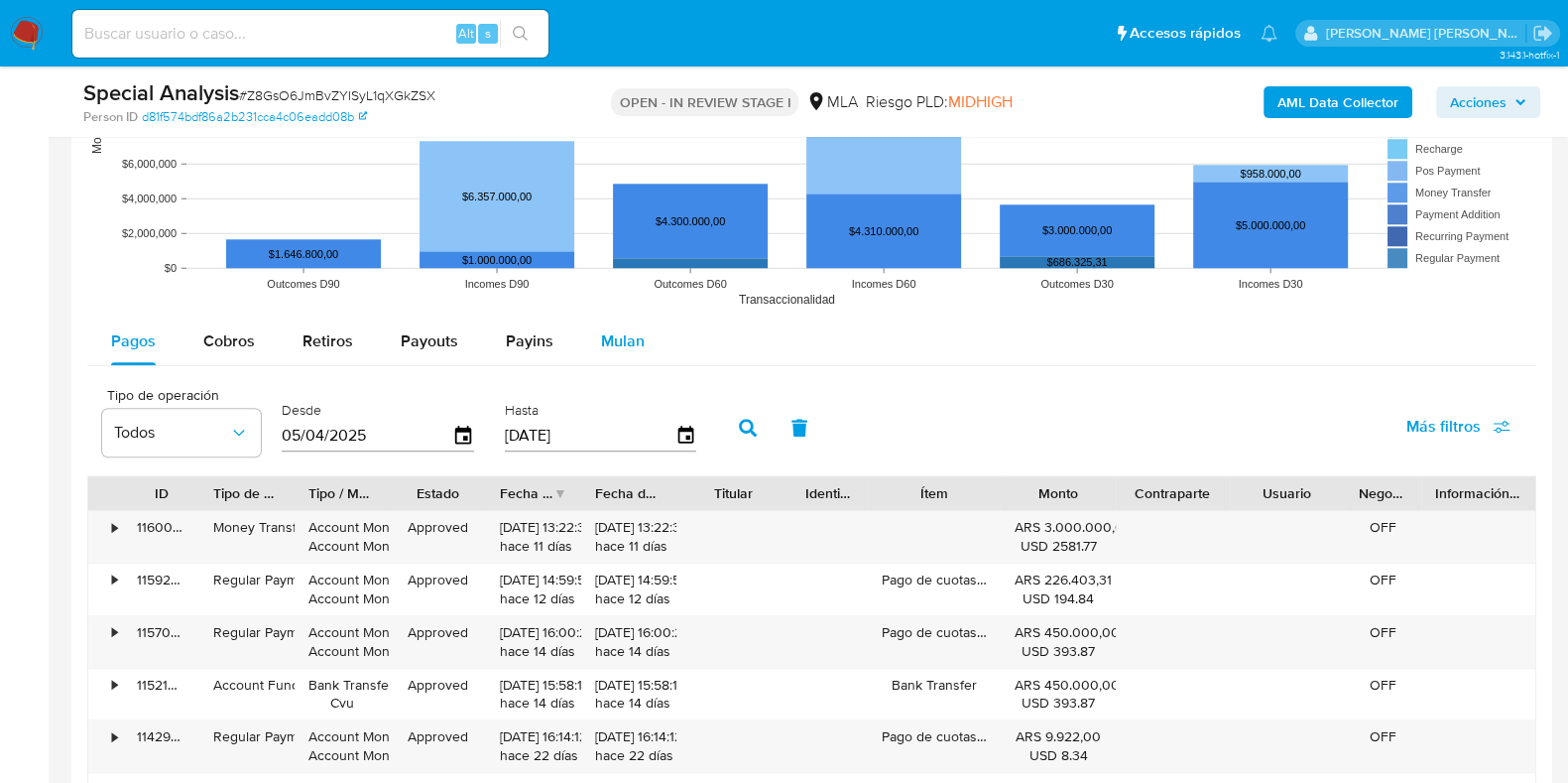 click on "Mulan" at bounding box center [623, 340] 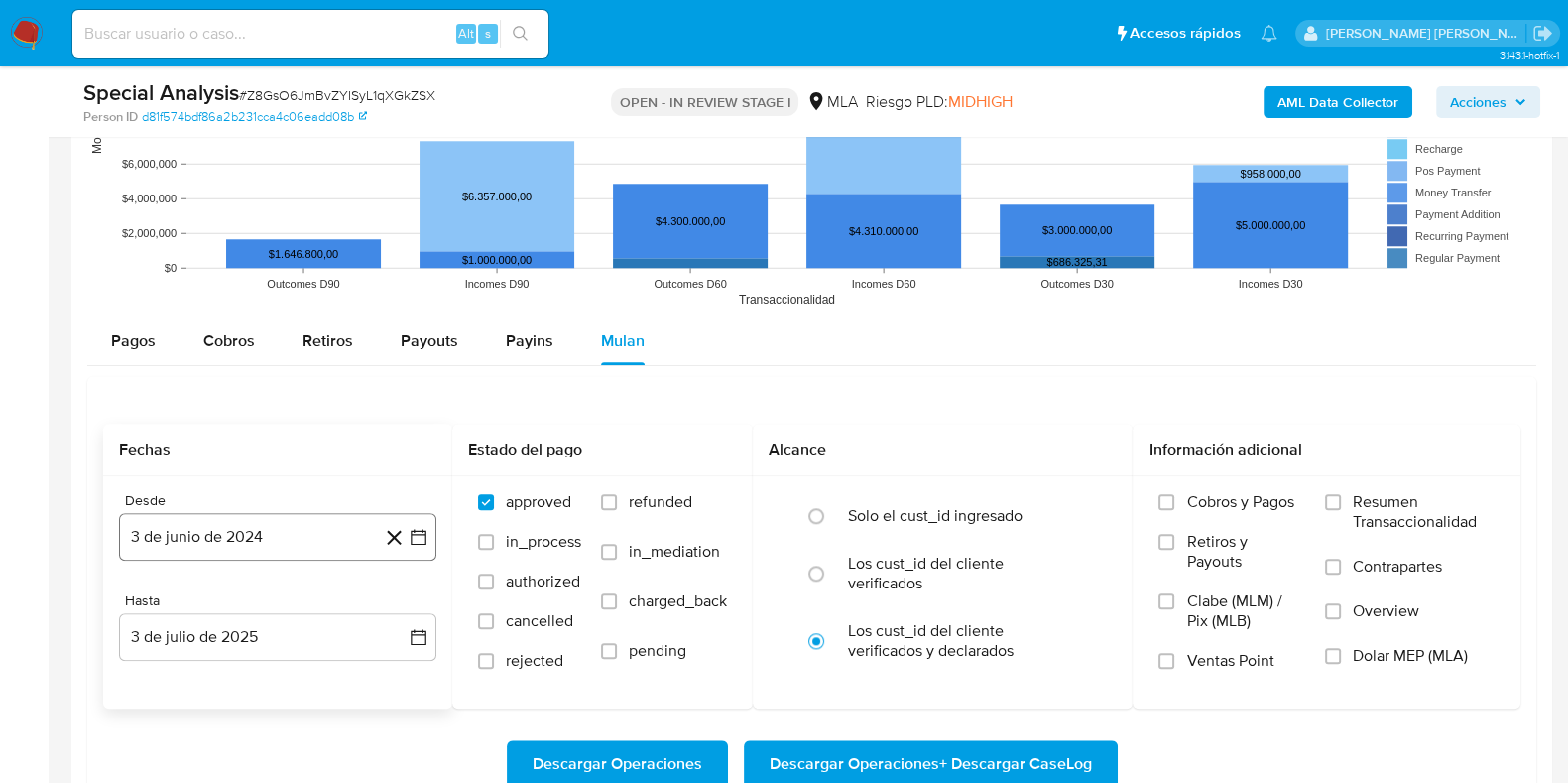 click on "3 de junio de 2024" at bounding box center [278, 537] 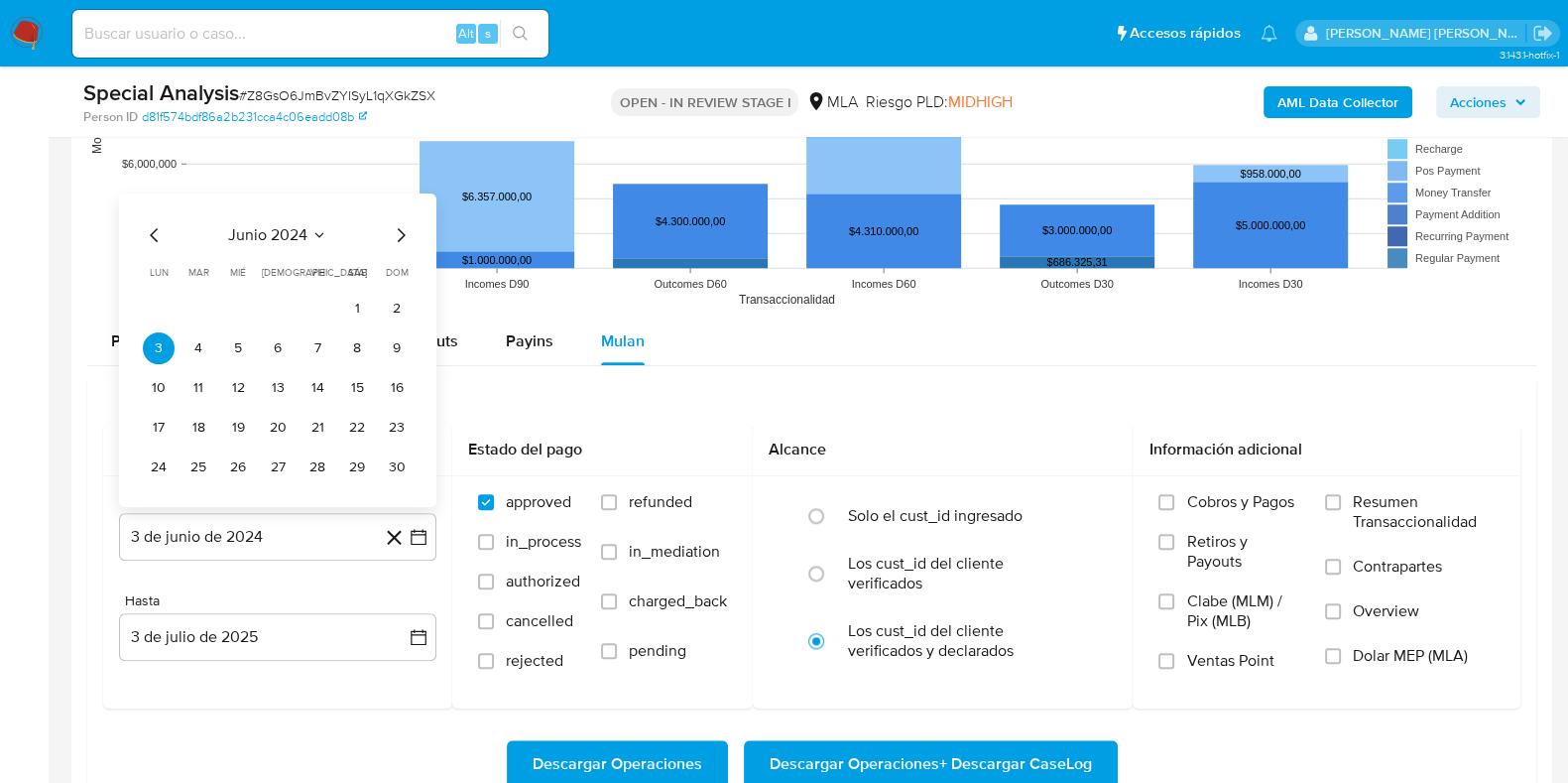 click on "1" at bounding box center [357, 309] 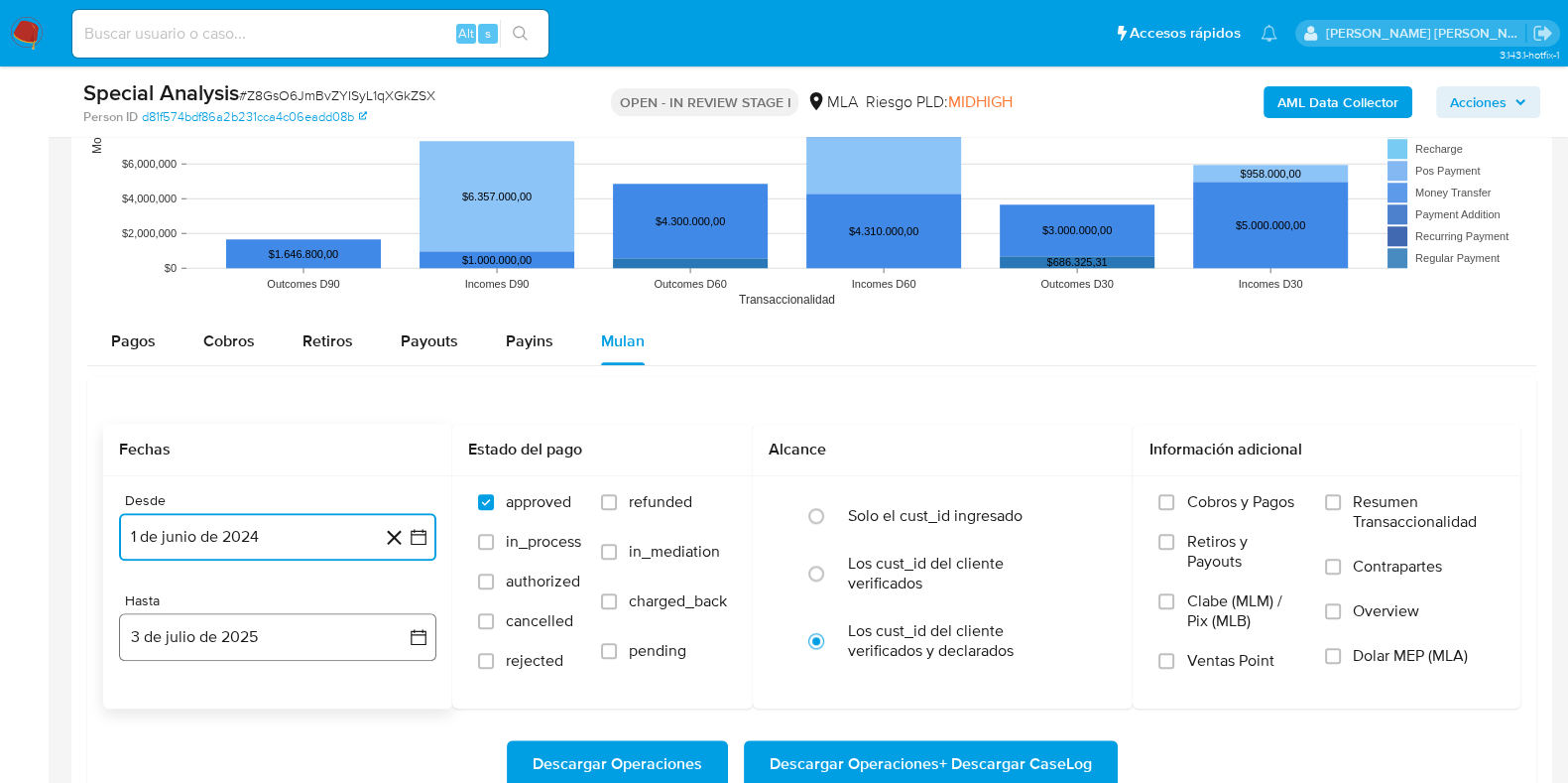 click on "3 de julio de 2025" at bounding box center (278, 637) 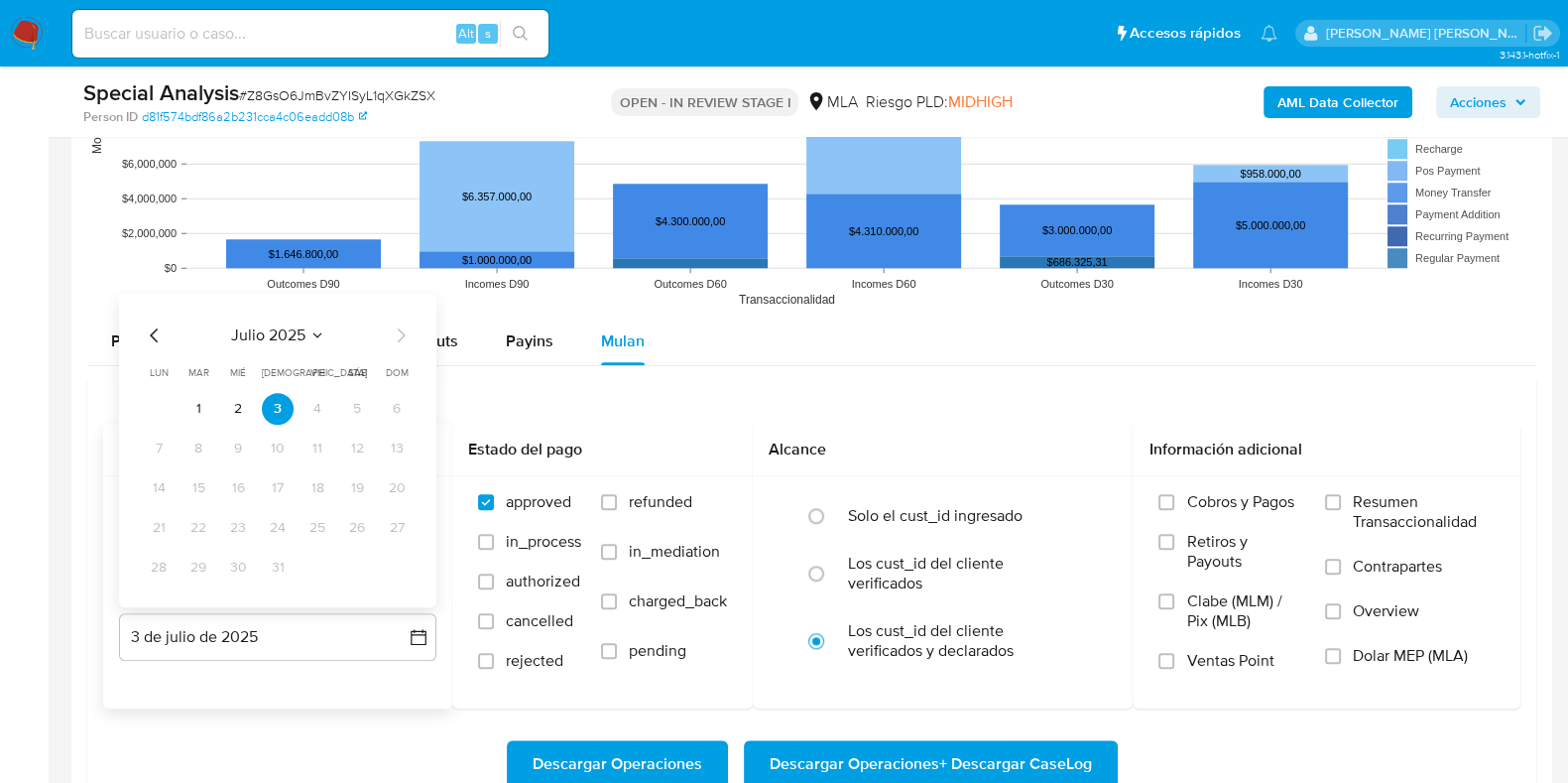 click 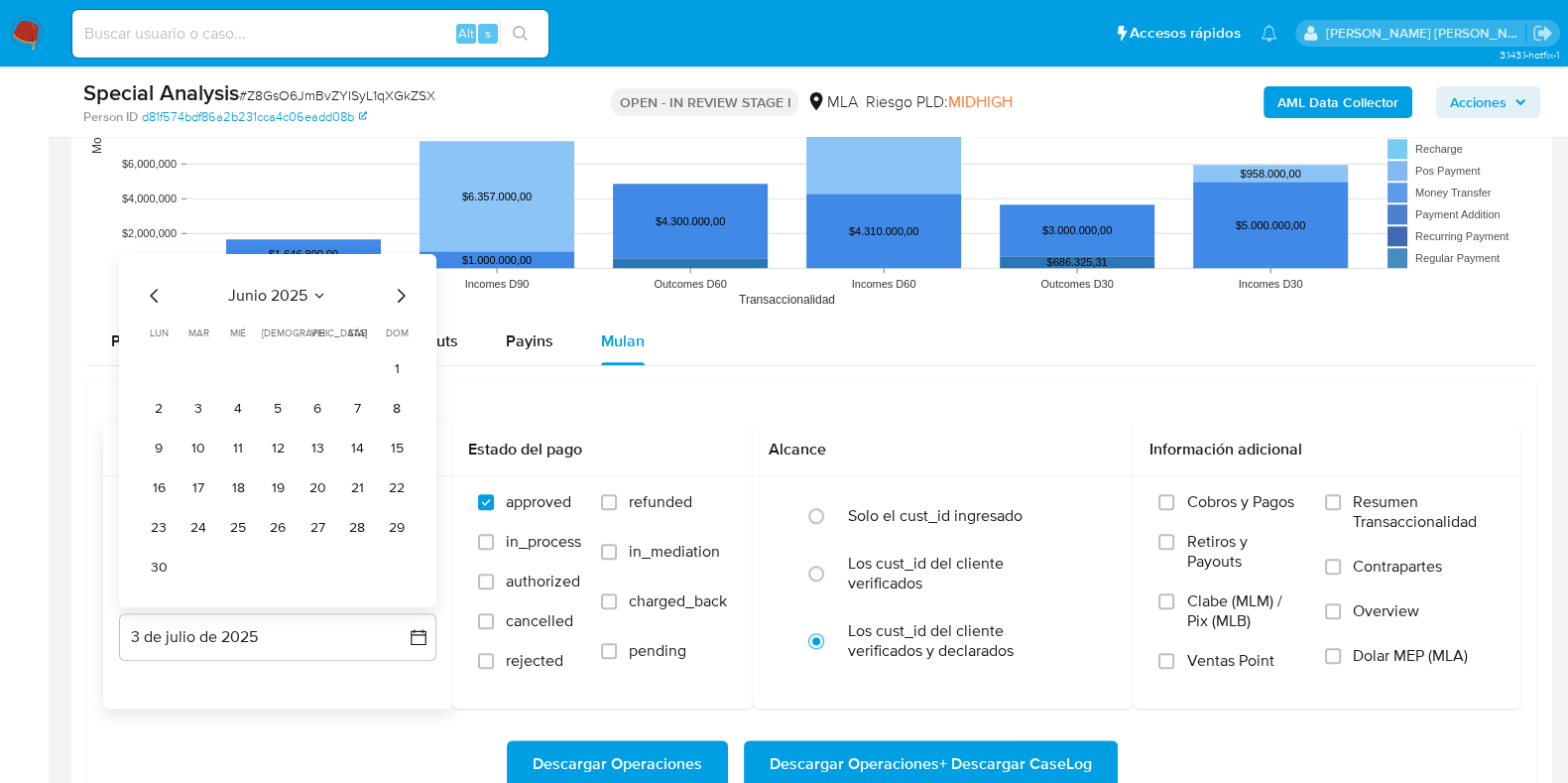click on "lun" at bounding box center [159, 332] 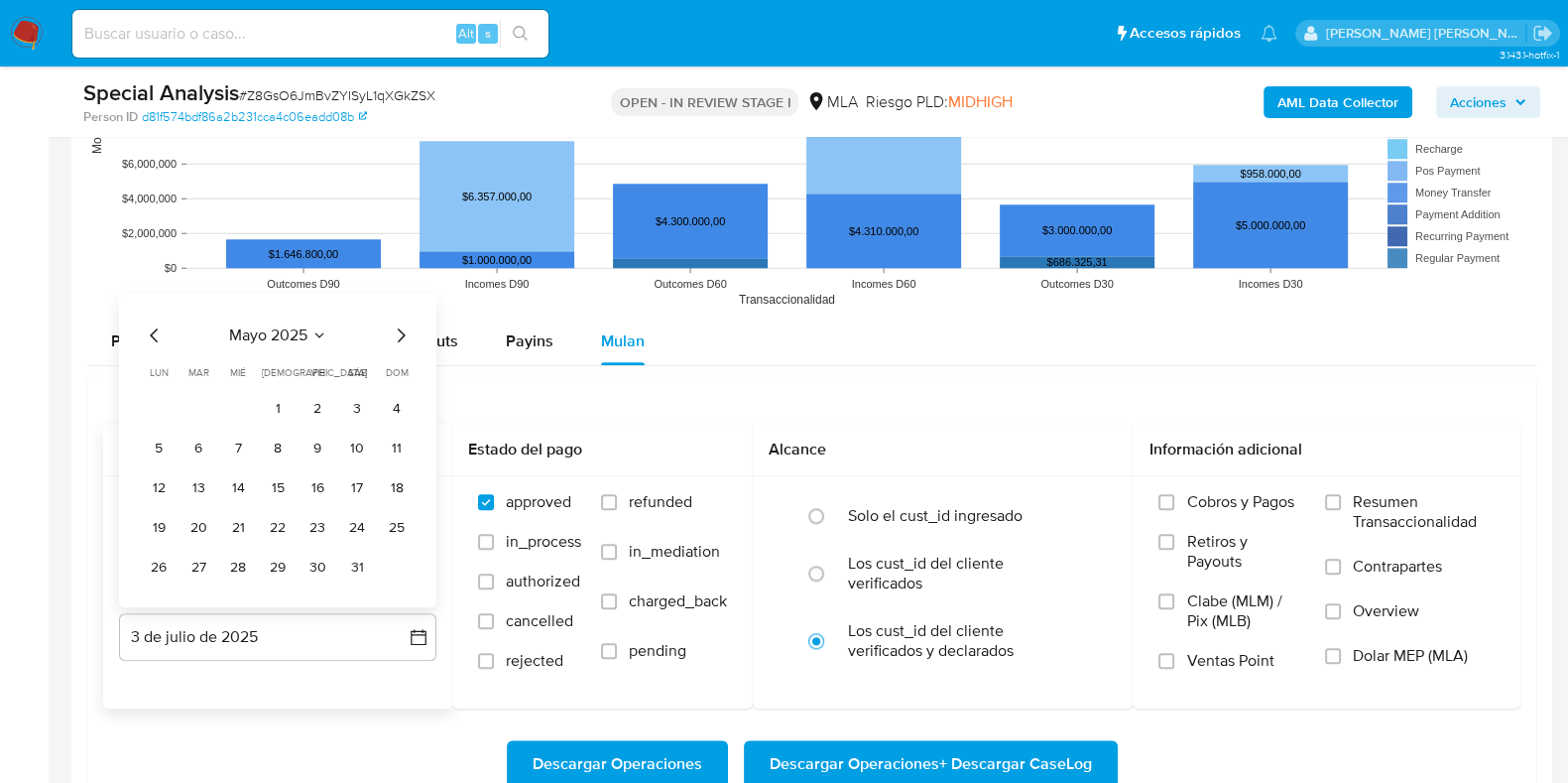 click on "31" at bounding box center [357, 568] 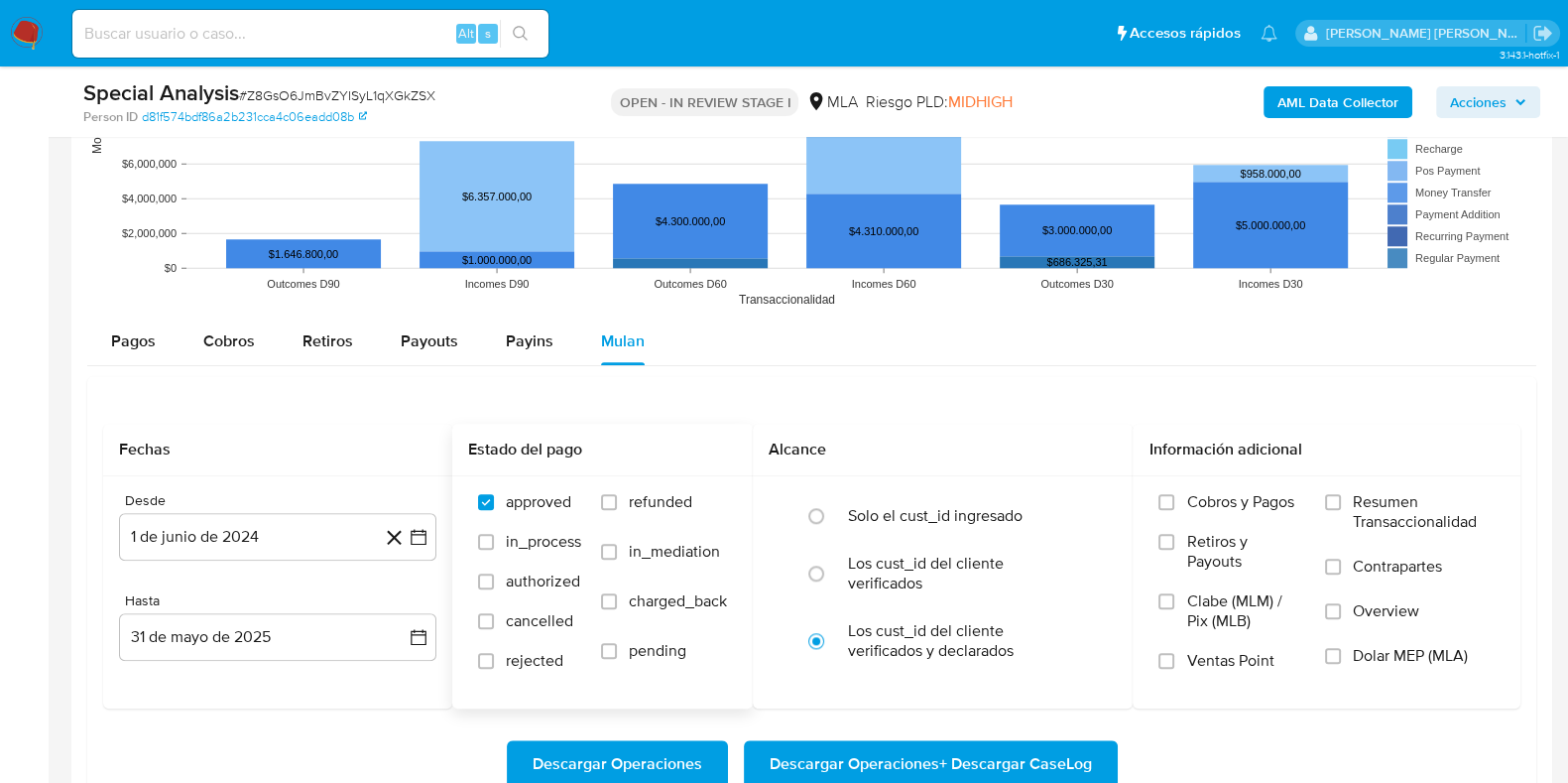 drag, startPoint x: 622, startPoint y: 505, endPoint x: 684, endPoint y: 531, distance: 67.230945 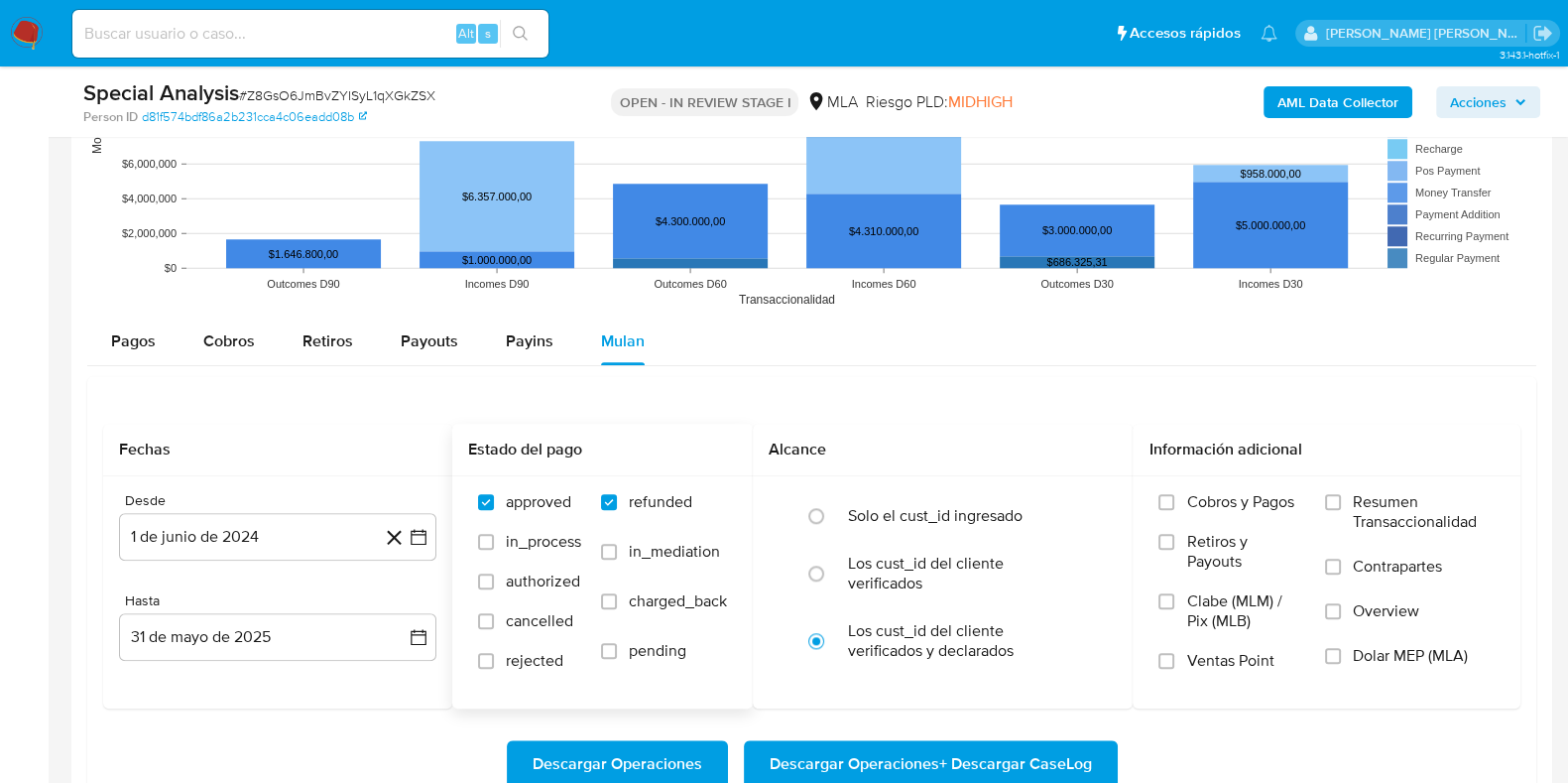 checkbox on "true" 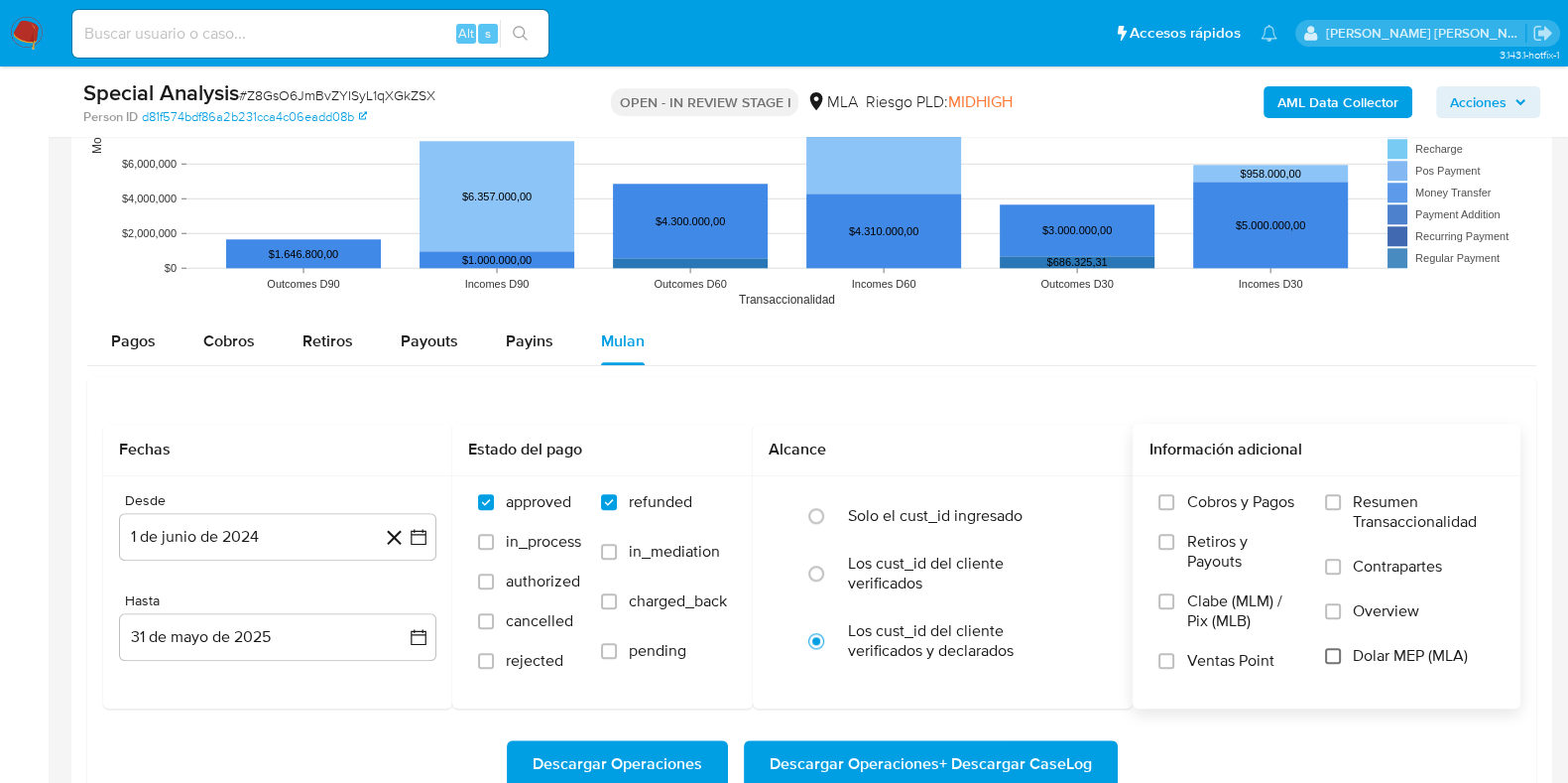 click on "Dolar MEP (MLA)" at bounding box center [1333, 656] 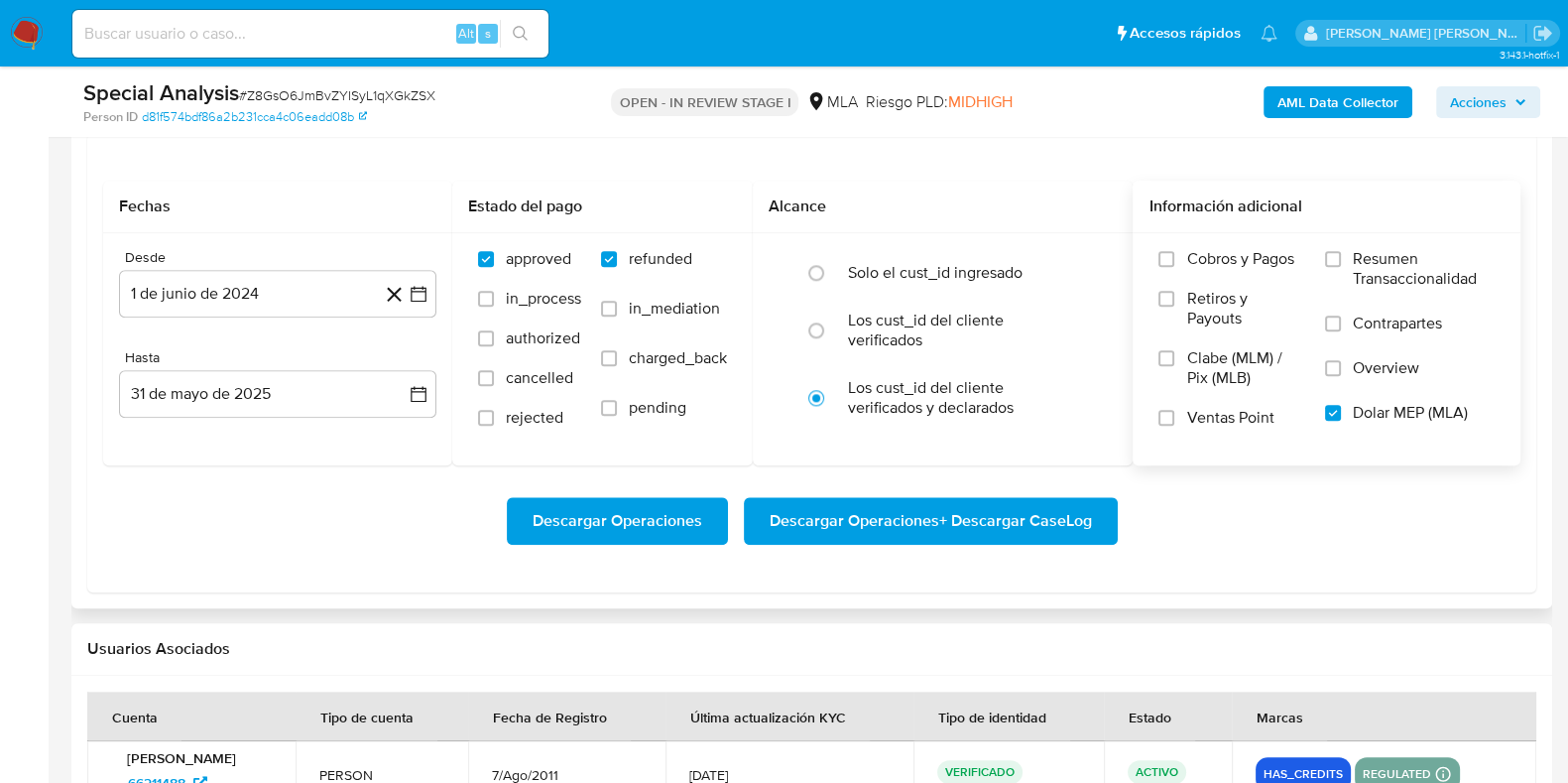 scroll, scrollTop: 2605, scrollLeft: 0, axis: vertical 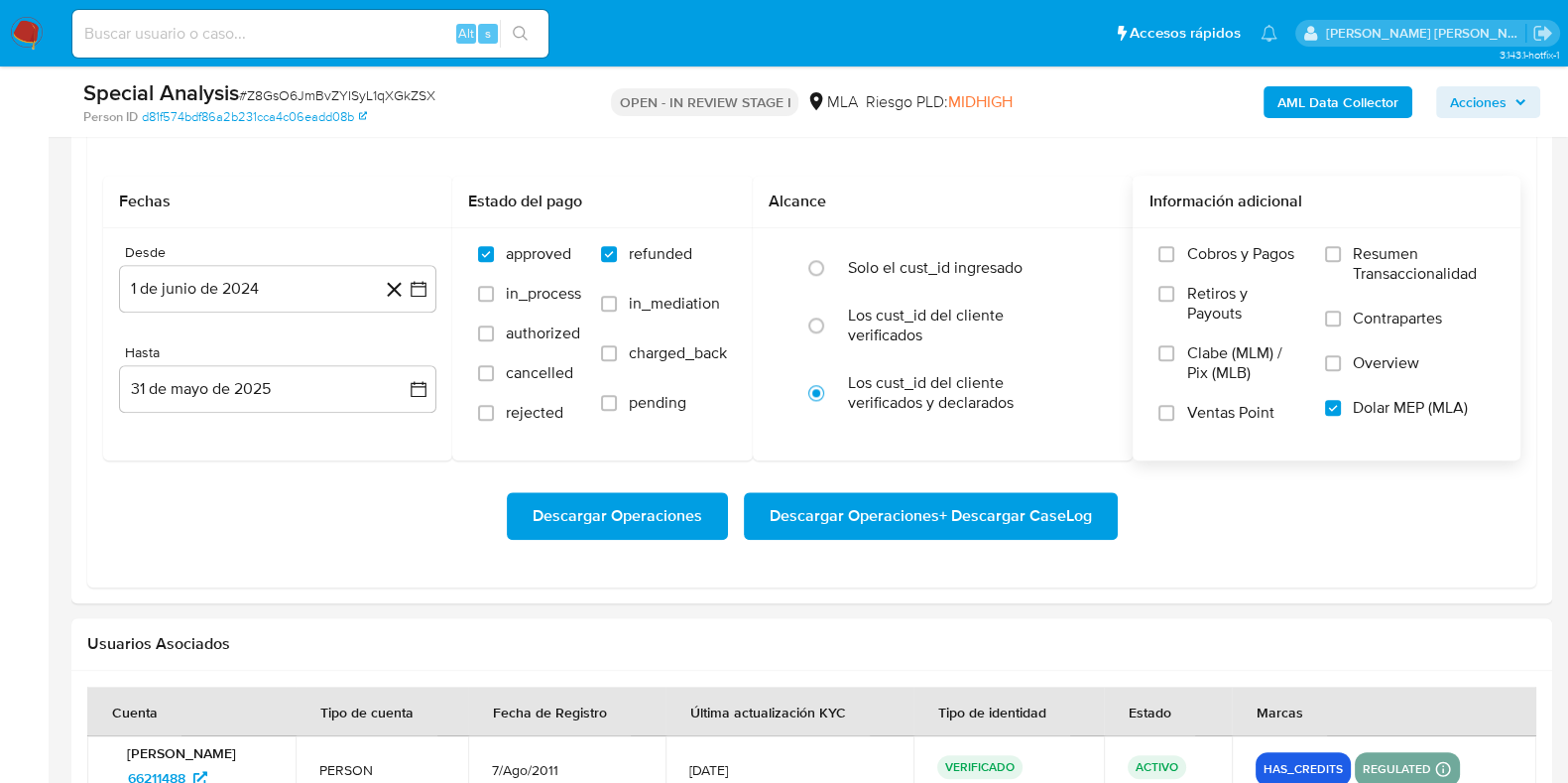 click on "Descargar Operaciones  +   Descargar CaseLog" at bounding box center [930, 516] 